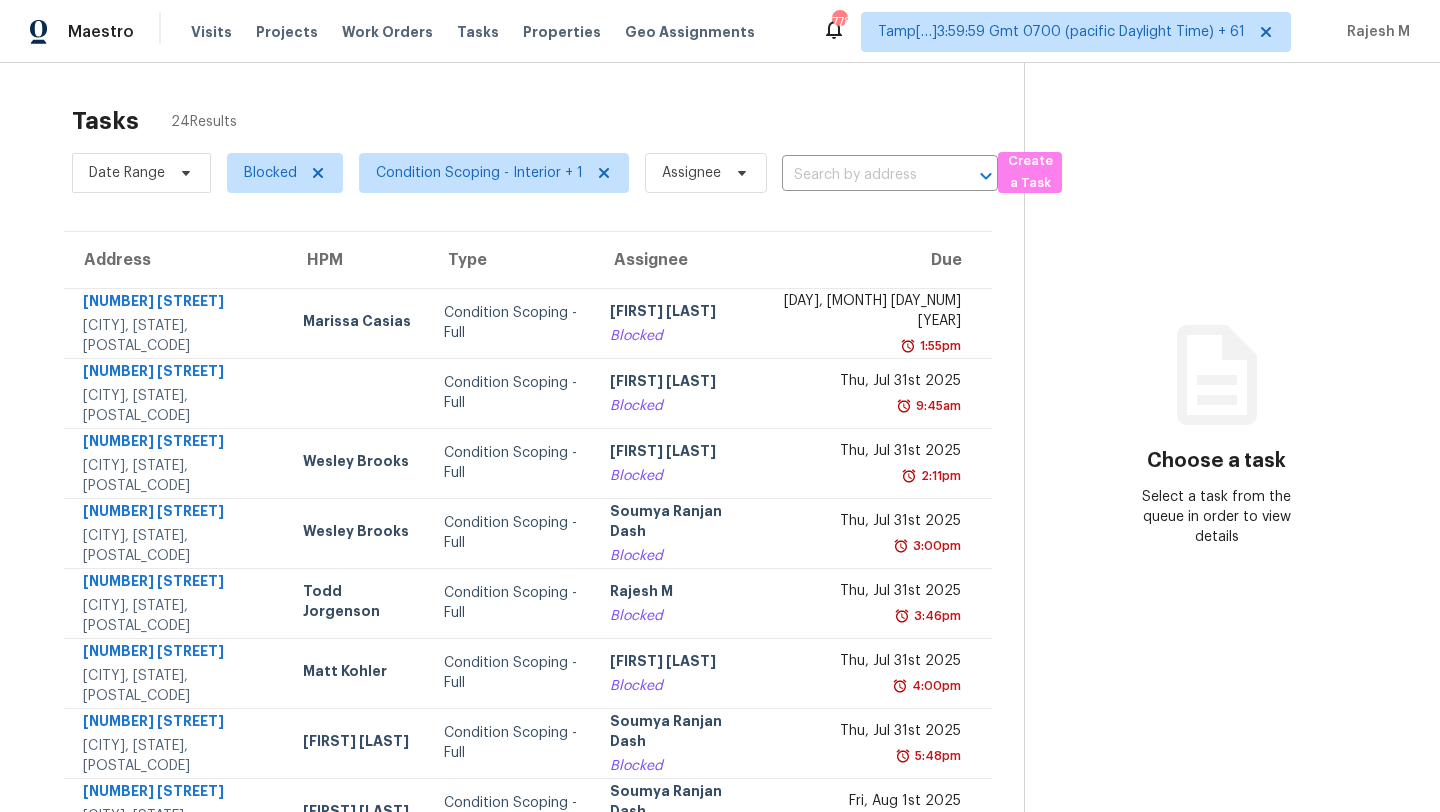 scroll, scrollTop: 0, scrollLeft: 0, axis: both 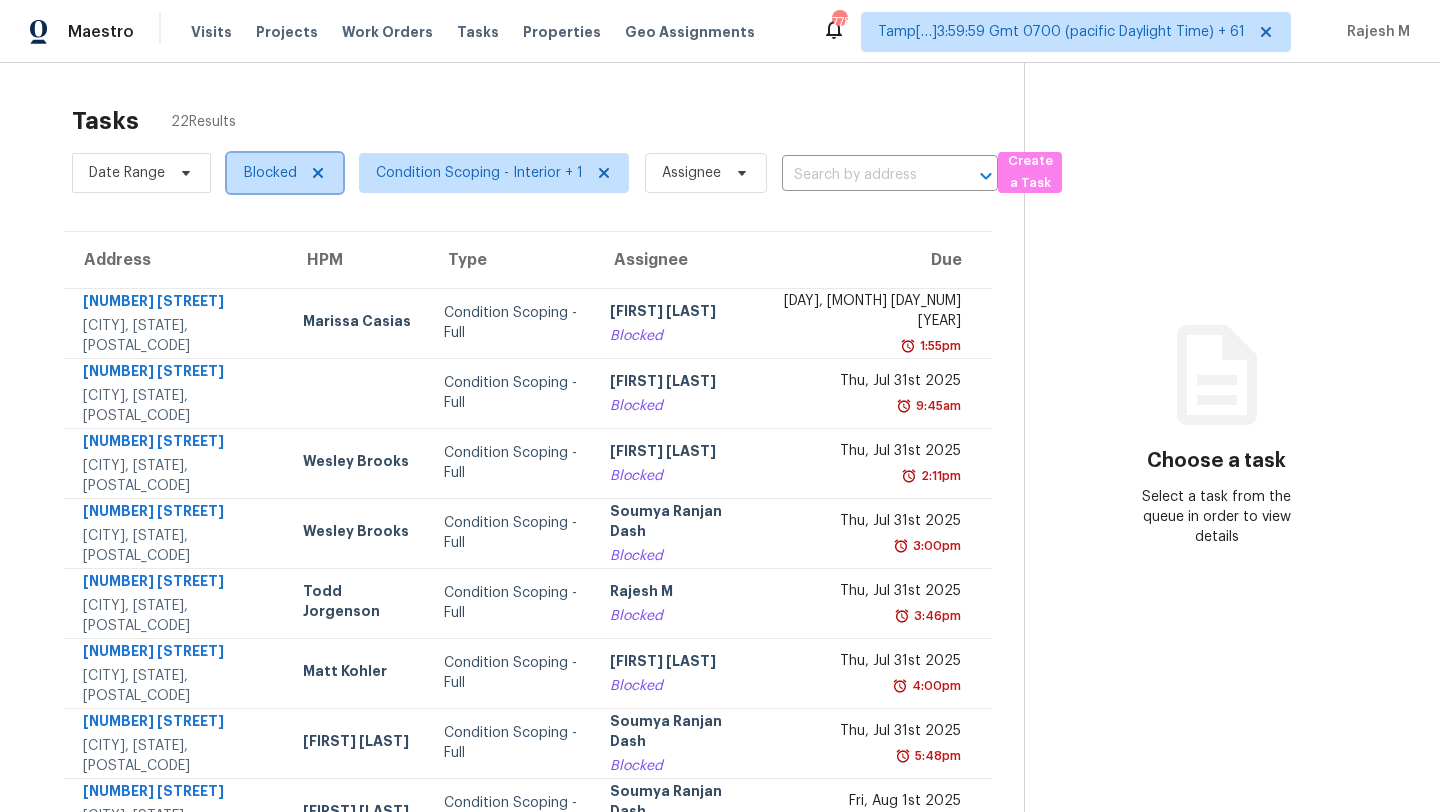click on "Blocked" at bounding box center (270, 173) 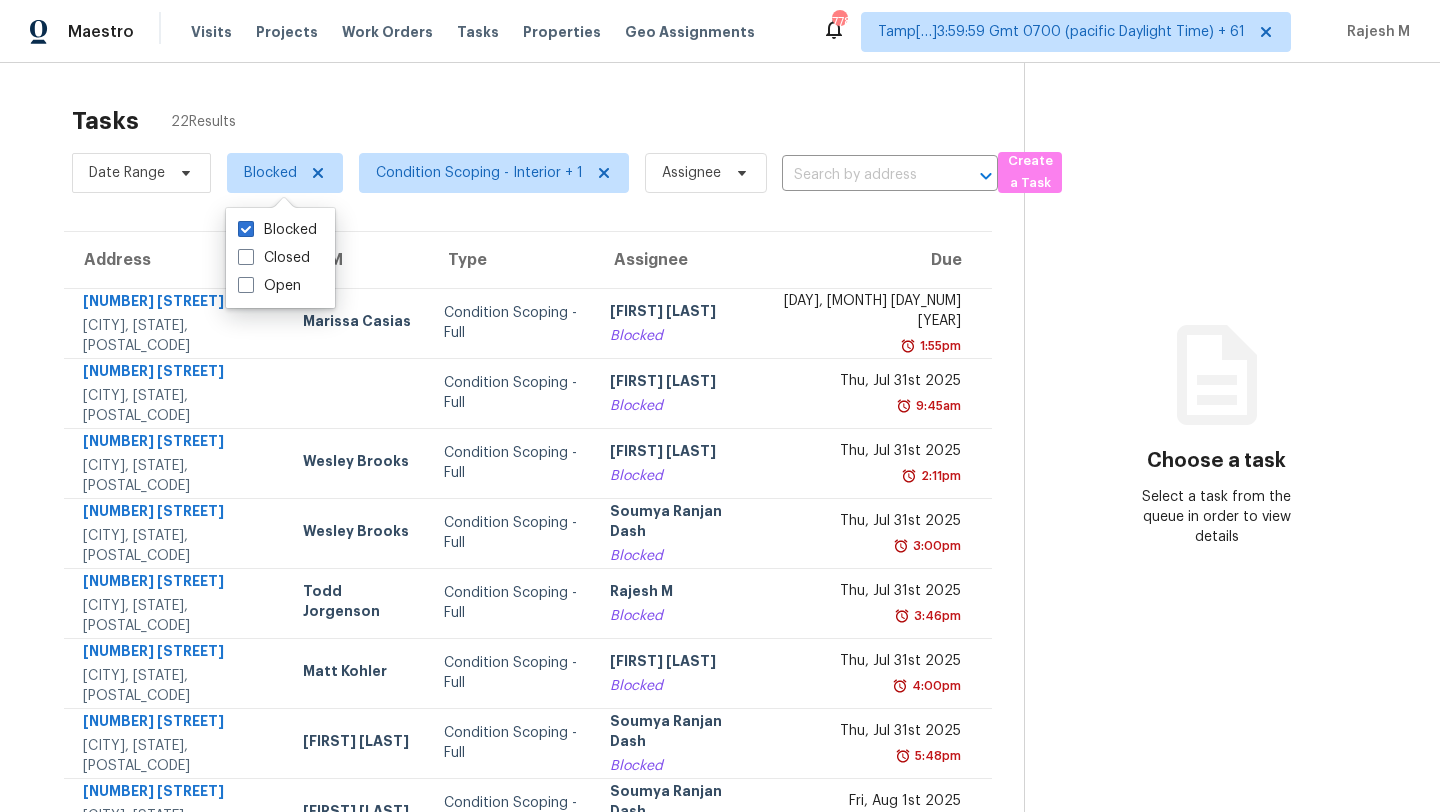 click on "Blocked Closed Open" at bounding box center [280, 258] 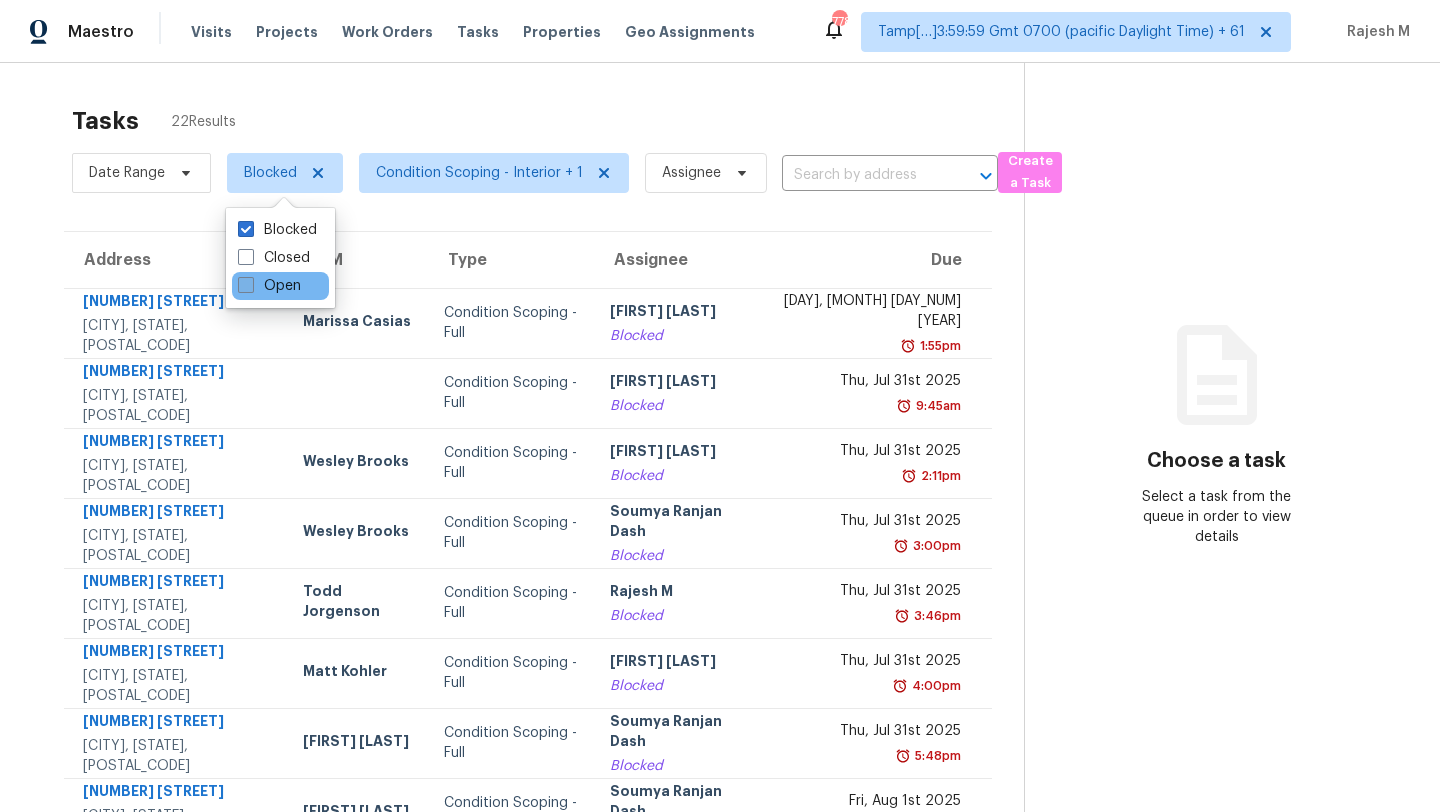 click on "Open" at bounding box center [269, 286] 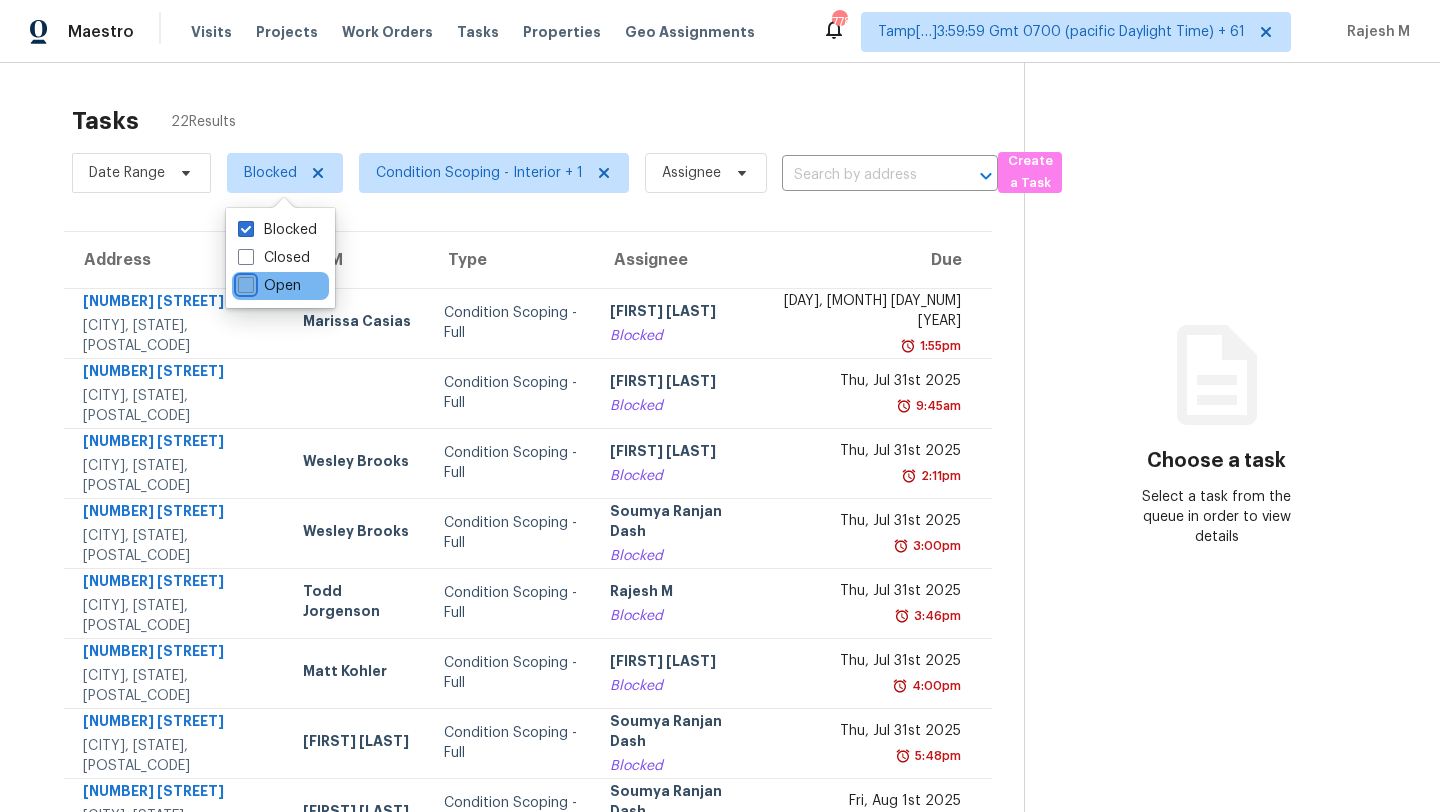 click on "Open" at bounding box center (244, 282) 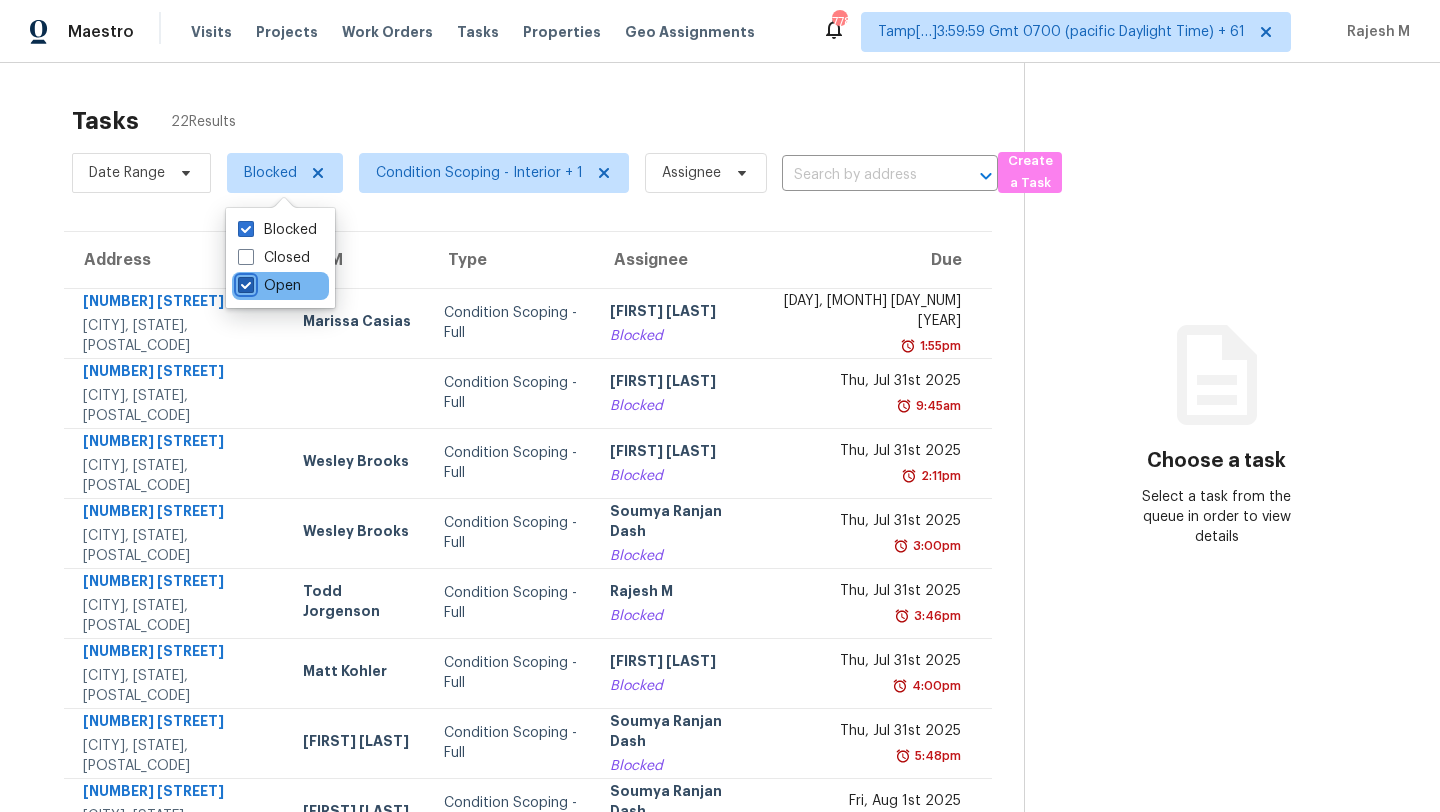 checkbox on "true" 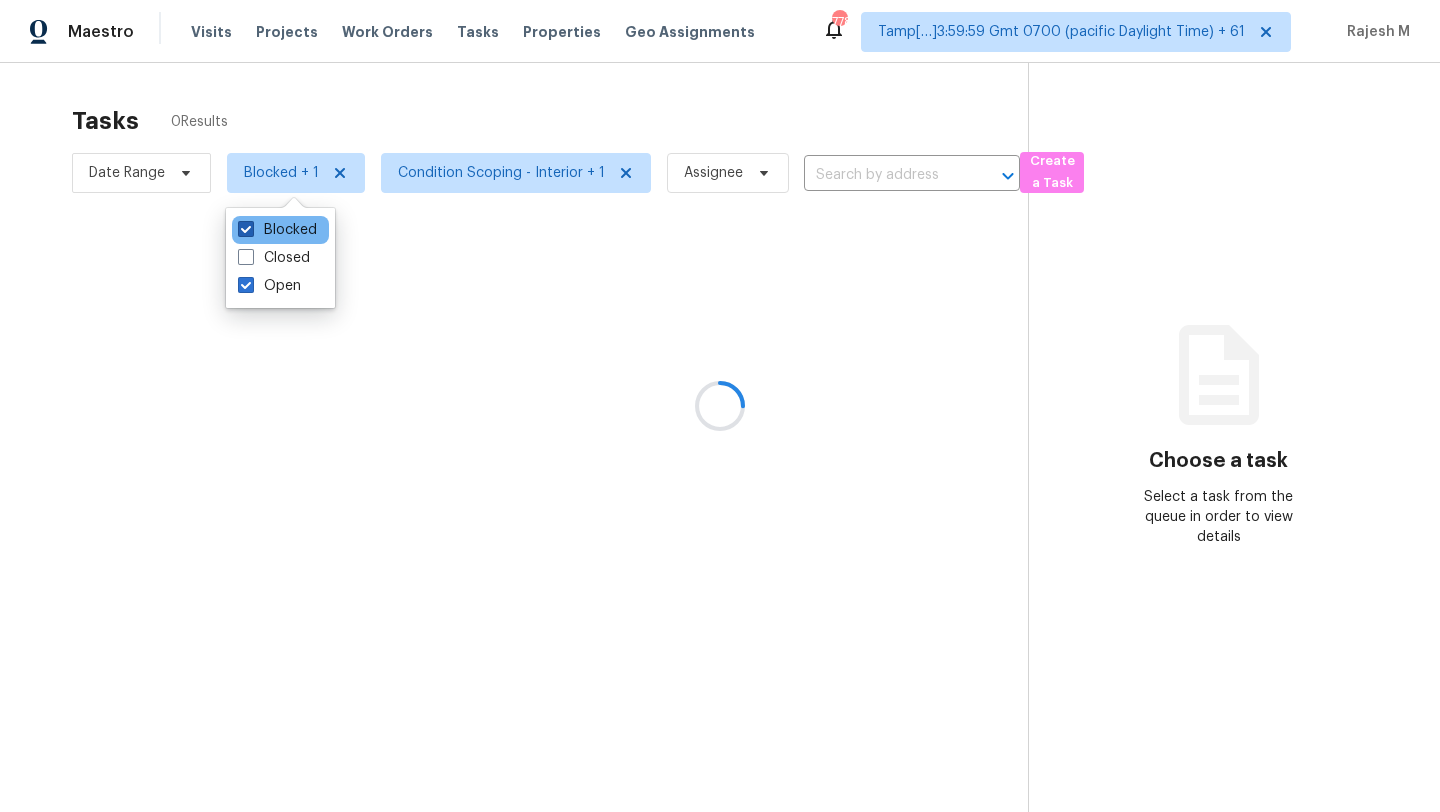 click on "Blocked" at bounding box center (277, 230) 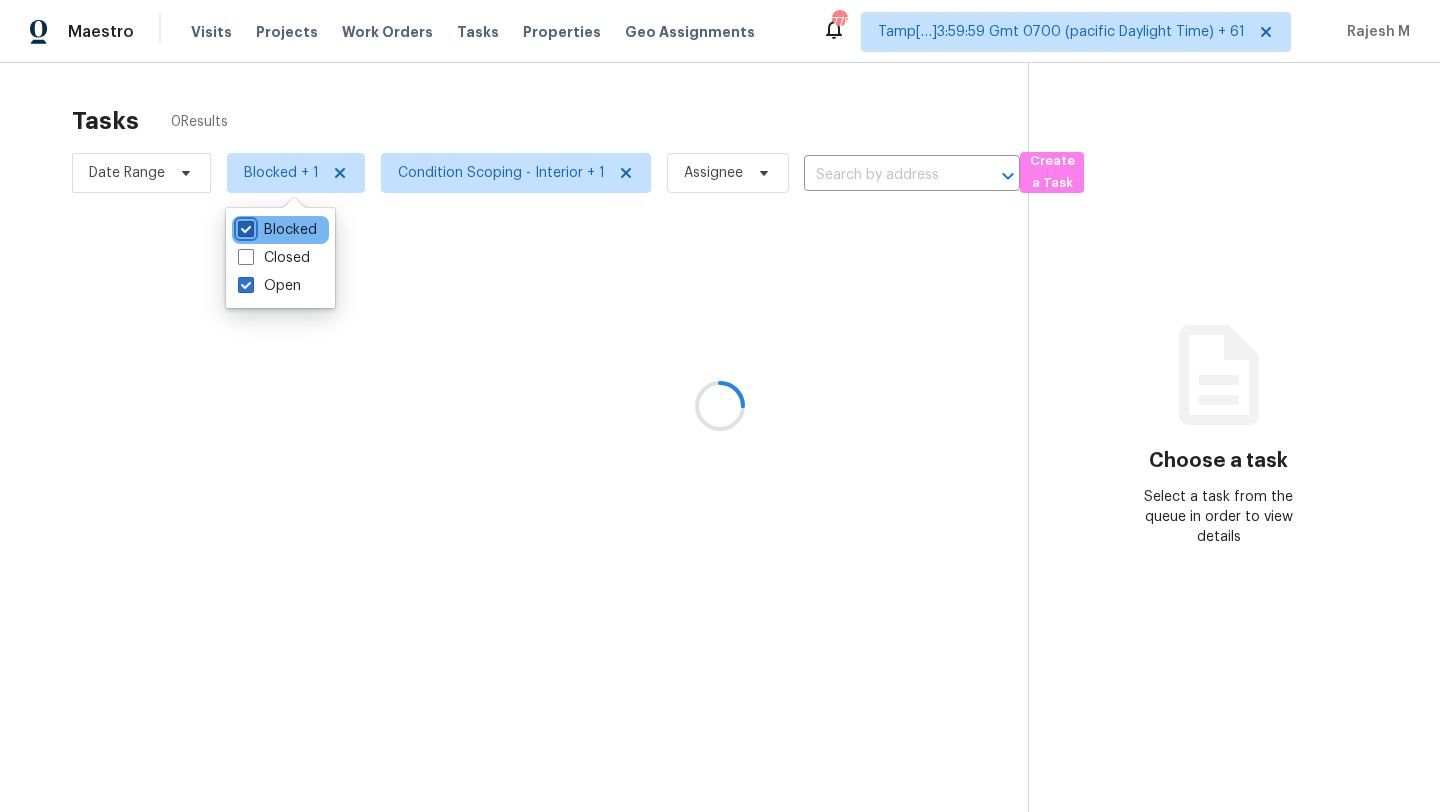 click on "Blocked" at bounding box center (244, 226) 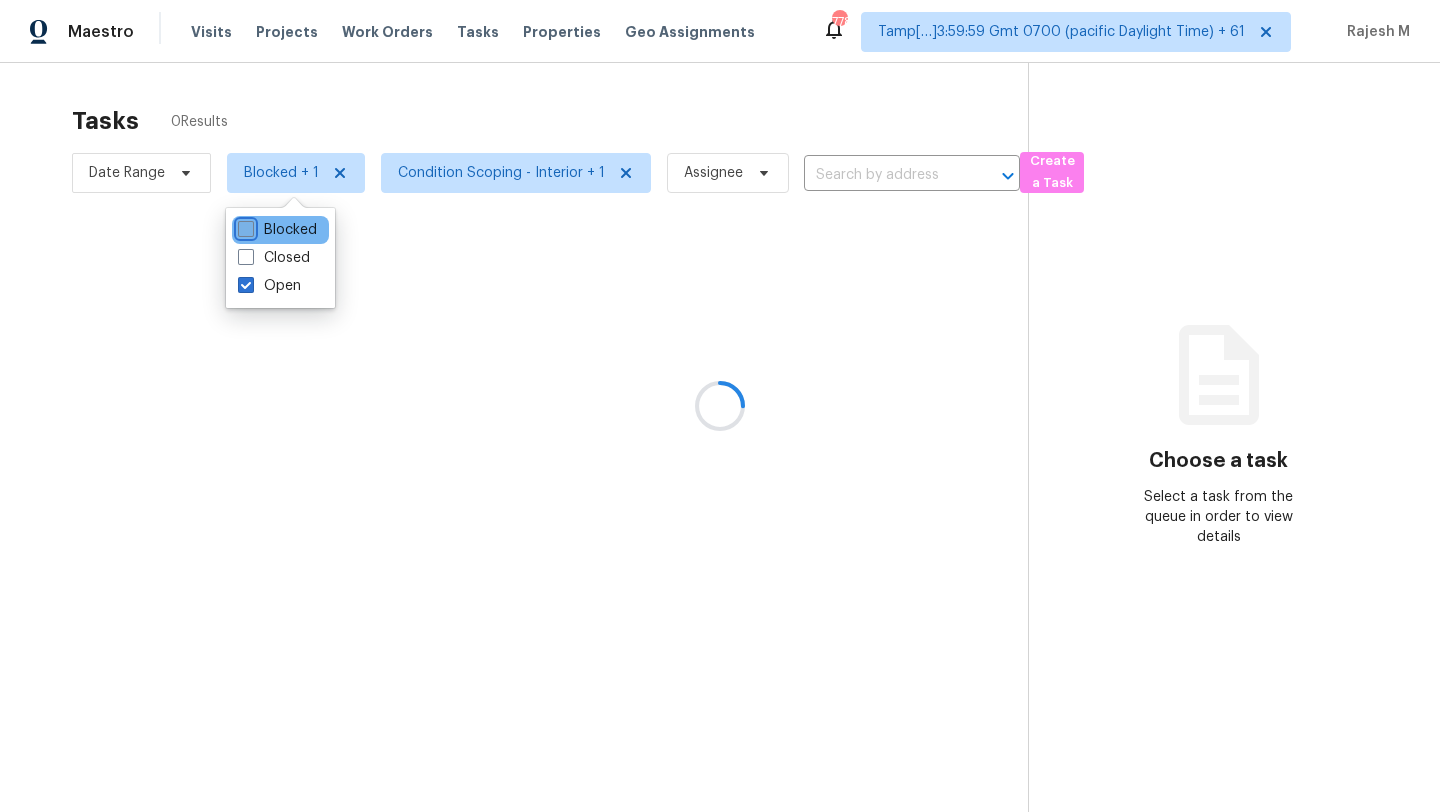checkbox on "false" 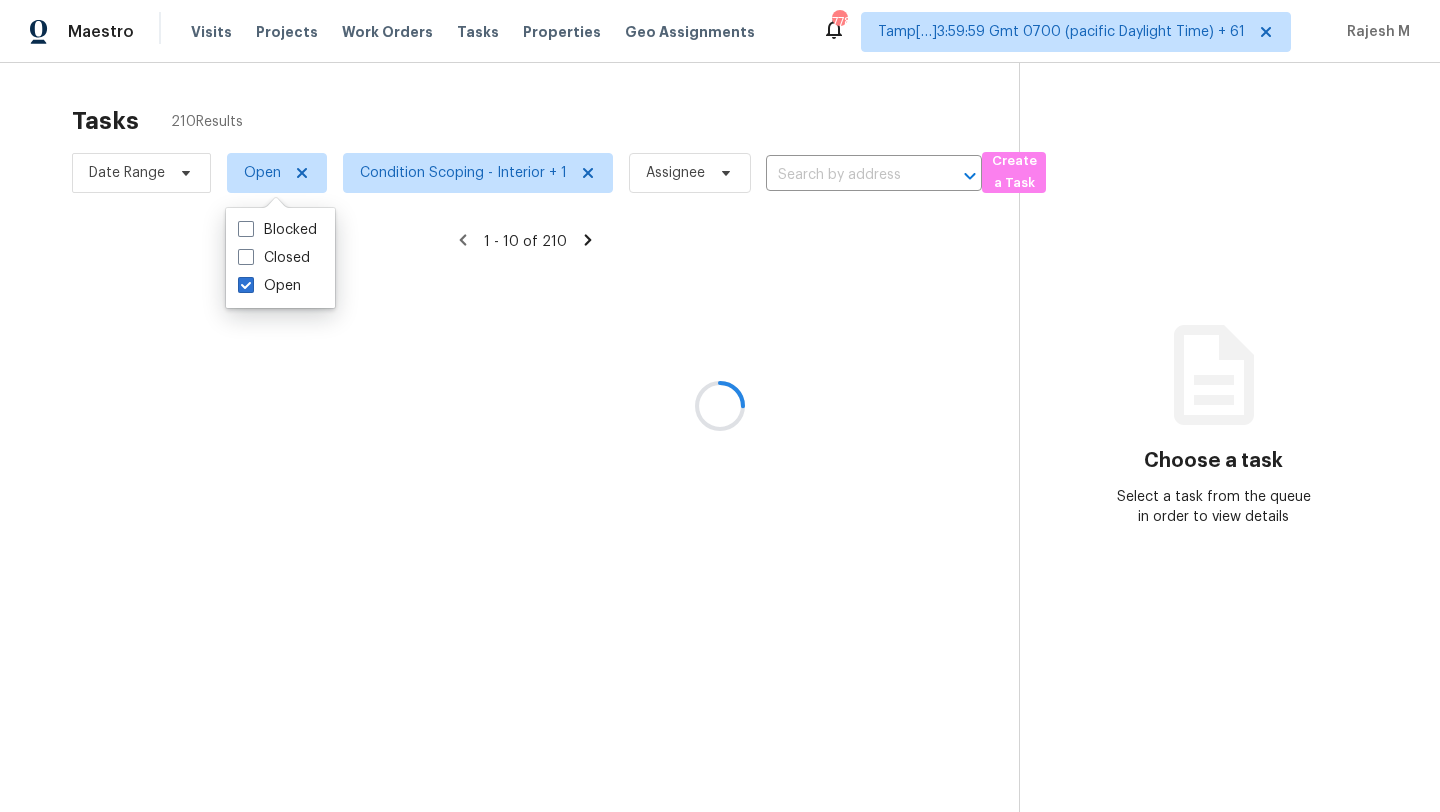 click at bounding box center [720, 406] 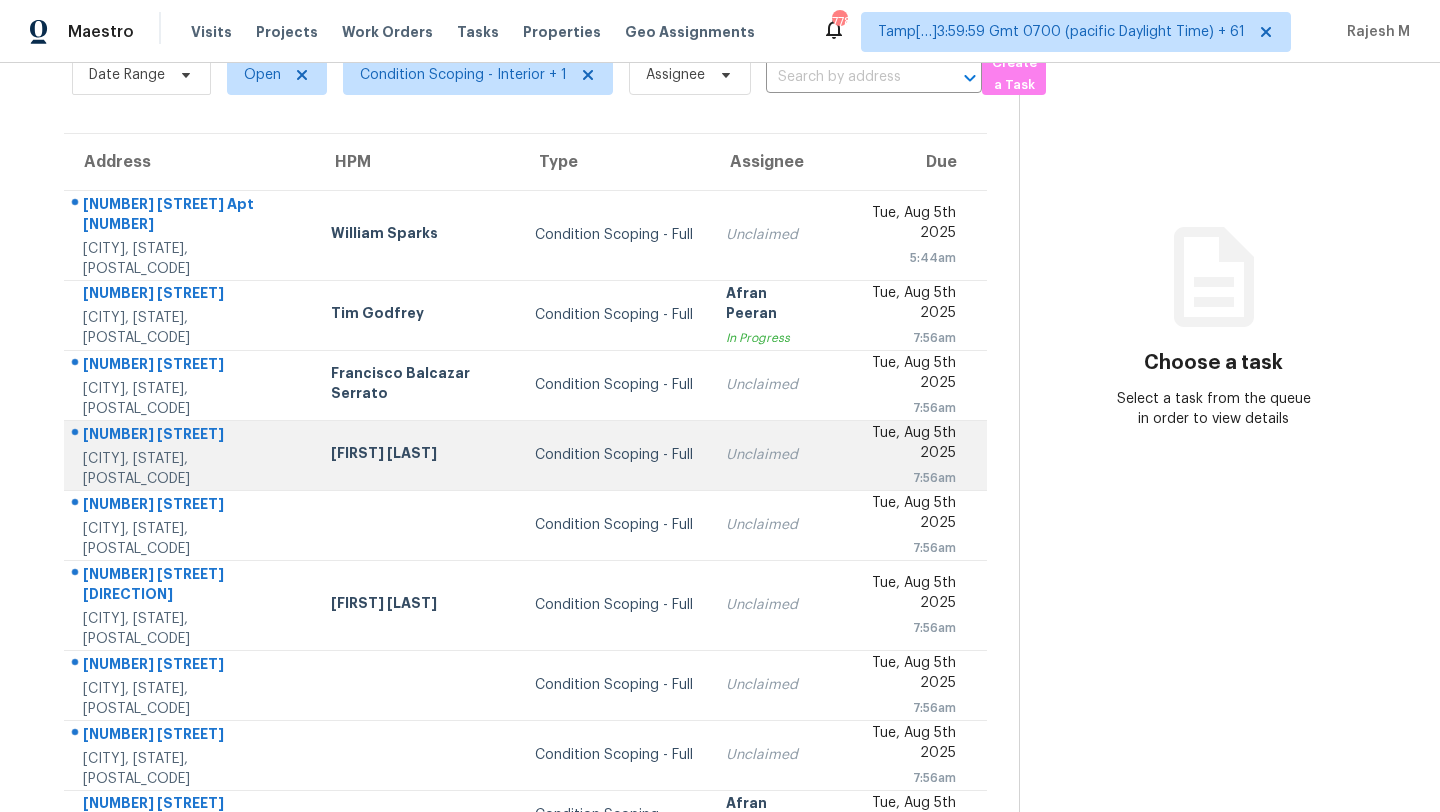 scroll, scrollTop: 0, scrollLeft: 0, axis: both 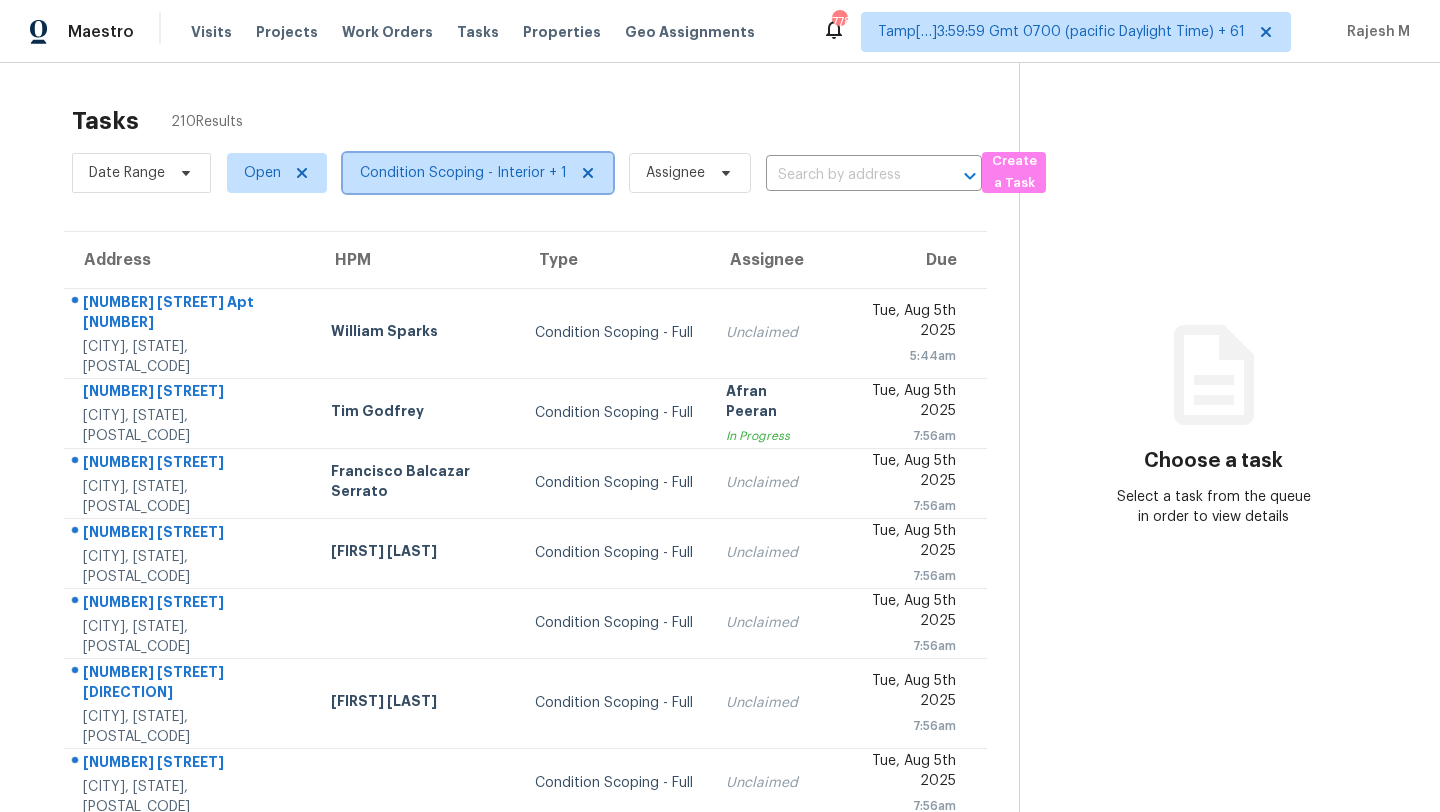 click on "Condition Scoping - Interior + 1" at bounding box center [478, 173] 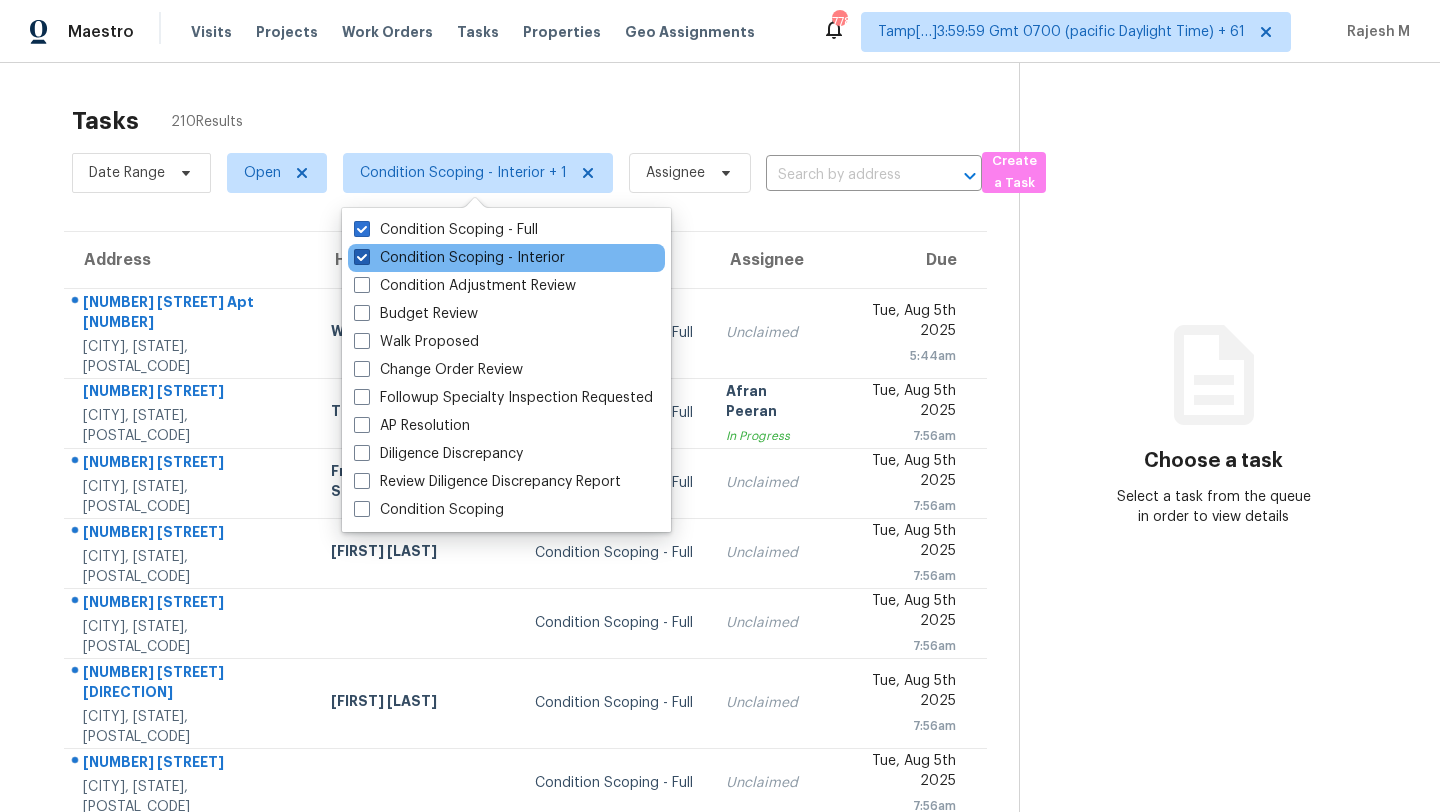 click on "Condition Scoping - Interior" at bounding box center [459, 258] 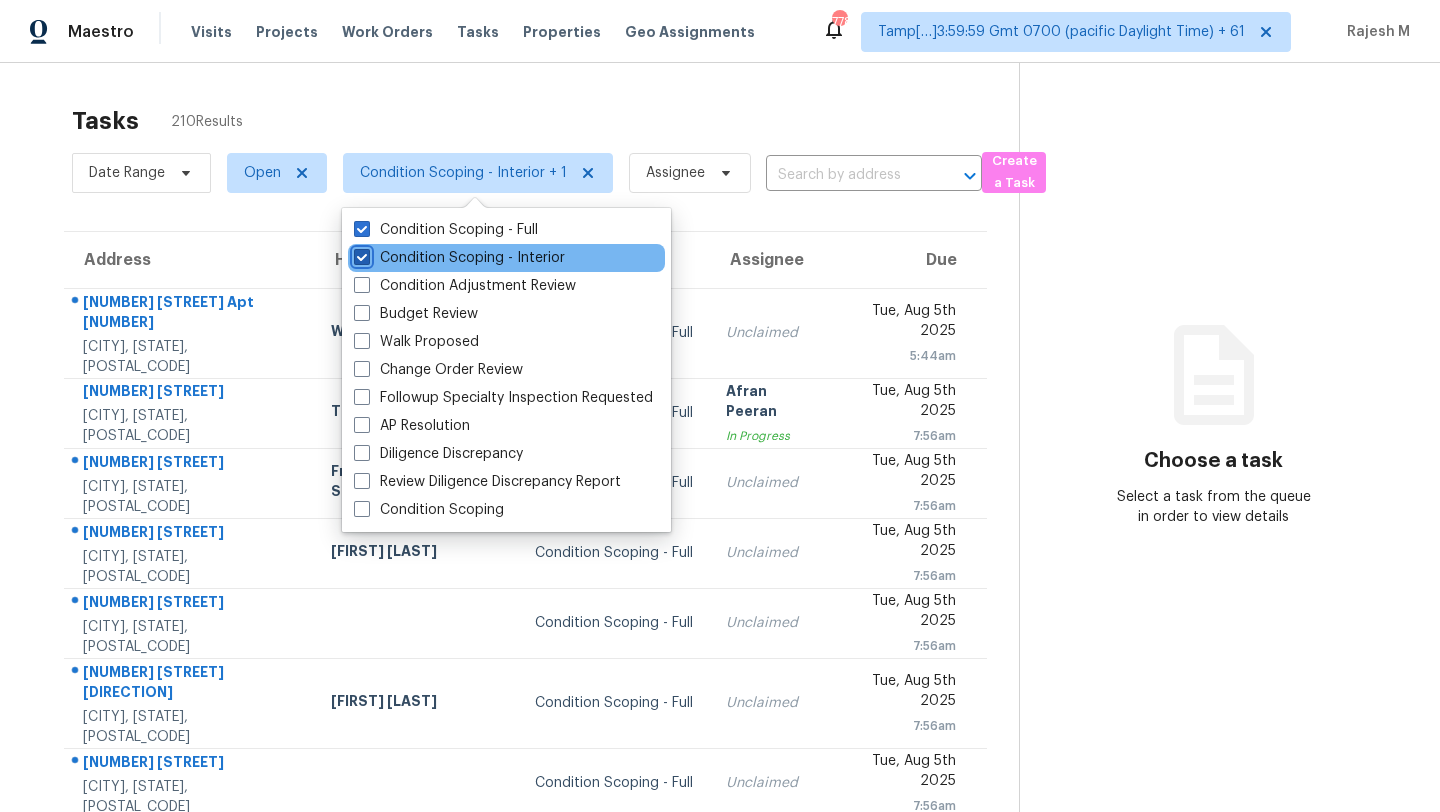 click on "Condition Scoping - Interior" at bounding box center [360, 254] 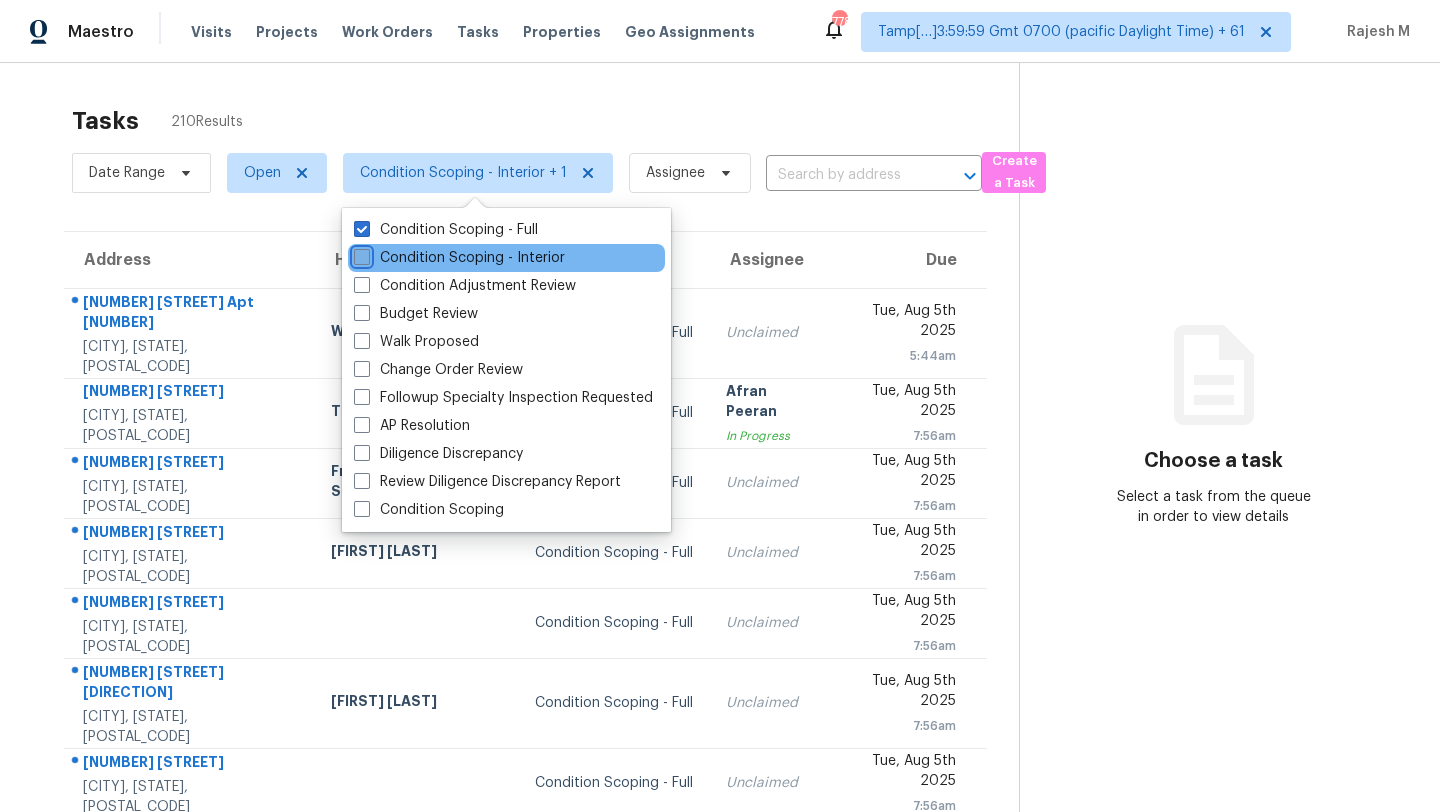 checkbox on "false" 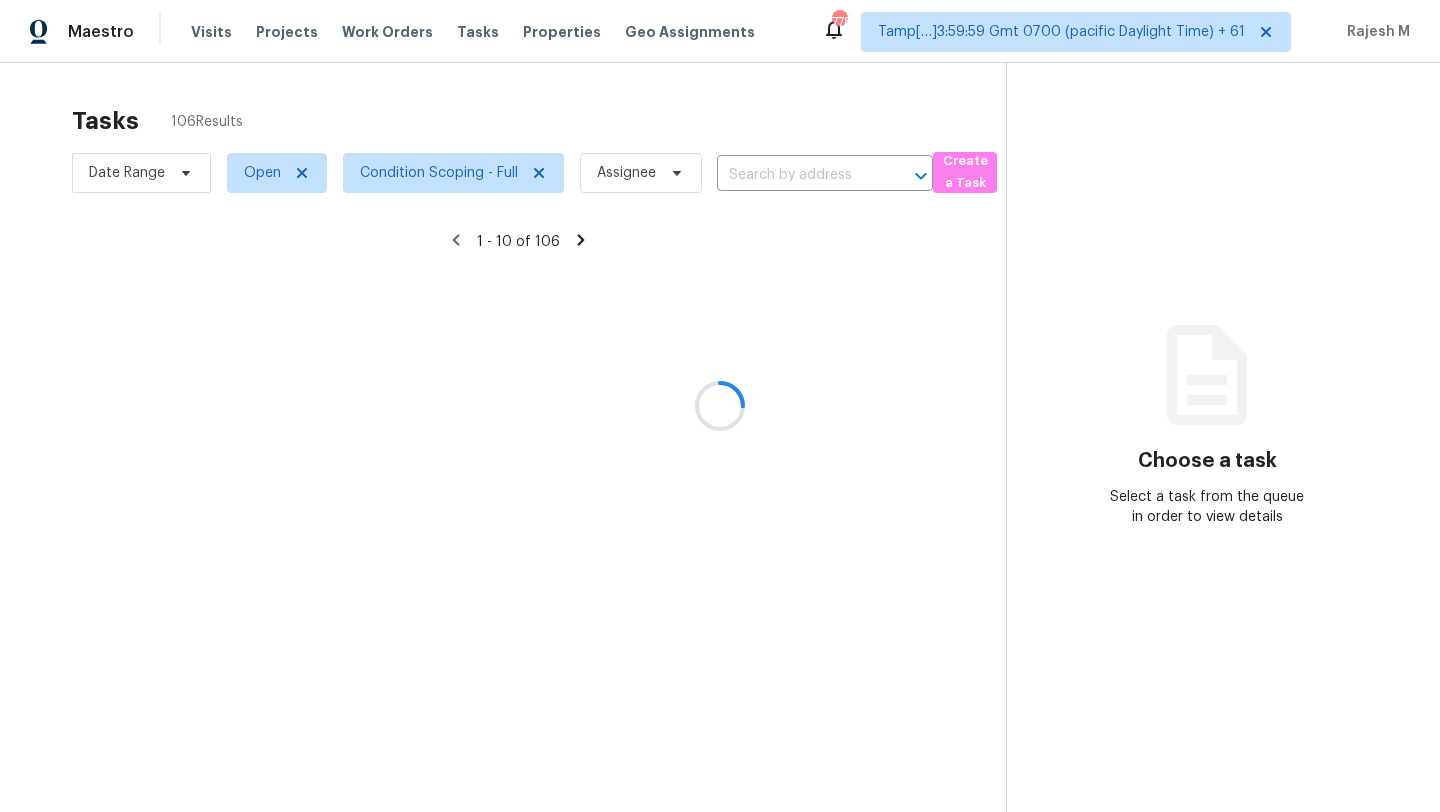 click at bounding box center [720, 406] 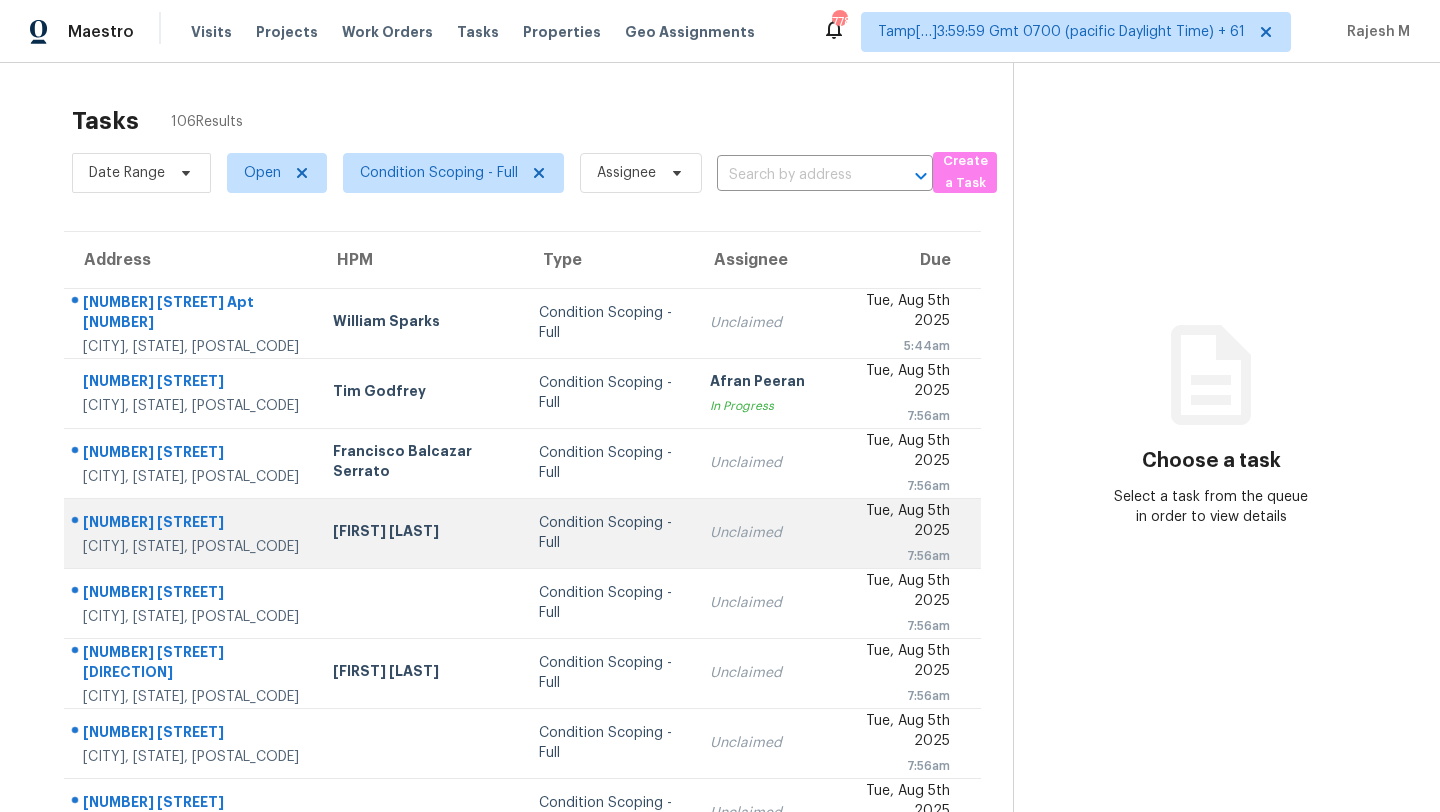 scroll, scrollTop: 249, scrollLeft: 0, axis: vertical 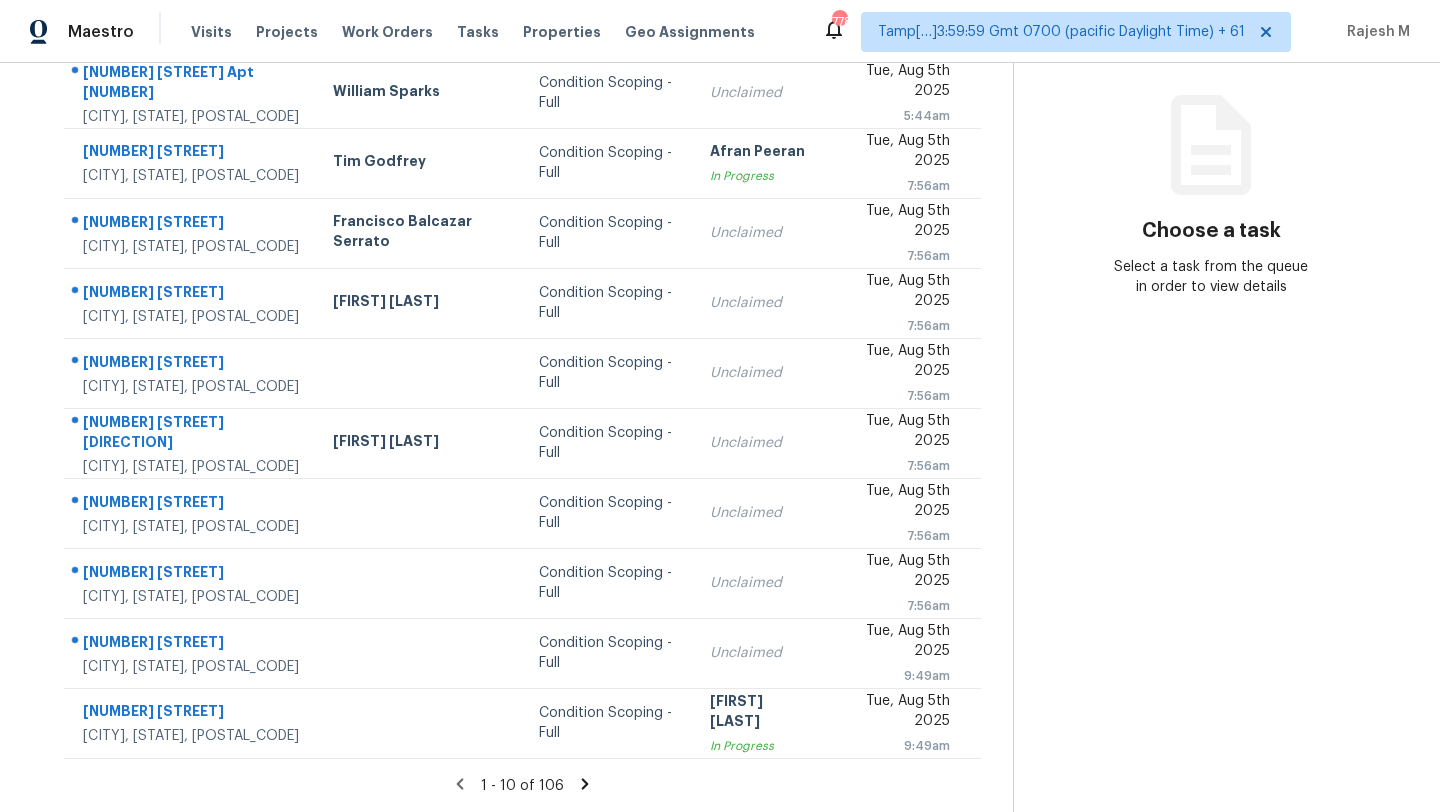 click 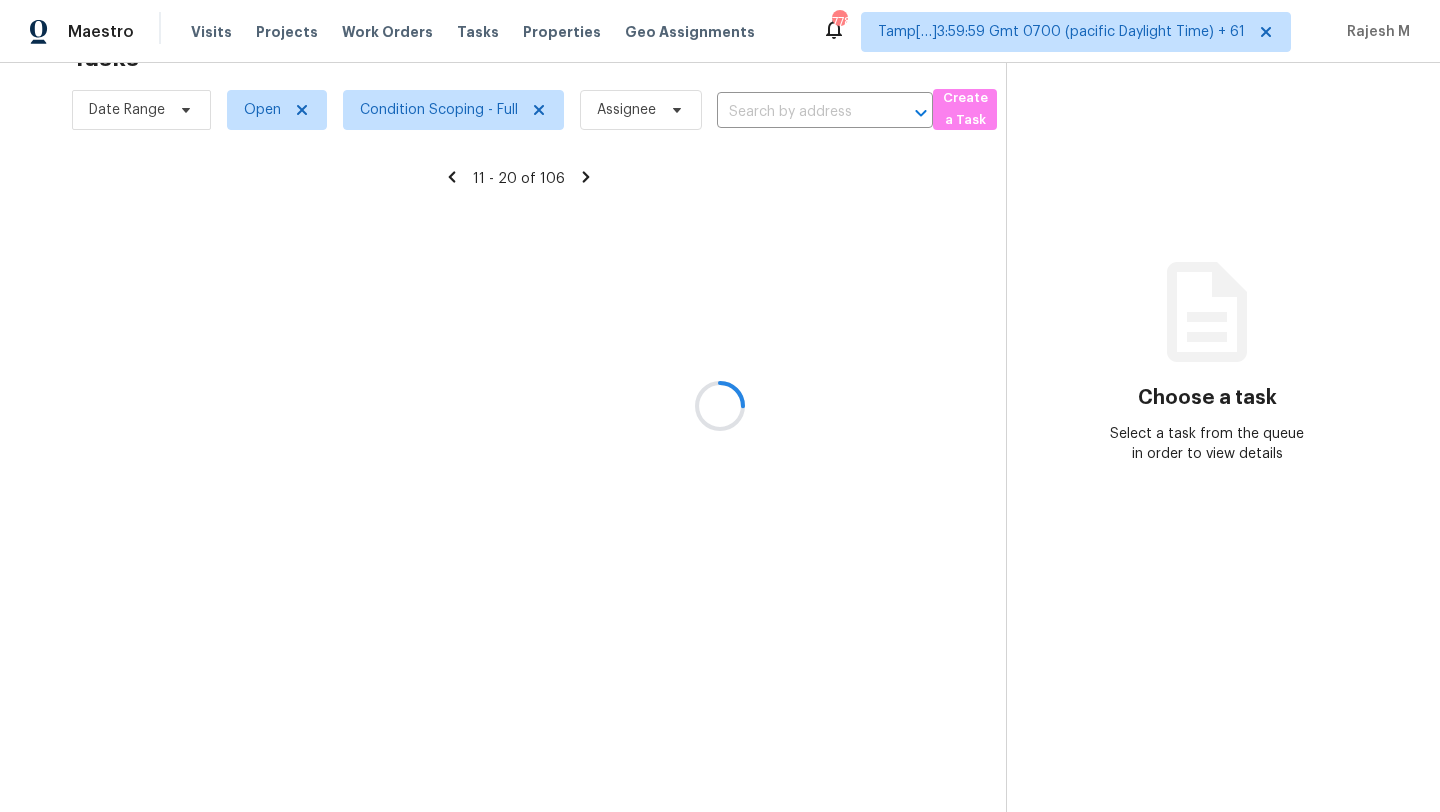 scroll, scrollTop: 229, scrollLeft: 0, axis: vertical 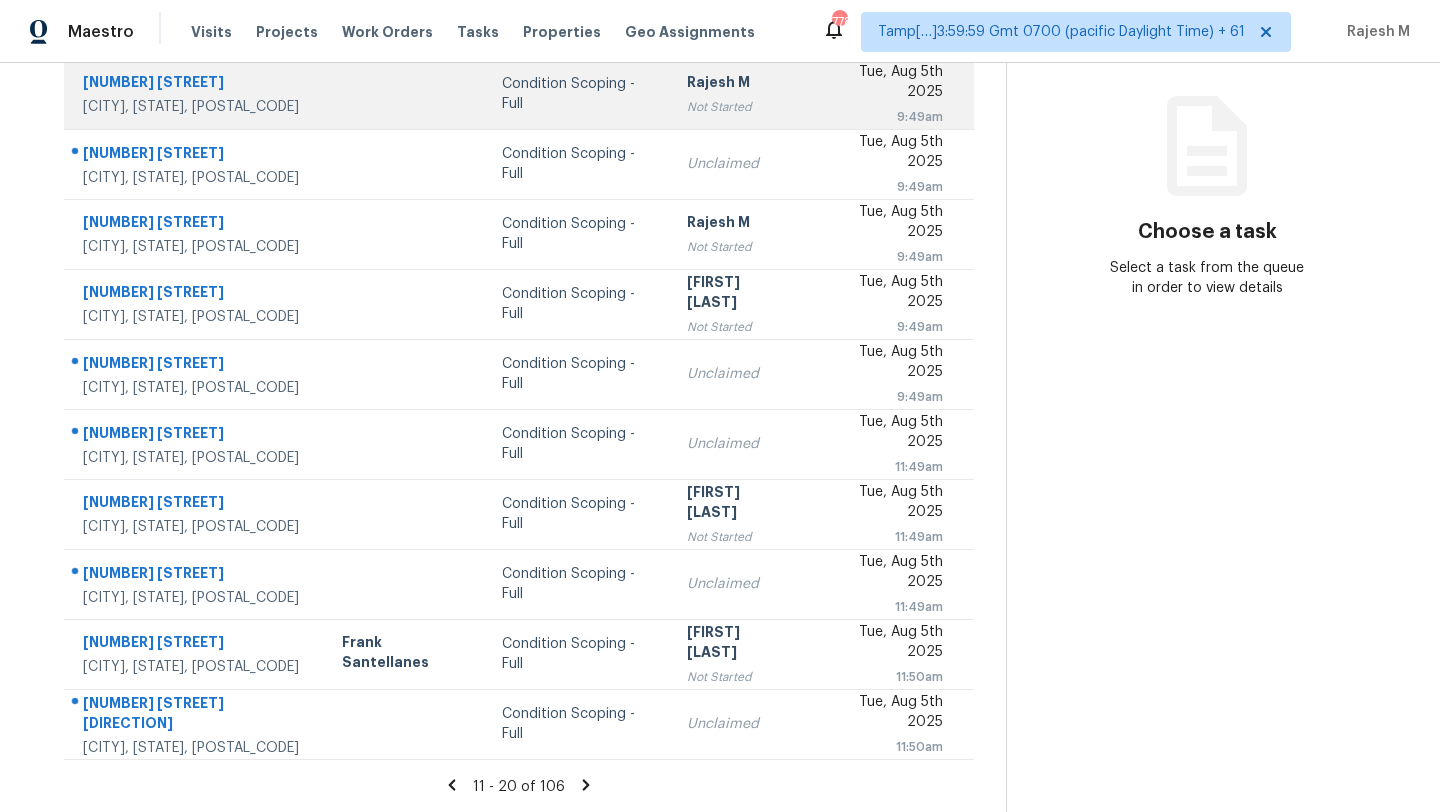click on "Rajesh M" at bounding box center [739, 84] 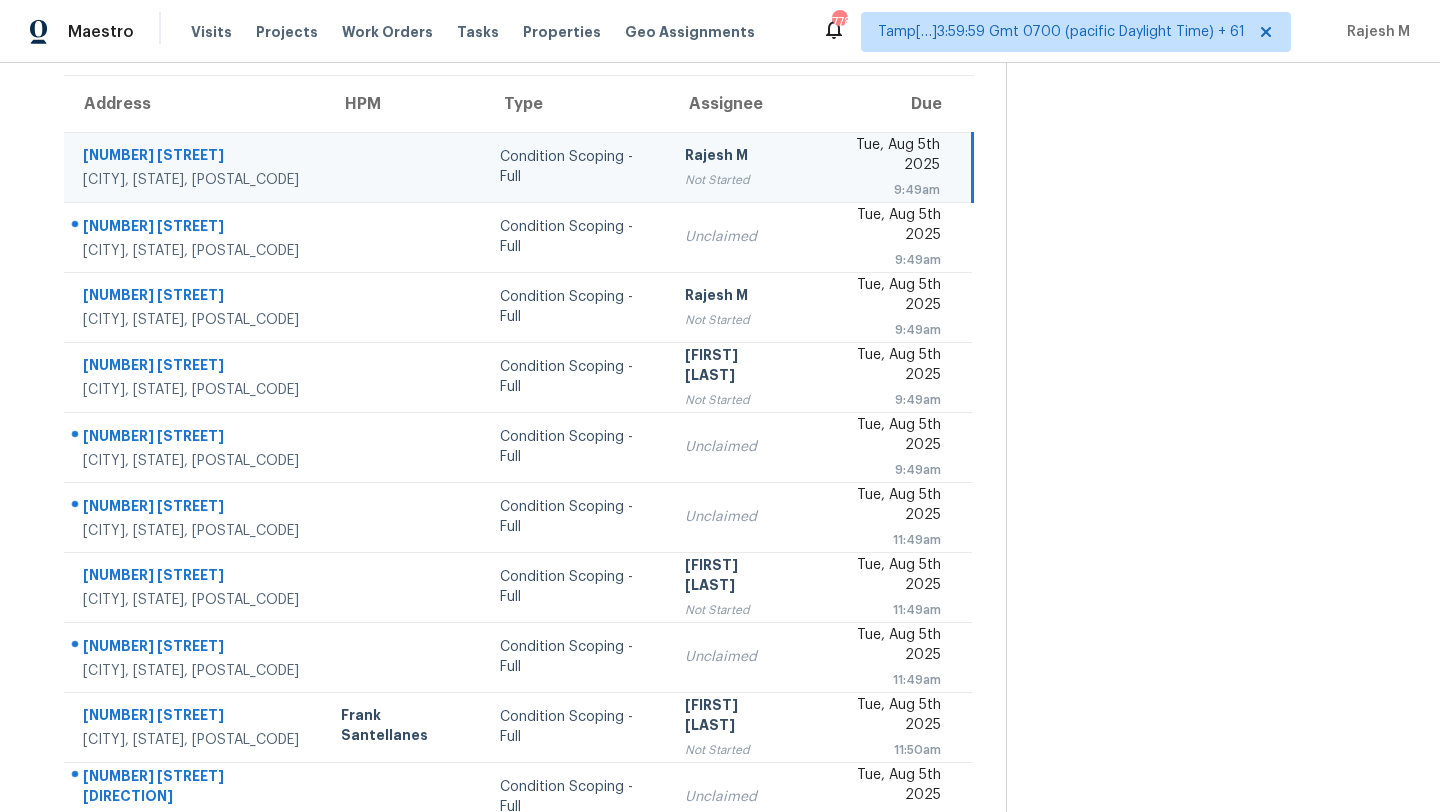 scroll, scrollTop: 141, scrollLeft: 0, axis: vertical 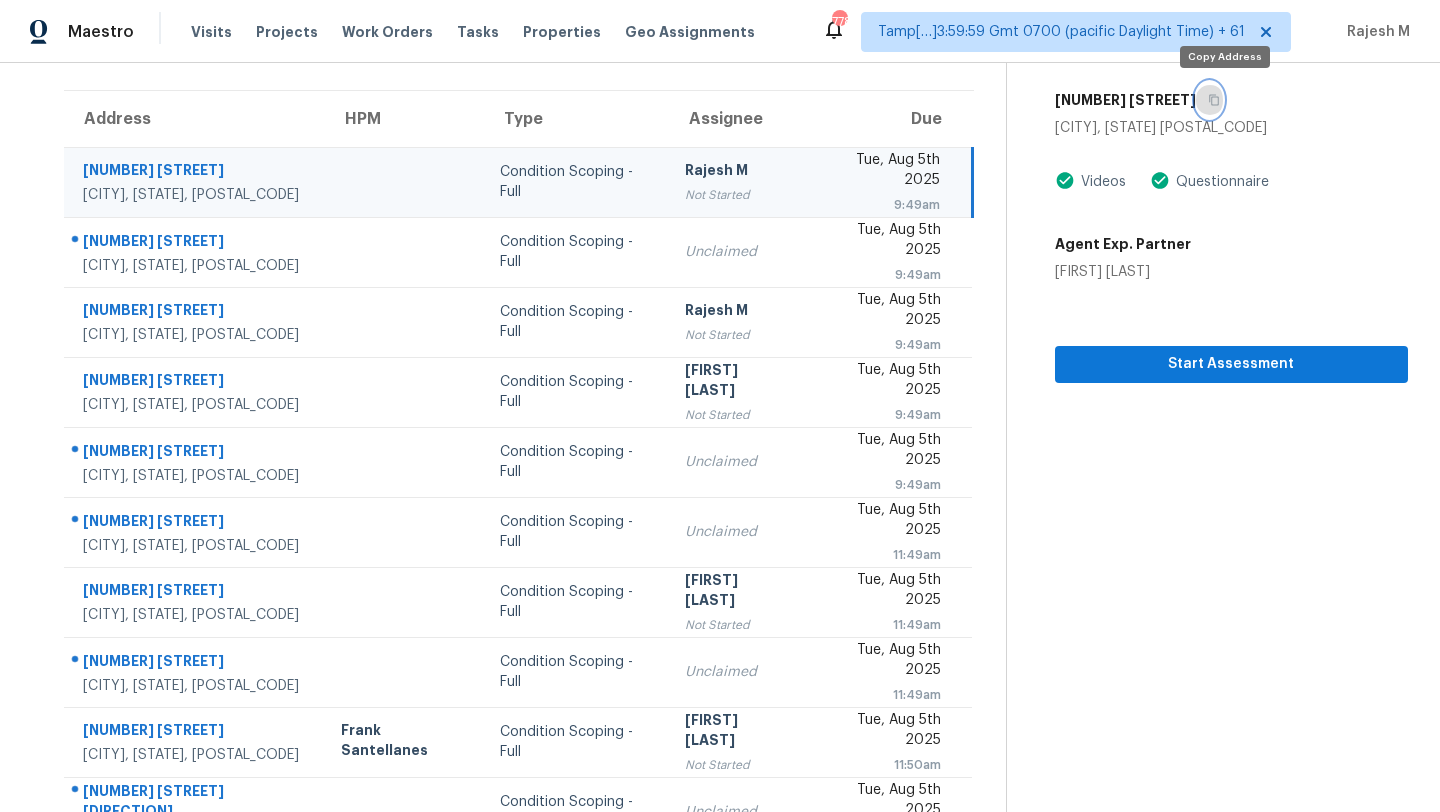 click 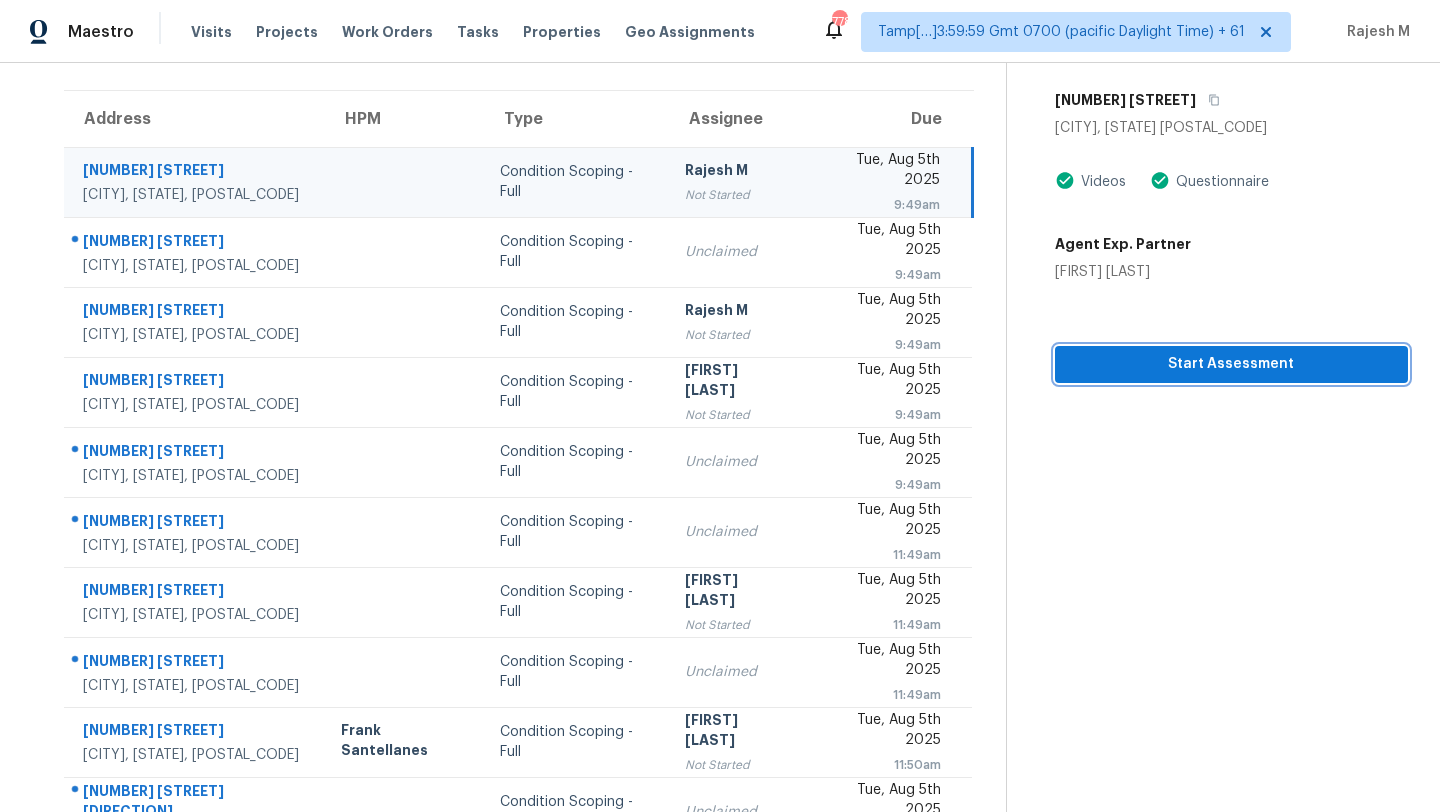 click on "Start Assessment" at bounding box center [1231, 364] 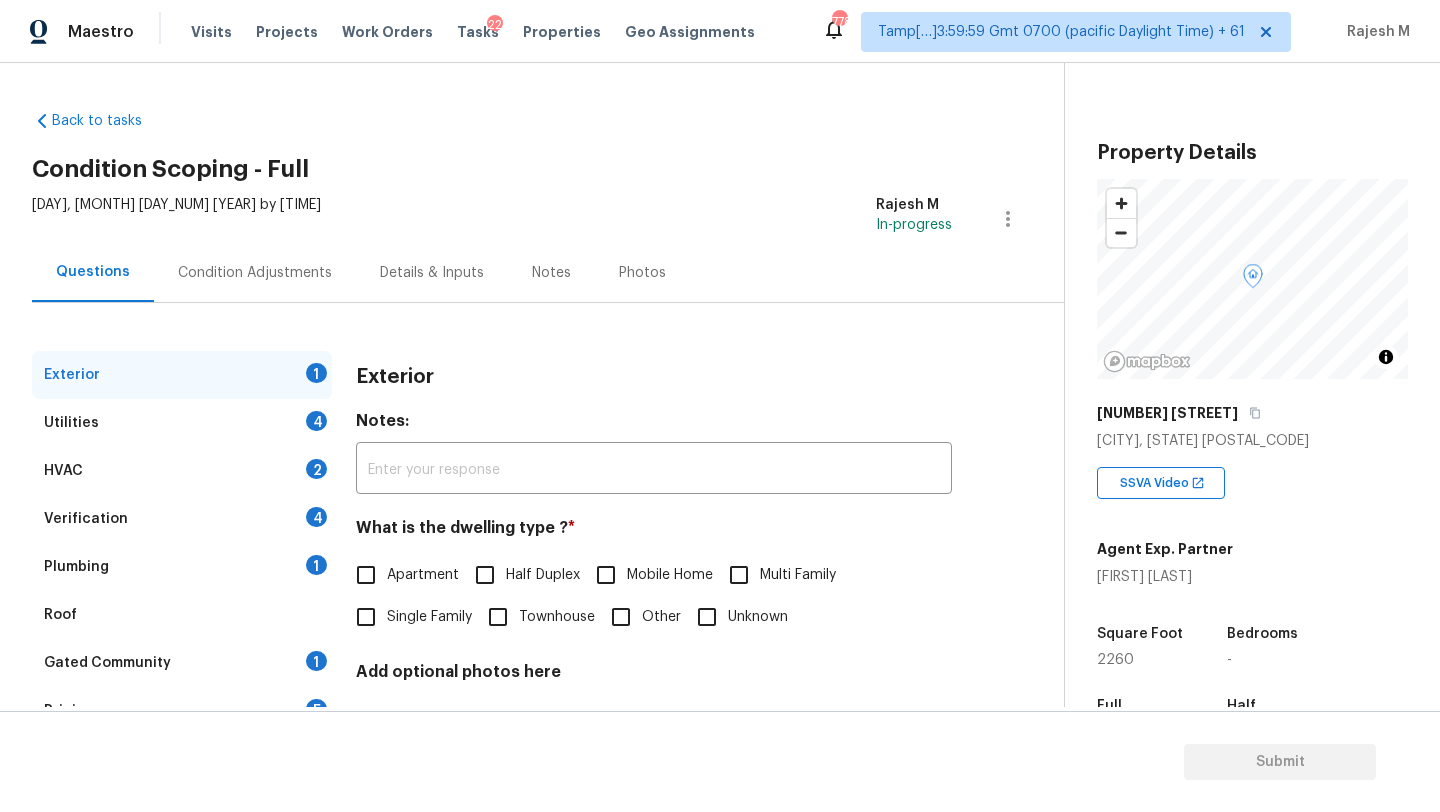 click on "1511 W Smoke Tree Ave" at bounding box center (1252, 413) 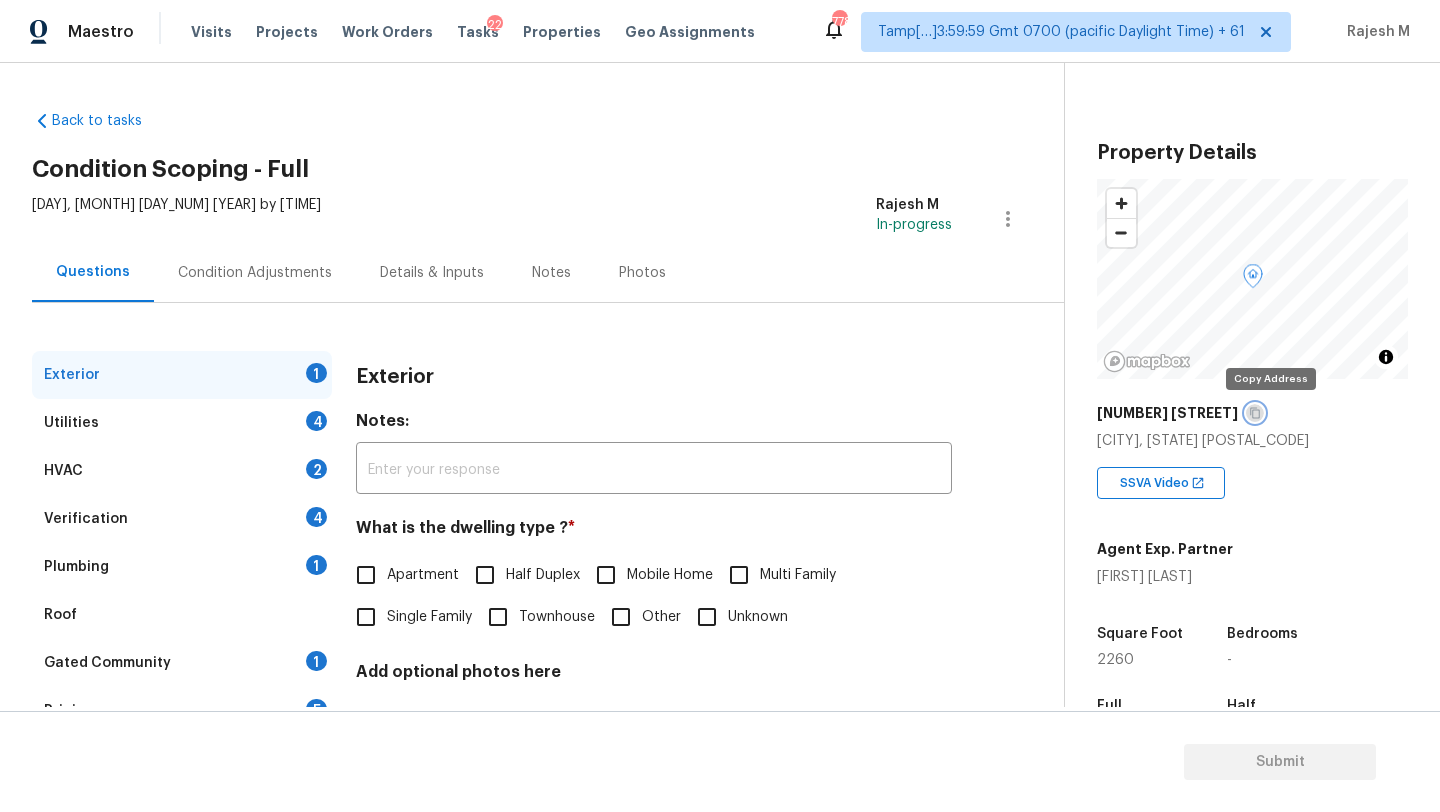 click 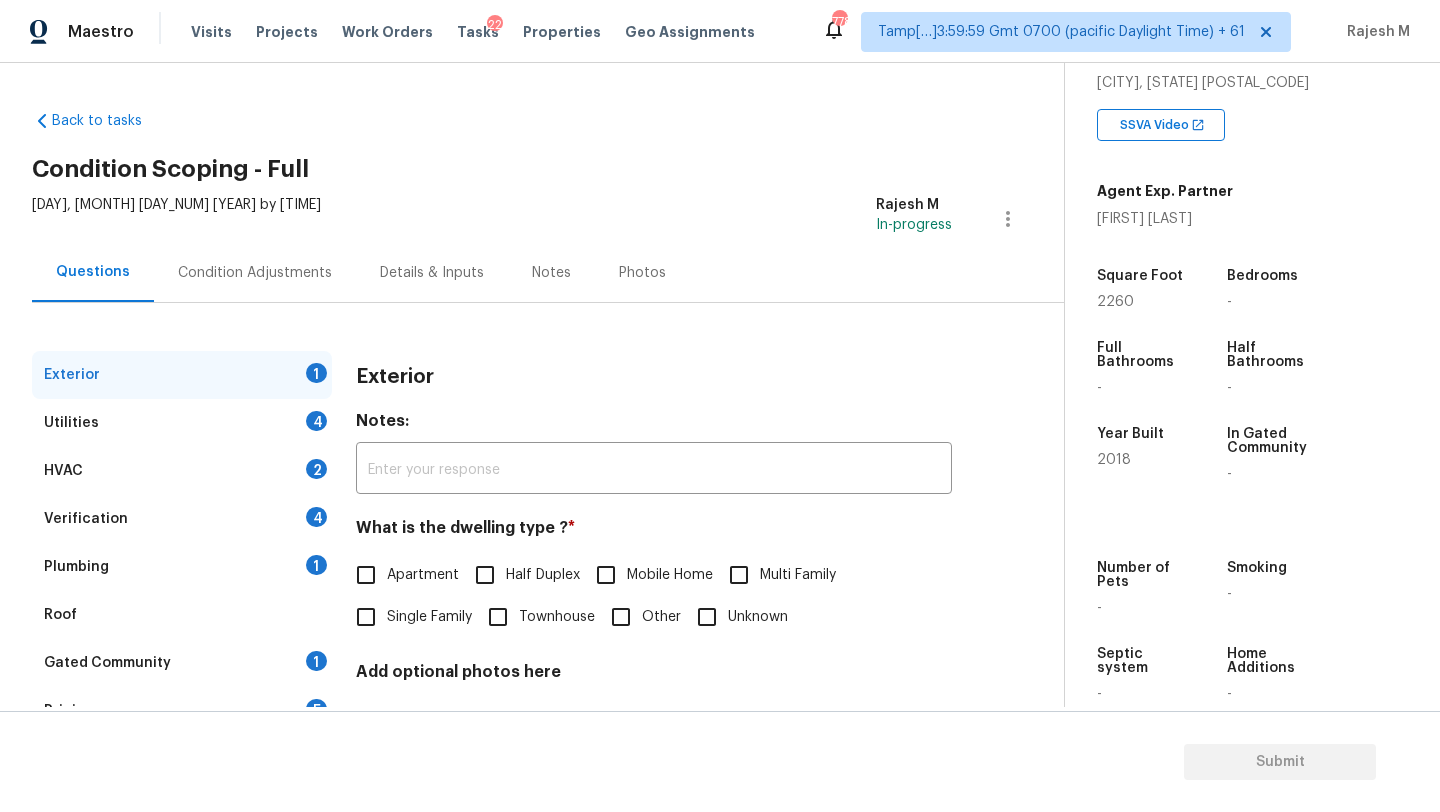 scroll, scrollTop: 392, scrollLeft: 0, axis: vertical 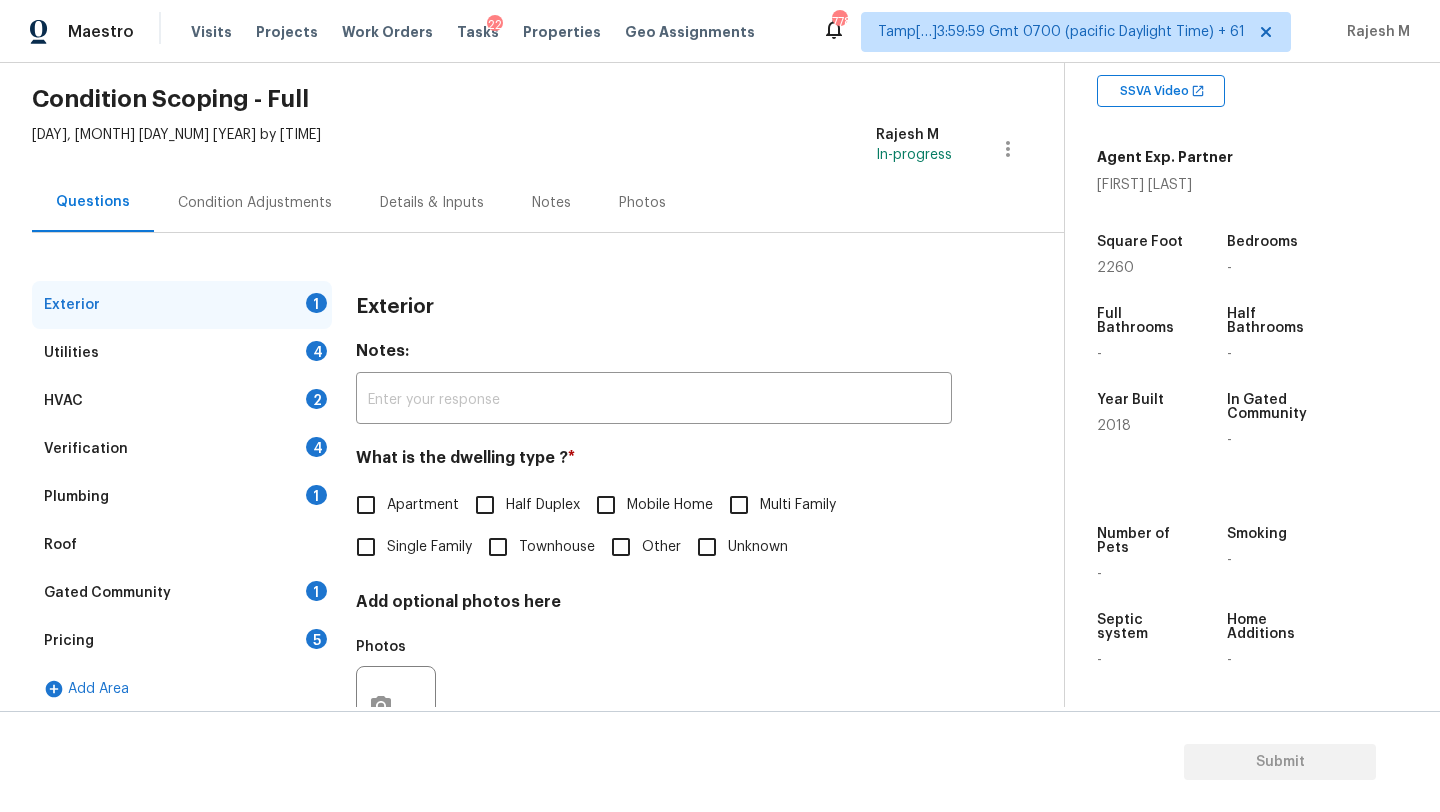 click on "Gated Community 1" at bounding box center (182, 593) 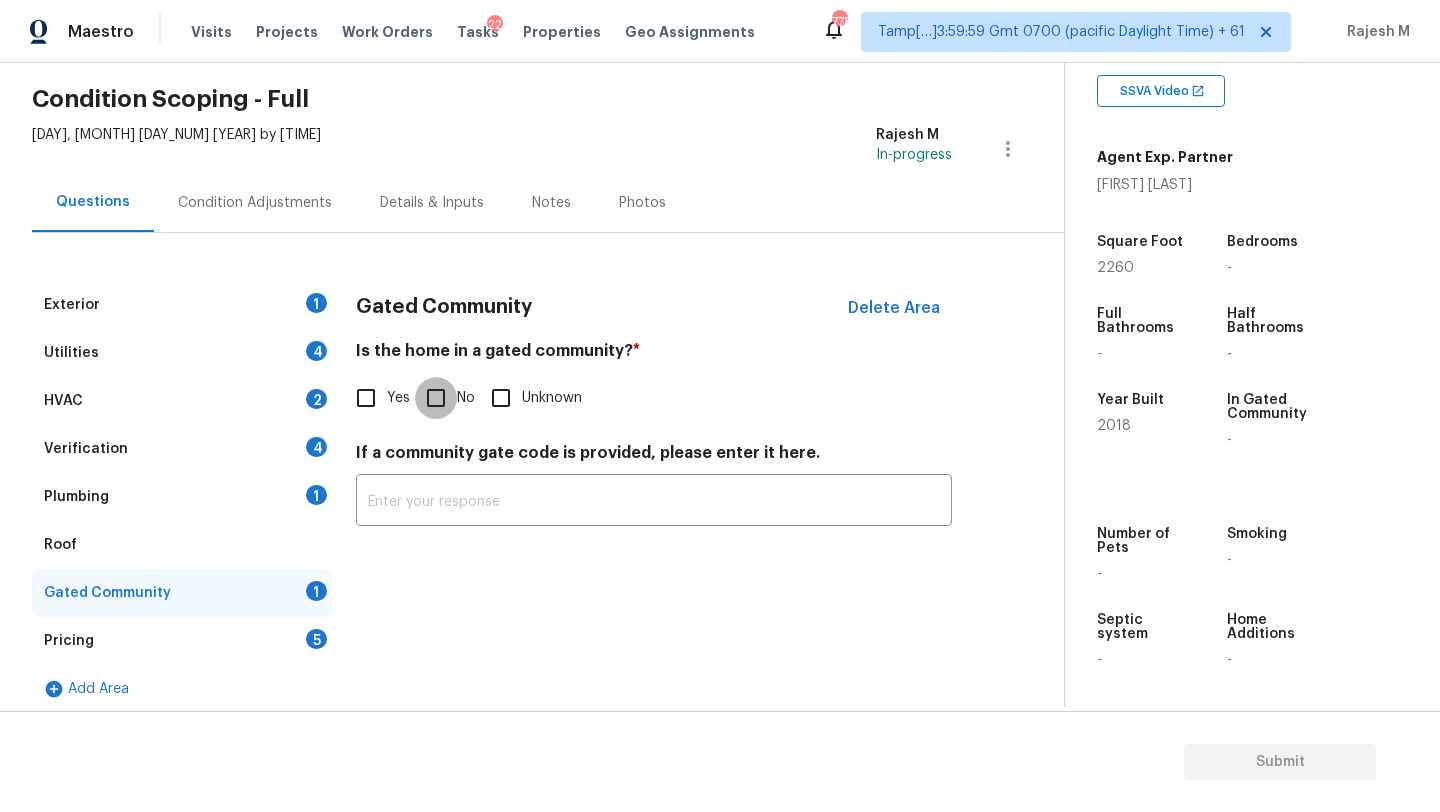 click on "No" at bounding box center (436, 398) 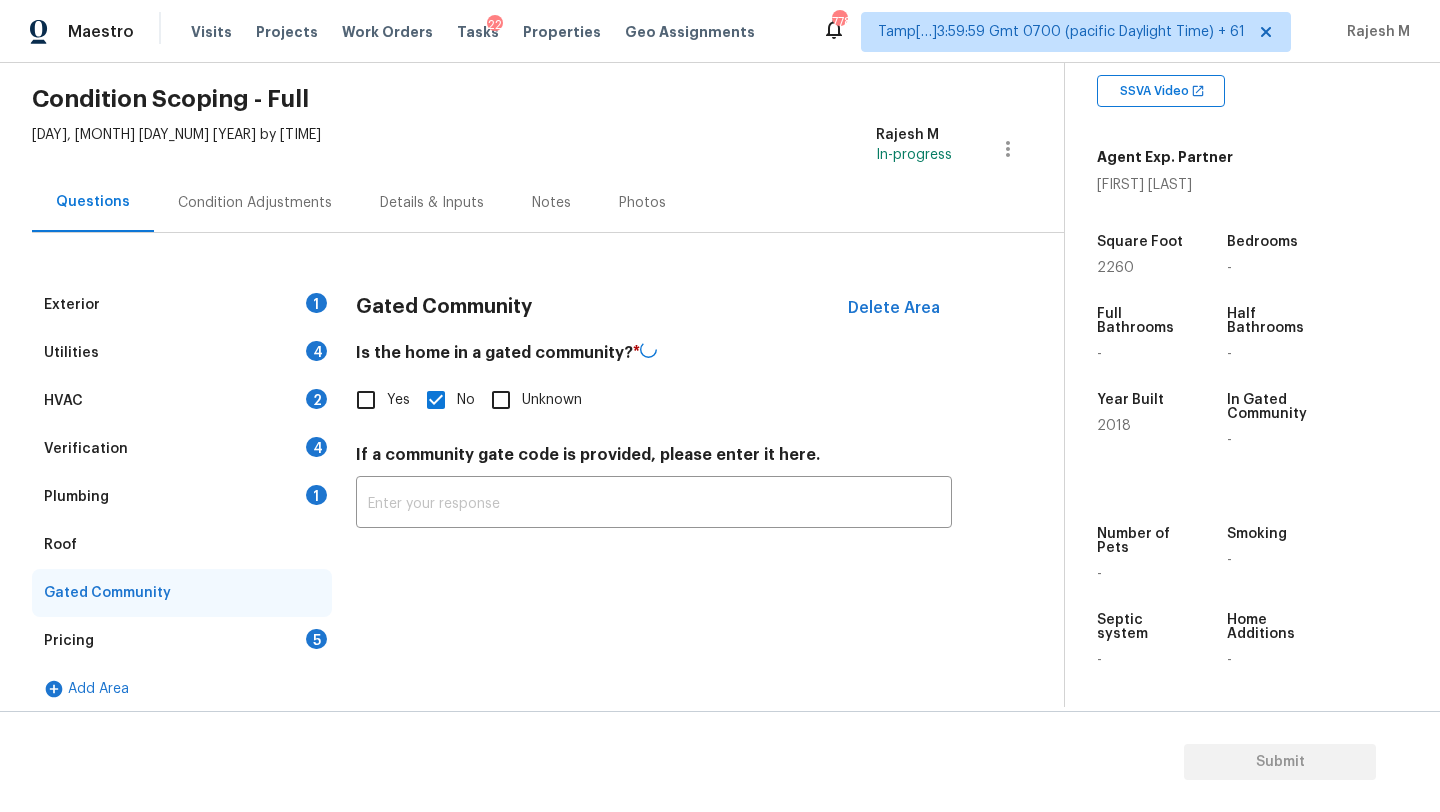 click on "Roof" at bounding box center (182, 545) 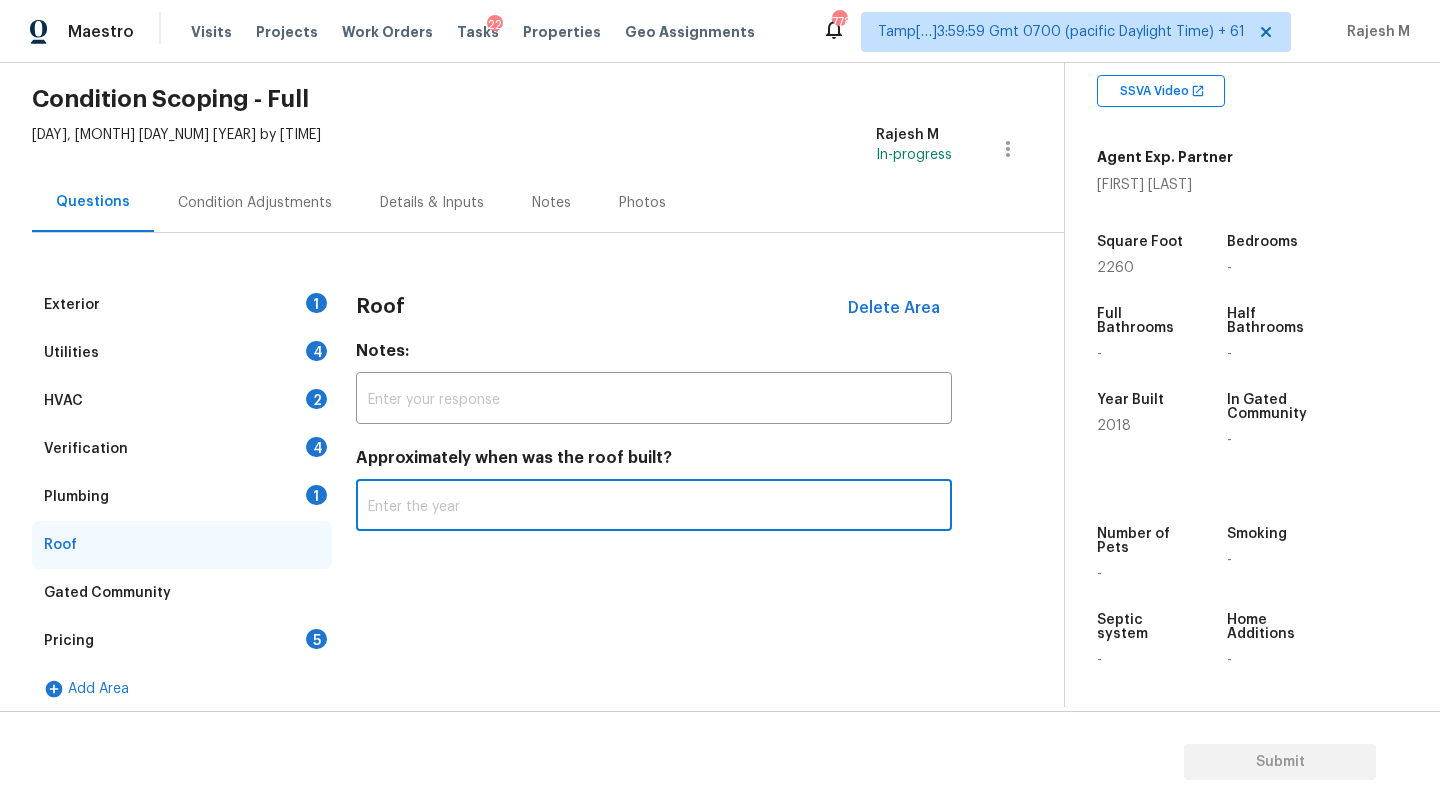 click at bounding box center (654, 507) 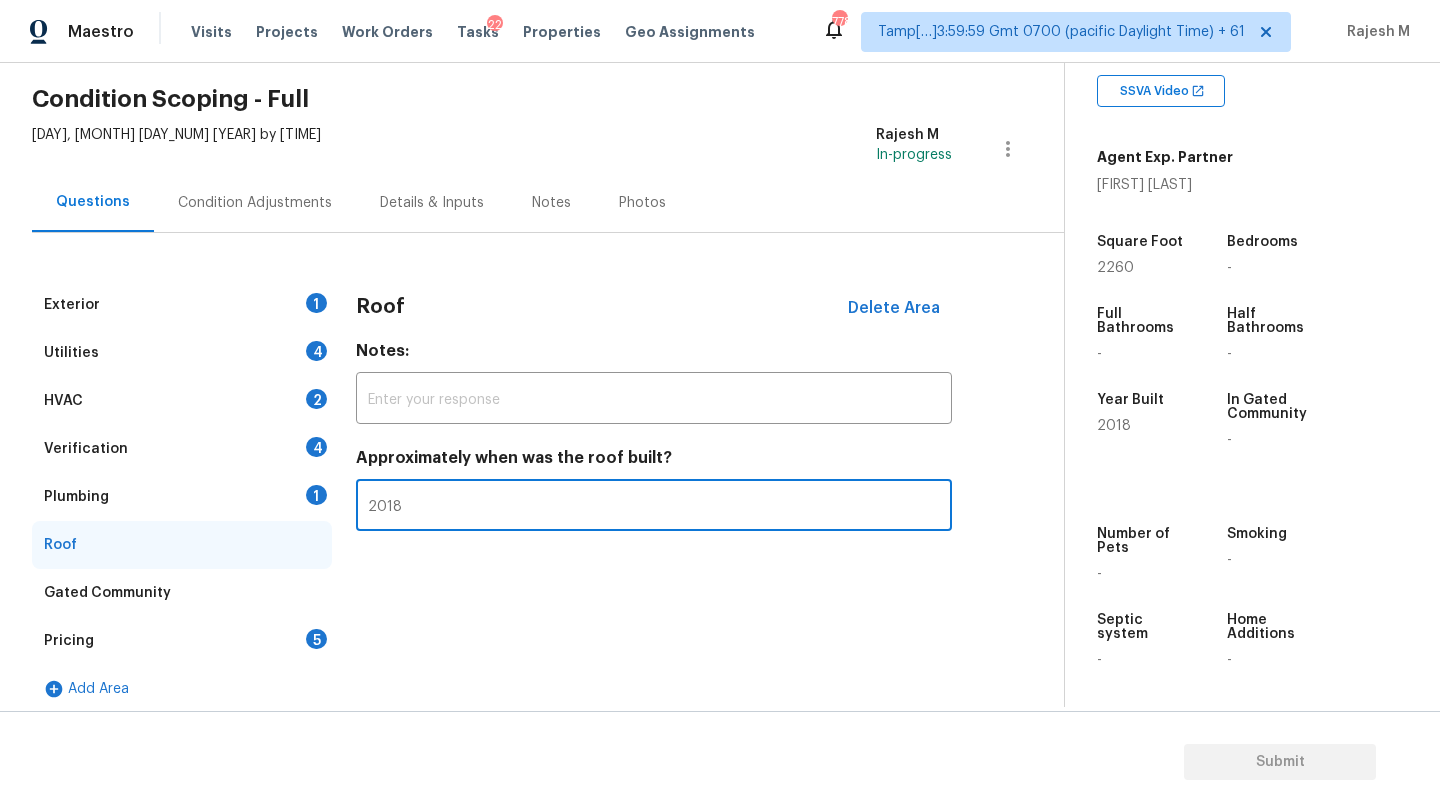 type on "2018" 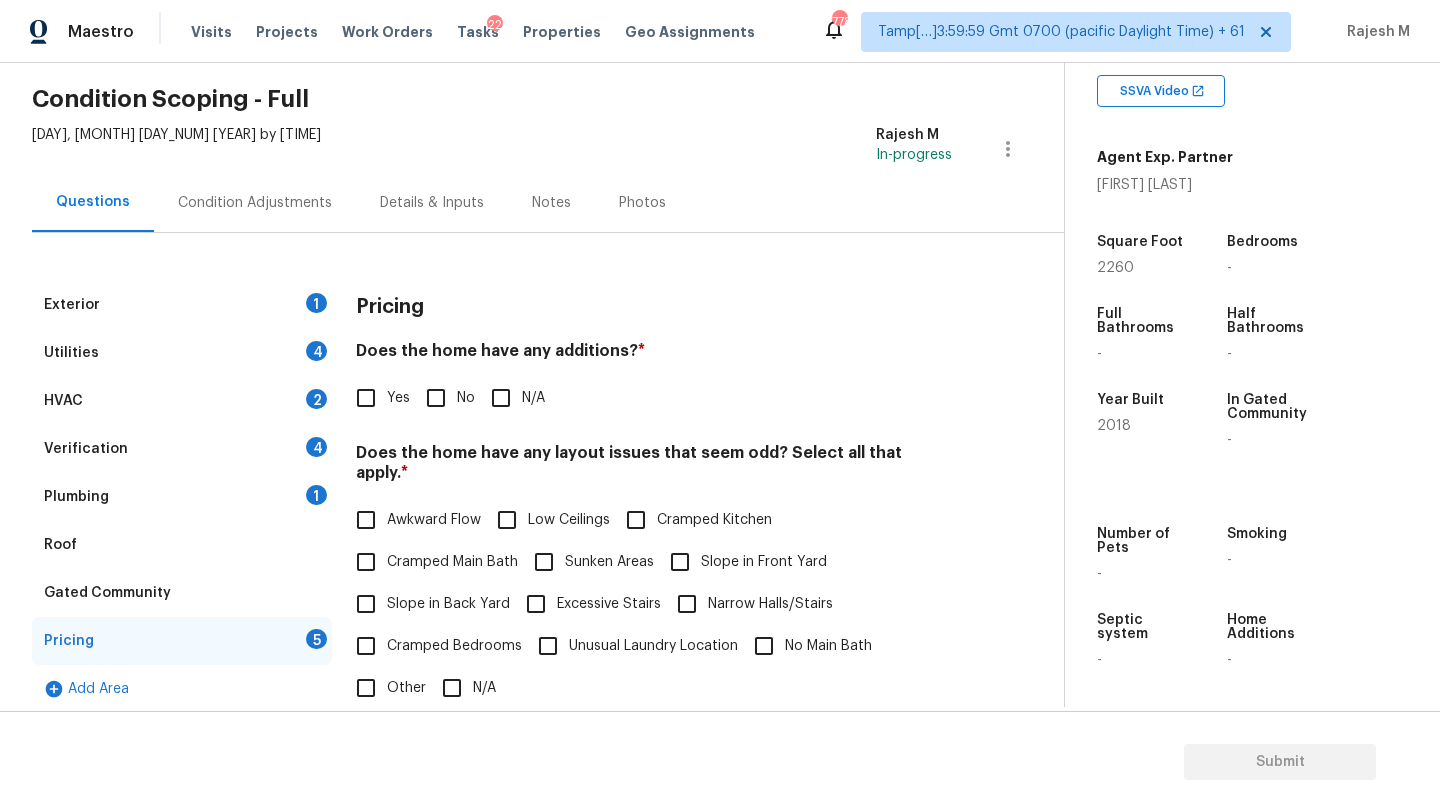 click on "Does the home have any additions?  * Yes No N/A" at bounding box center (654, 380) 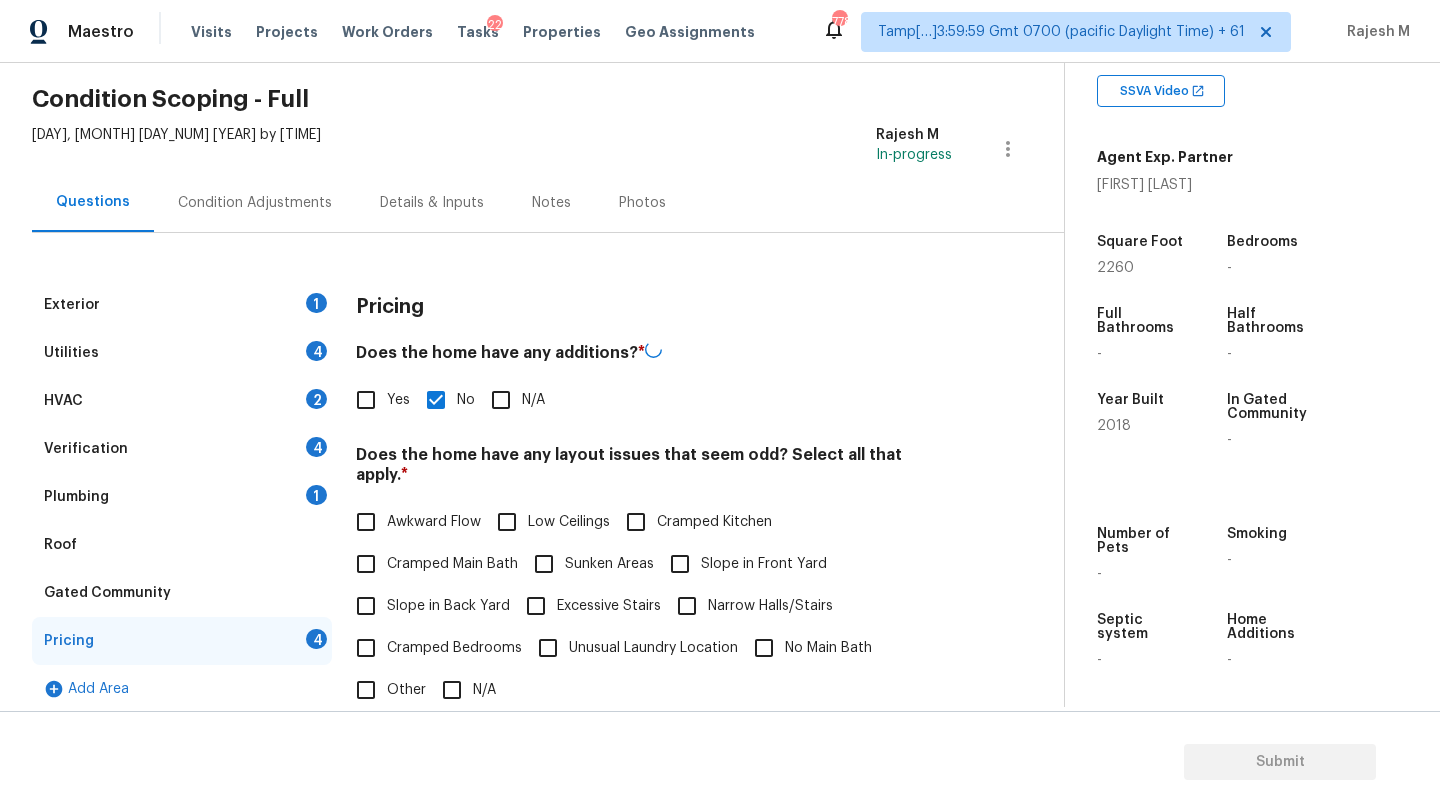 click on "N/A" at bounding box center [452, 690] 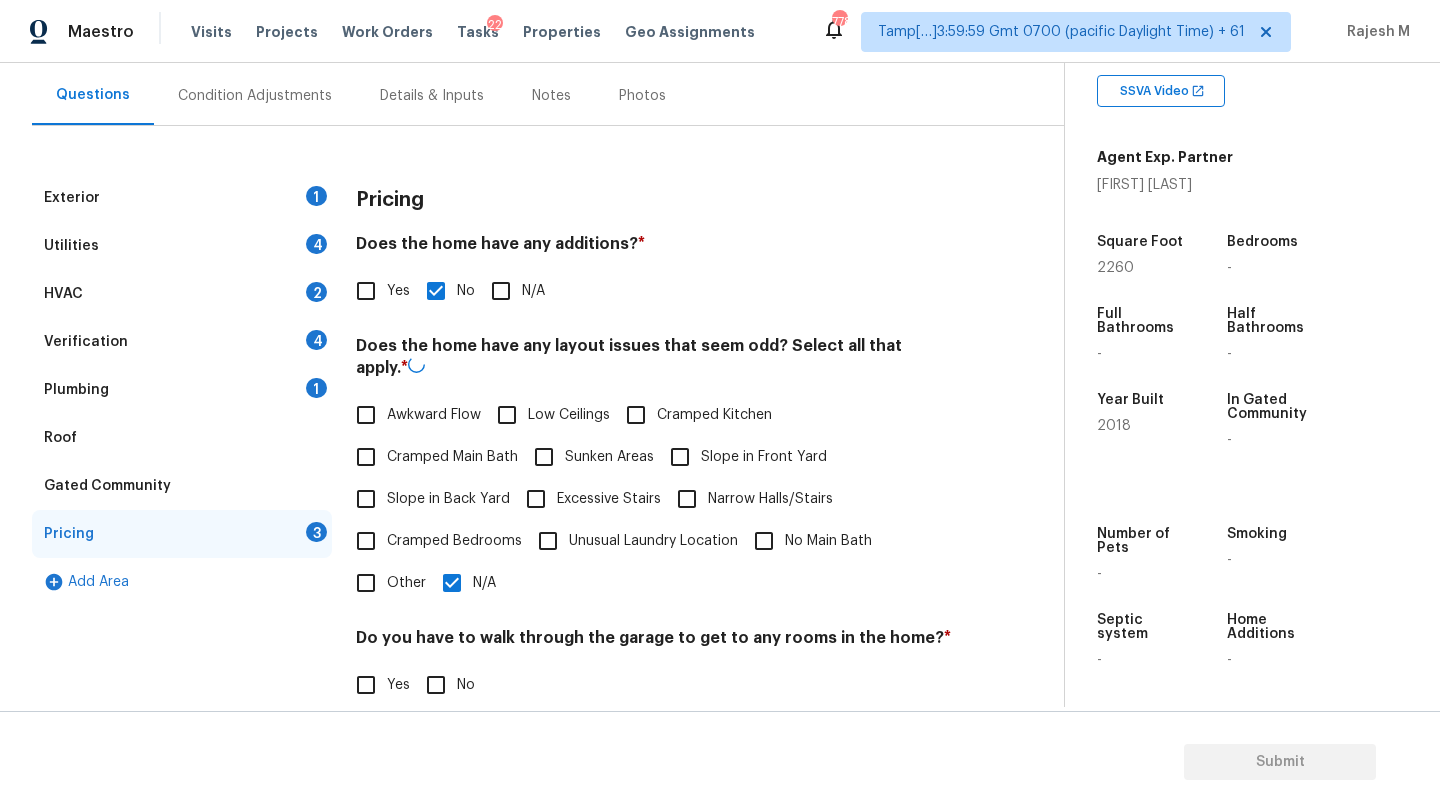 scroll, scrollTop: 388, scrollLeft: 0, axis: vertical 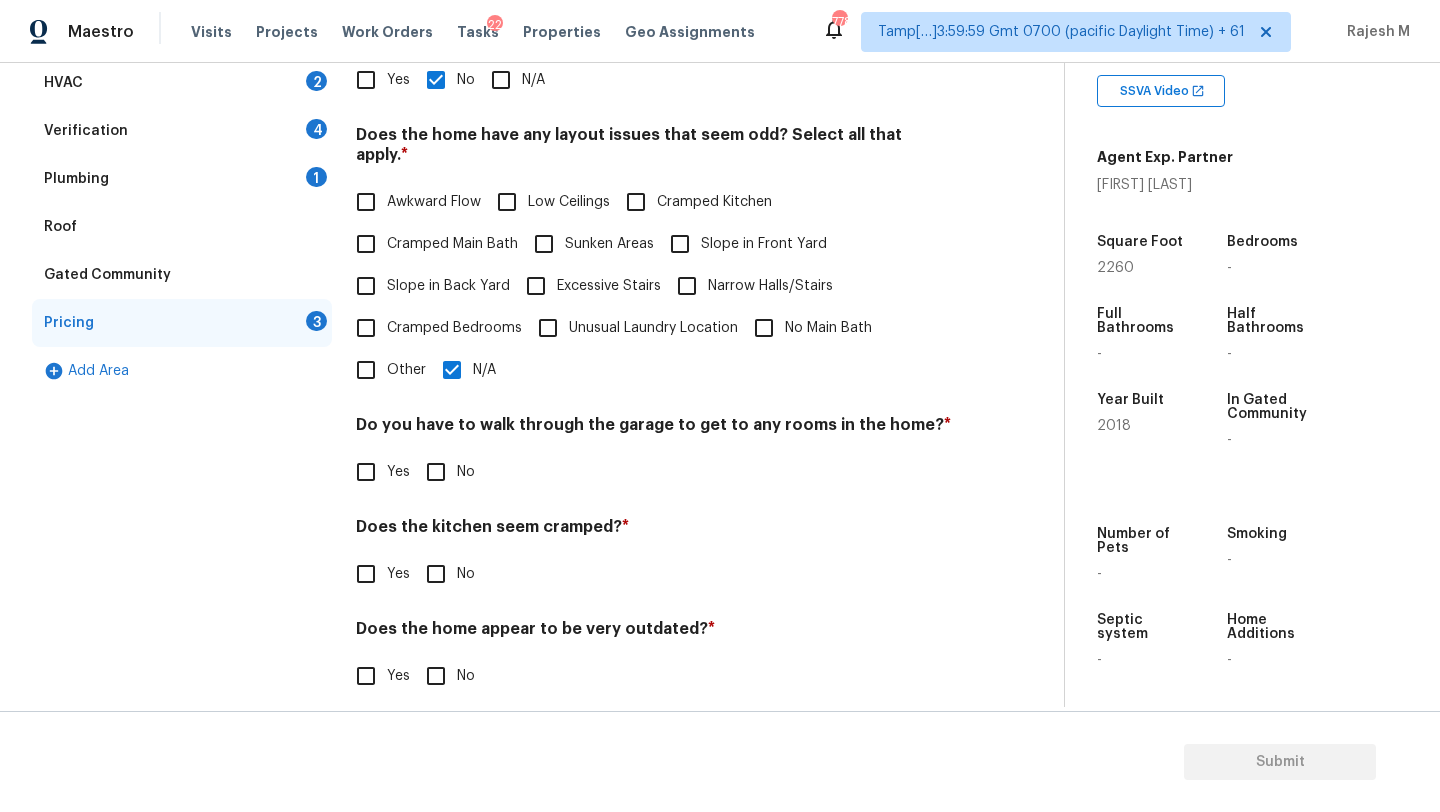 click on "No" at bounding box center (436, 472) 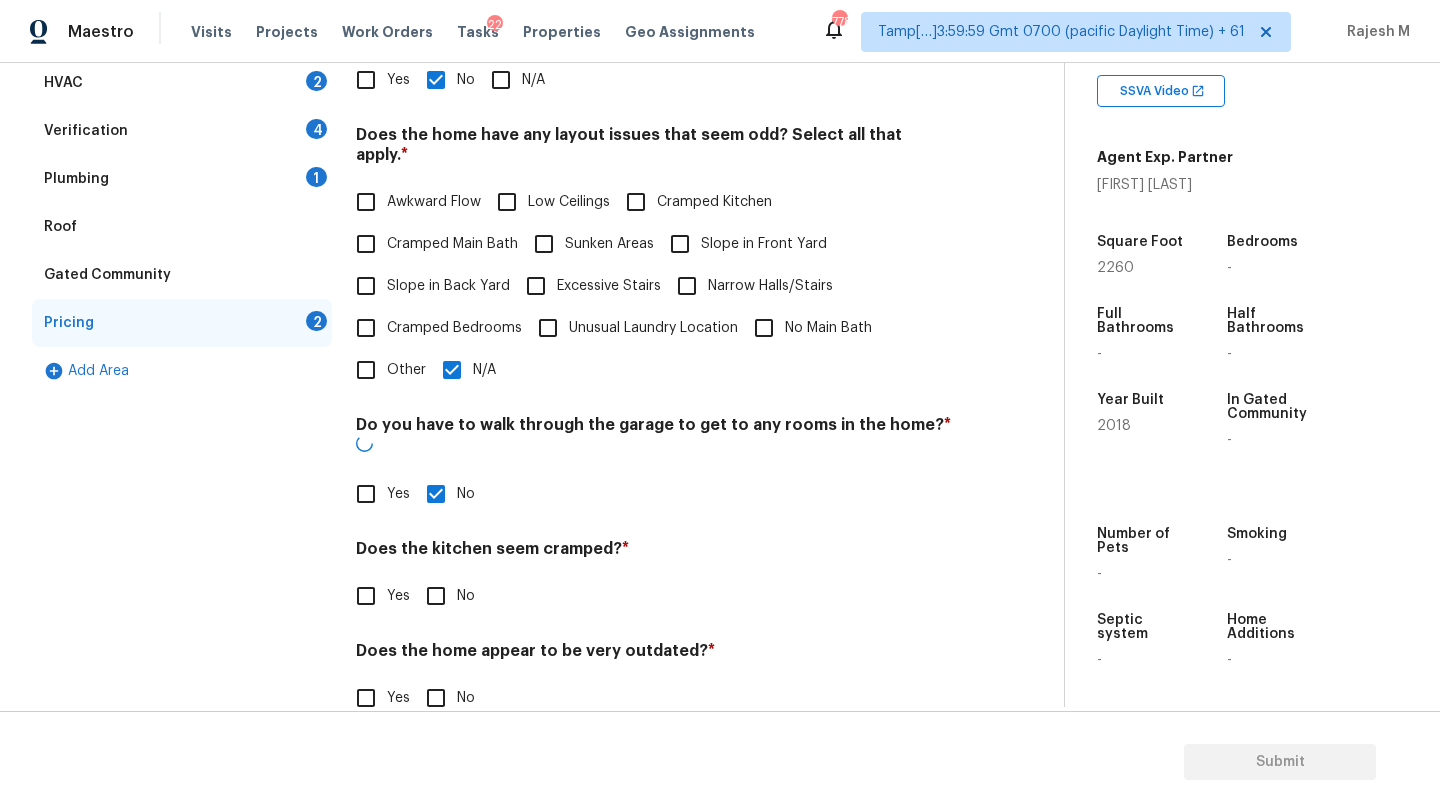click on "No" at bounding box center (436, 596) 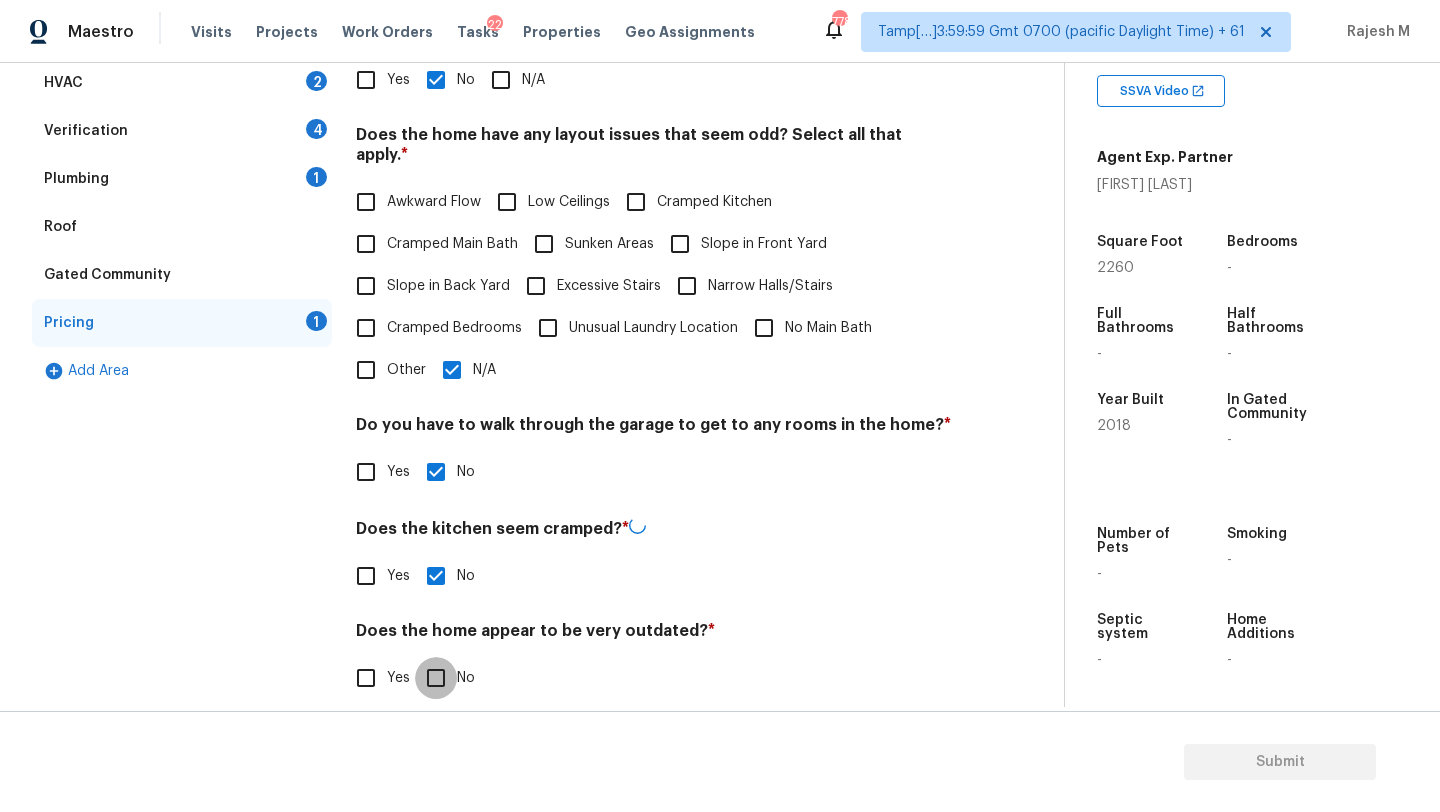 click on "No" at bounding box center (436, 678) 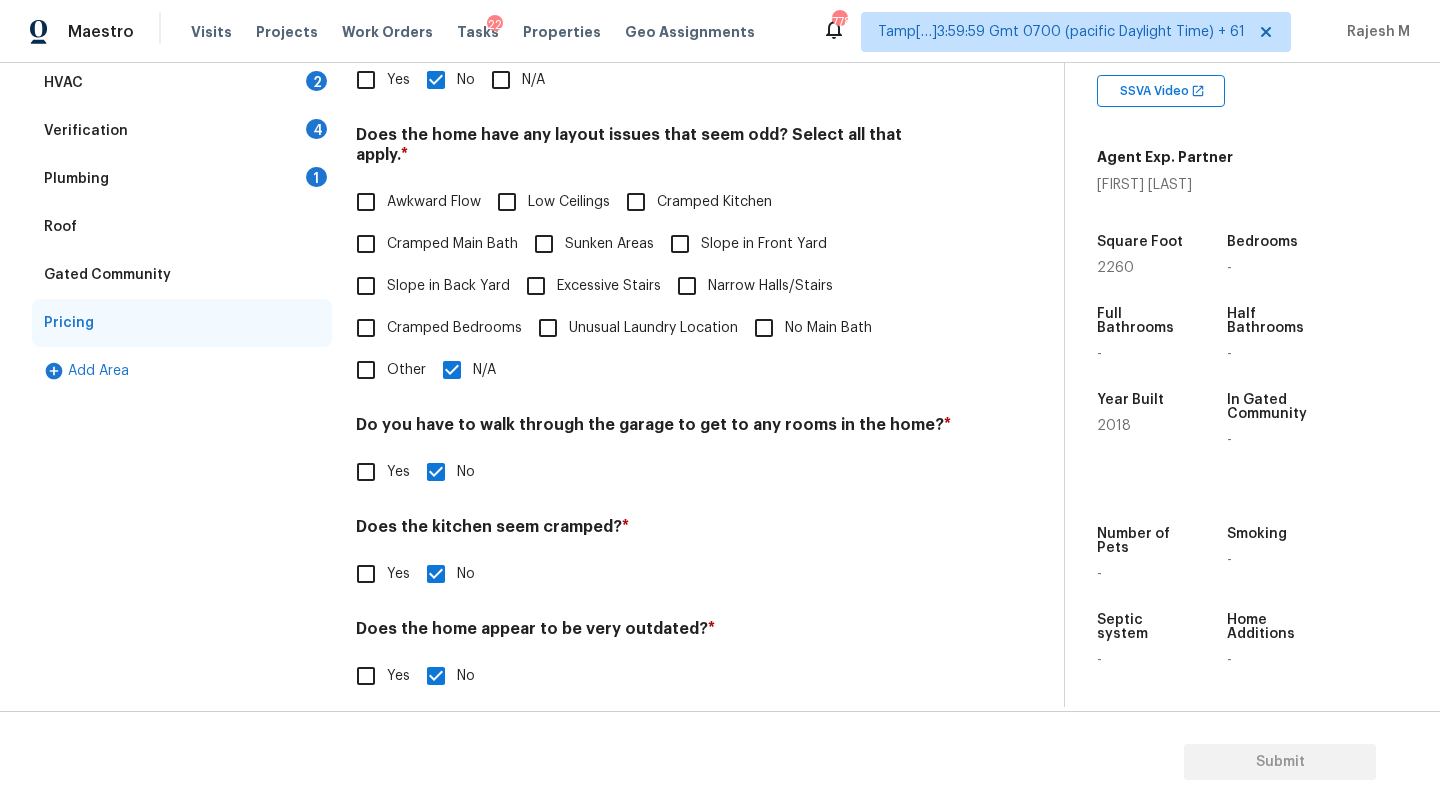 click on "Yes No N/A" at bounding box center (654, 80) 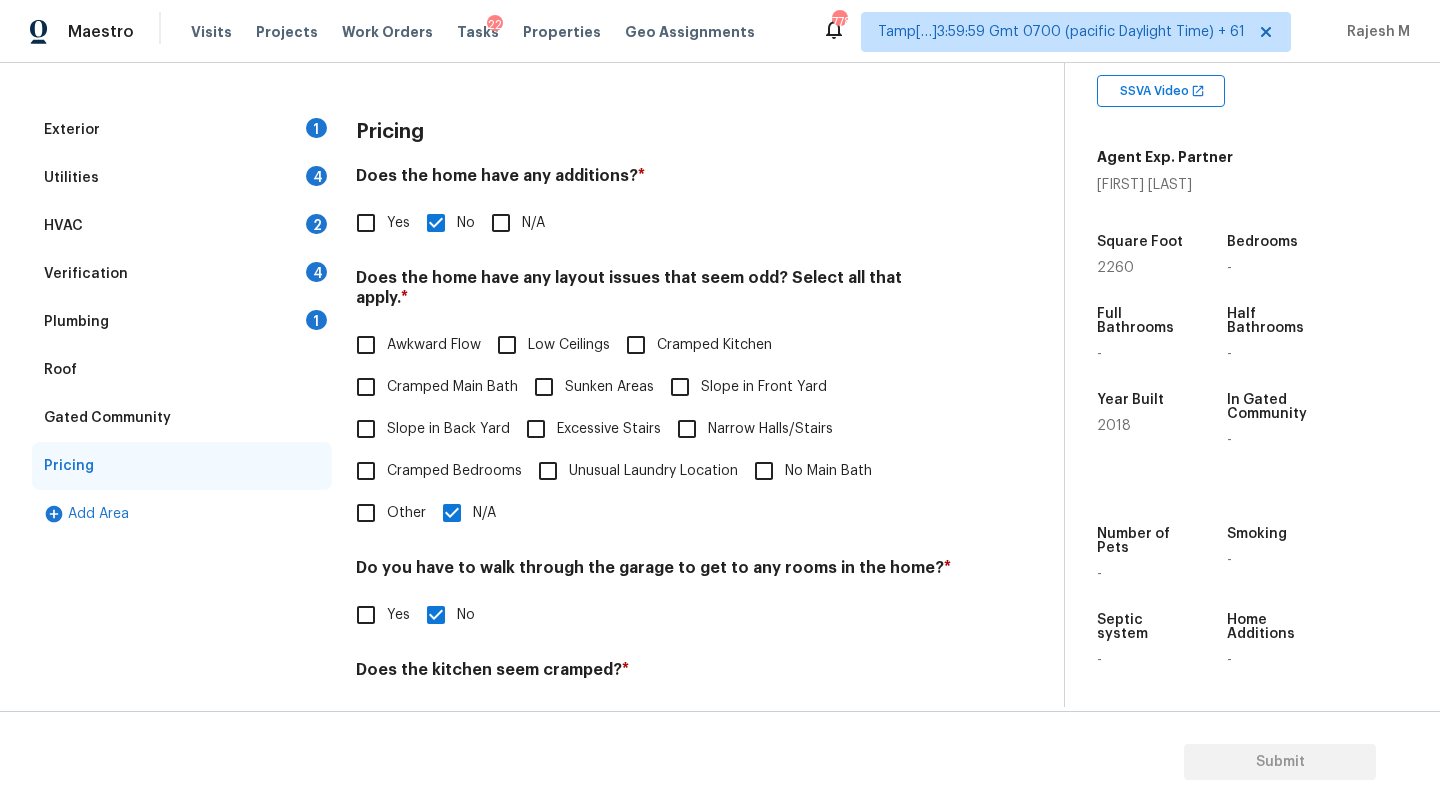 click on "Plumbing 1" at bounding box center (182, 322) 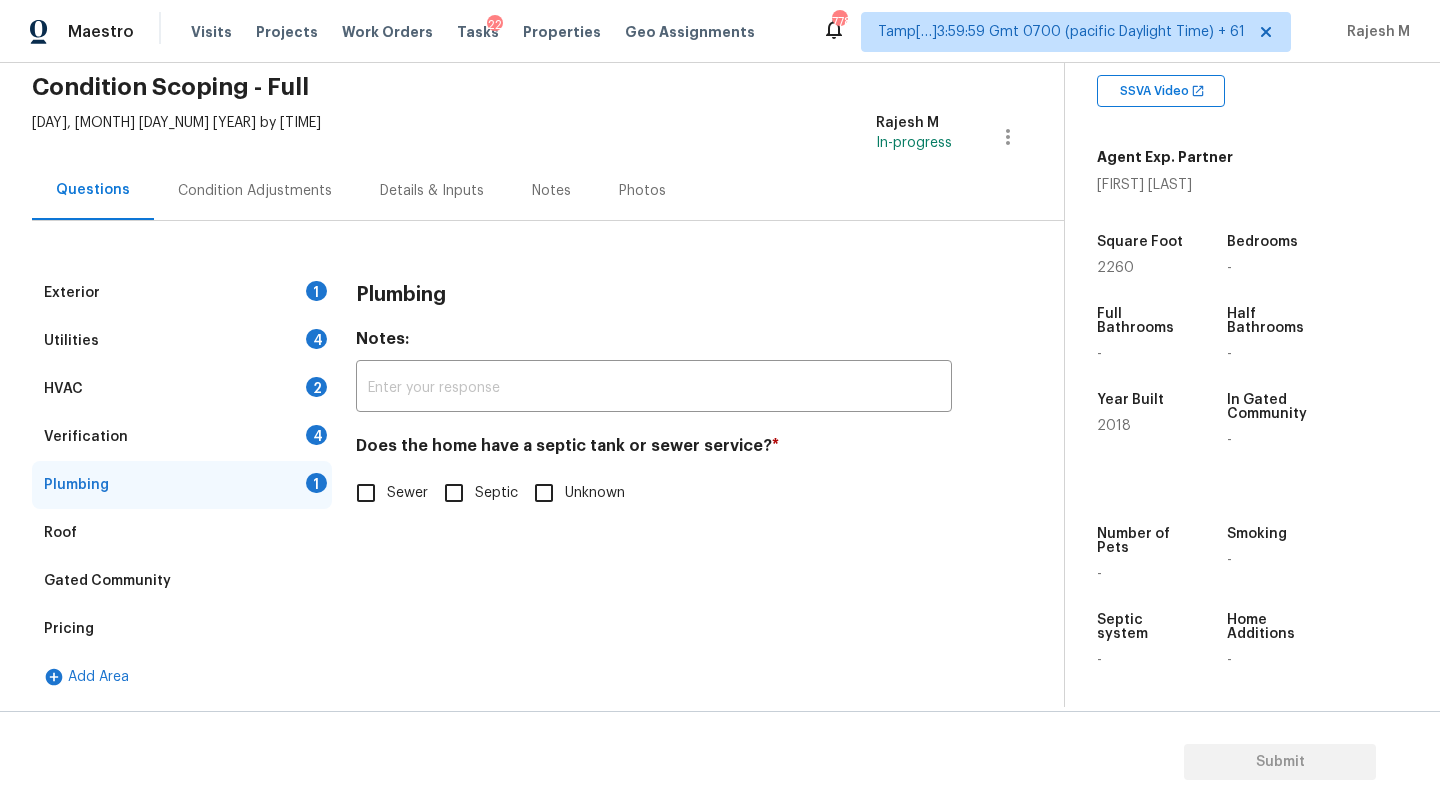 scroll, scrollTop: 82, scrollLeft: 0, axis: vertical 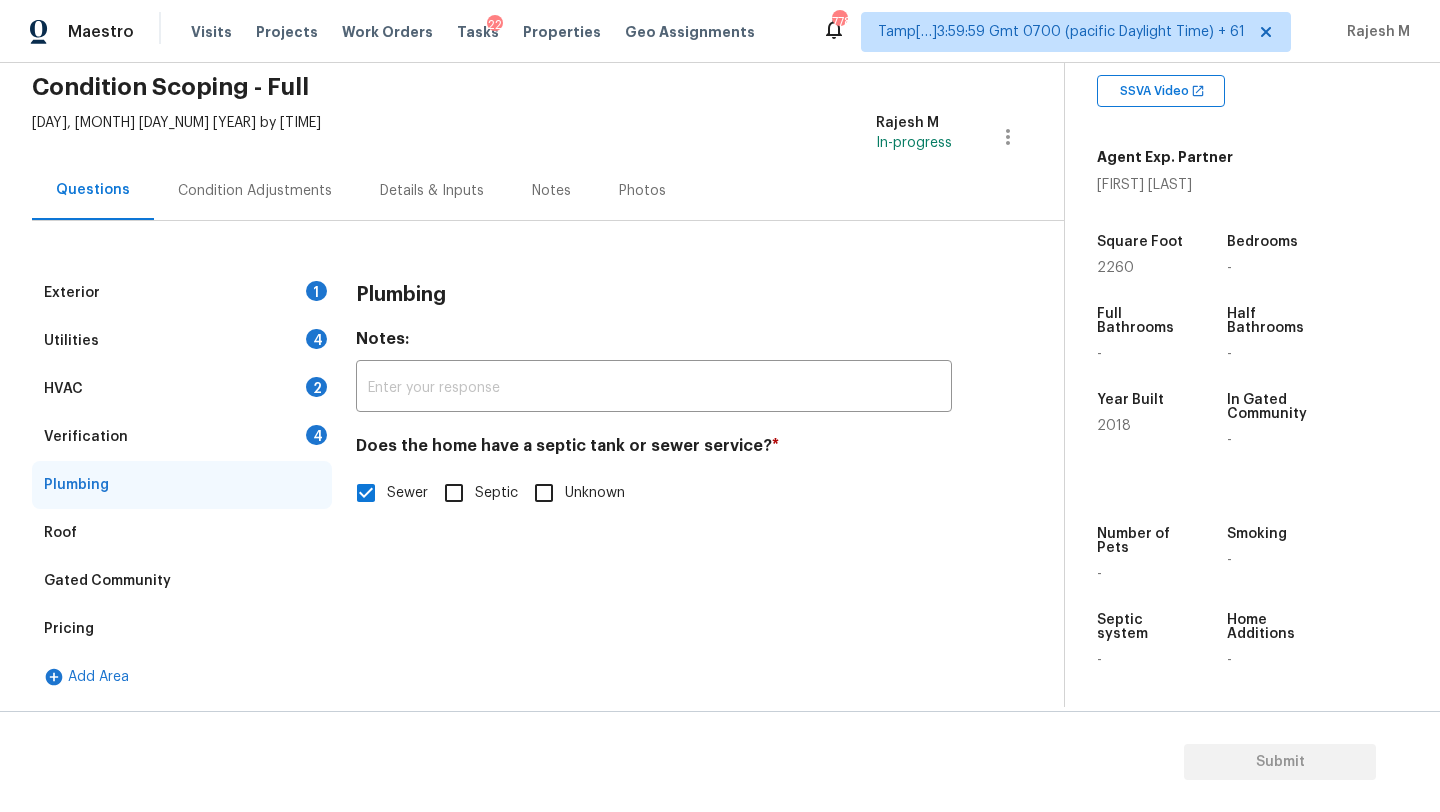 click on "Verification 4" at bounding box center (182, 437) 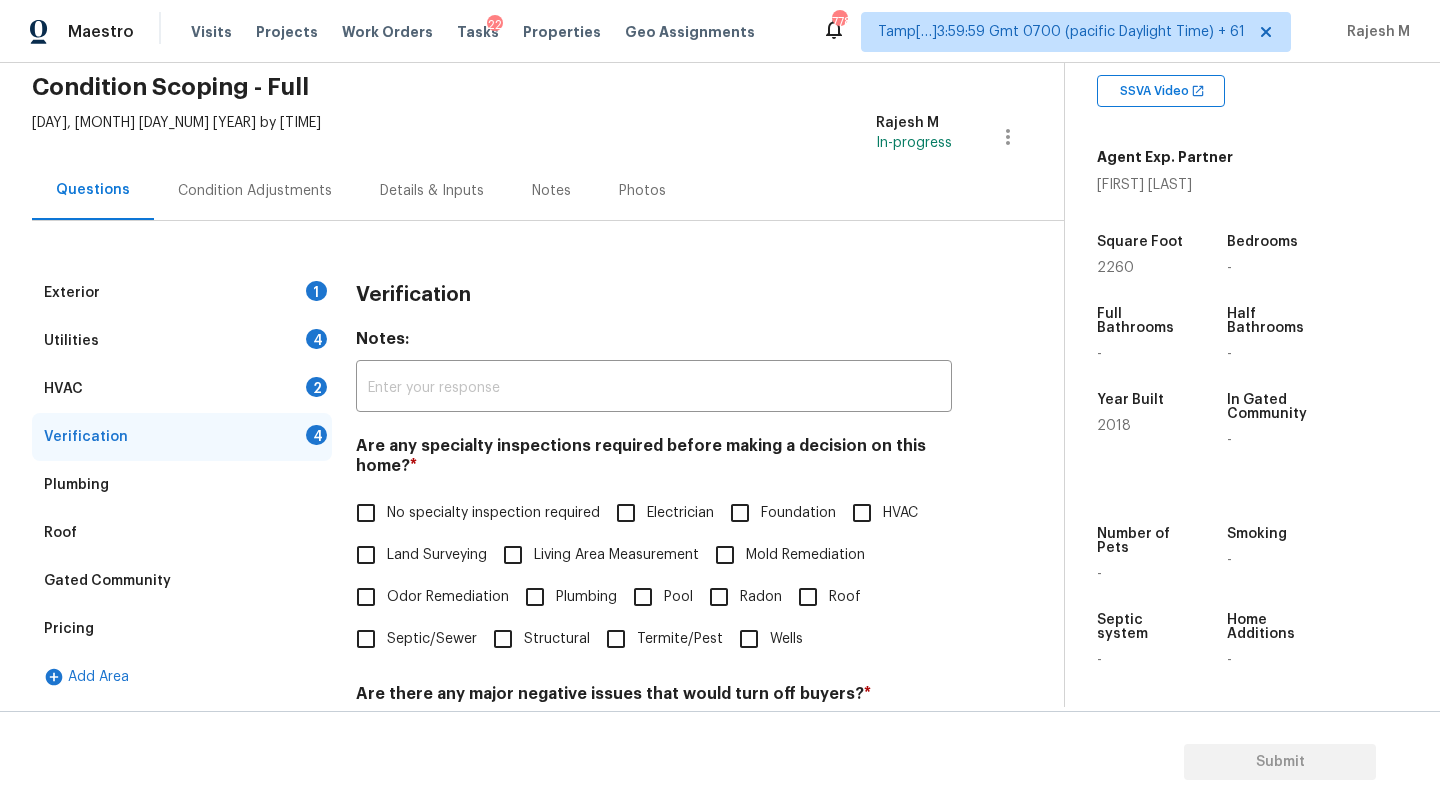 click on "Are any specialty inspections required before making a decision on this home?  *" at bounding box center [654, 460] 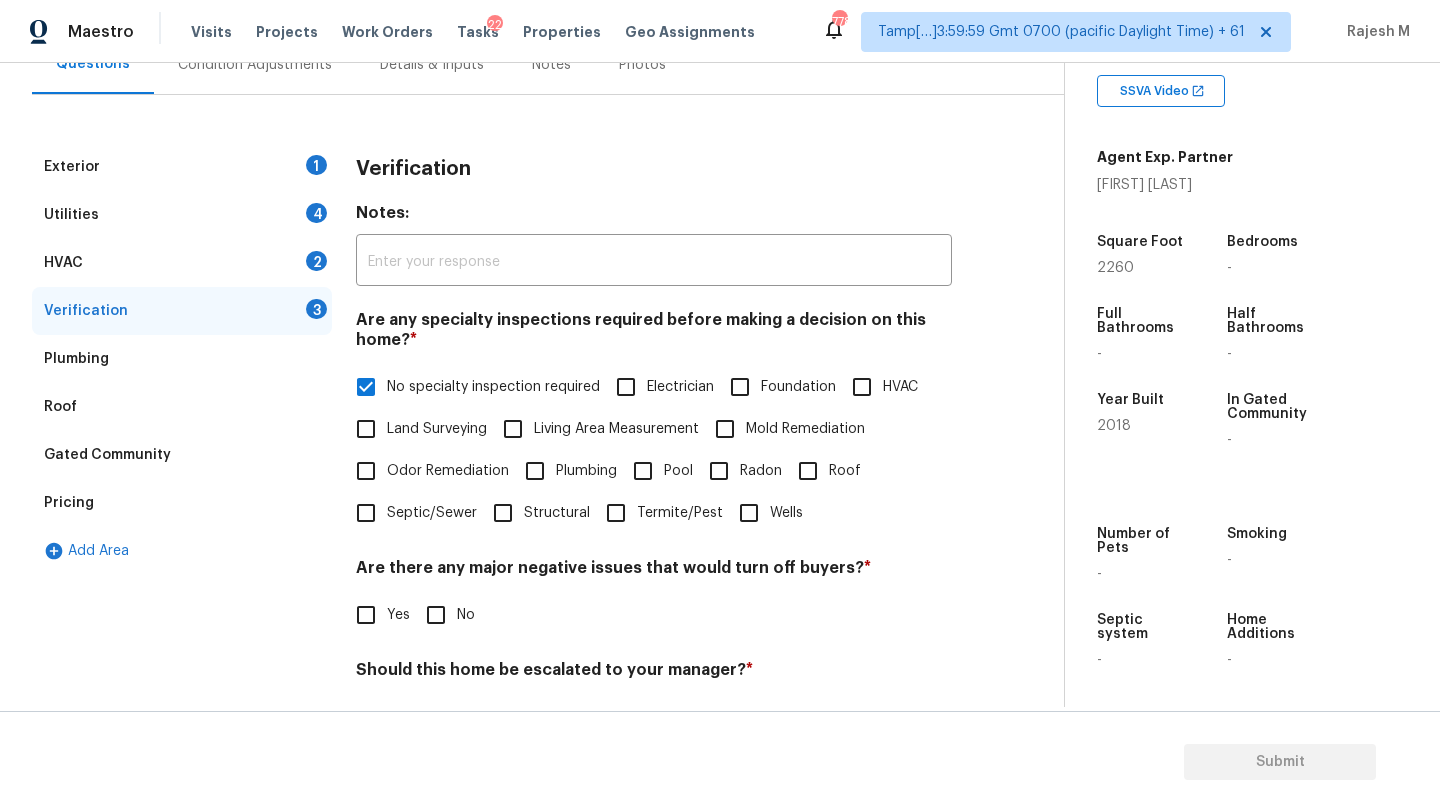 scroll, scrollTop: 391, scrollLeft: 0, axis: vertical 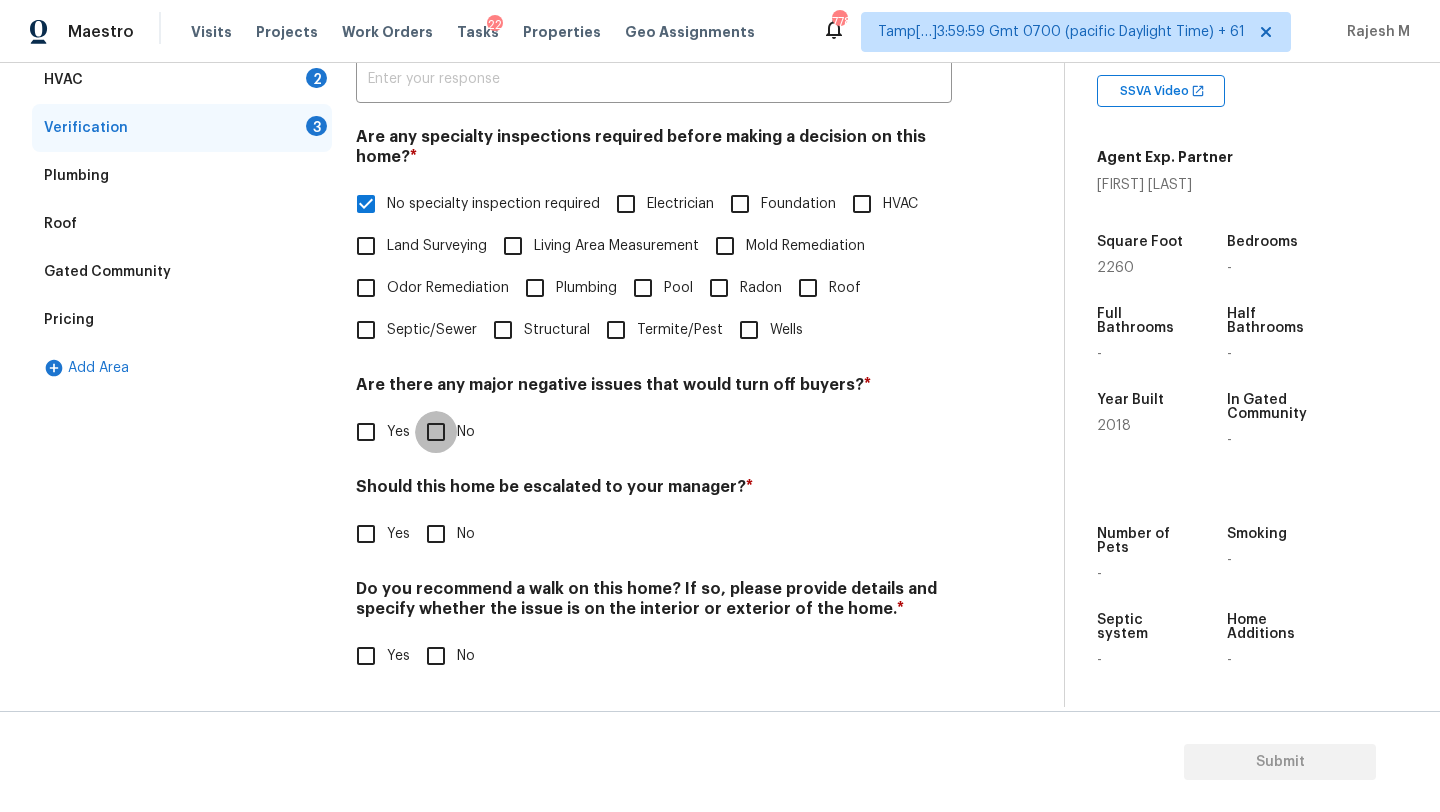 click on "No" at bounding box center [436, 432] 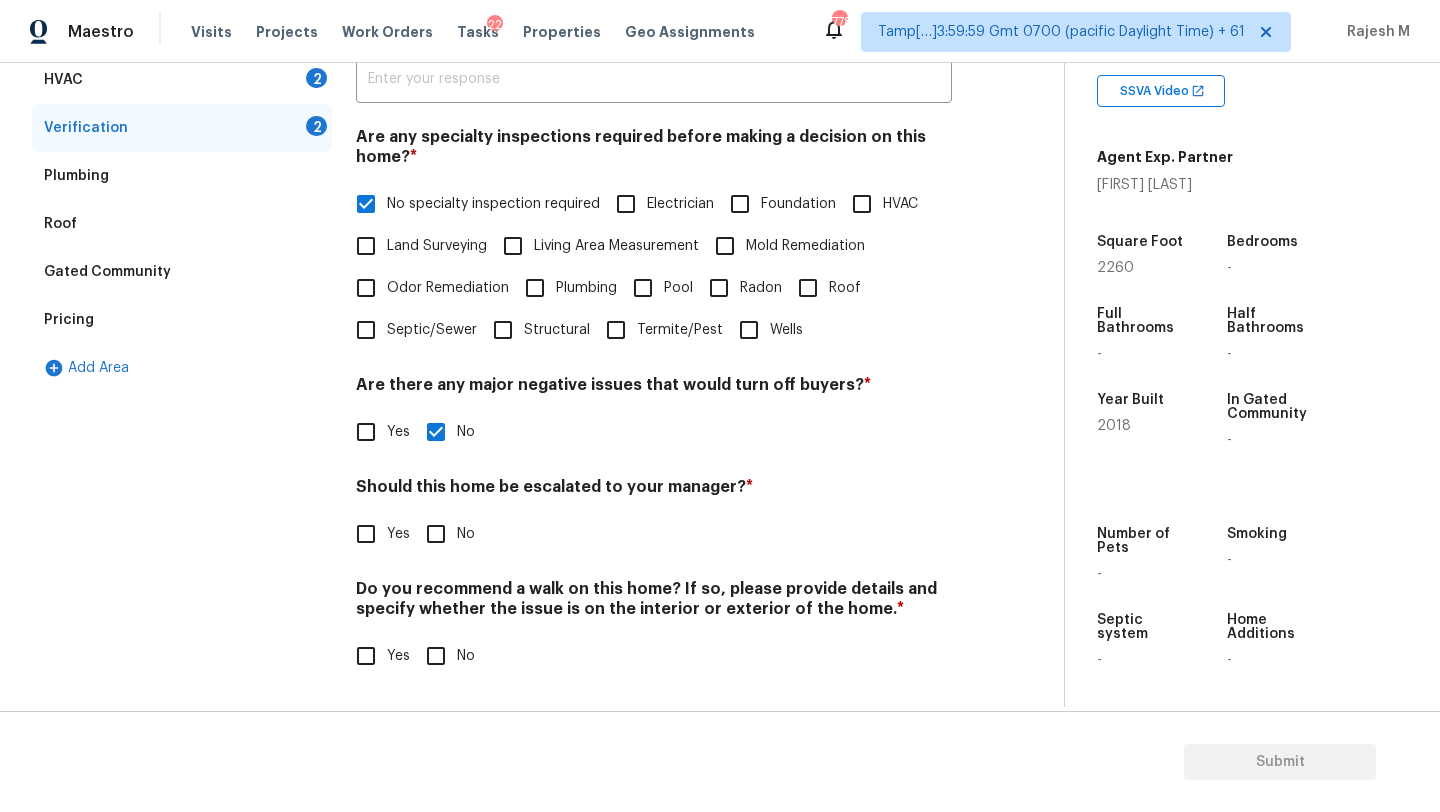 click on "Do you recommend a walk on this home? If so, please provide details and specify whether the issue is on the interior or exterior of the home.  * Yes No" at bounding box center [654, 628] 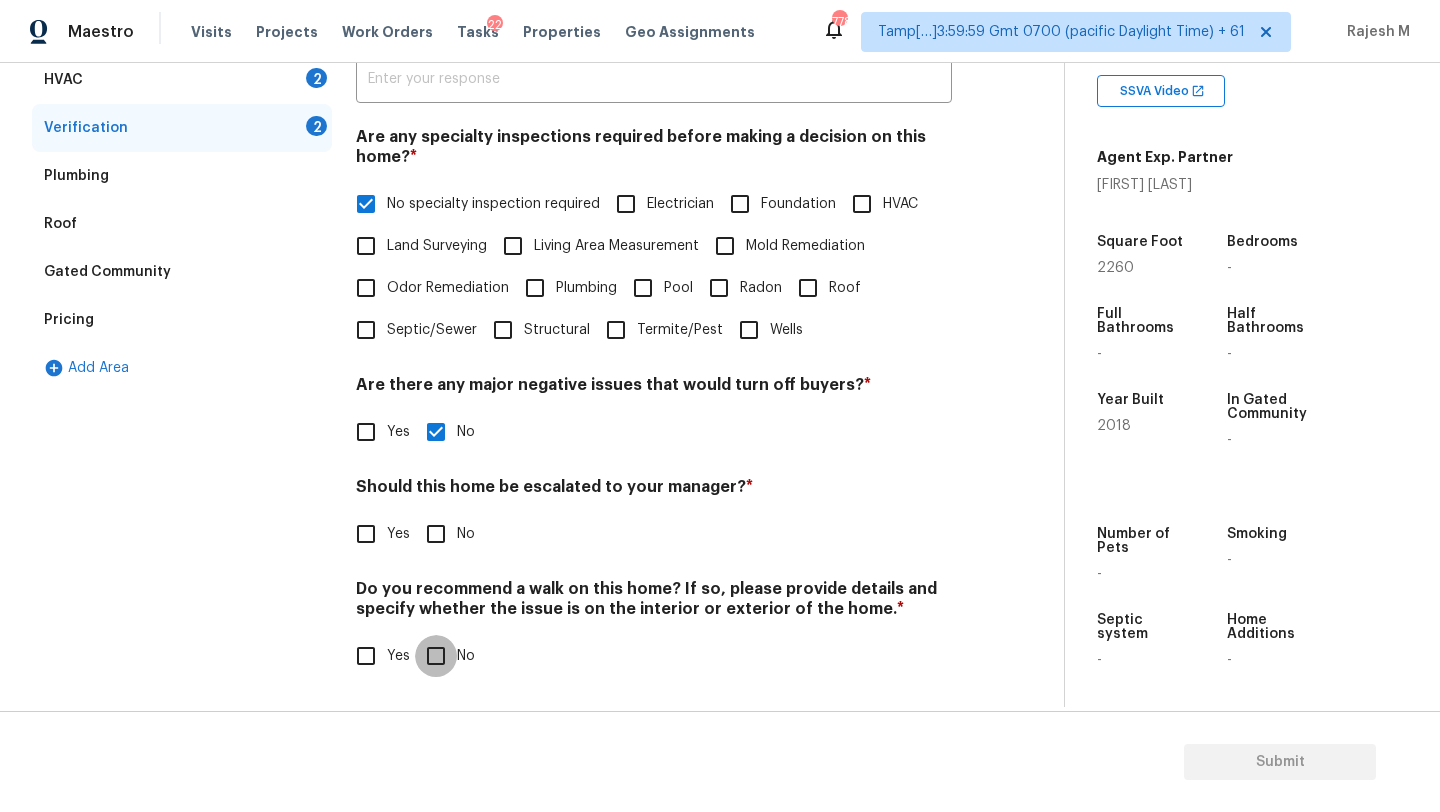 click on "No" at bounding box center [436, 656] 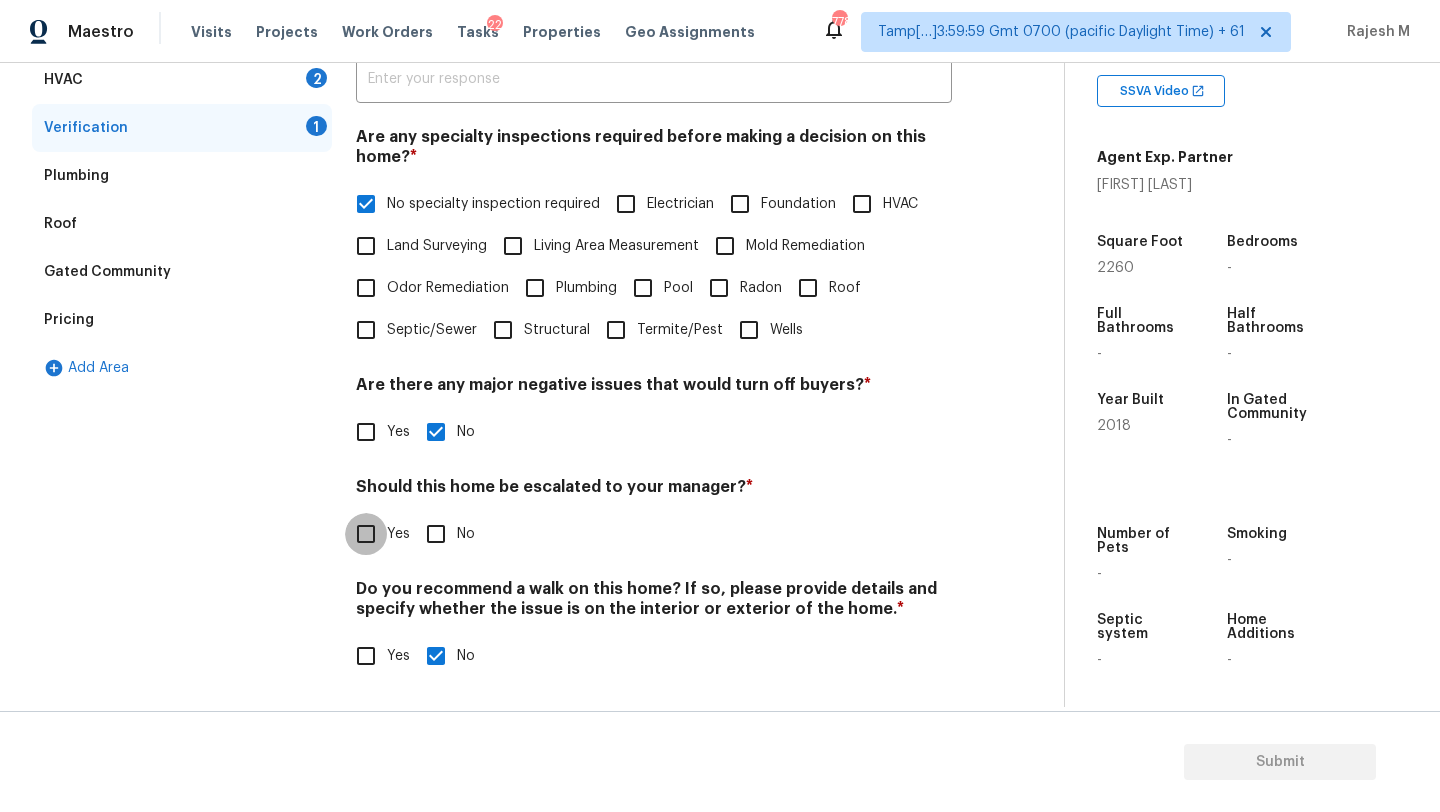 click on "Yes" at bounding box center [366, 534] 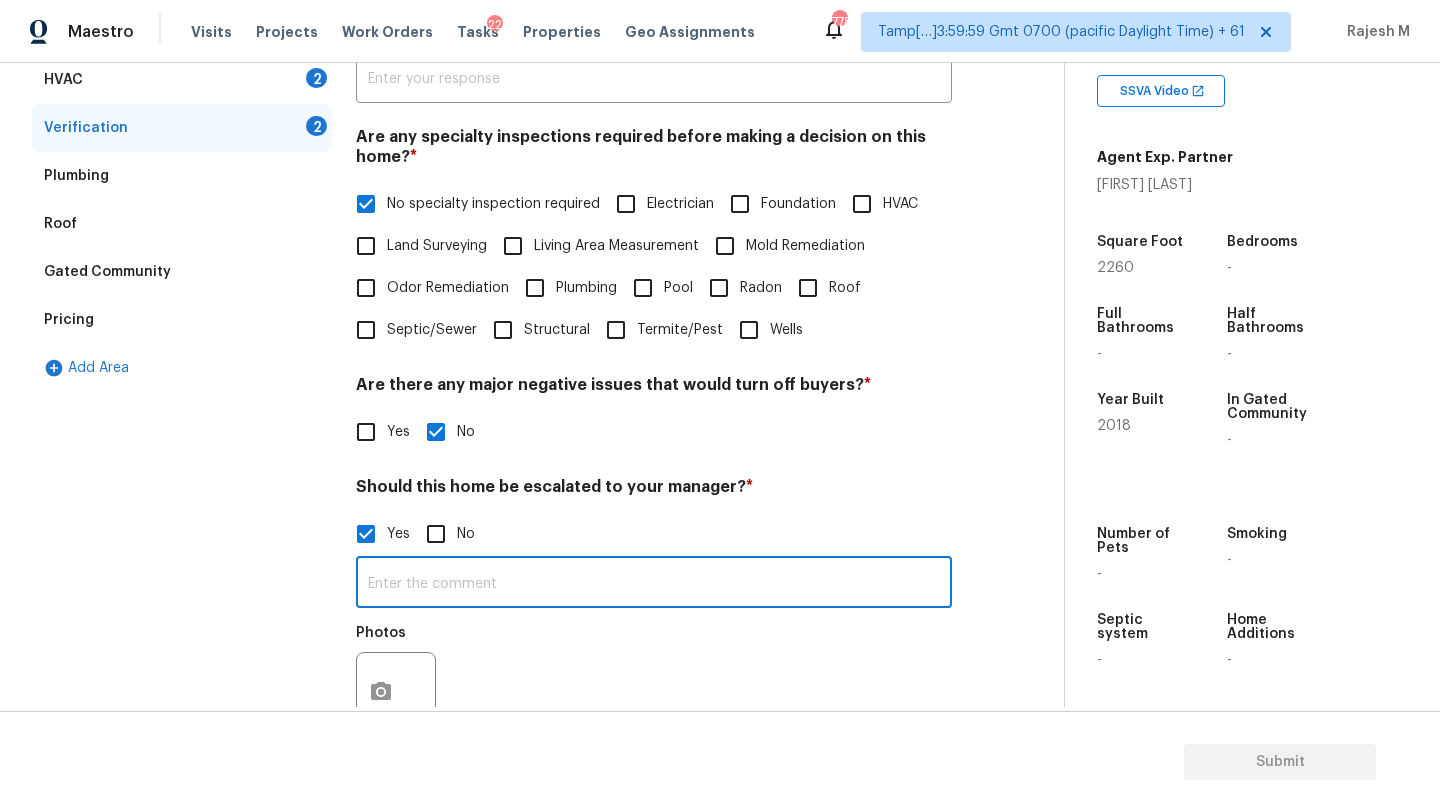 click at bounding box center (654, 584) 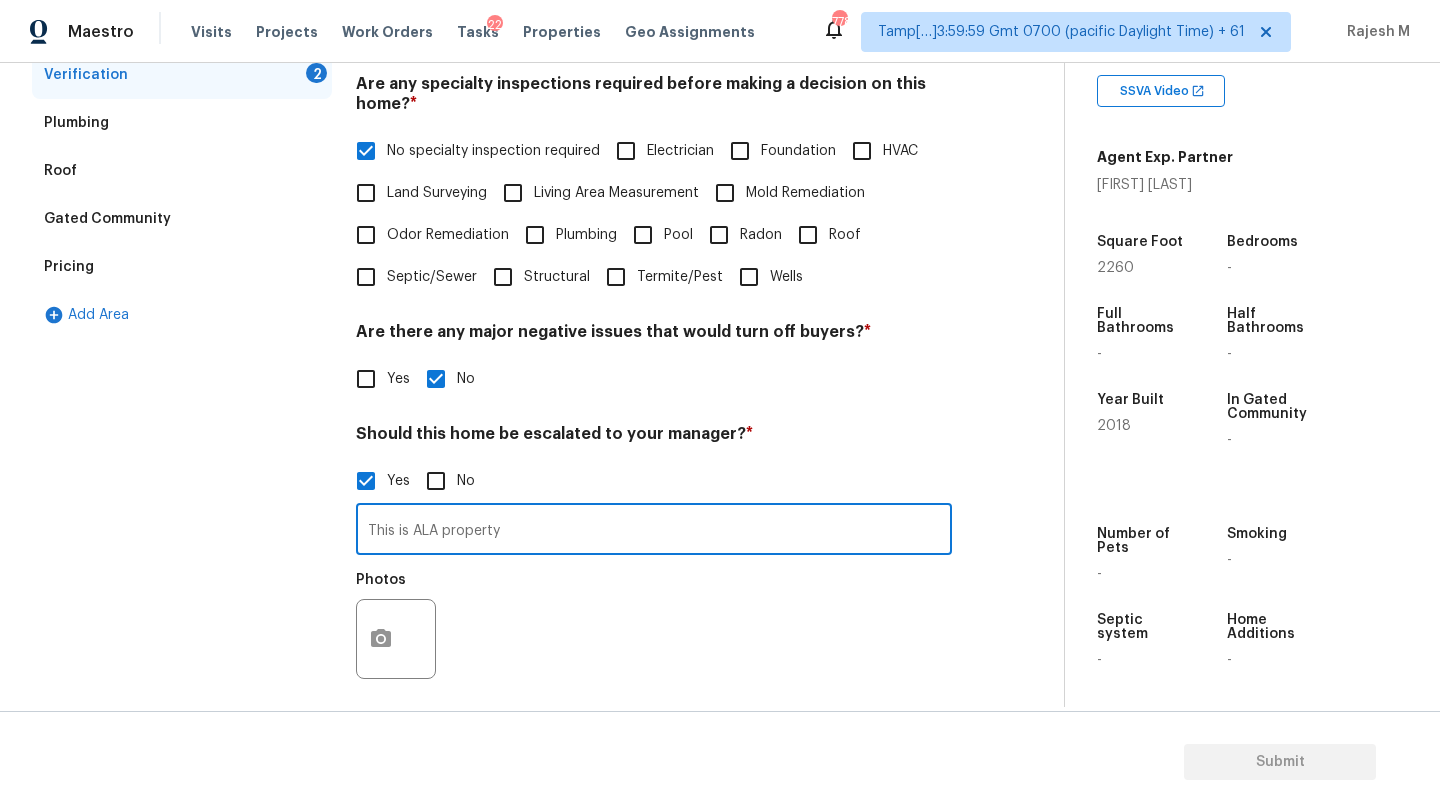 scroll, scrollTop: 496, scrollLeft: 0, axis: vertical 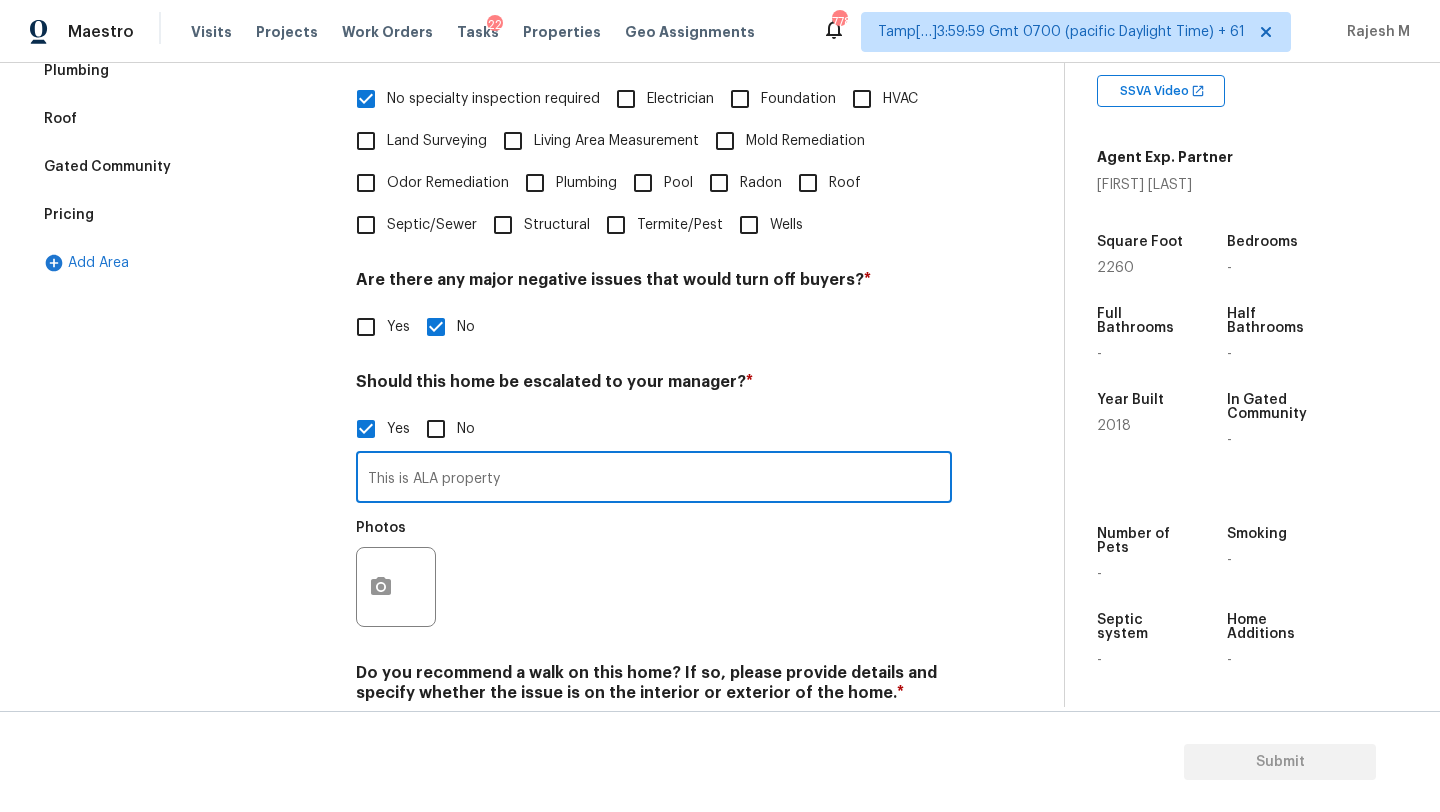 type on "This is ALA property" 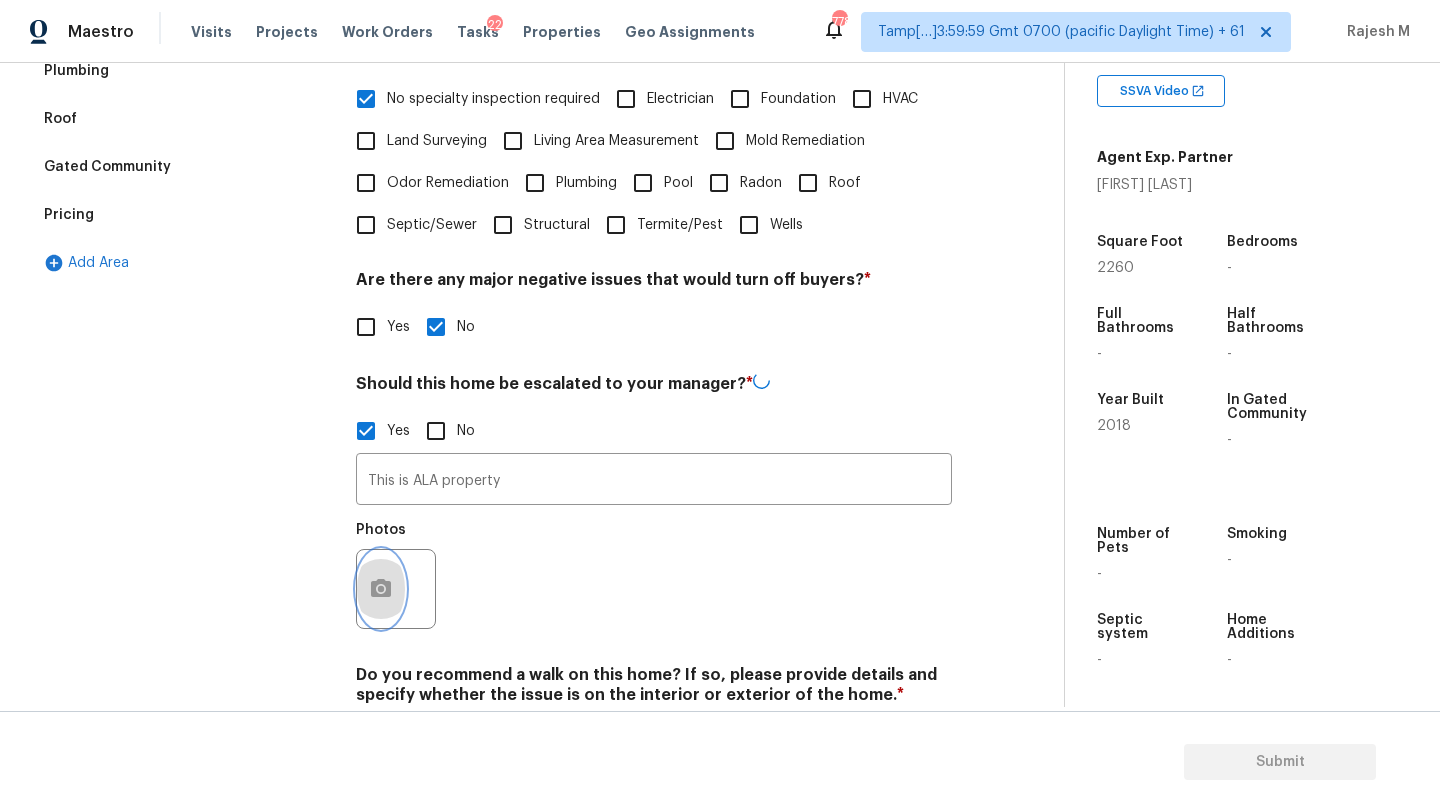 click 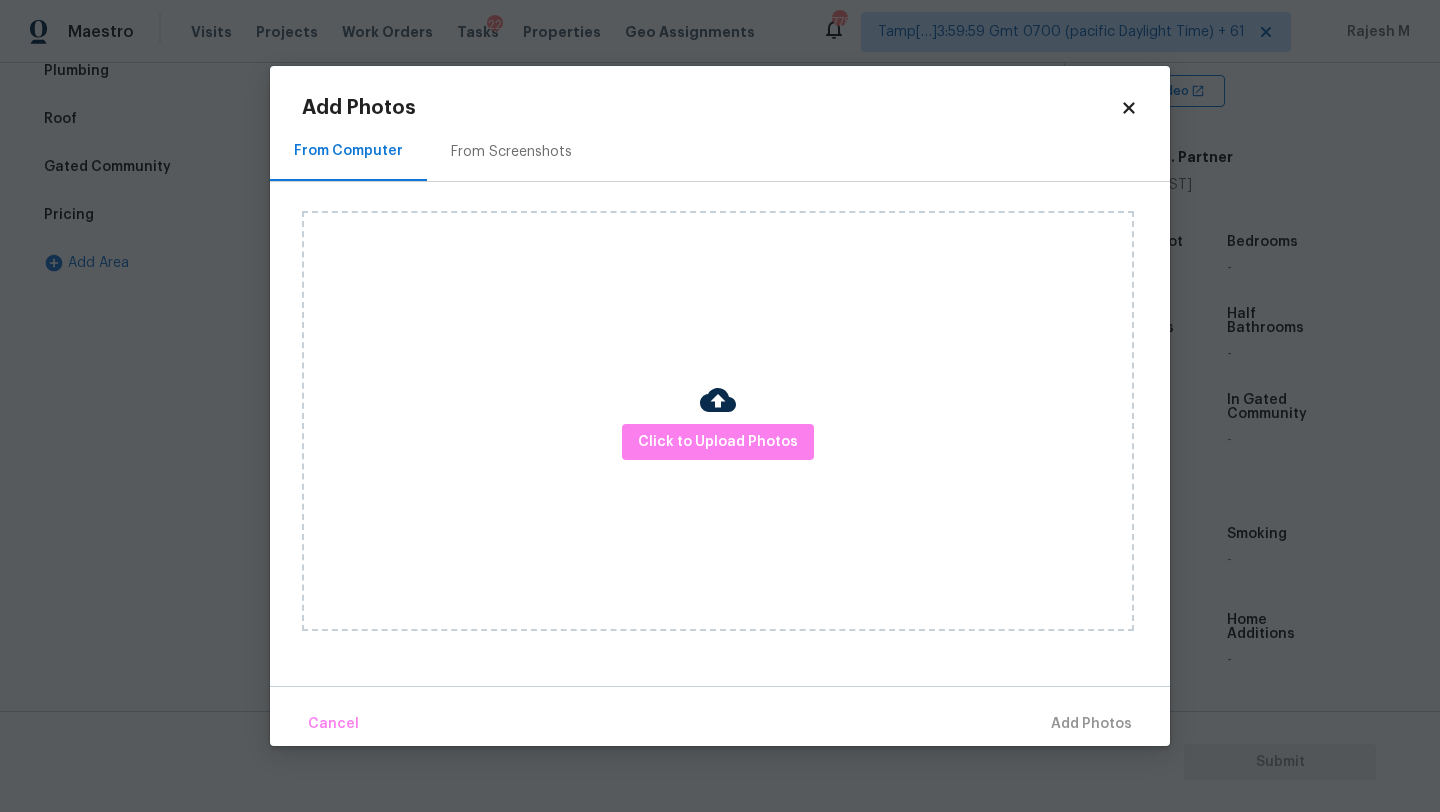 click on "From Screenshots" at bounding box center (511, 152) 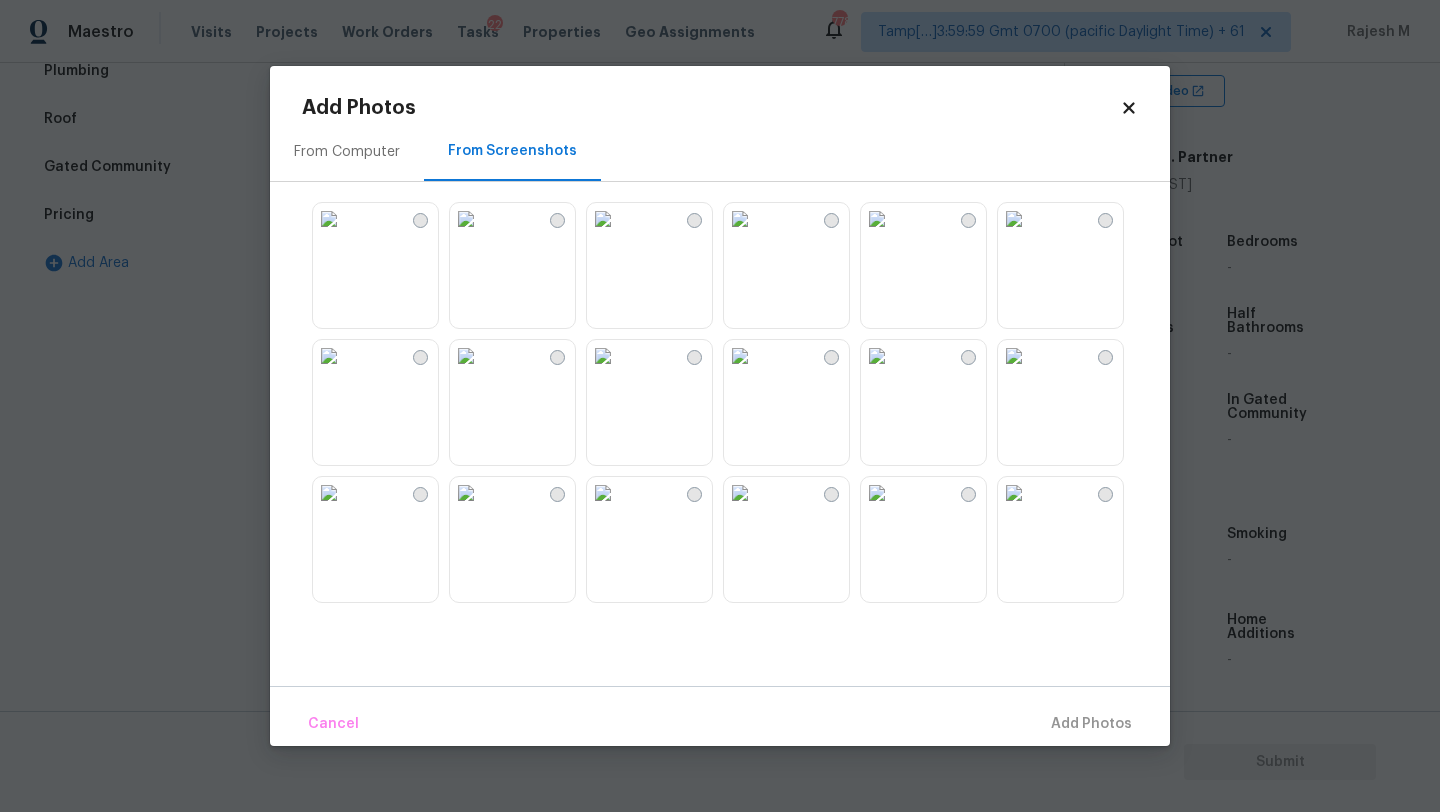 click at bounding box center [1014, 219] 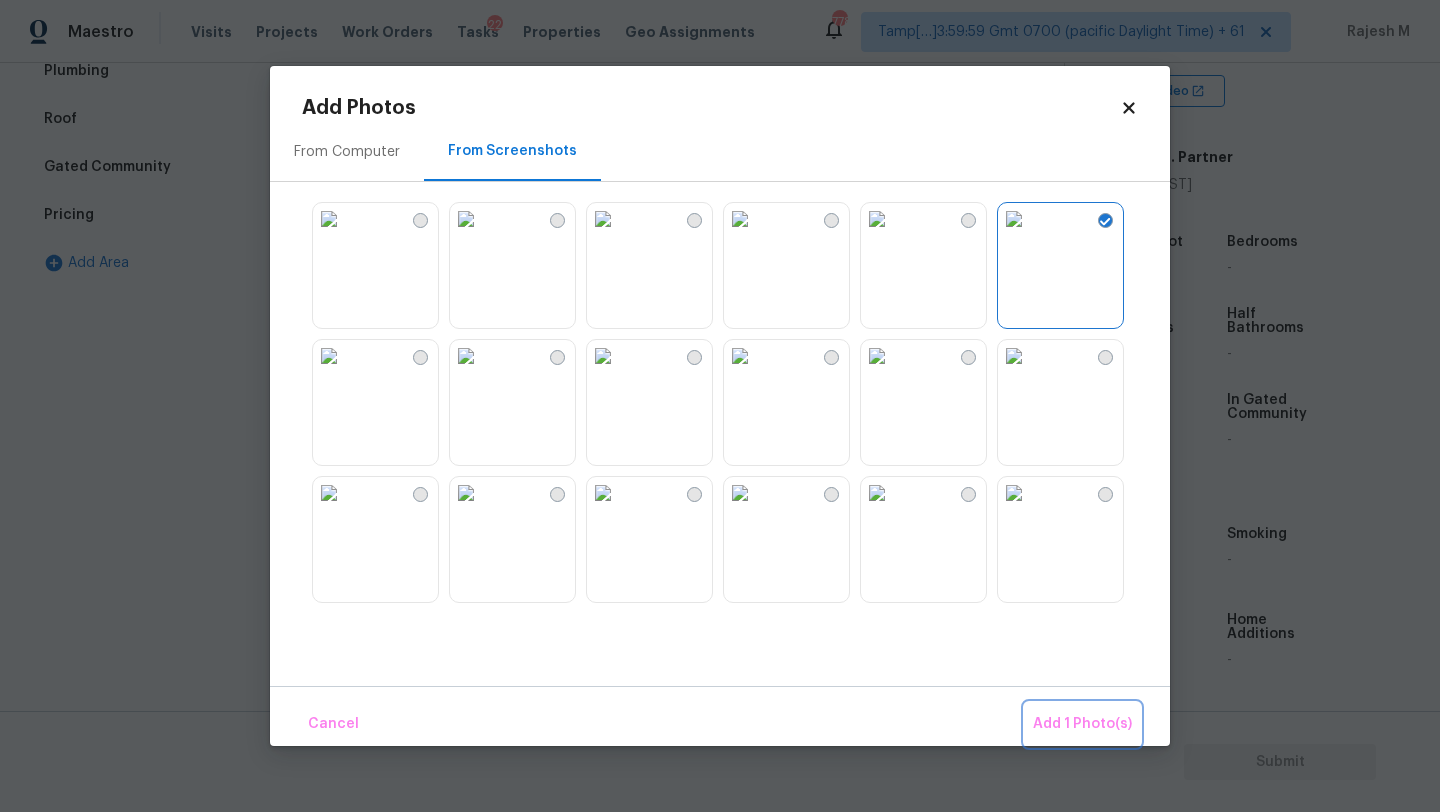 click on "Add 1 Photo(s)" at bounding box center (1082, 724) 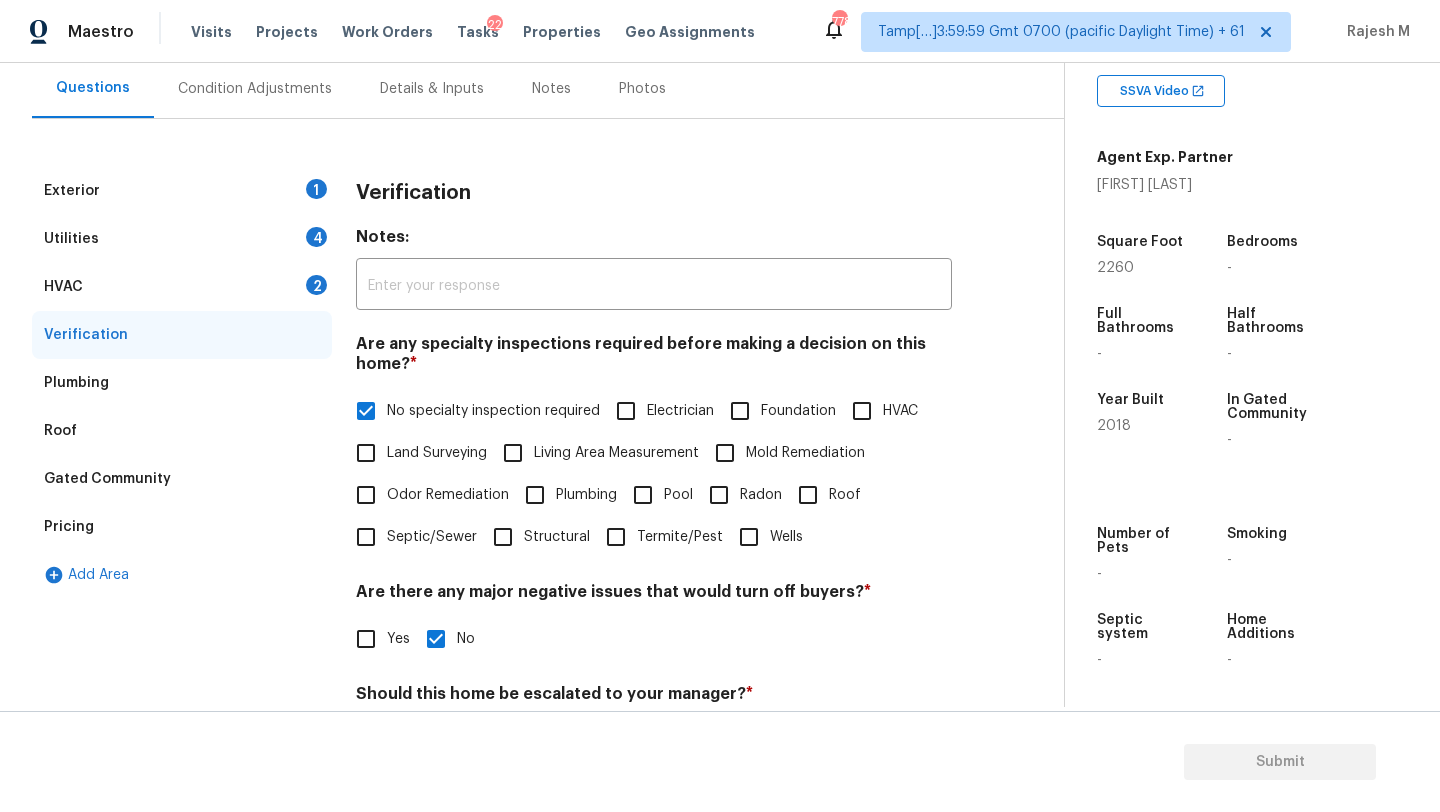 scroll, scrollTop: 41, scrollLeft: 0, axis: vertical 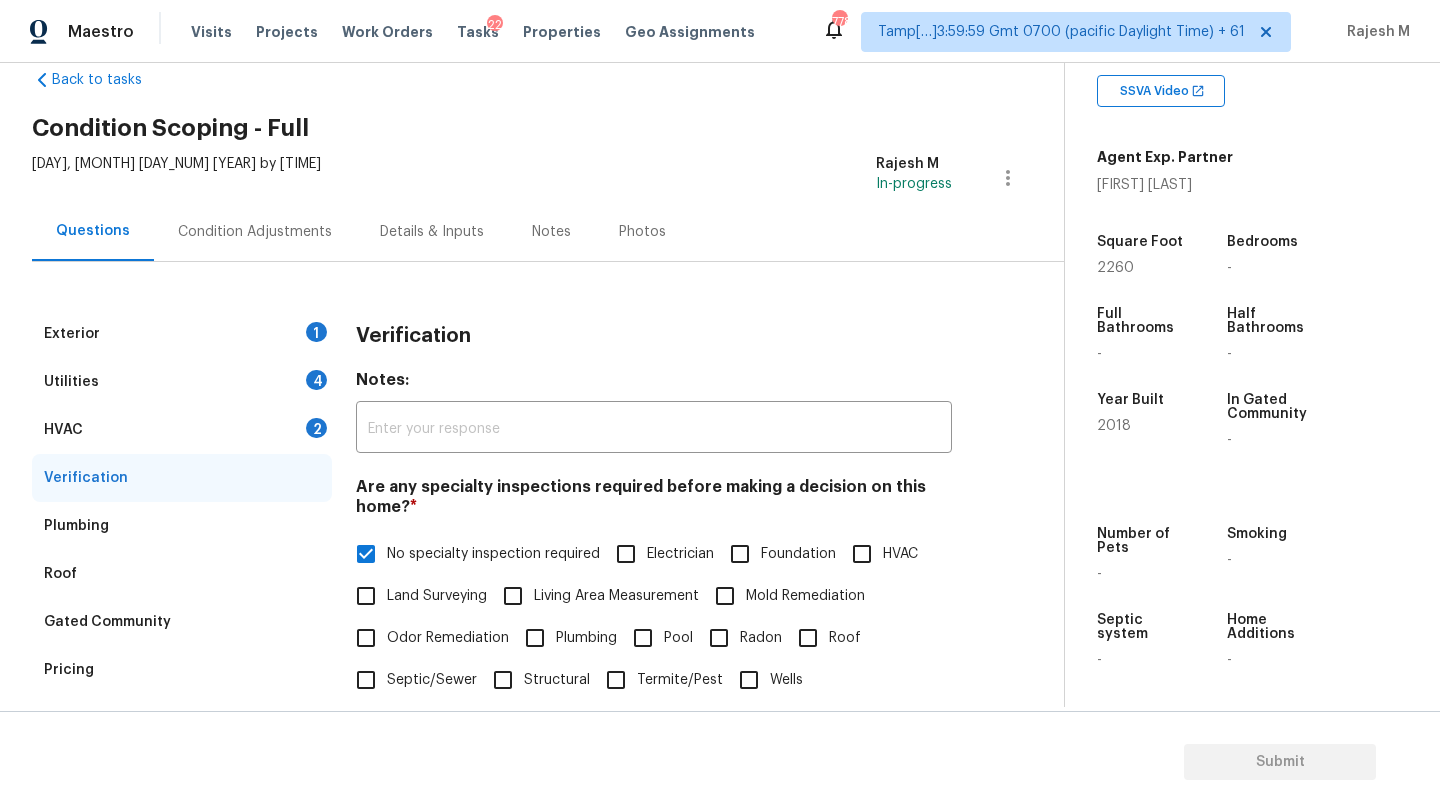 click on "HVAC 2" at bounding box center [182, 430] 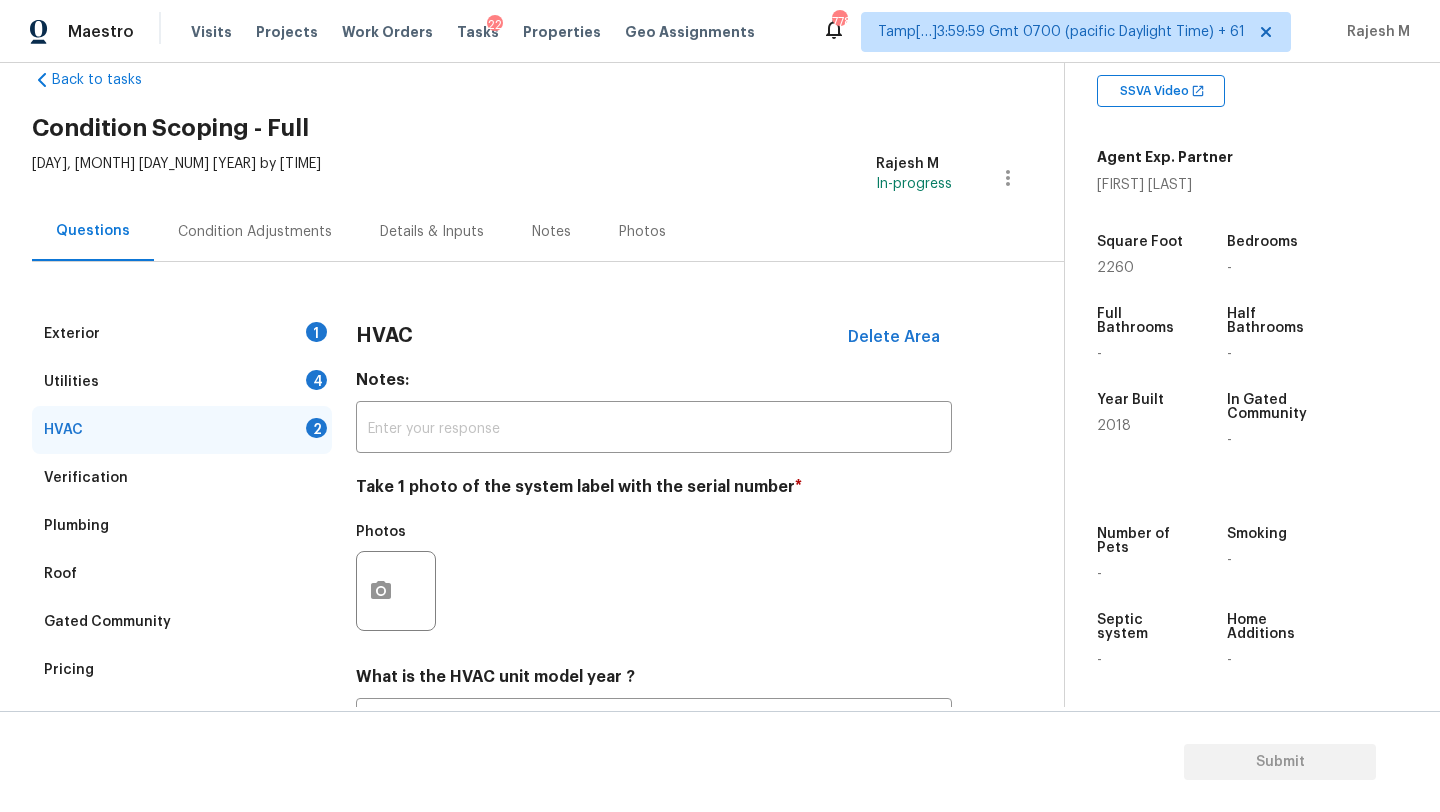 scroll, scrollTop: 217, scrollLeft: 0, axis: vertical 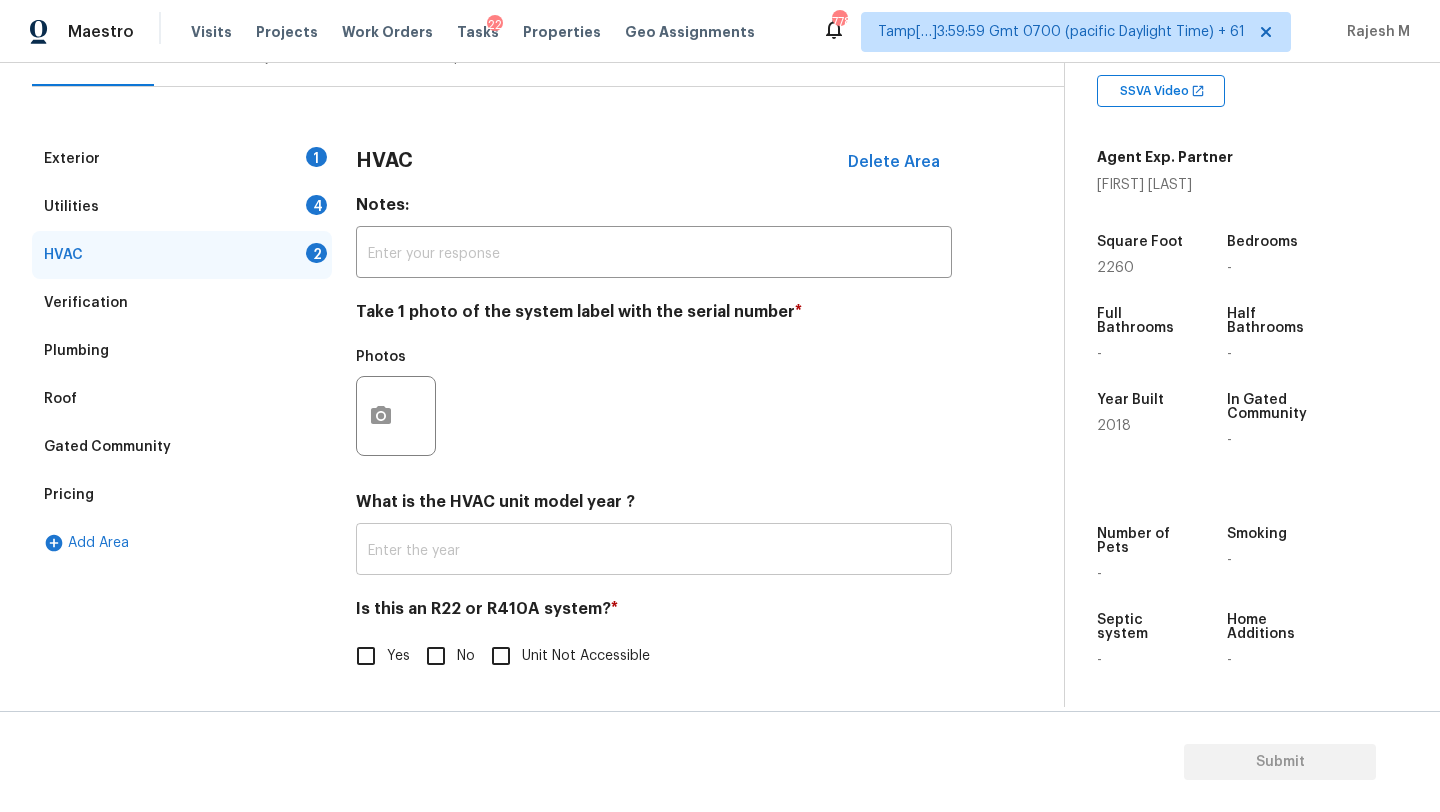 click at bounding box center [654, 551] 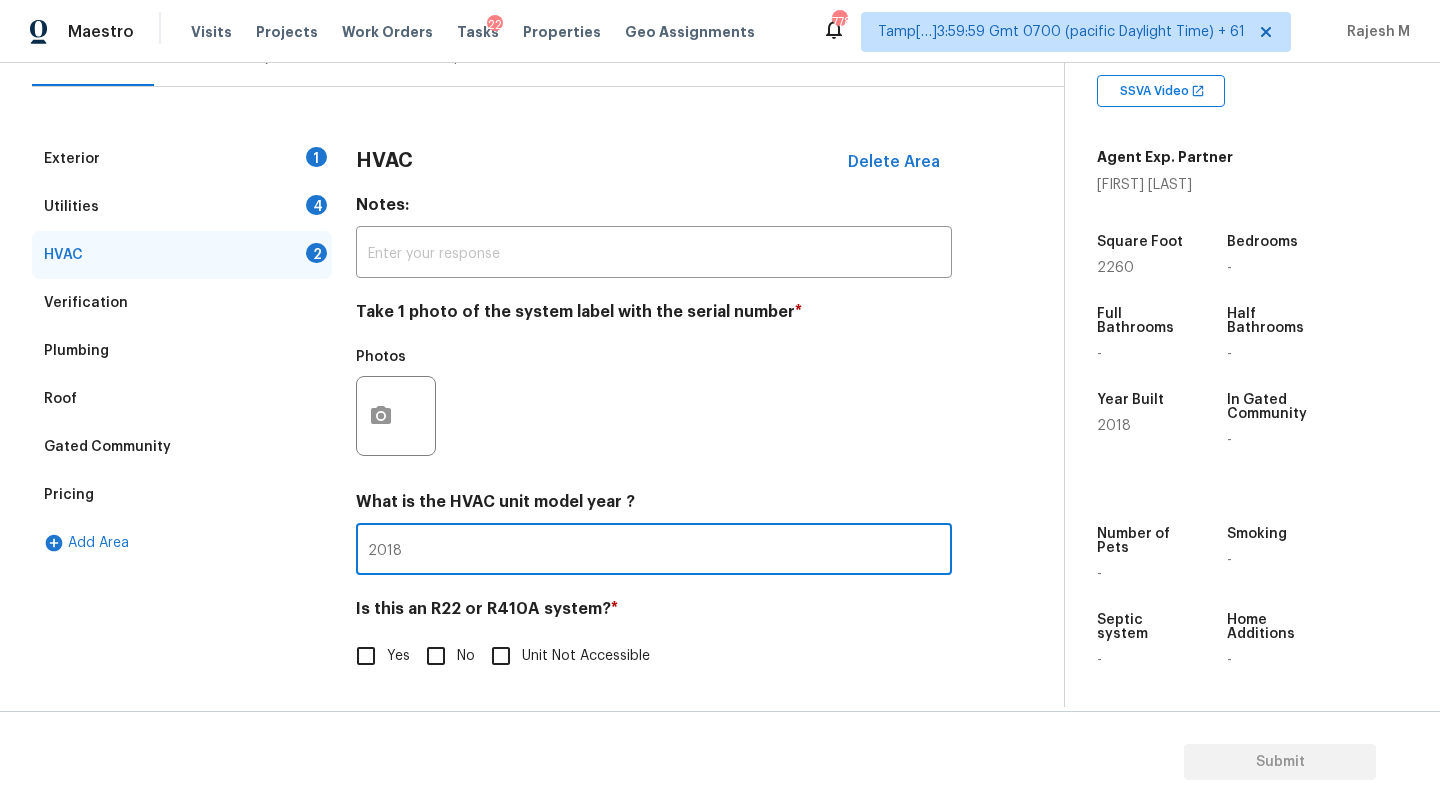type on "2018" 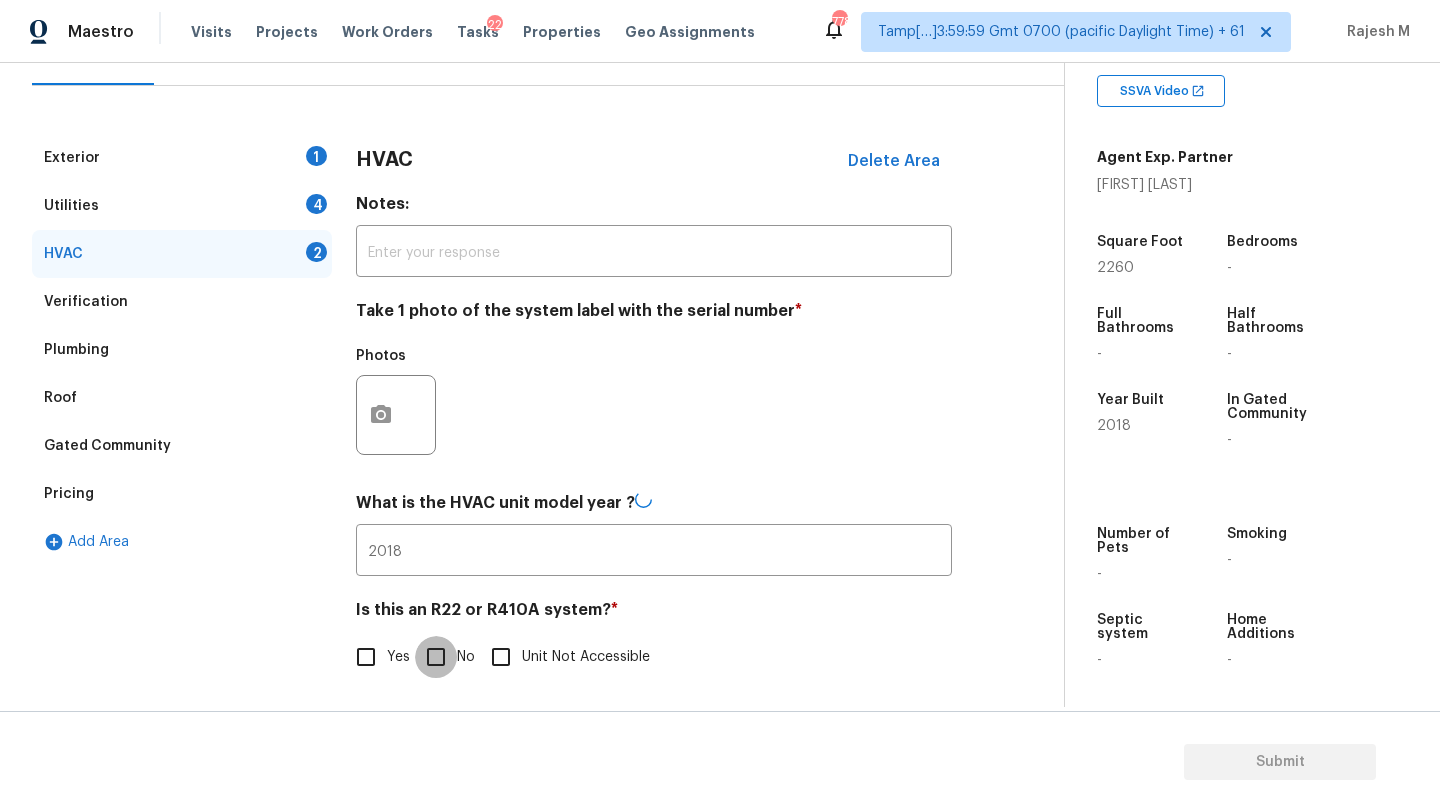 click on "No" at bounding box center [436, 657] 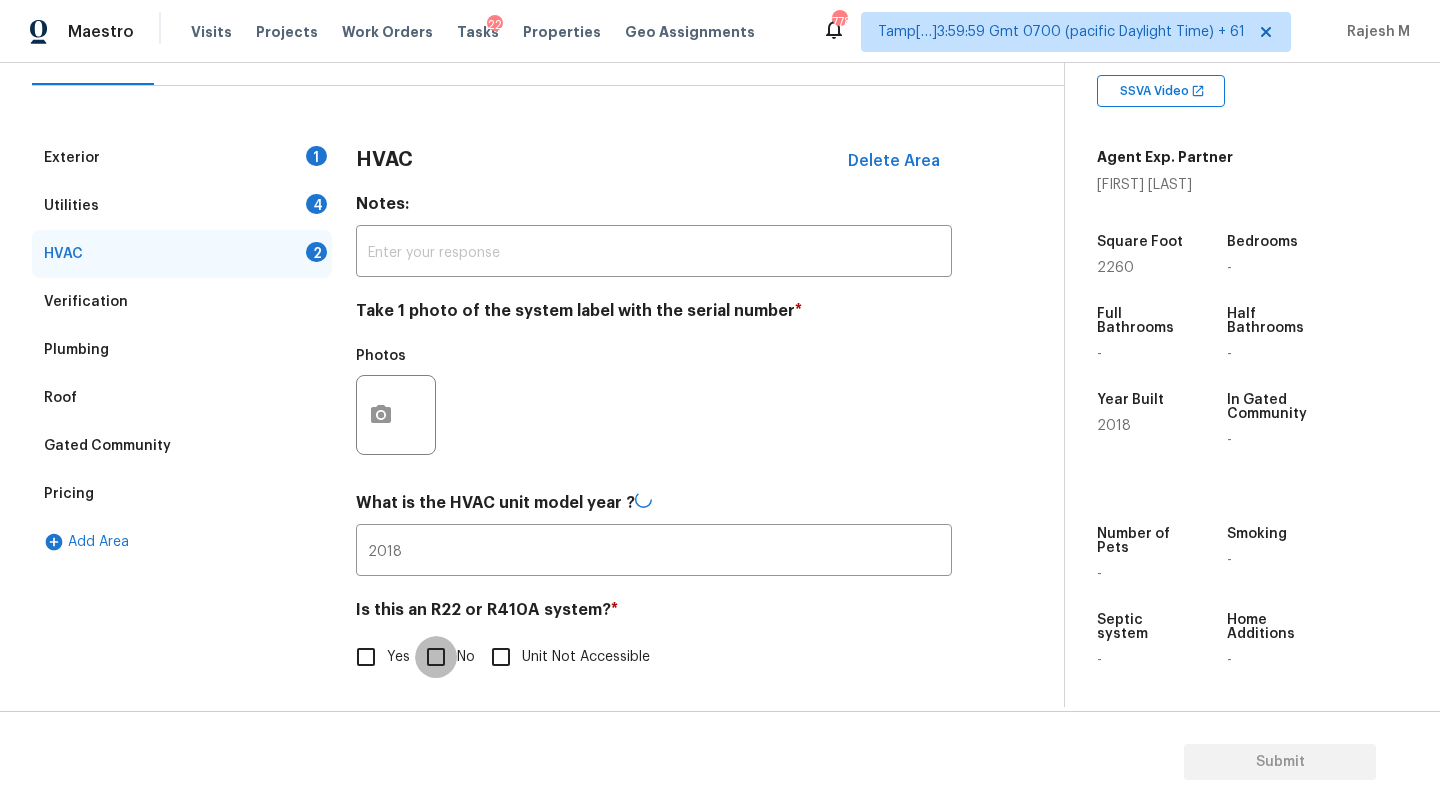 checkbox on "true" 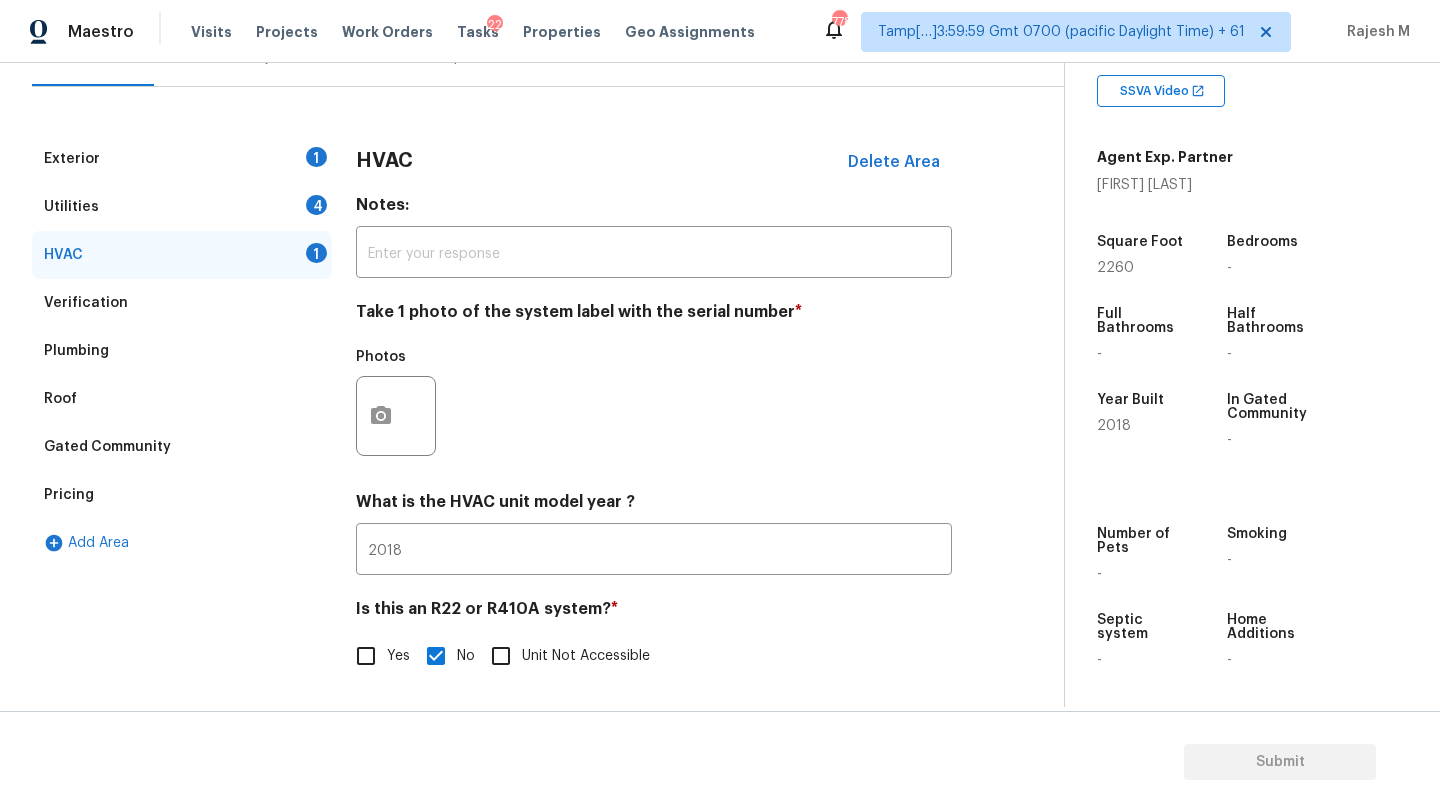 click on "Utilities 4" at bounding box center (182, 207) 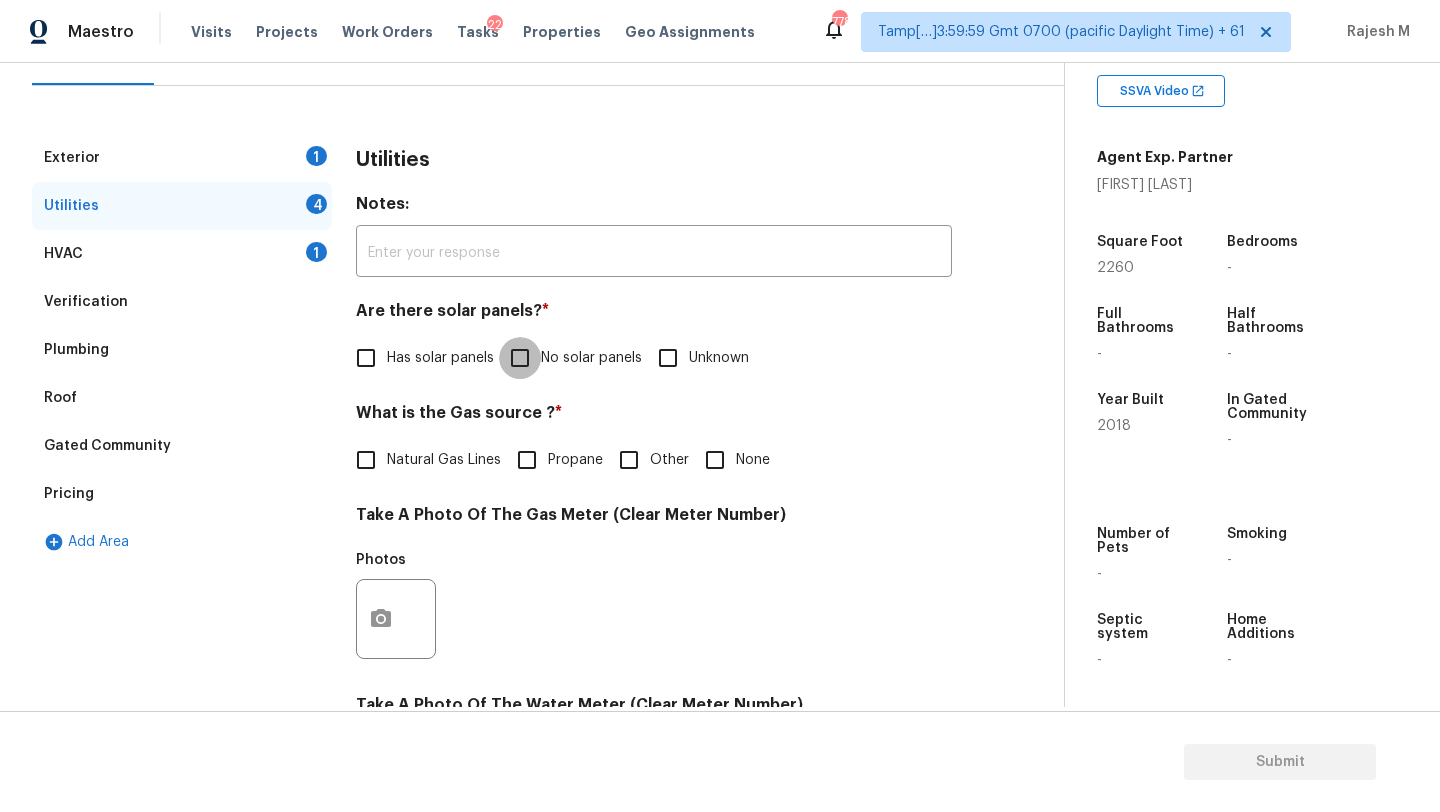 click on "No solar panels" at bounding box center (520, 358) 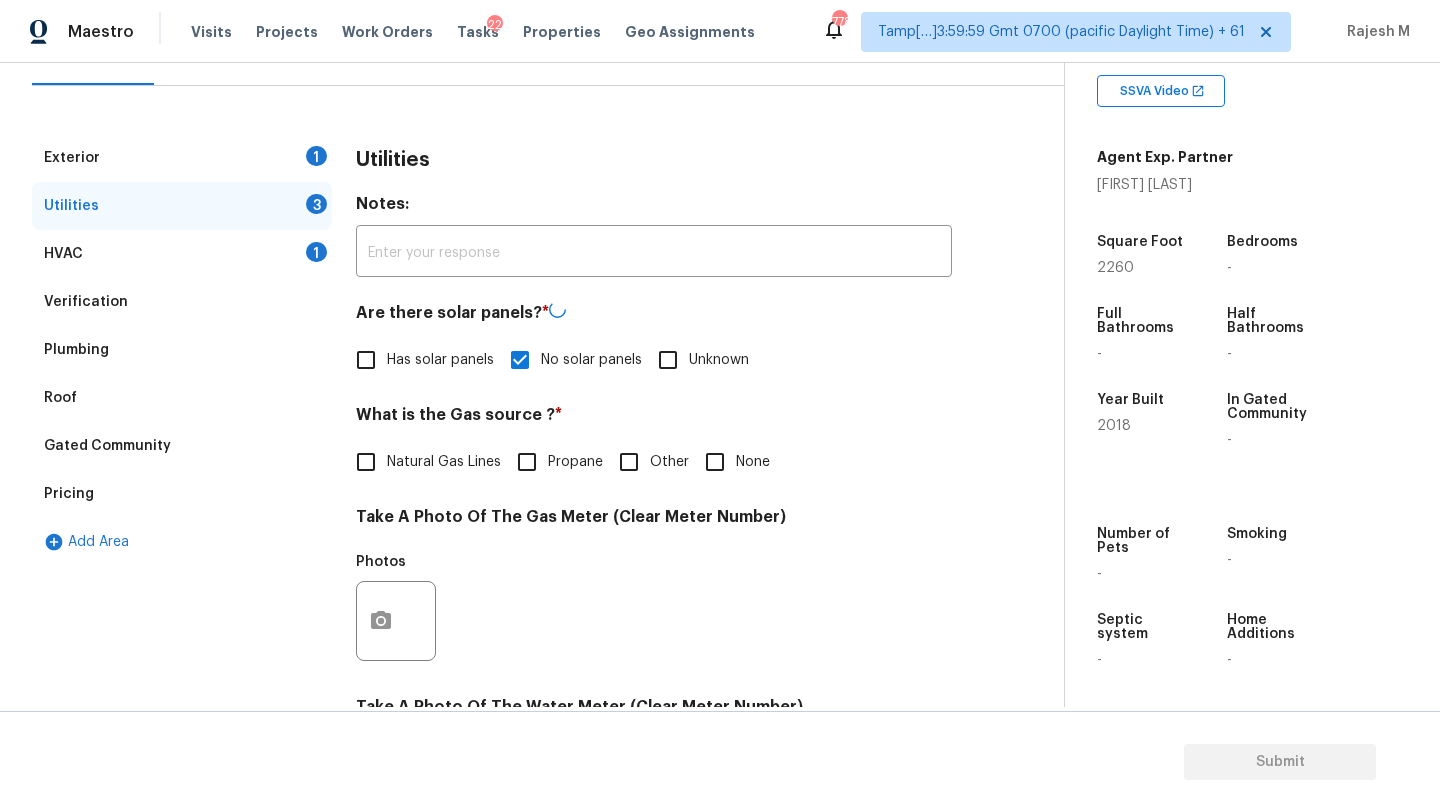 click on "Natural Gas Lines" at bounding box center [444, 462] 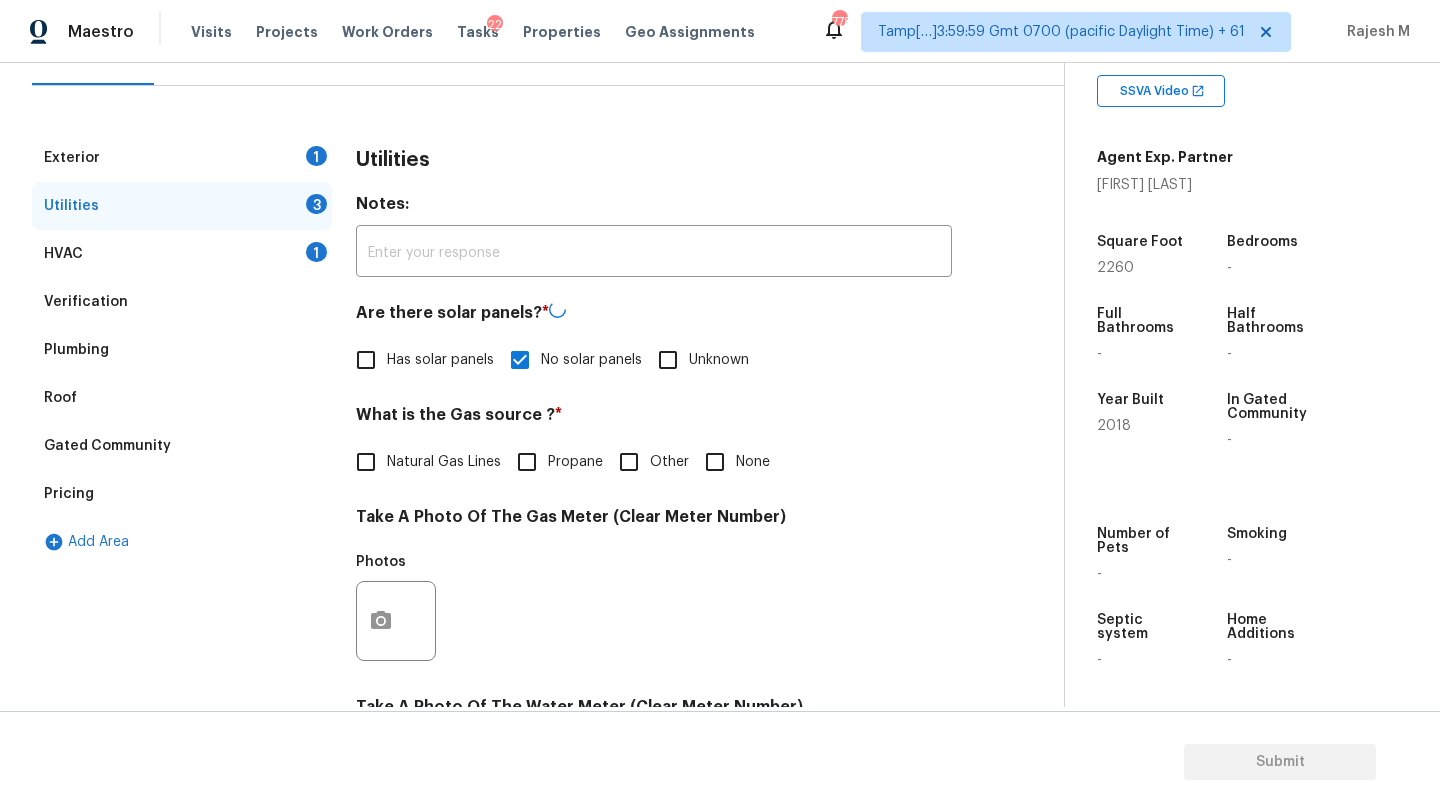click on "Natural Gas Lines" at bounding box center (366, 462) 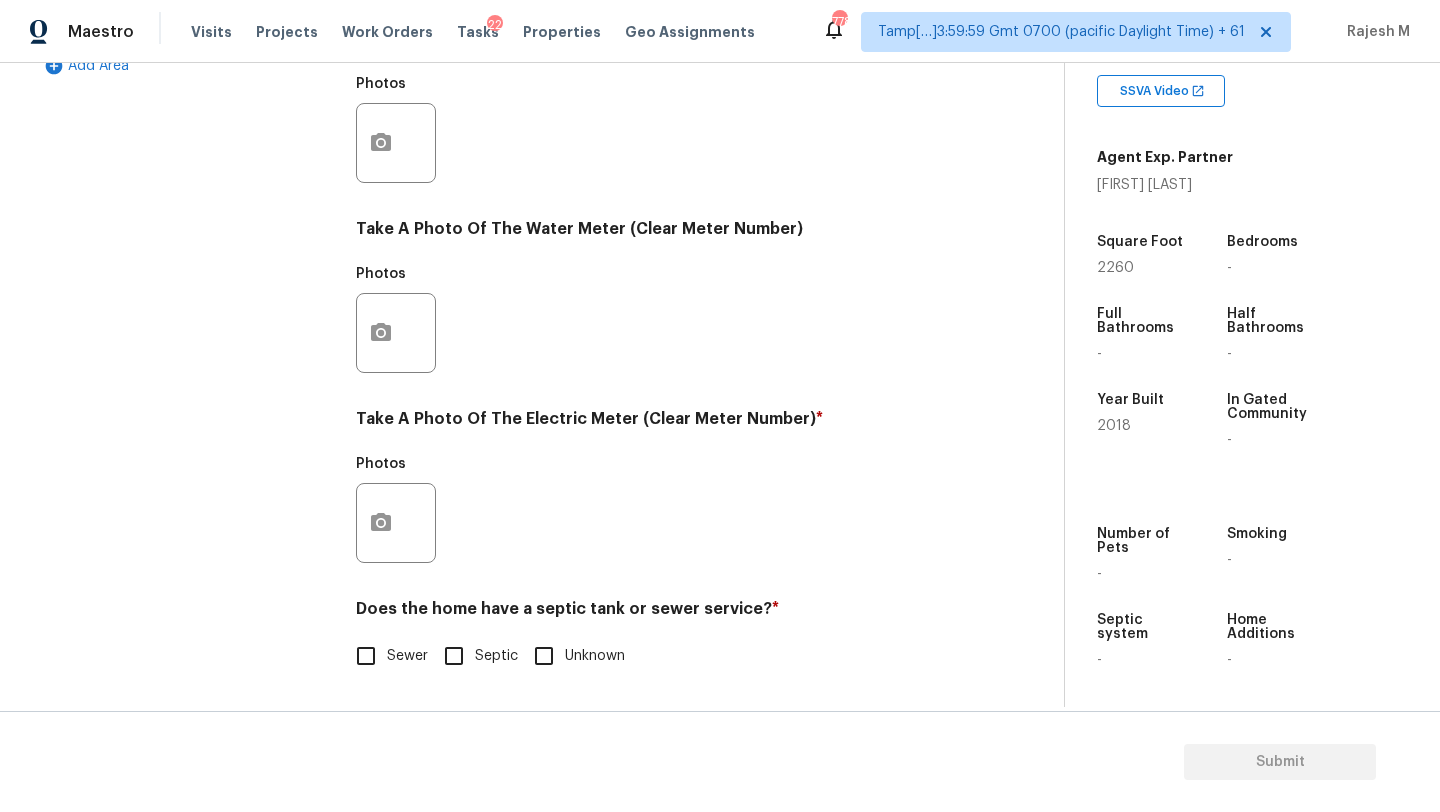 click on "Sewer" at bounding box center [366, 656] 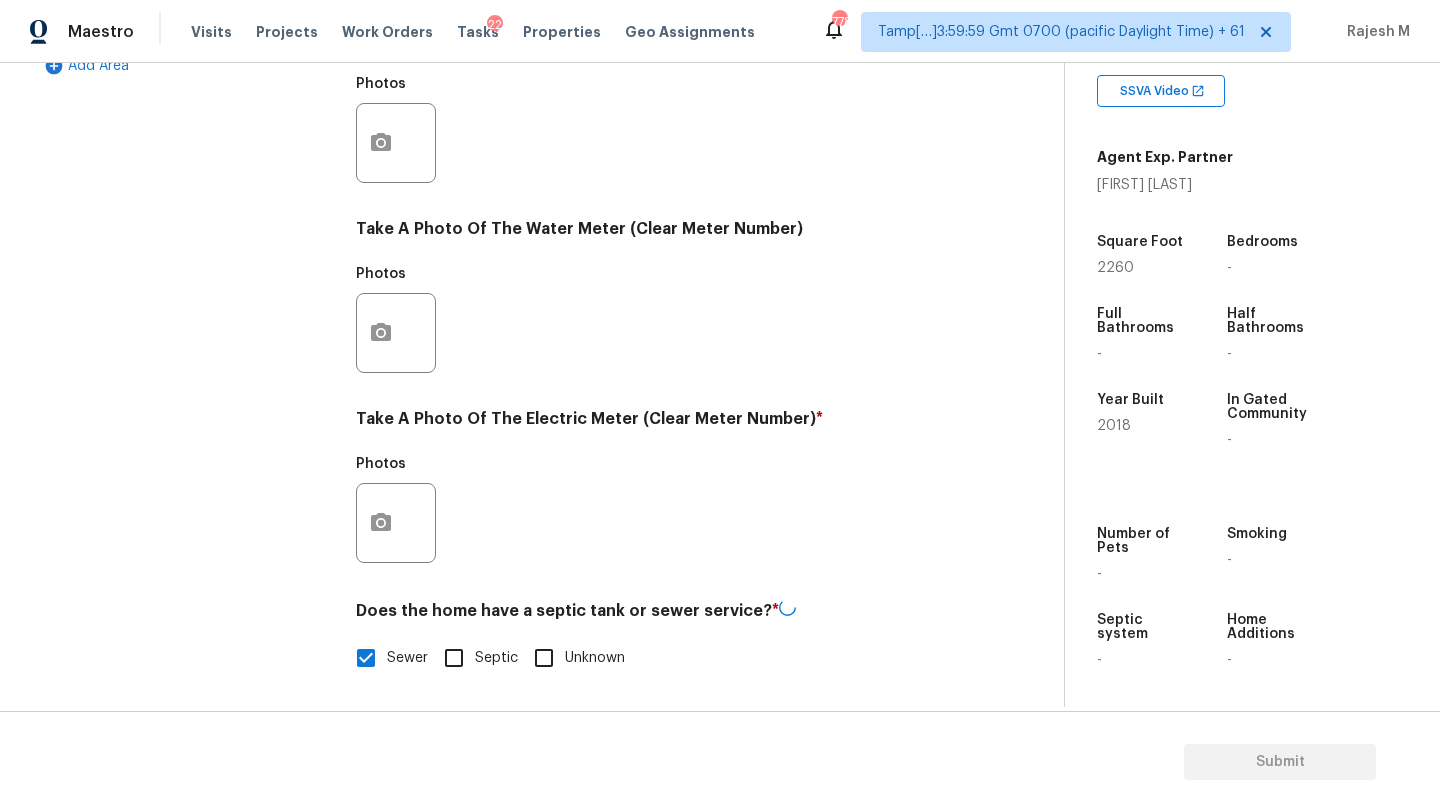 scroll, scrollTop: 235, scrollLeft: 0, axis: vertical 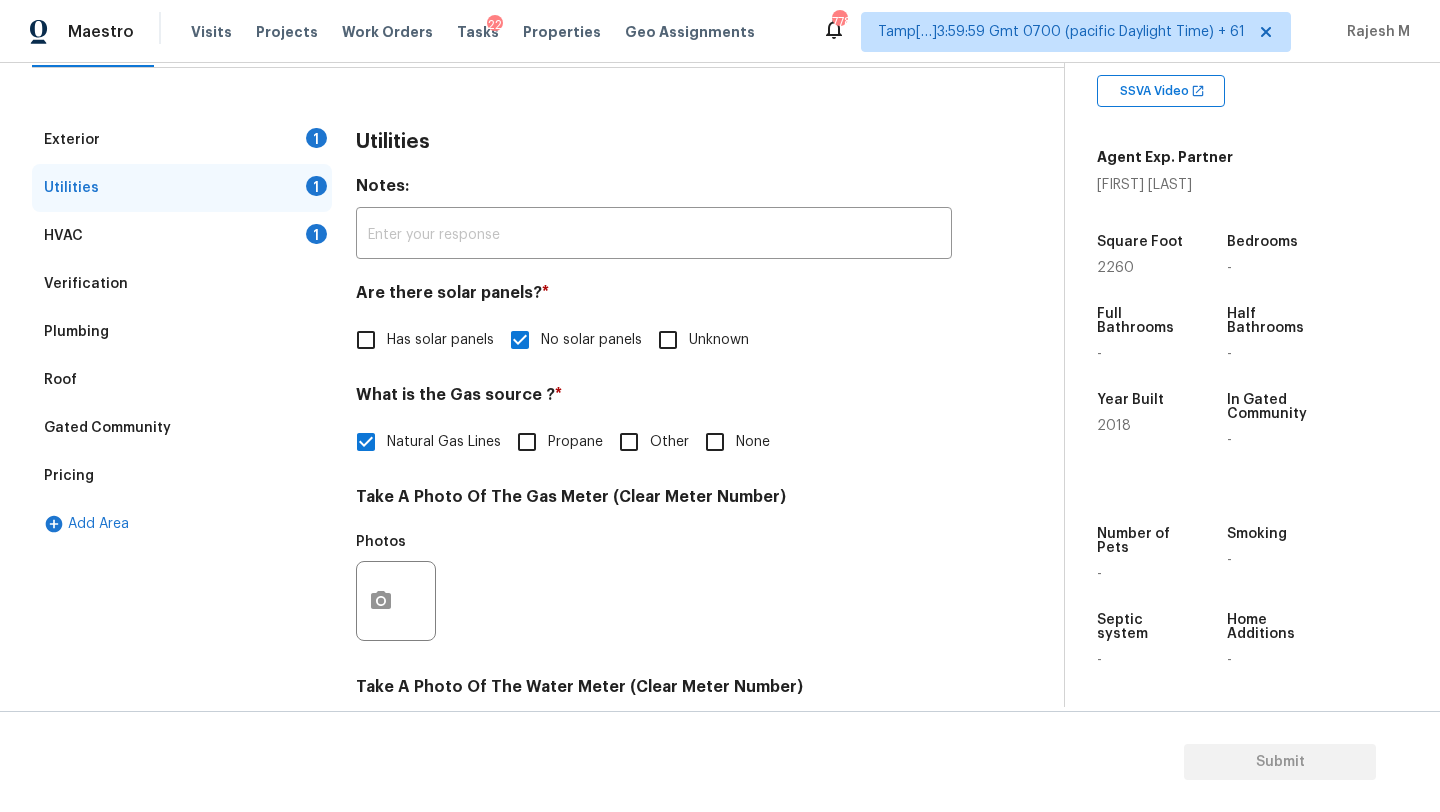 click on "Exterior 1" at bounding box center [182, 140] 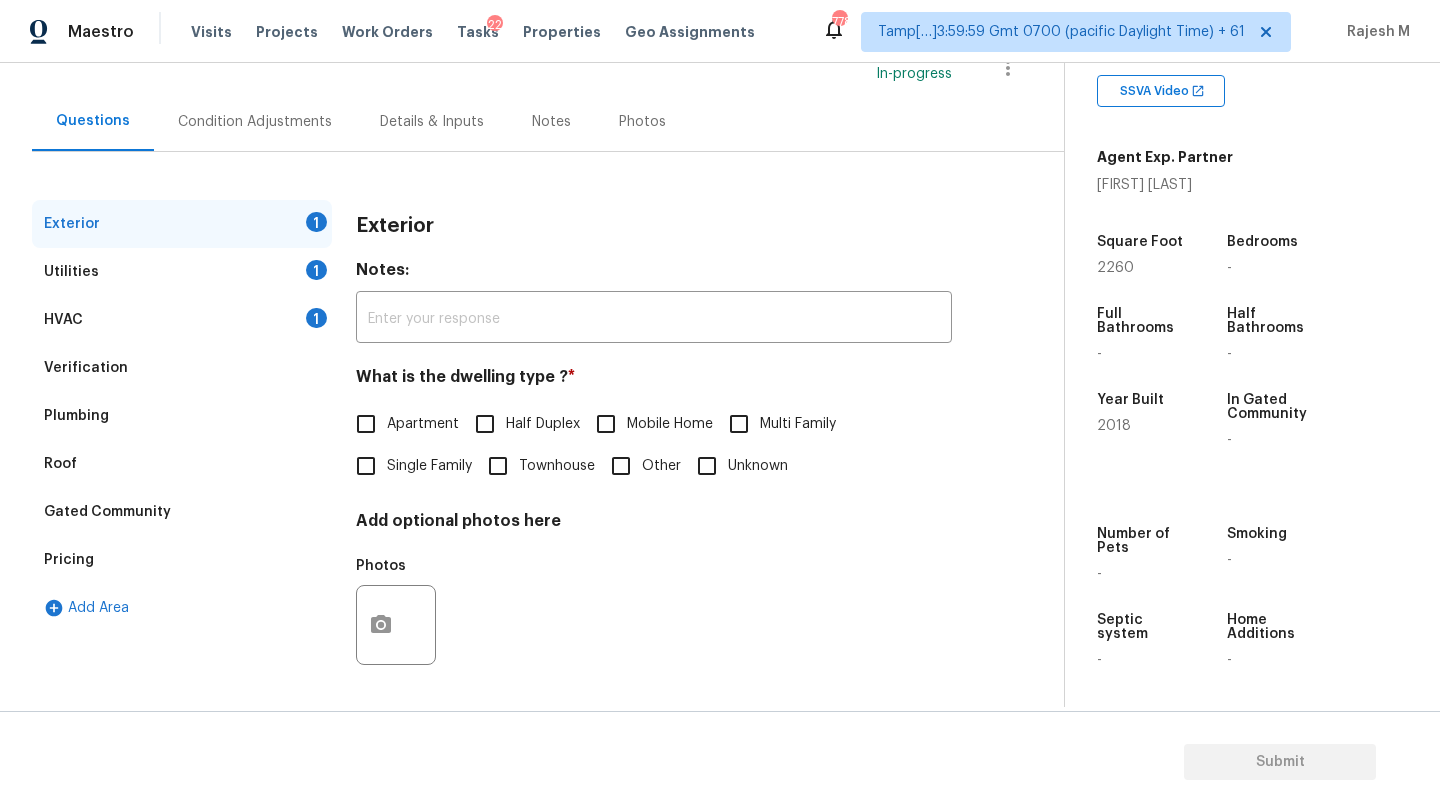click on "Single Family" at bounding box center [408, 466] 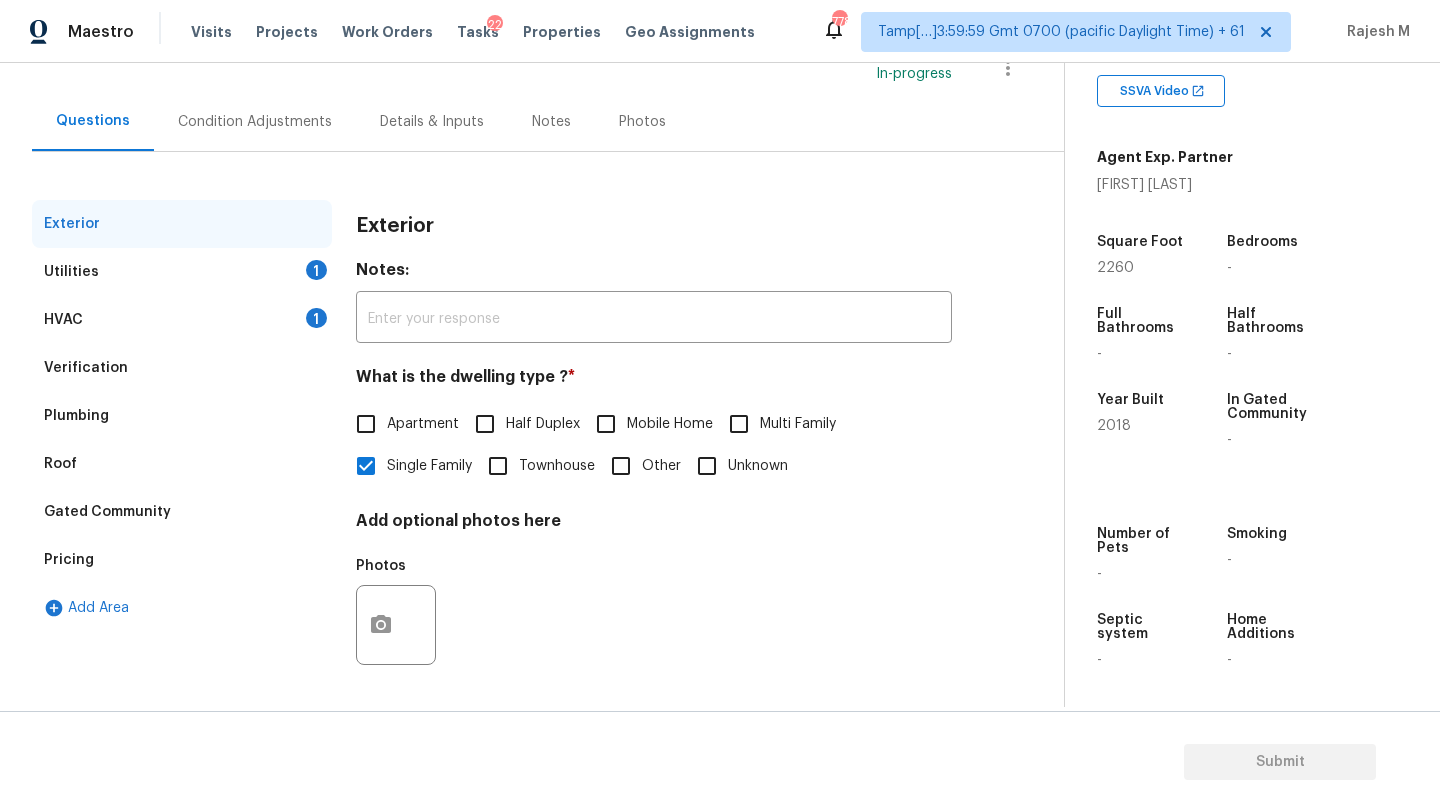 click on "Condition Adjustments" at bounding box center [255, 121] 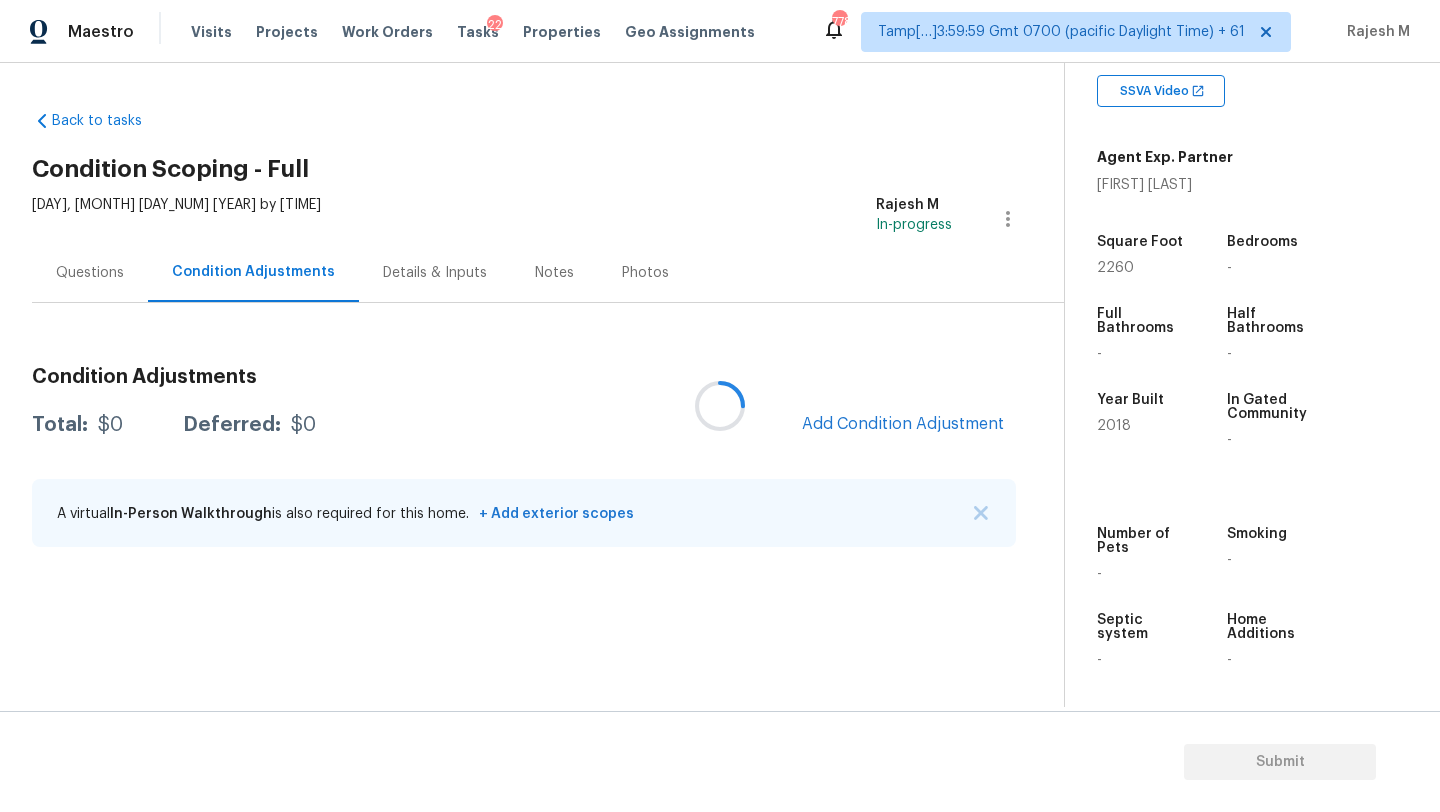 scroll, scrollTop: 0, scrollLeft: 0, axis: both 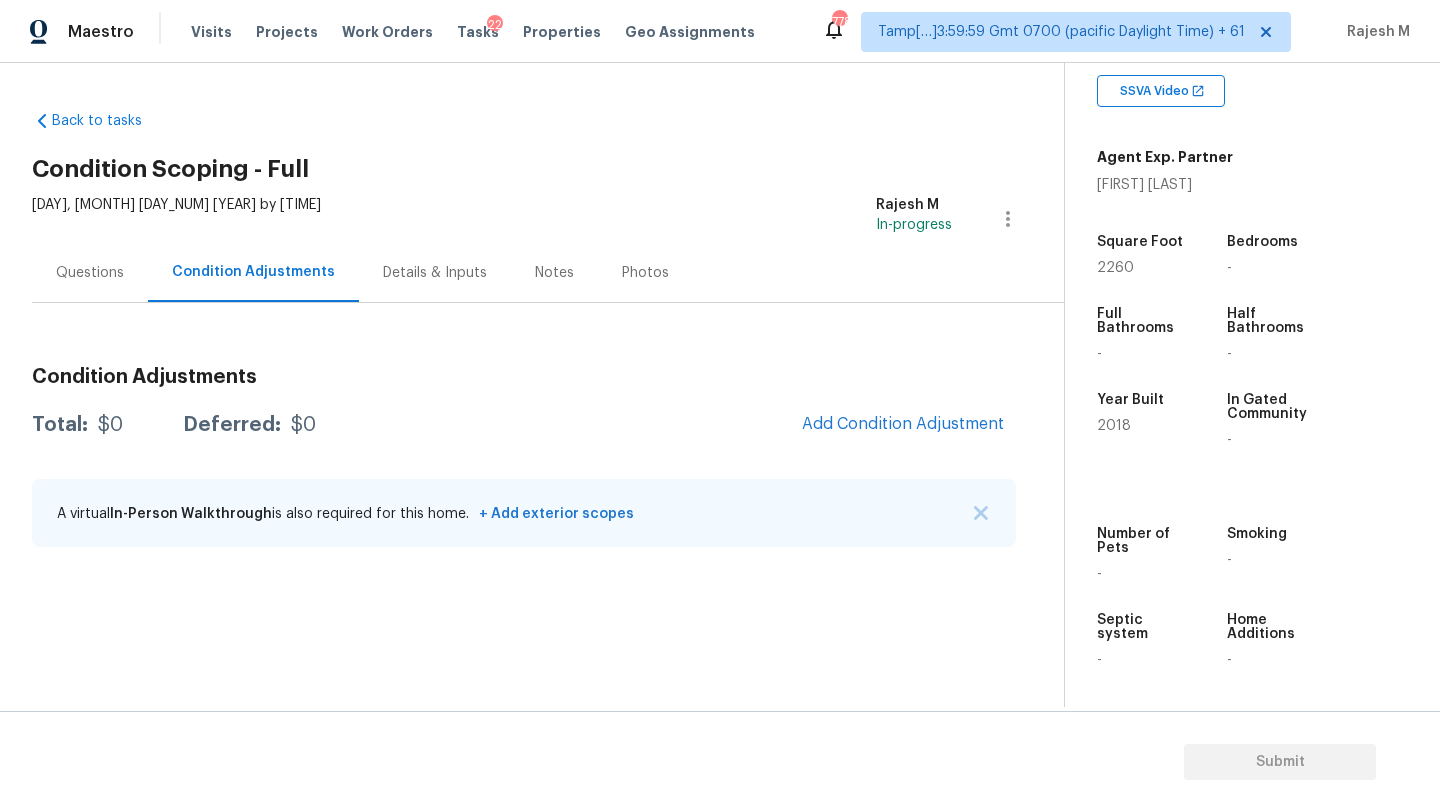 click on "Condition Adjustments Total:  $0 Deferred:  $0 Add Condition Adjustment A virtual  In-Person Walkthrough  is also required for this home.   + Add exterior scopes" at bounding box center (524, 458) 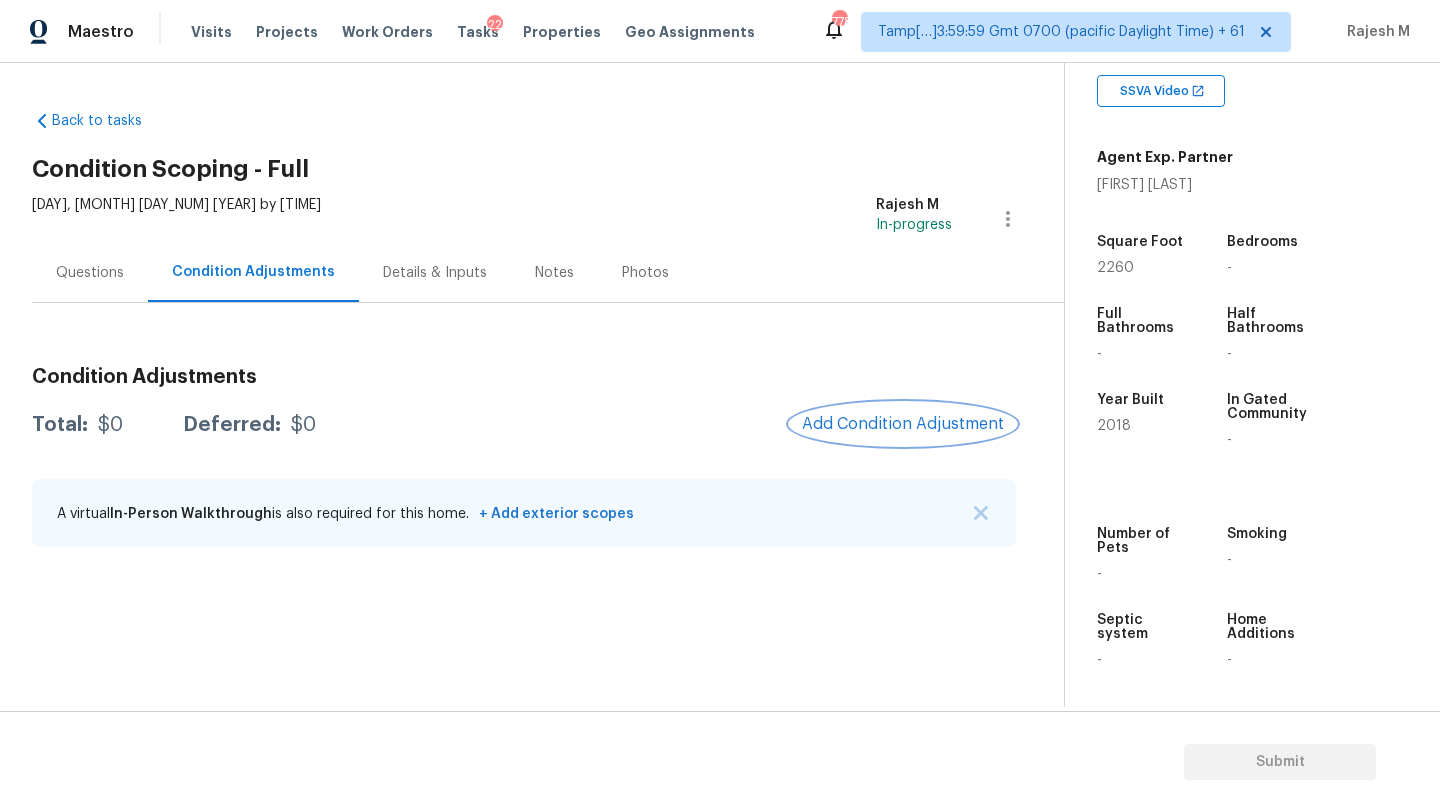 click on "Add Condition Adjustment" at bounding box center (903, 424) 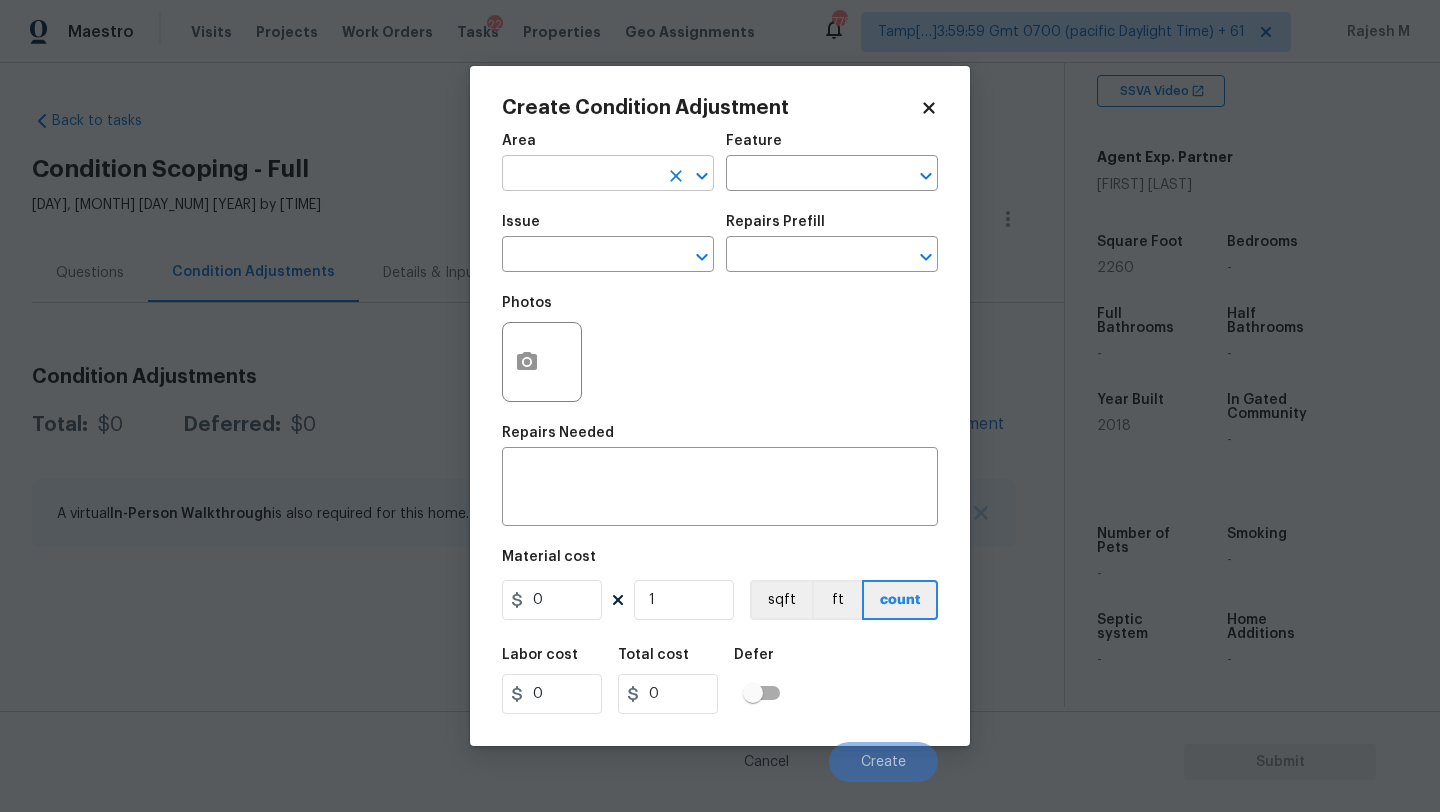 click at bounding box center (580, 175) 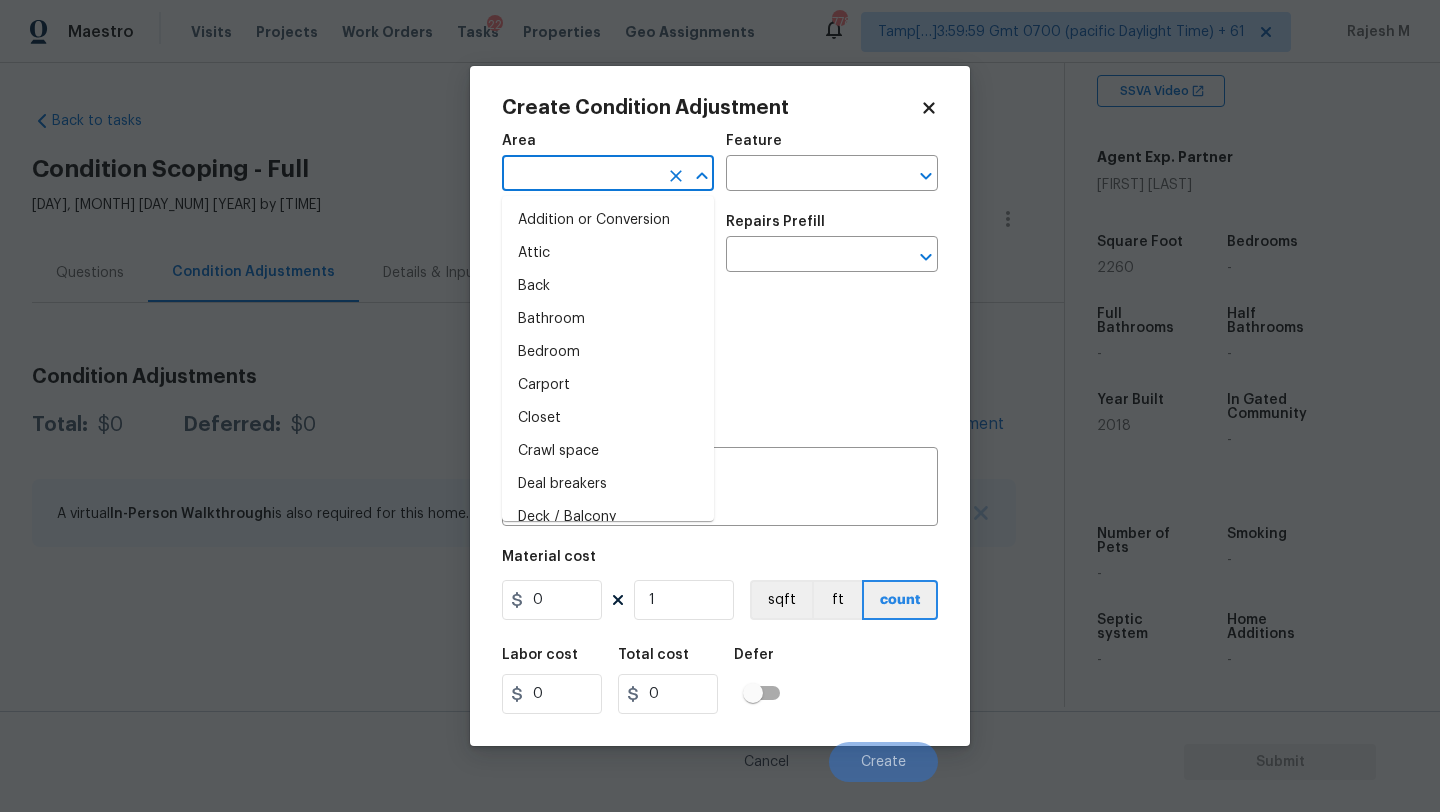 type on "x" 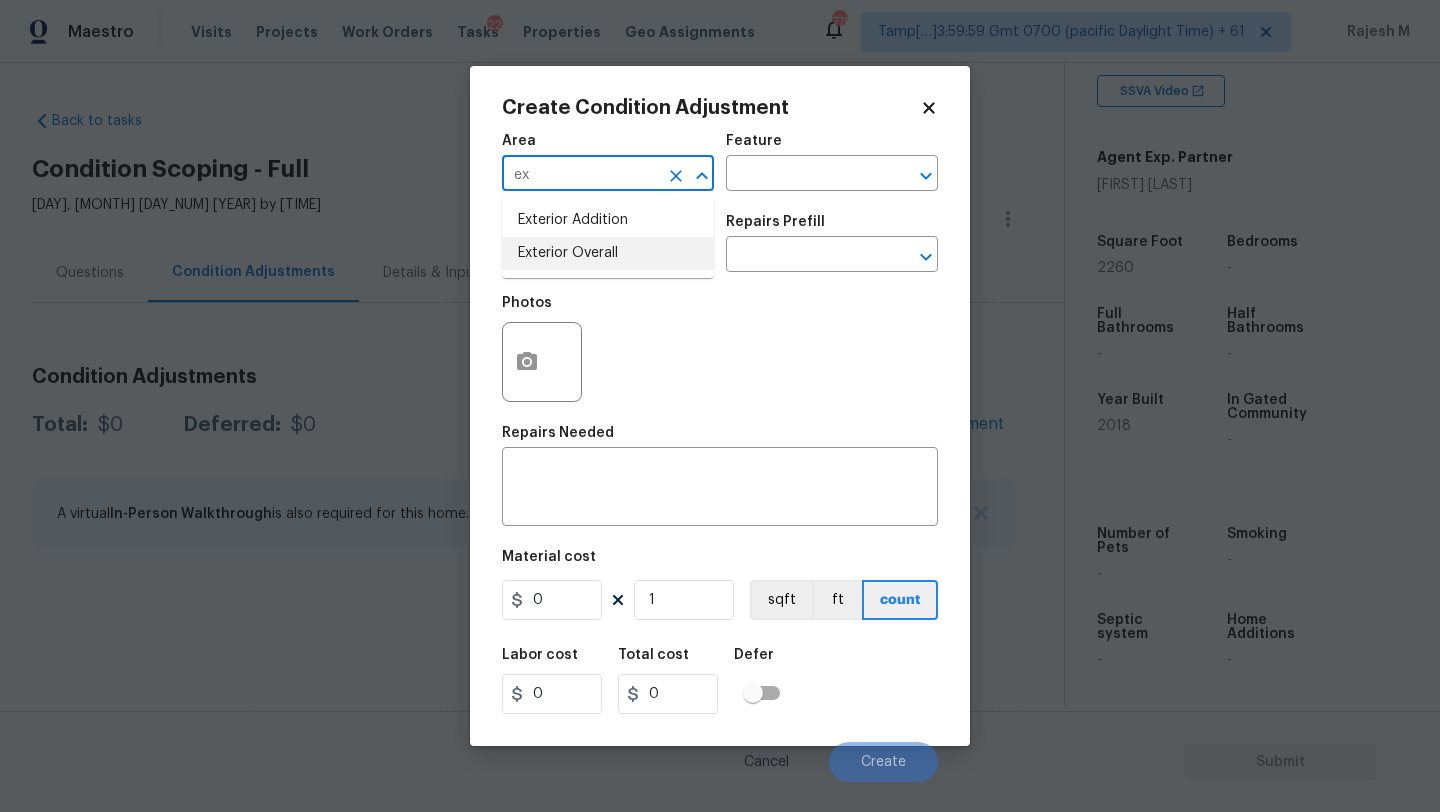 click on "Exterior Overall" at bounding box center [608, 253] 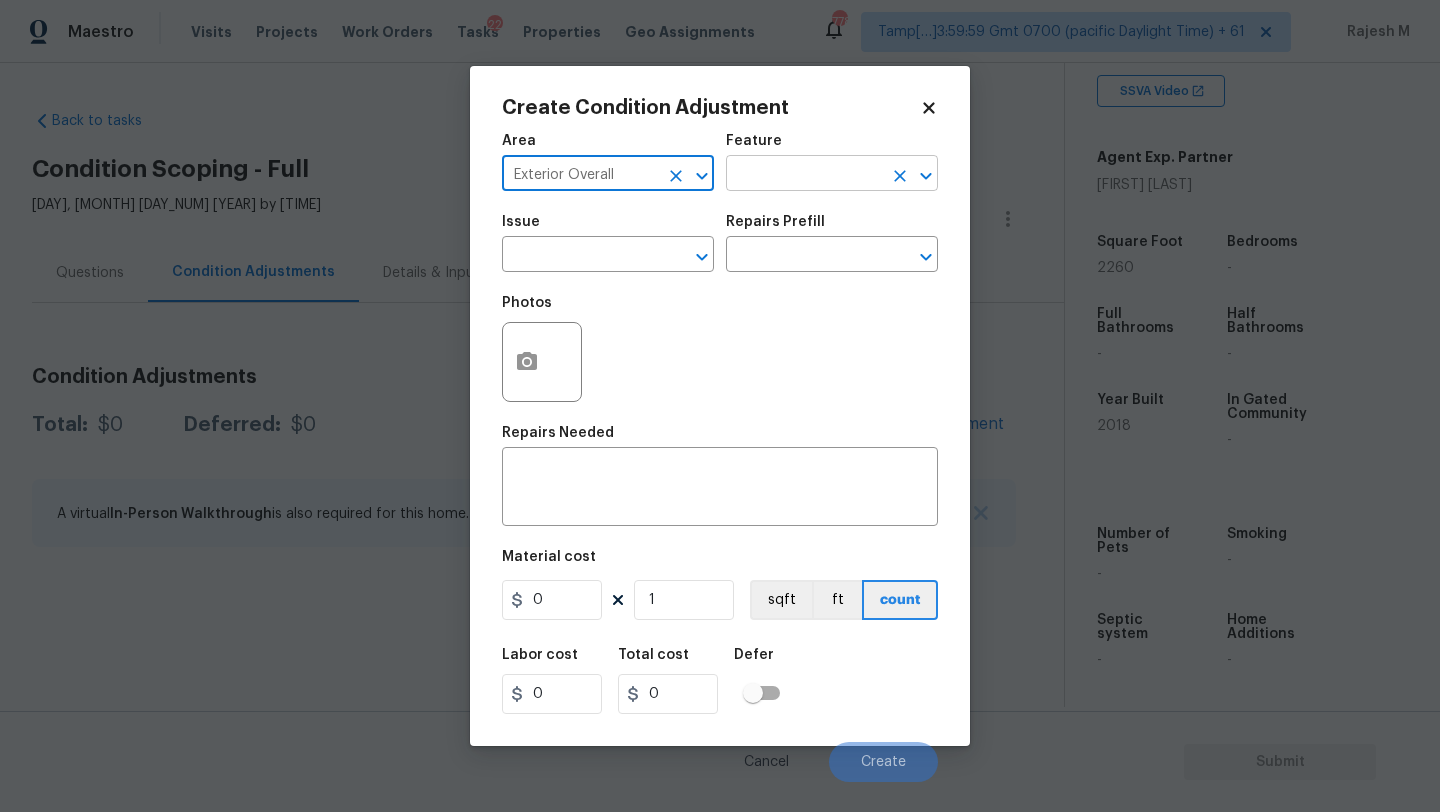 type on "Exterior Overall" 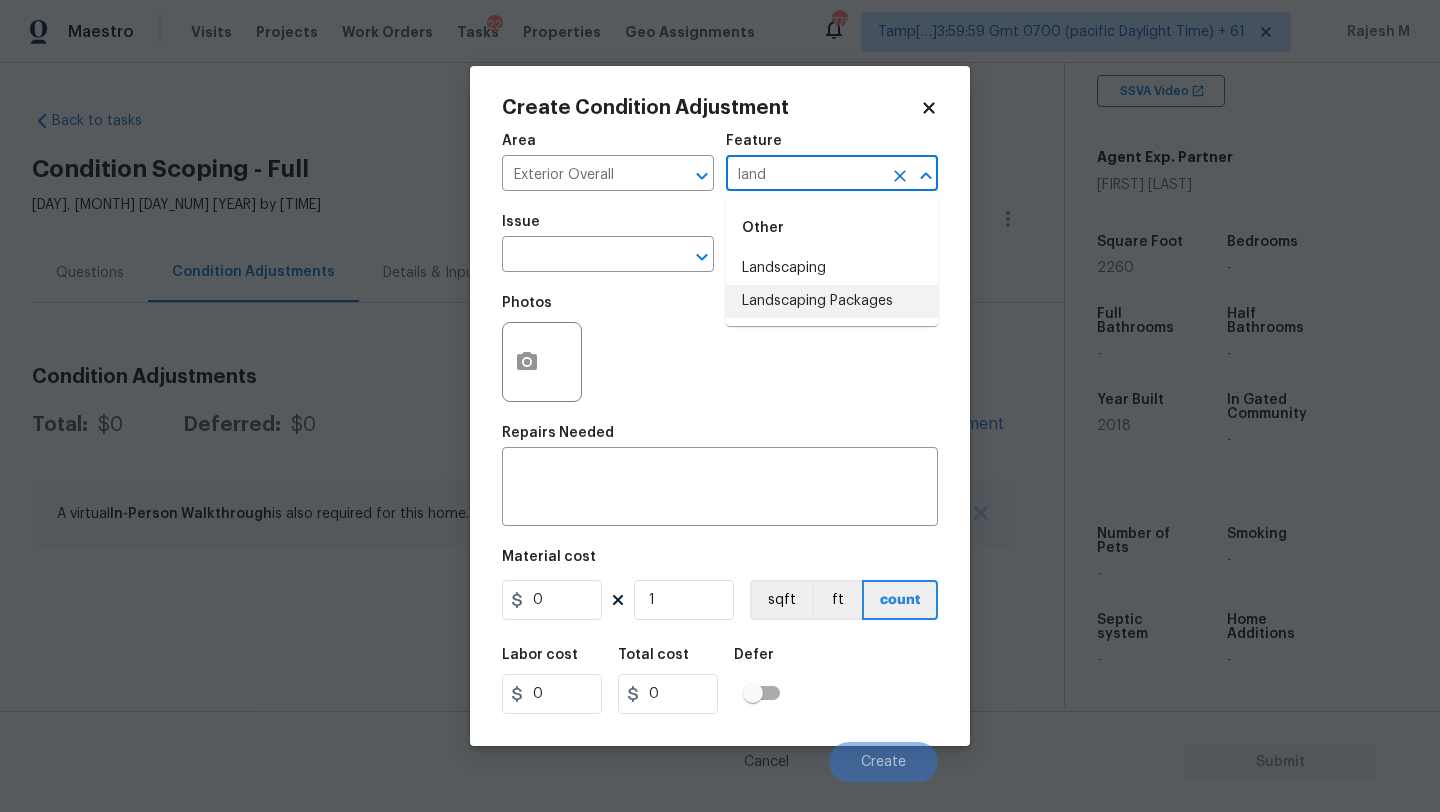 click on "Landscaping Packages" at bounding box center (832, 301) 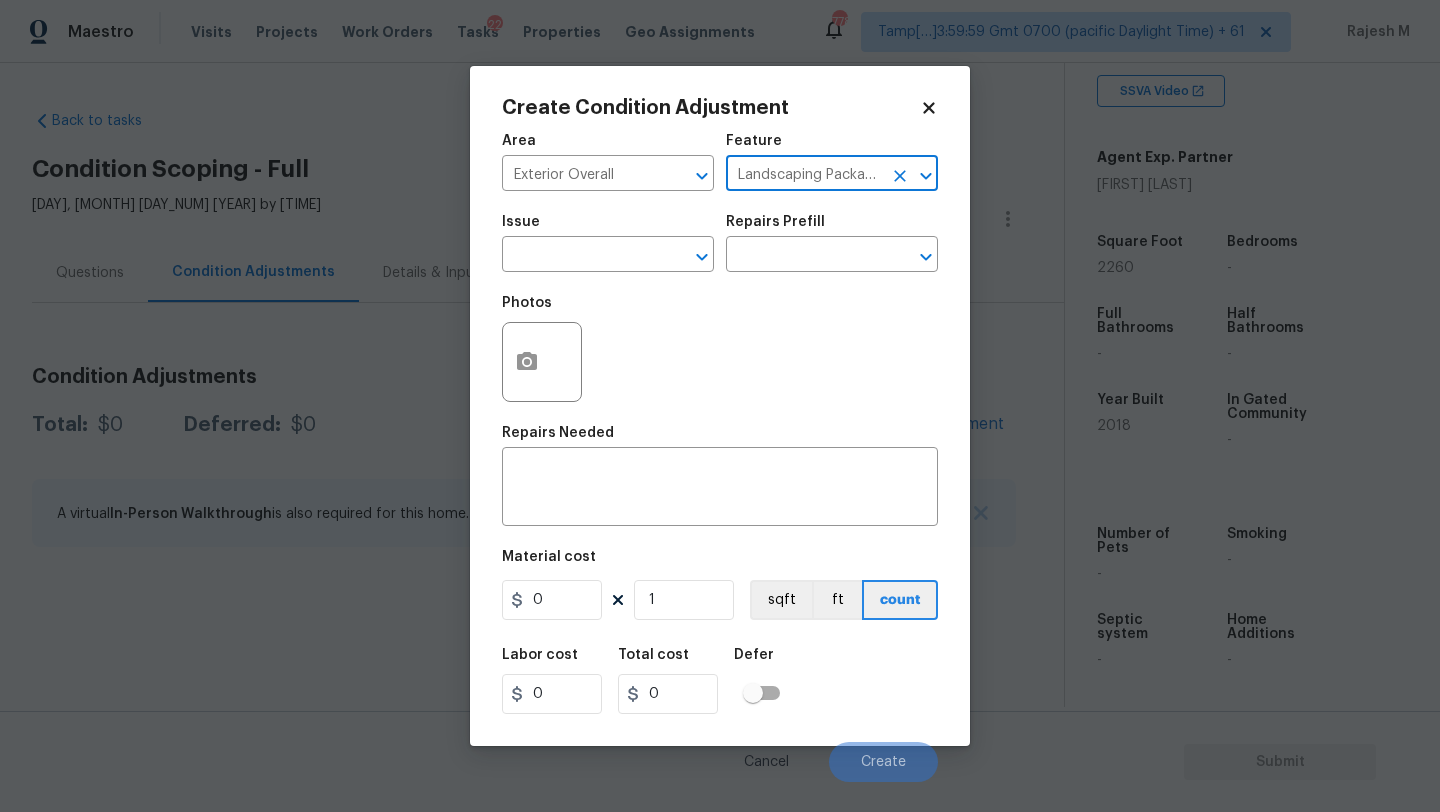 type on "Landscaping Packages" 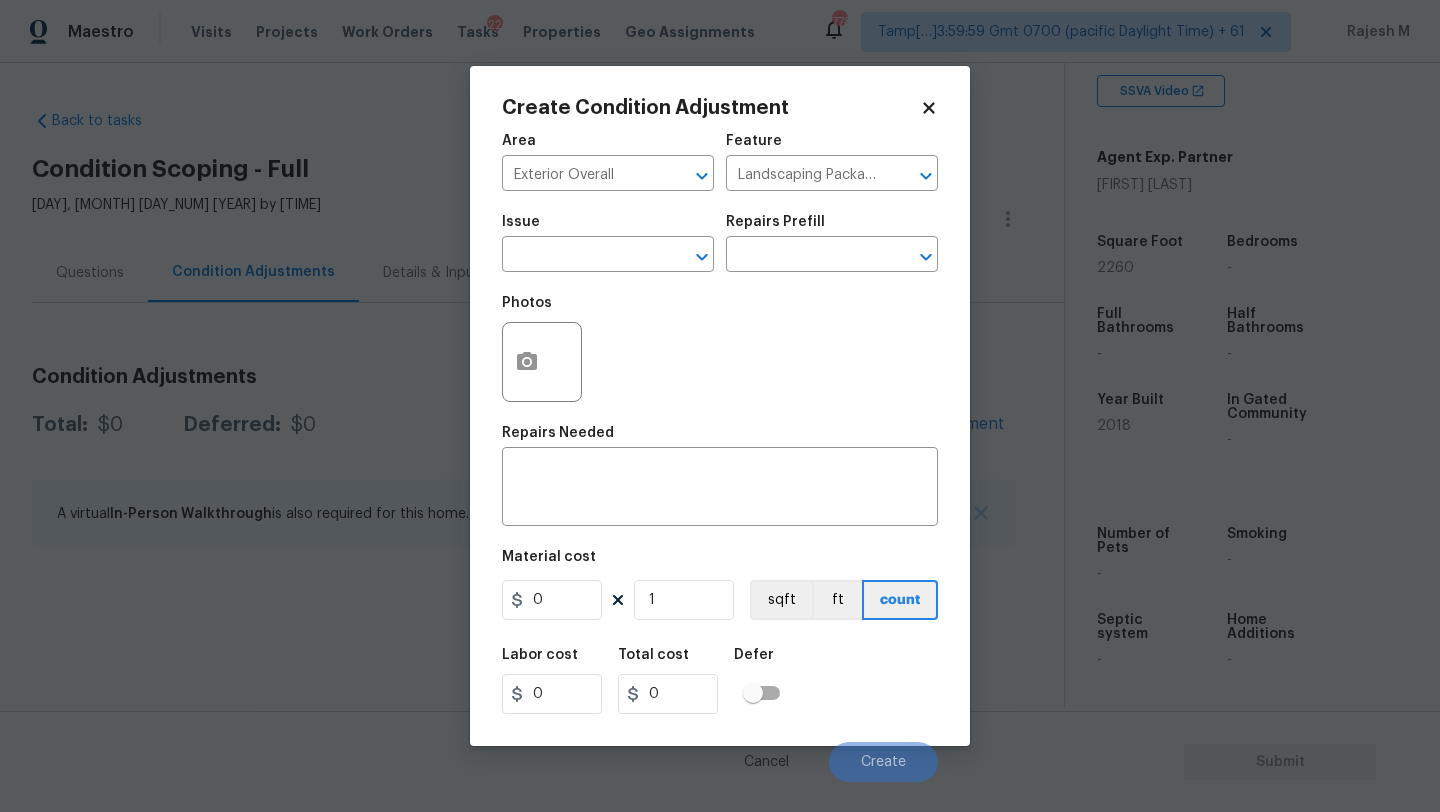 click on "Issue" at bounding box center [608, 228] 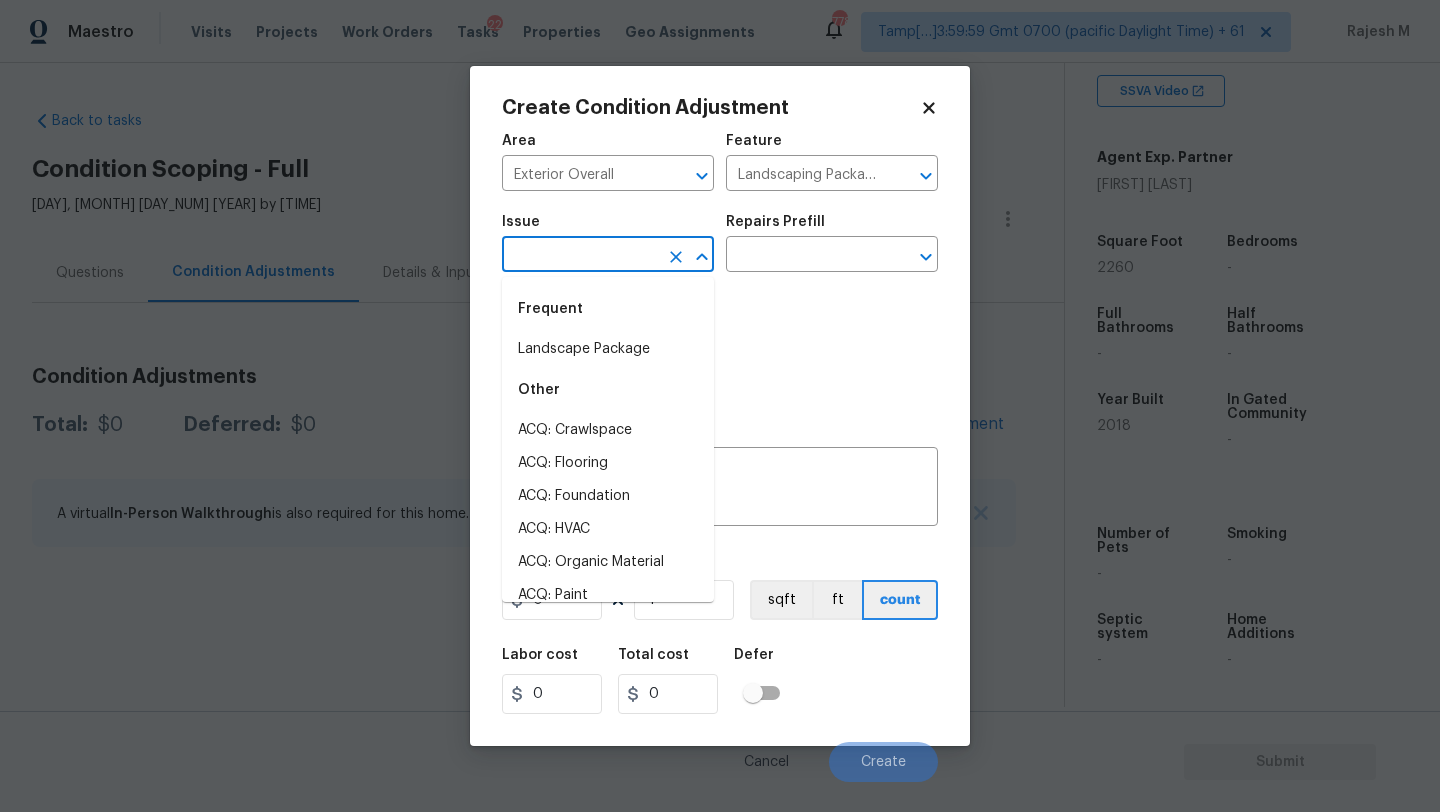 click at bounding box center (580, 256) 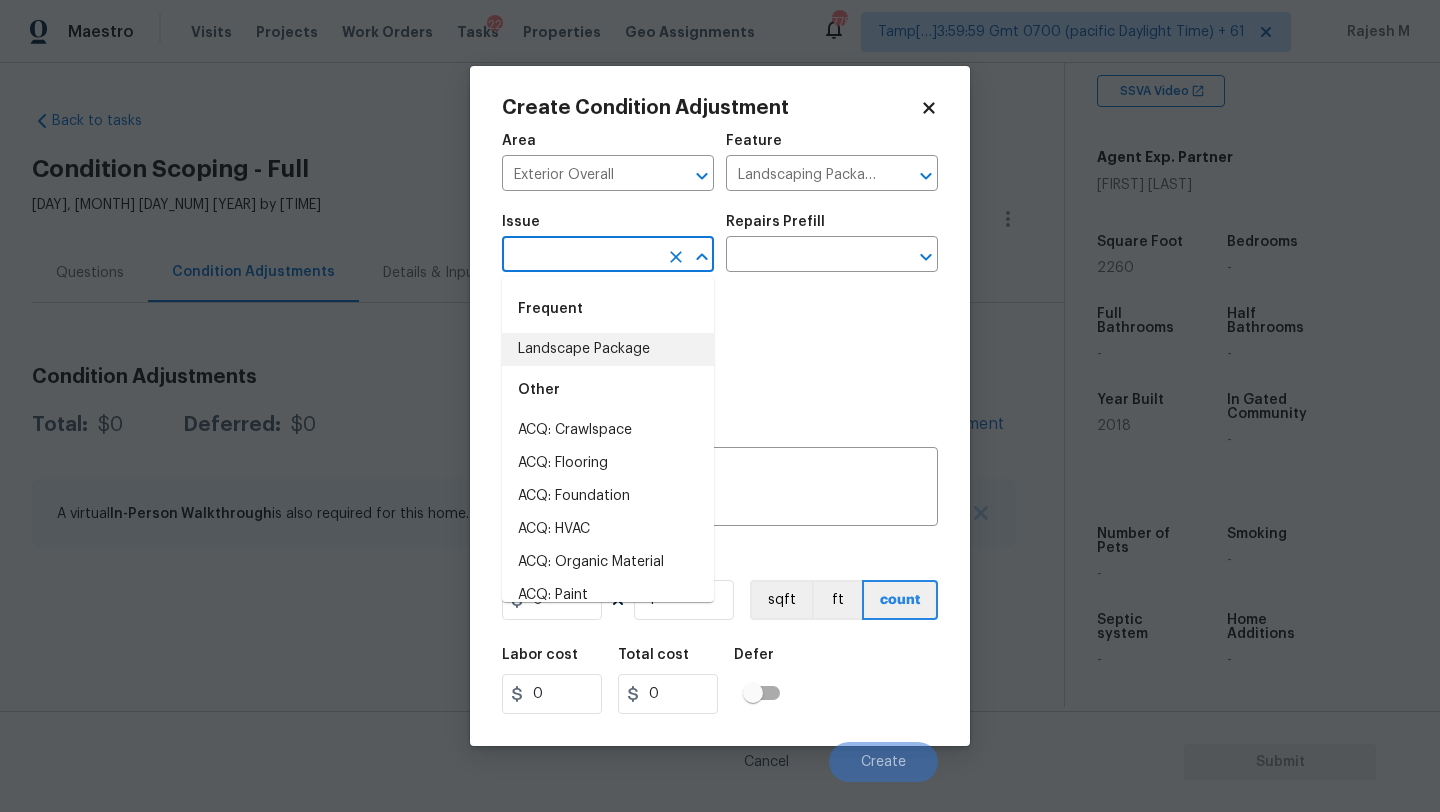 click on "Landscape Package" at bounding box center (608, 349) 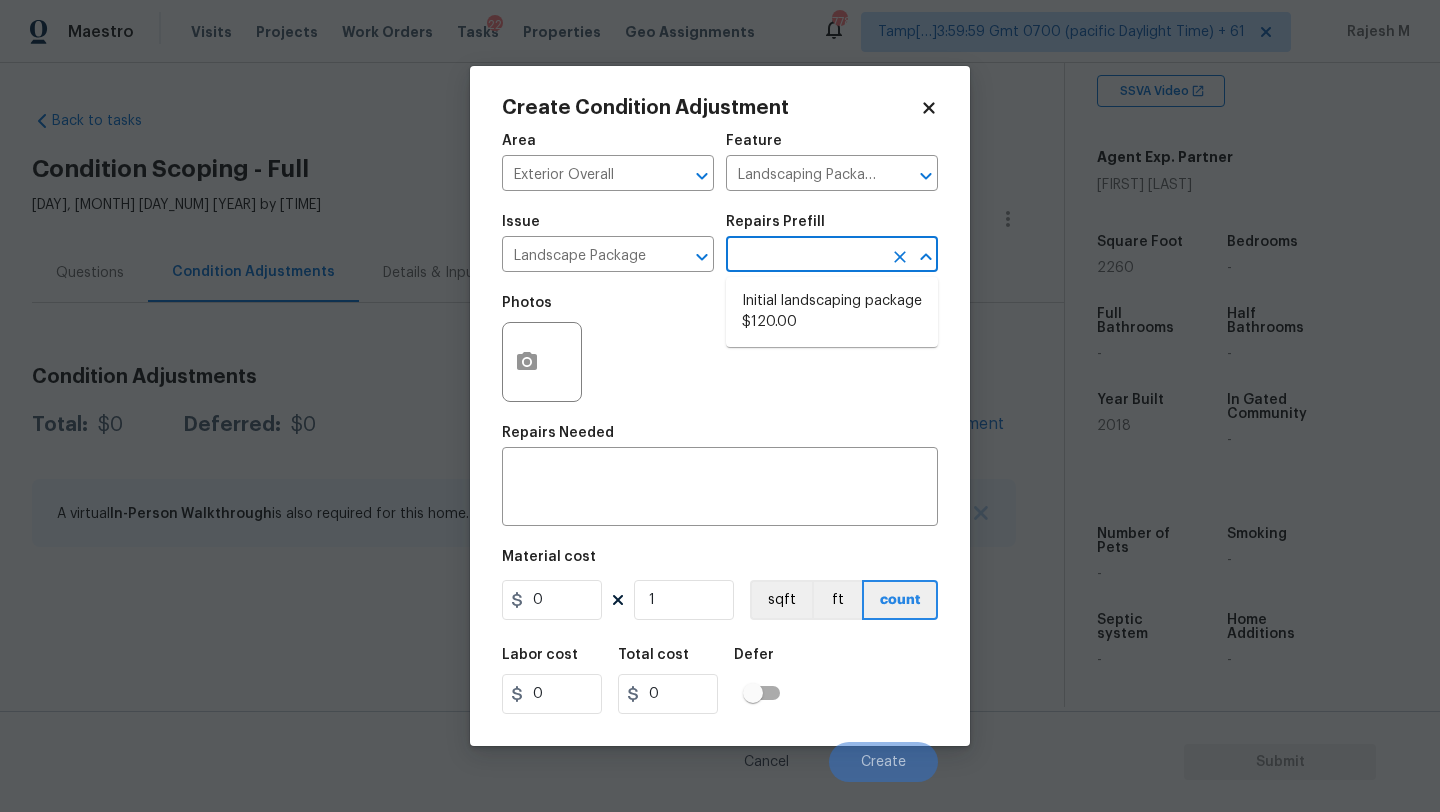 click at bounding box center (804, 256) 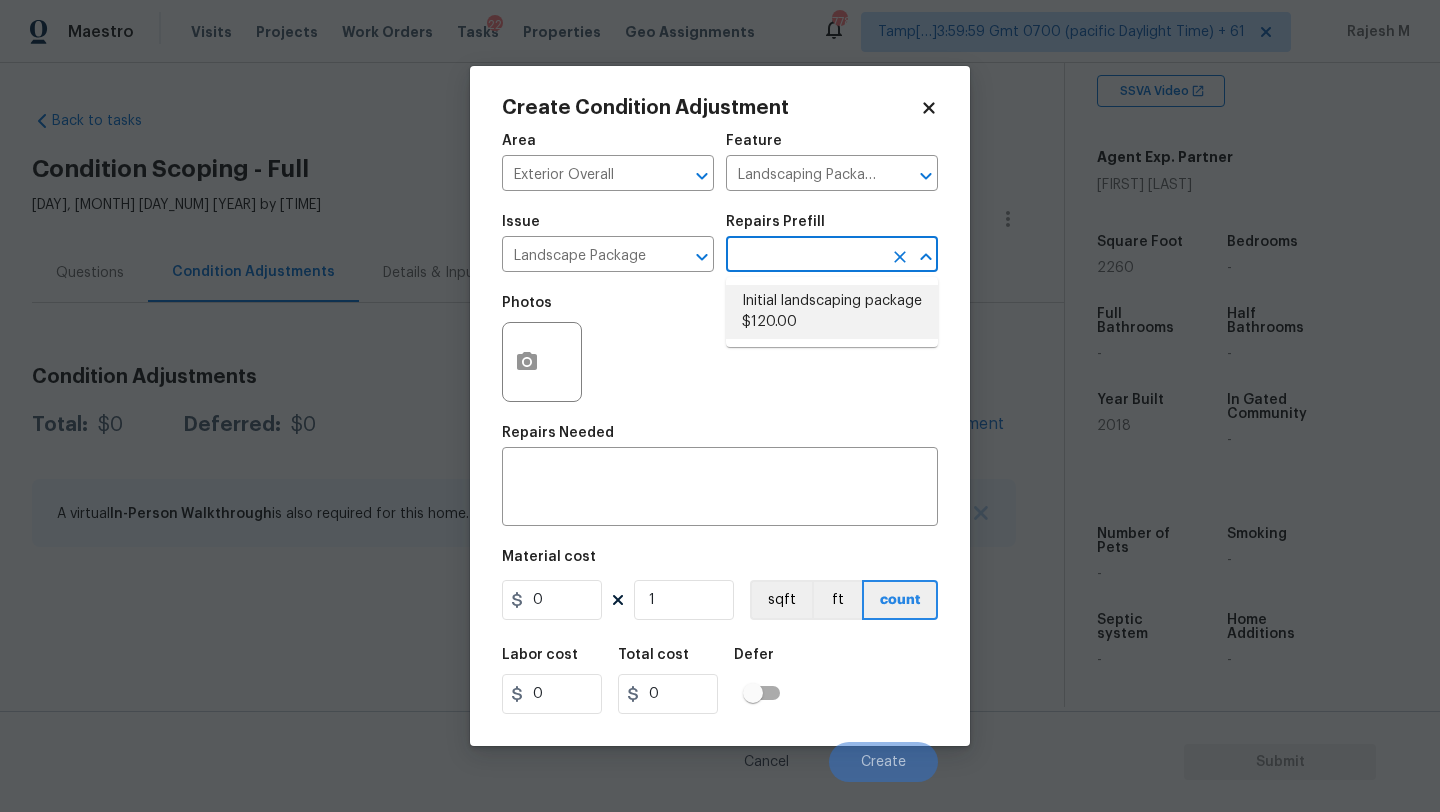 click on "Initial landscaping package $120.00" at bounding box center [832, 312] 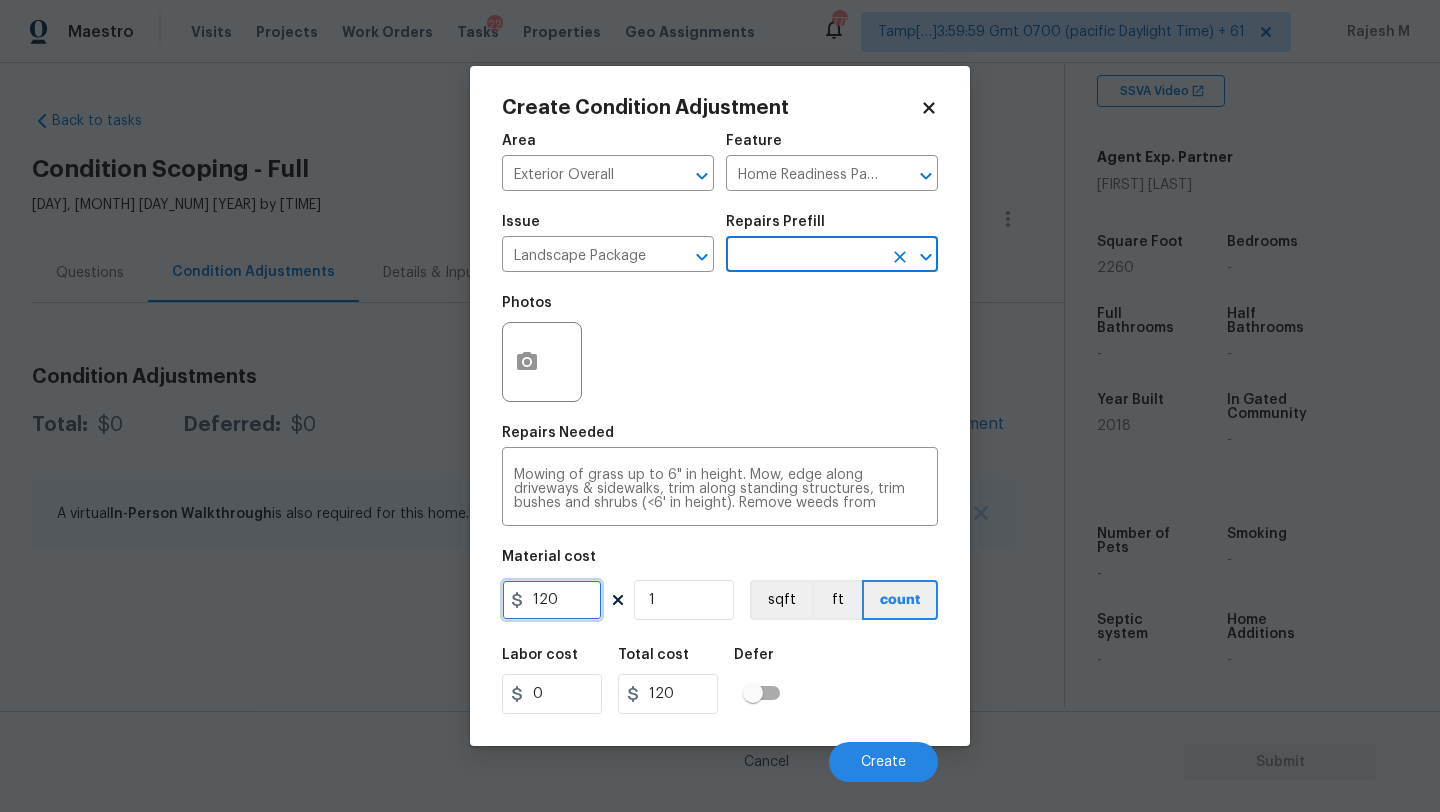 click on "120" at bounding box center [552, 600] 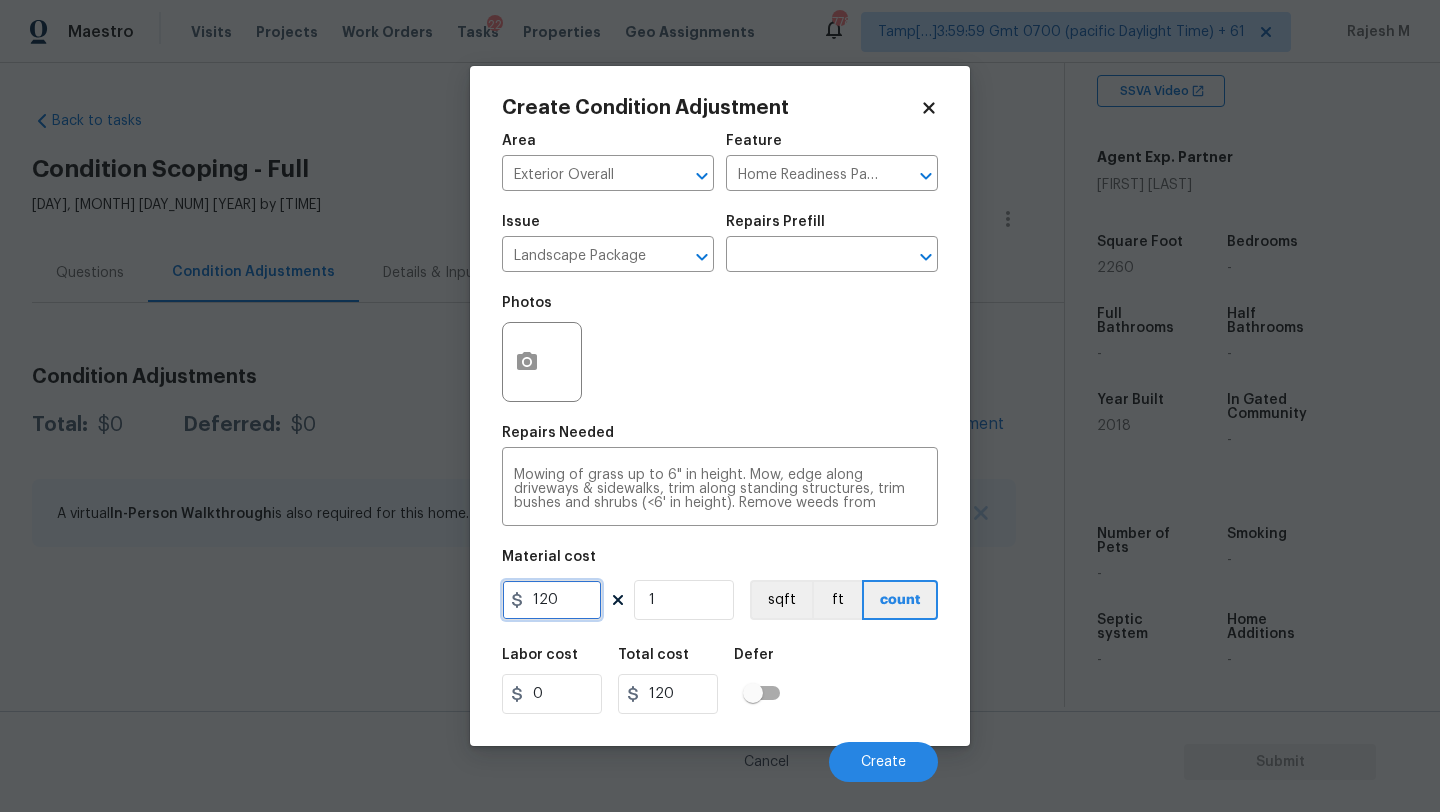 click on "120" at bounding box center [552, 600] 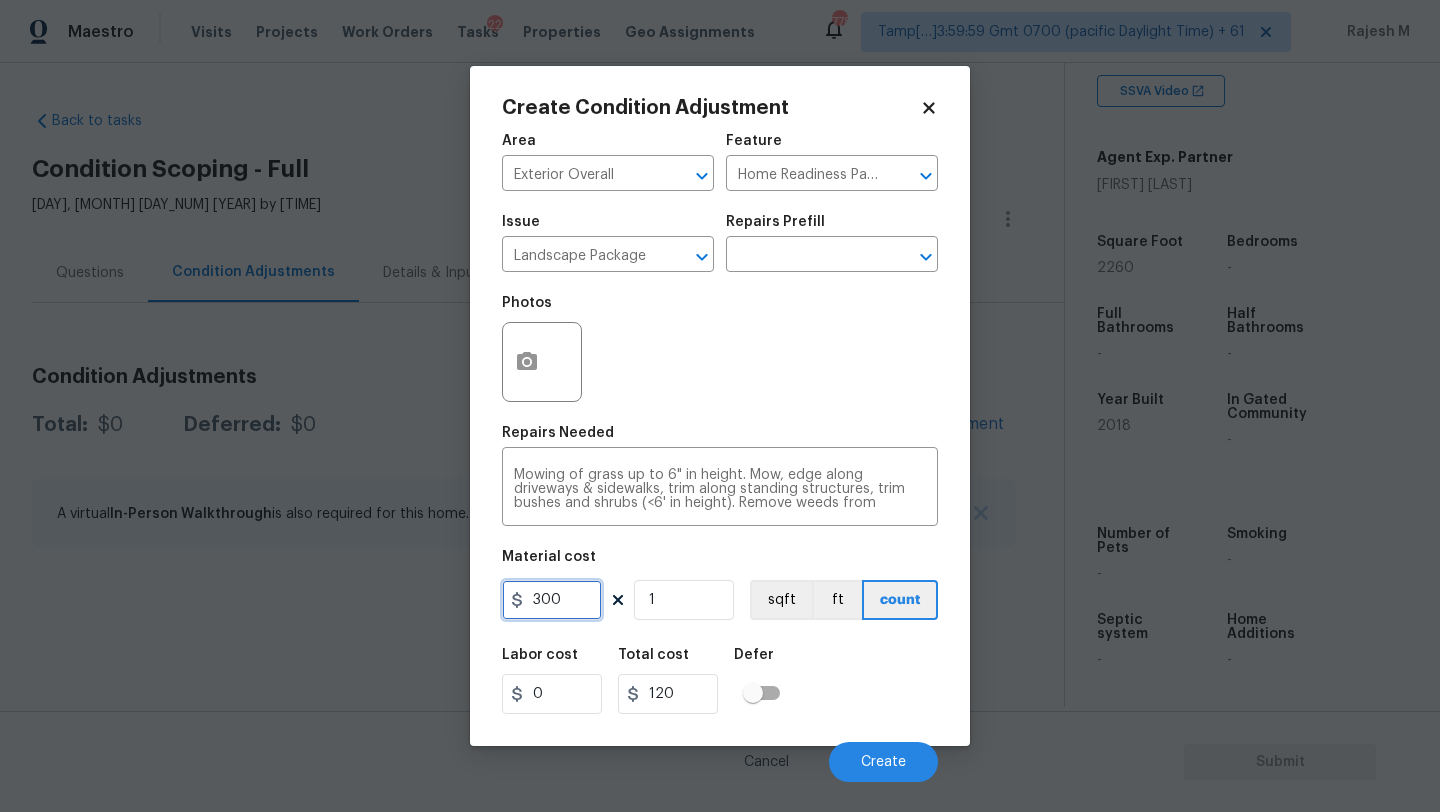 type on "300" 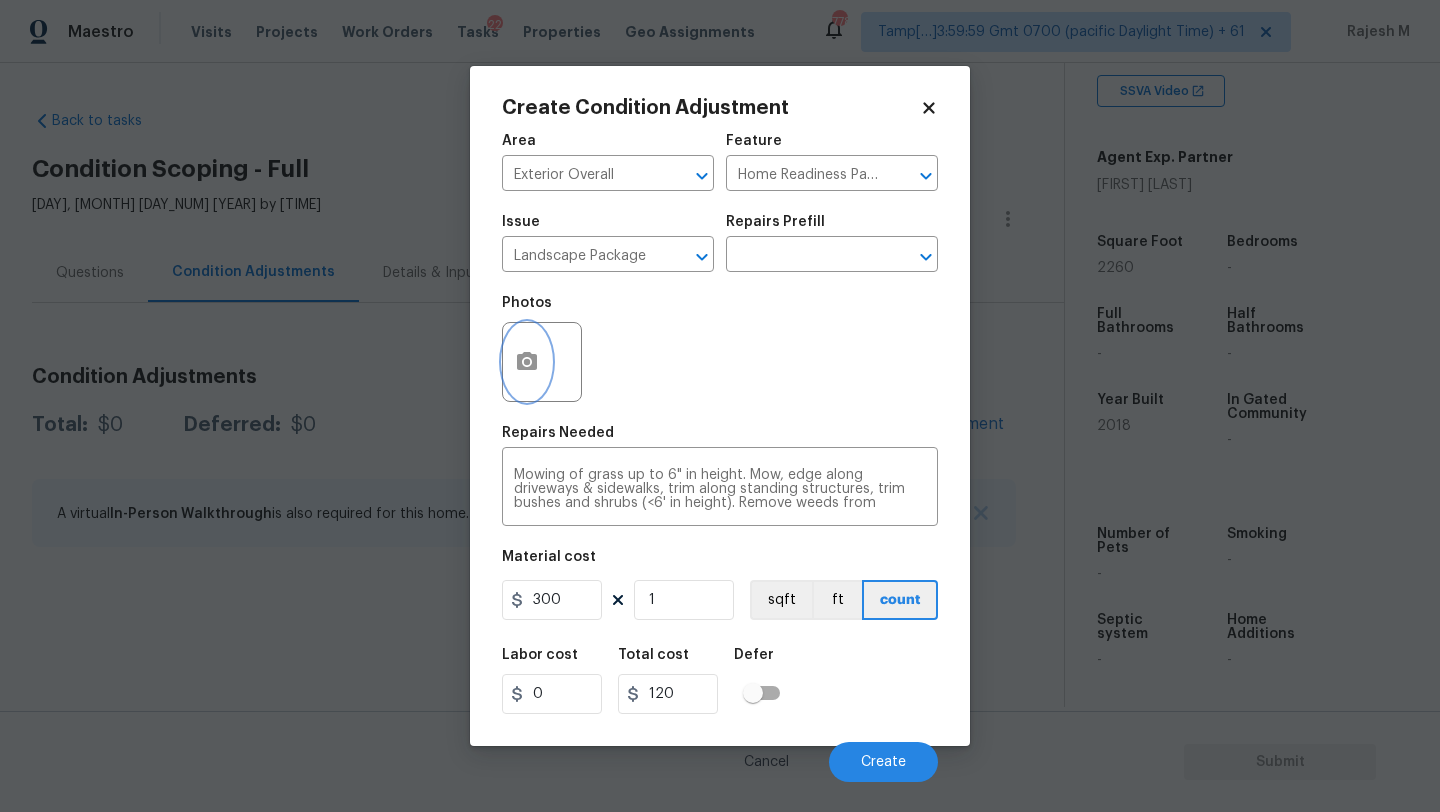 type on "300" 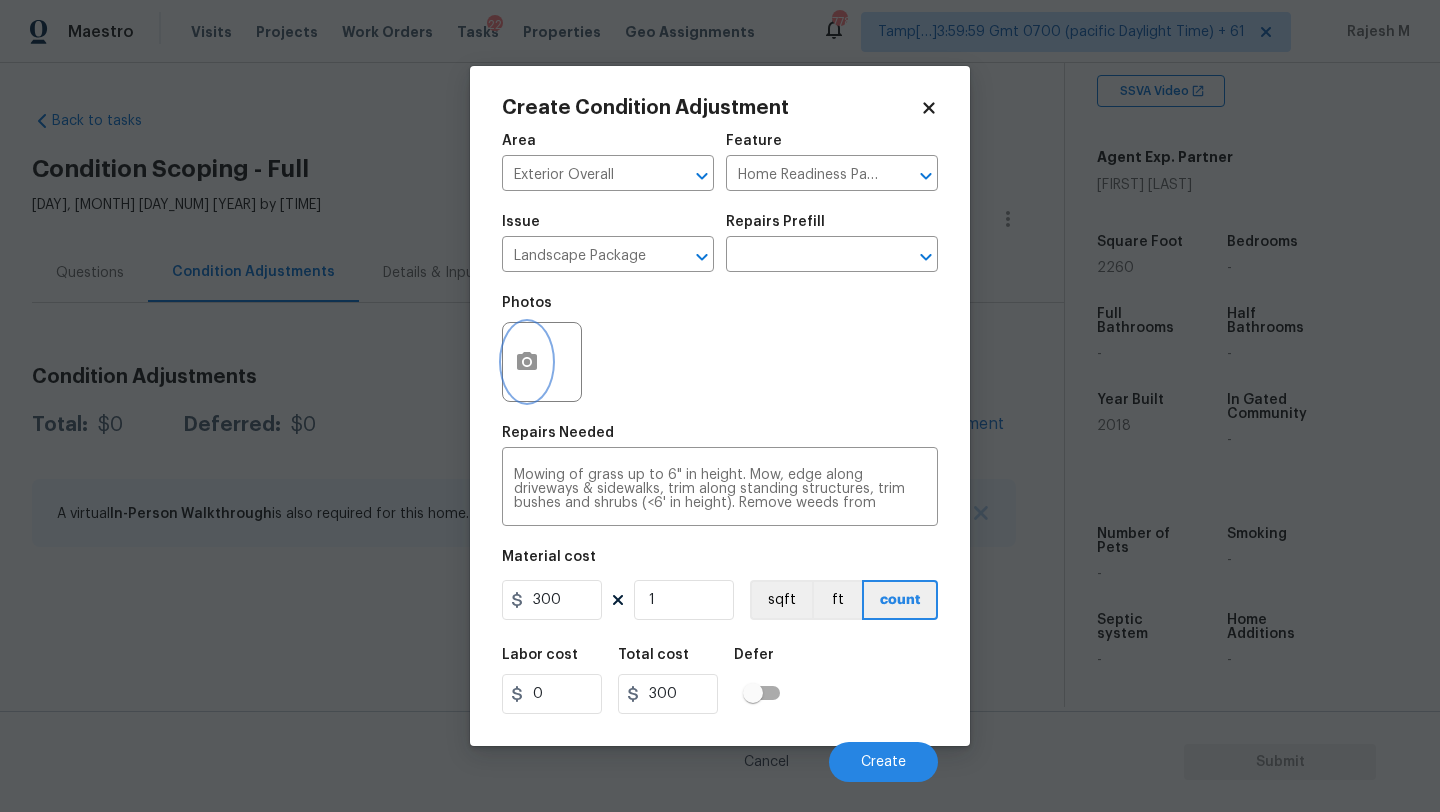click 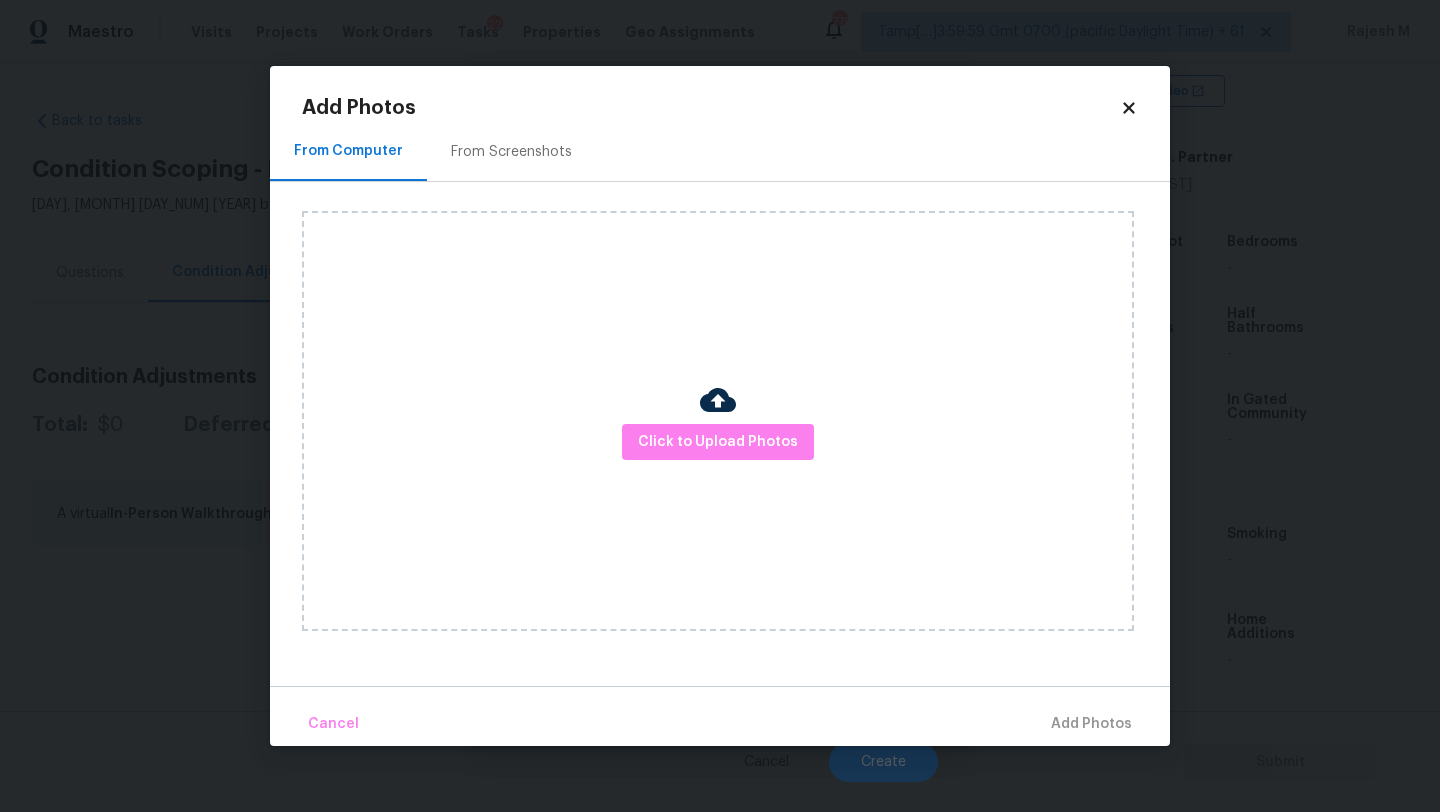 click on "From Screenshots" at bounding box center [511, 151] 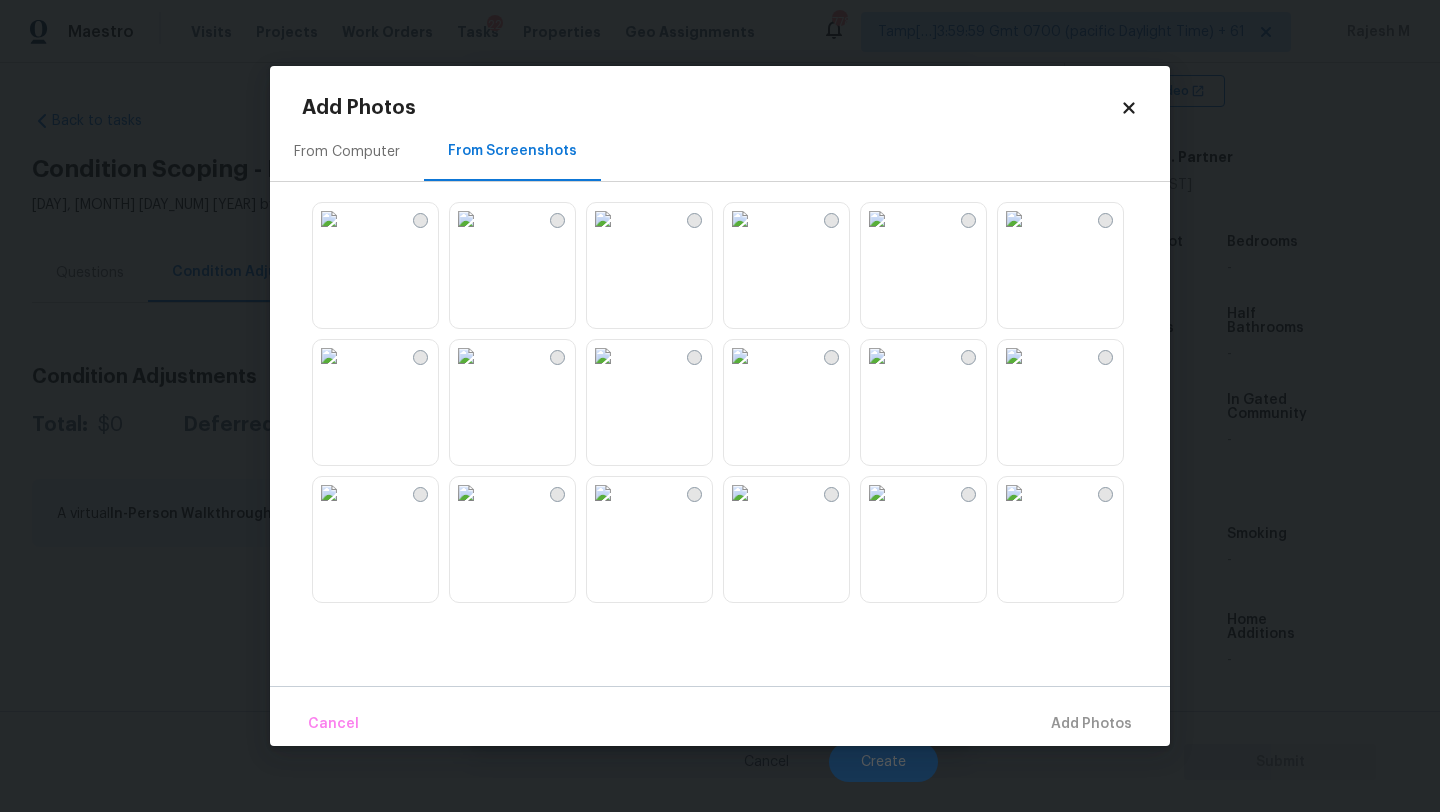 click at bounding box center (877, 219) 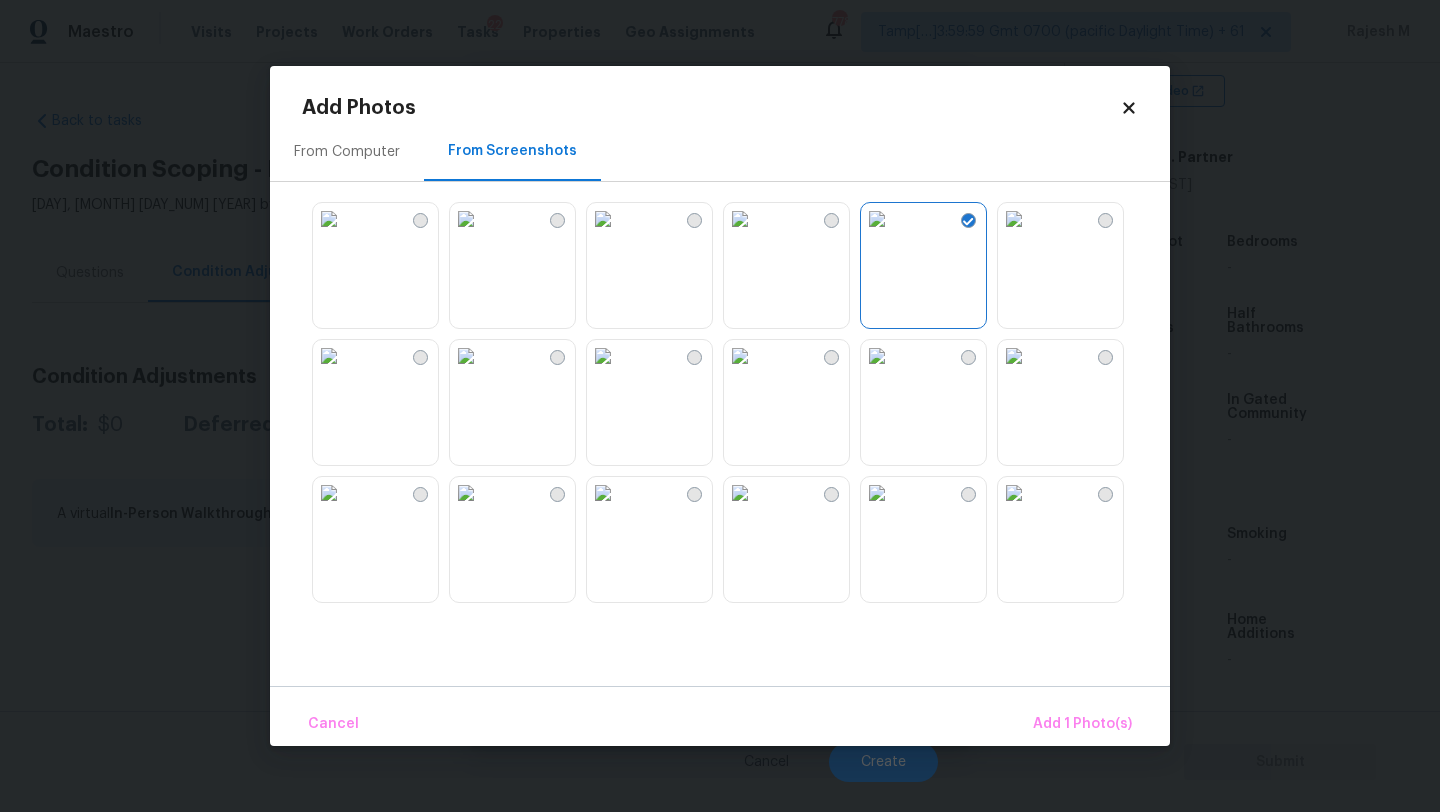 click at bounding box center (740, 493) 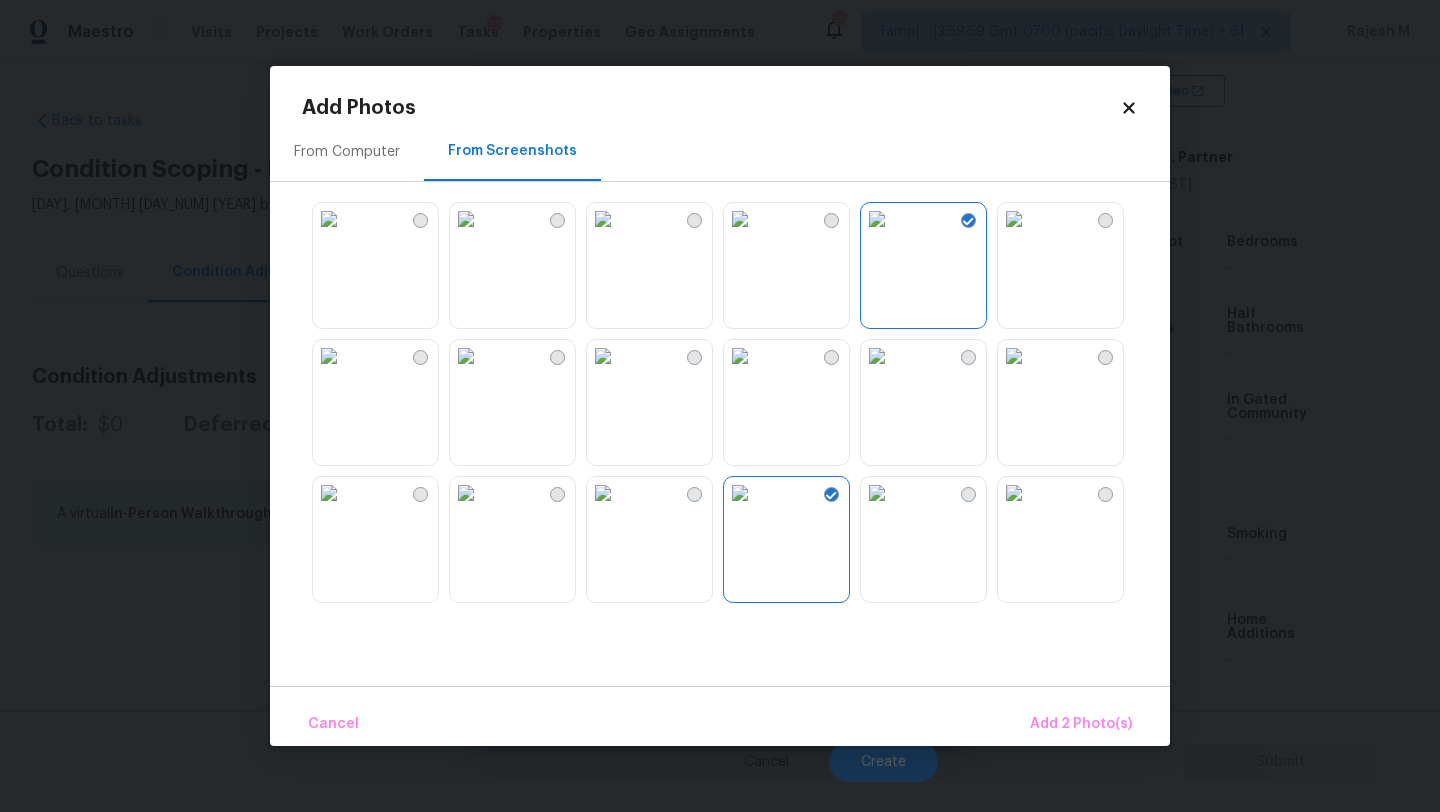 click at bounding box center [740, 493] 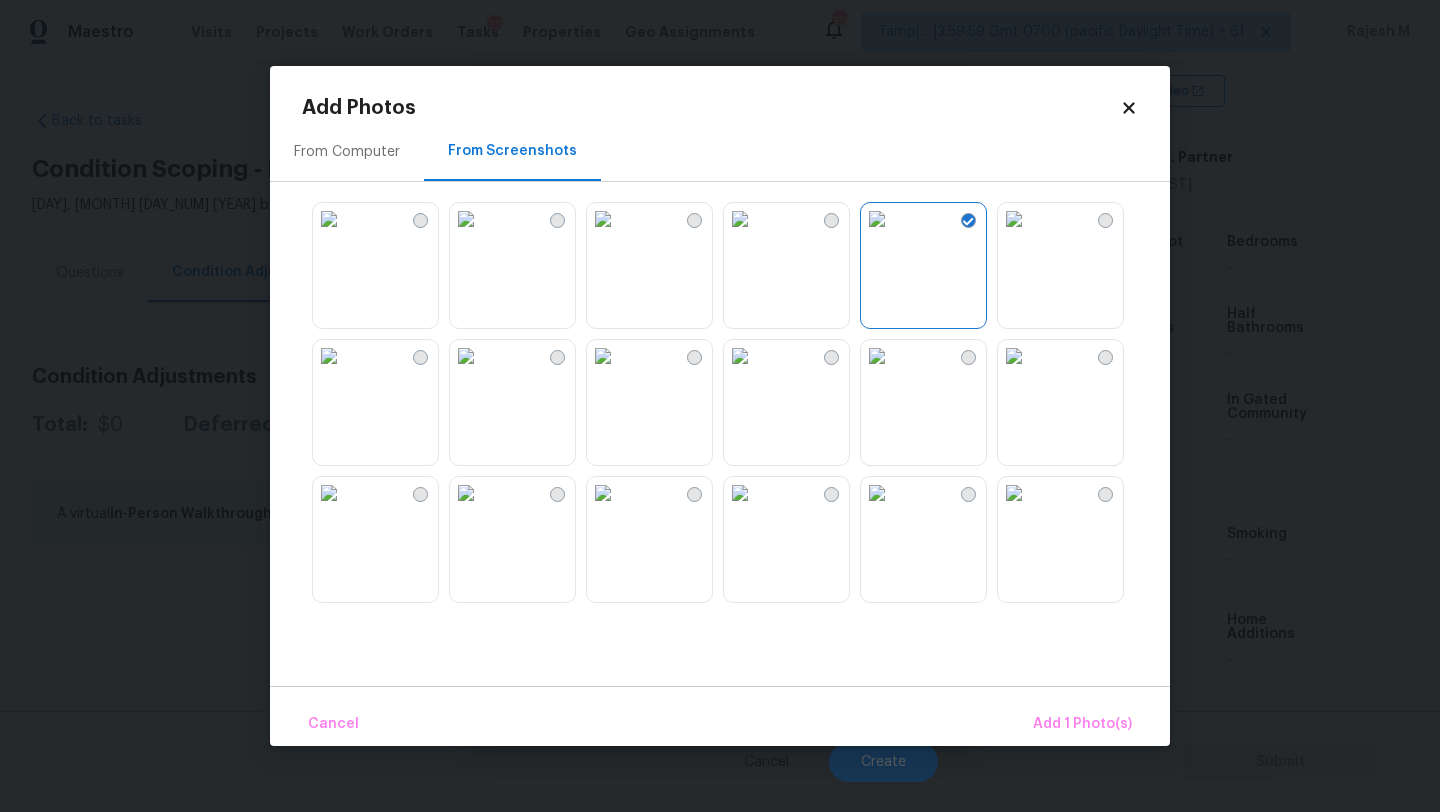 click at bounding box center (740, 493) 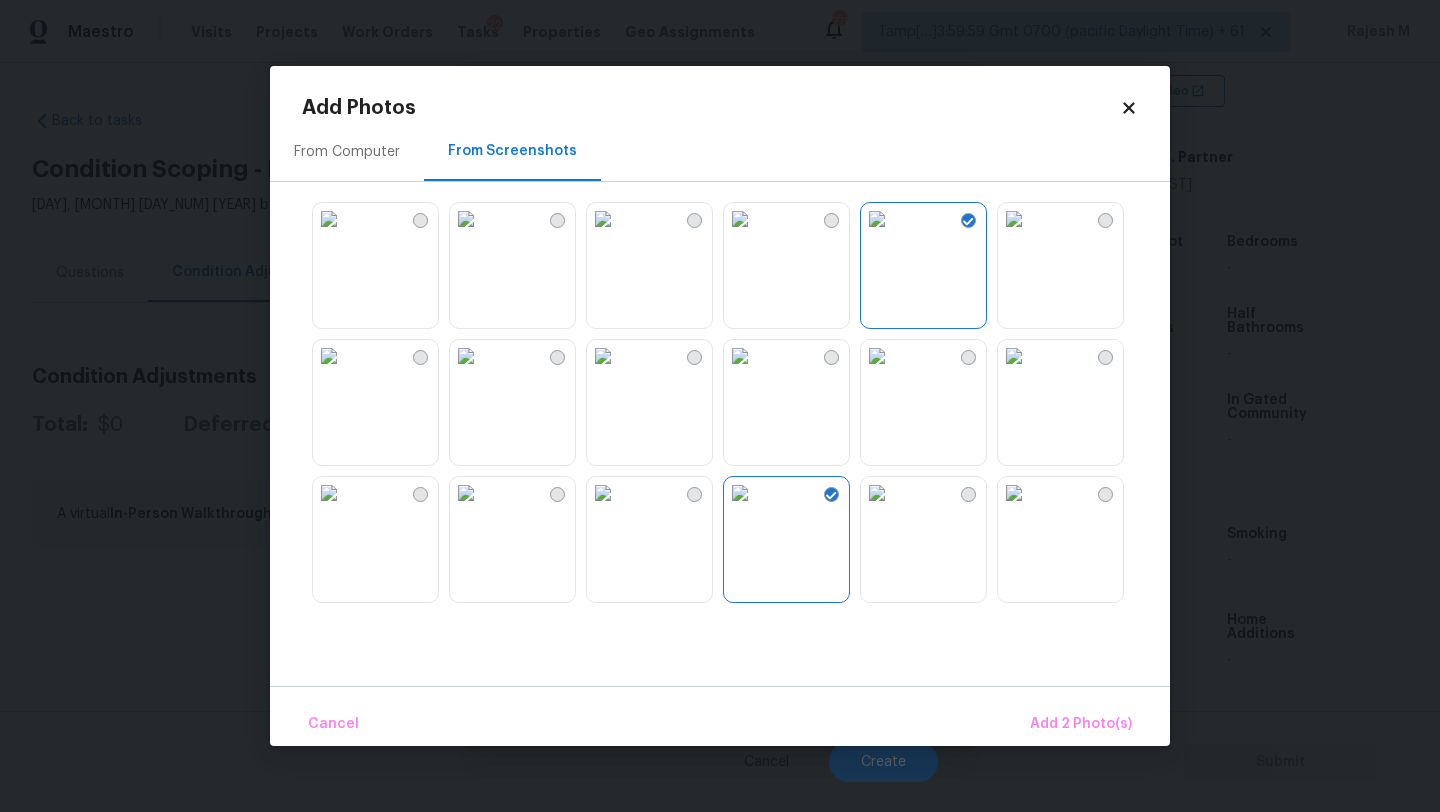 click at bounding box center (329, 219) 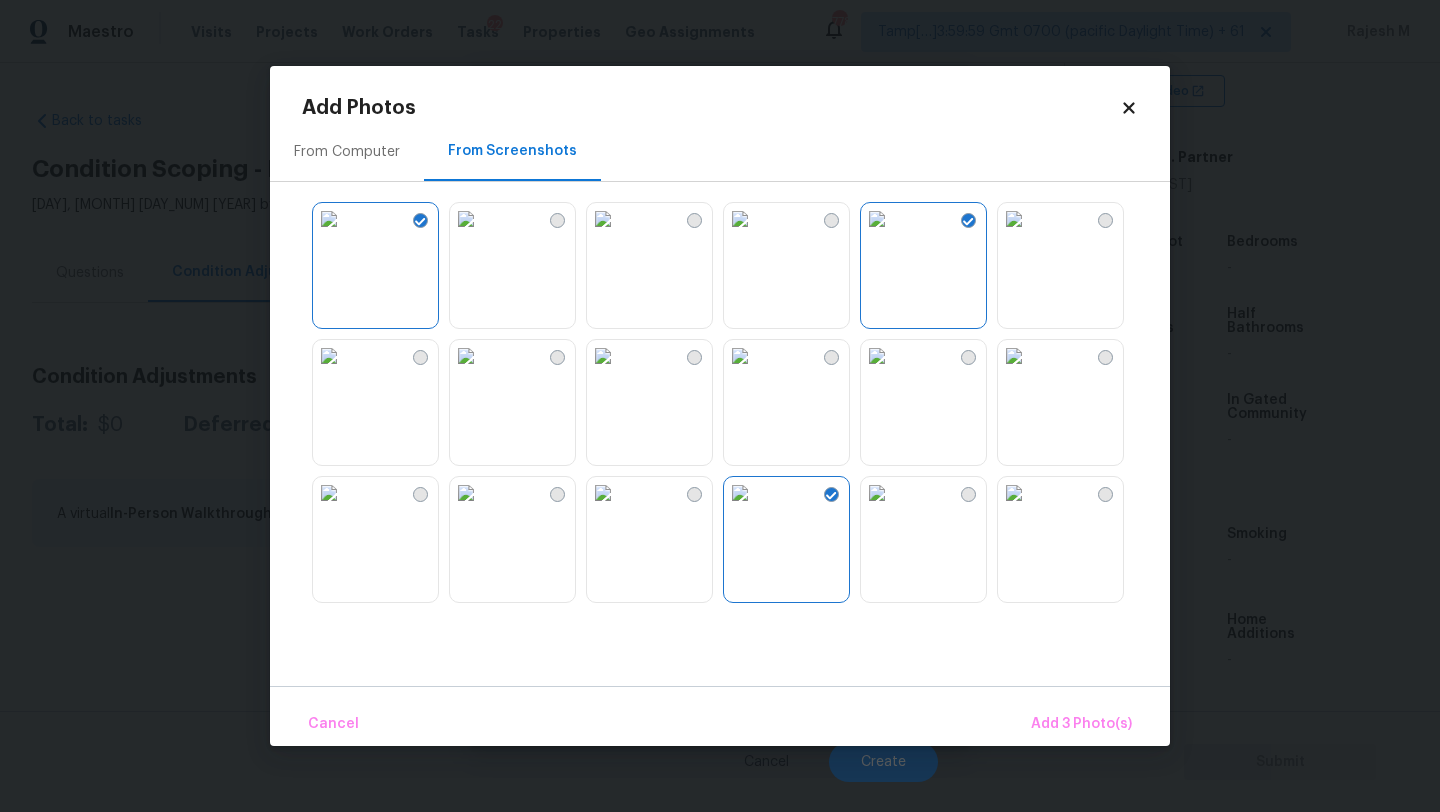 click at bounding box center (1014, 219) 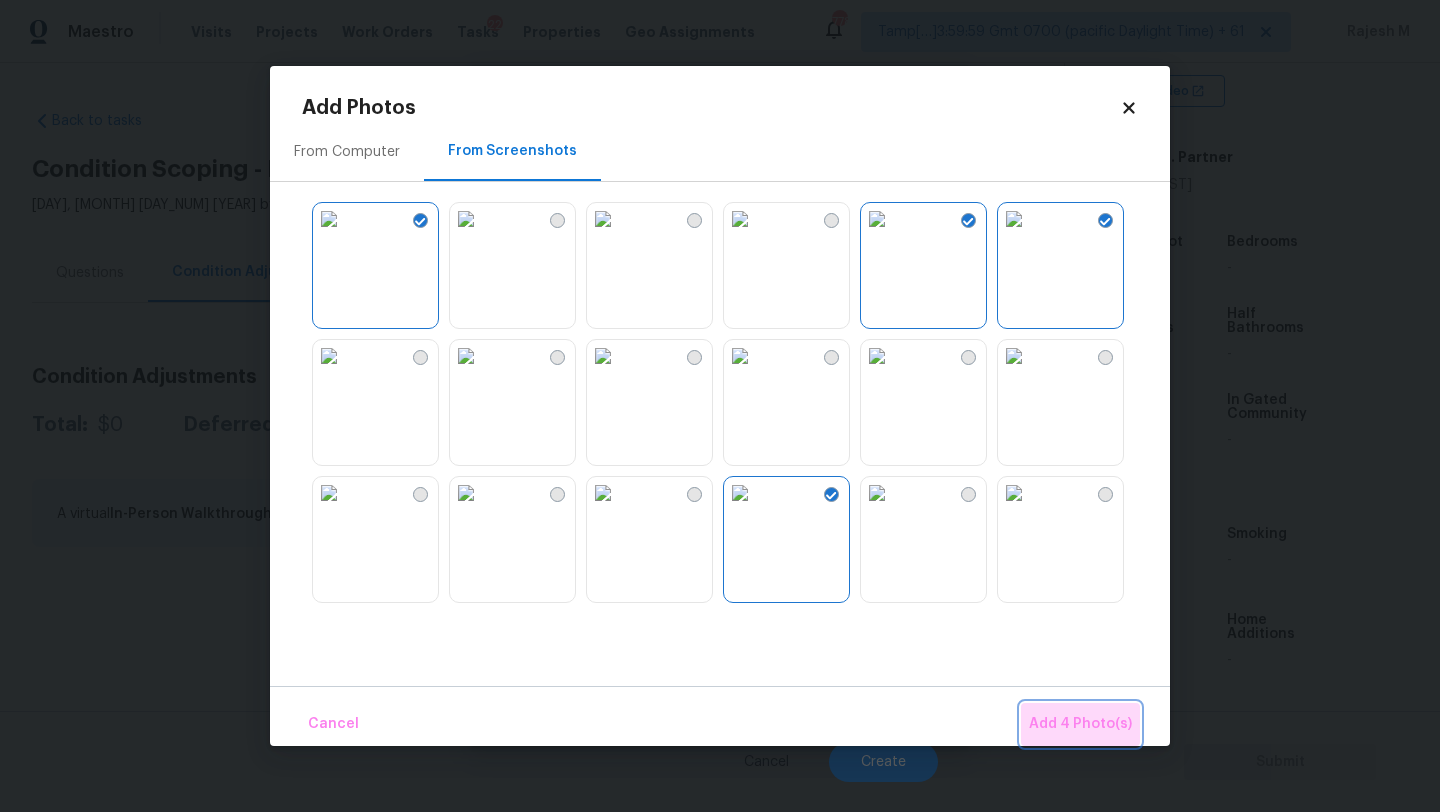 click on "Add 4 Photo(s)" at bounding box center (1080, 724) 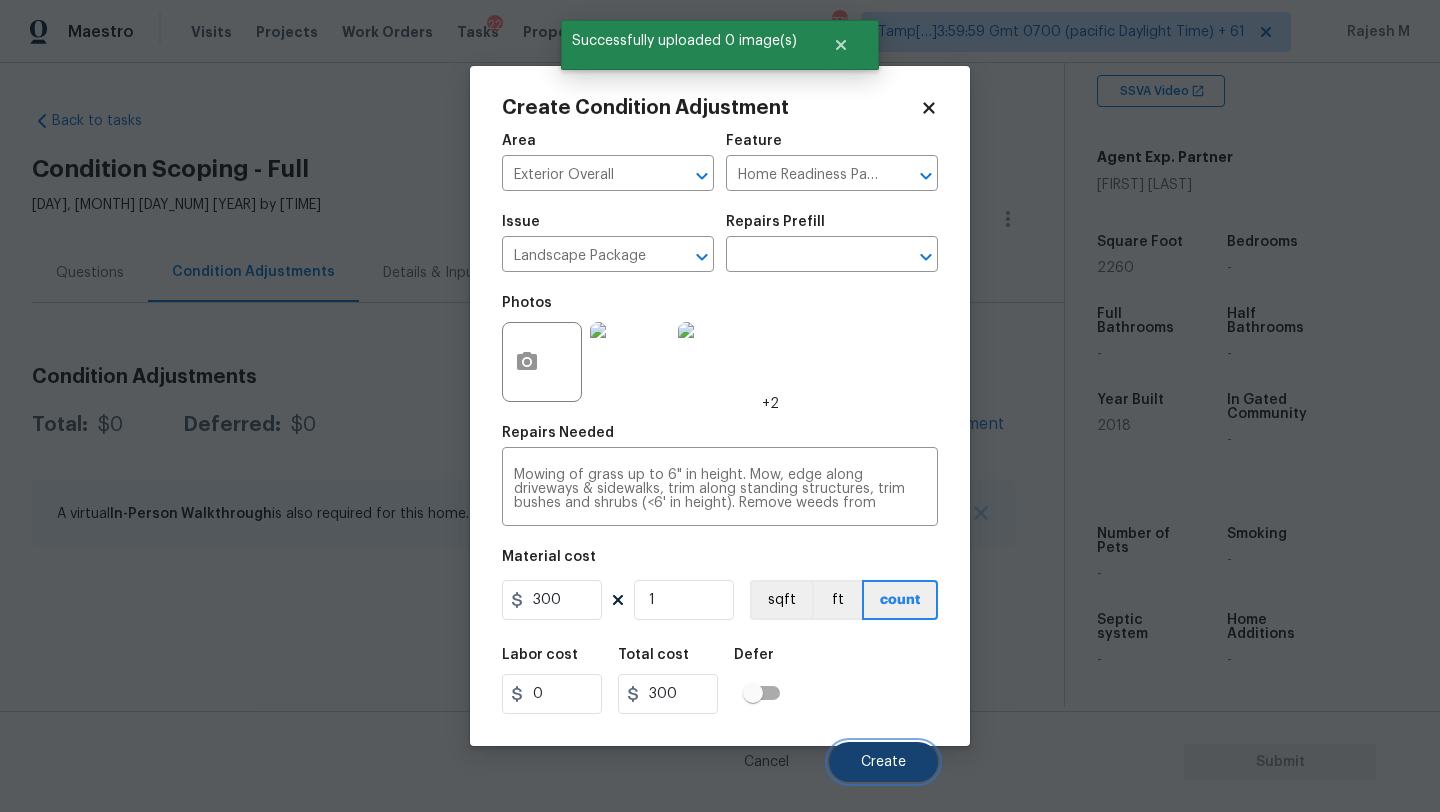 click on "Create" at bounding box center (883, 762) 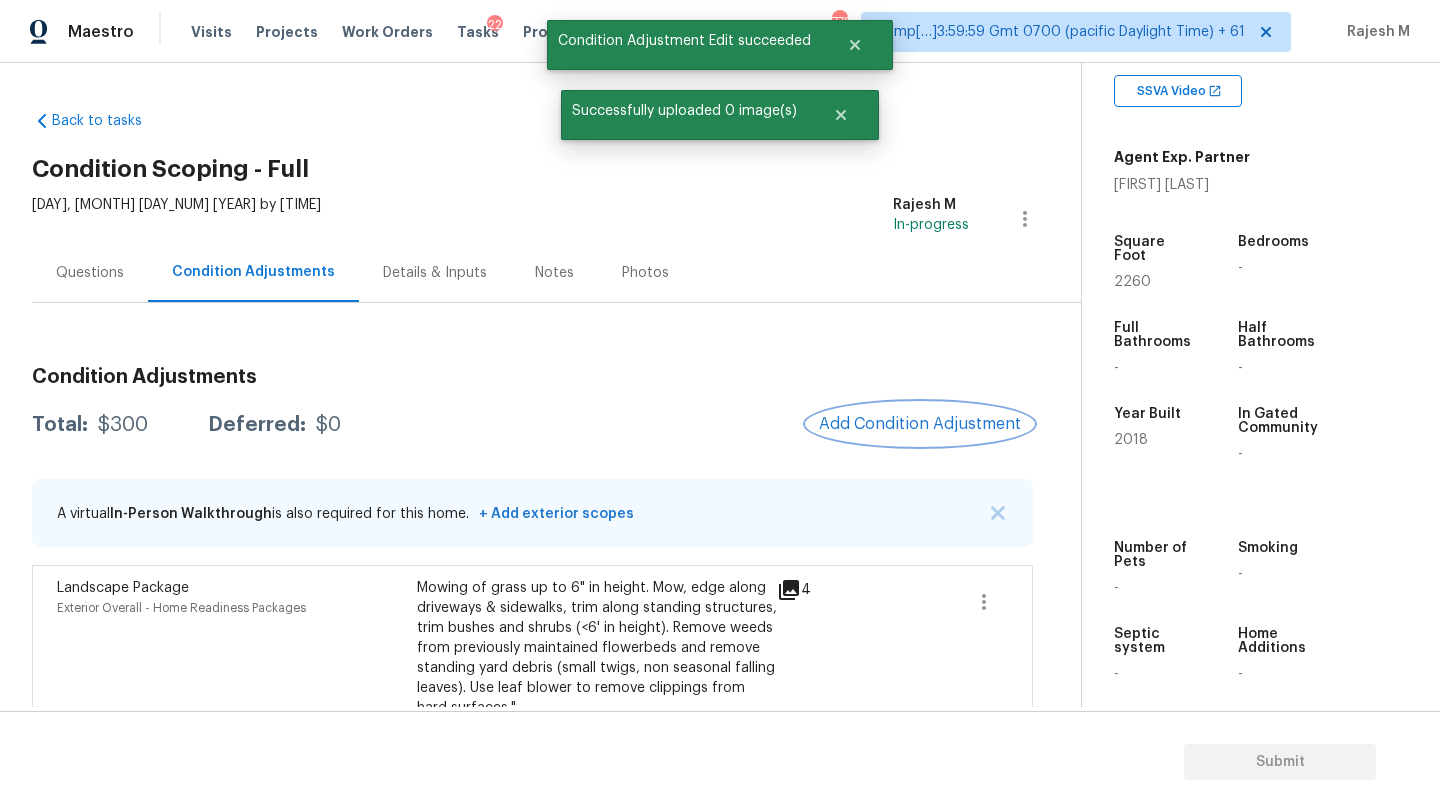 click on "Add Condition Adjustment" at bounding box center (920, 424) 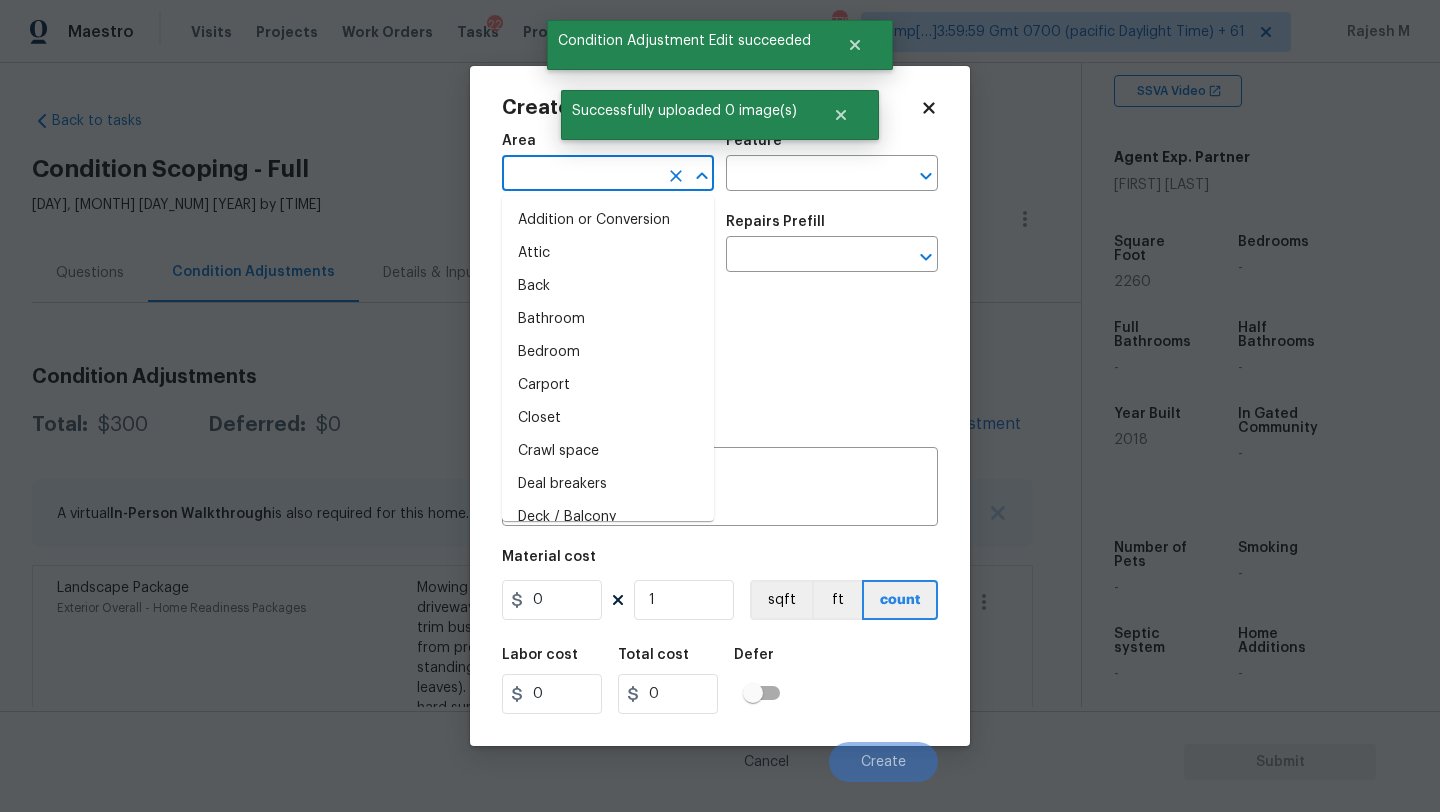 click at bounding box center [580, 175] 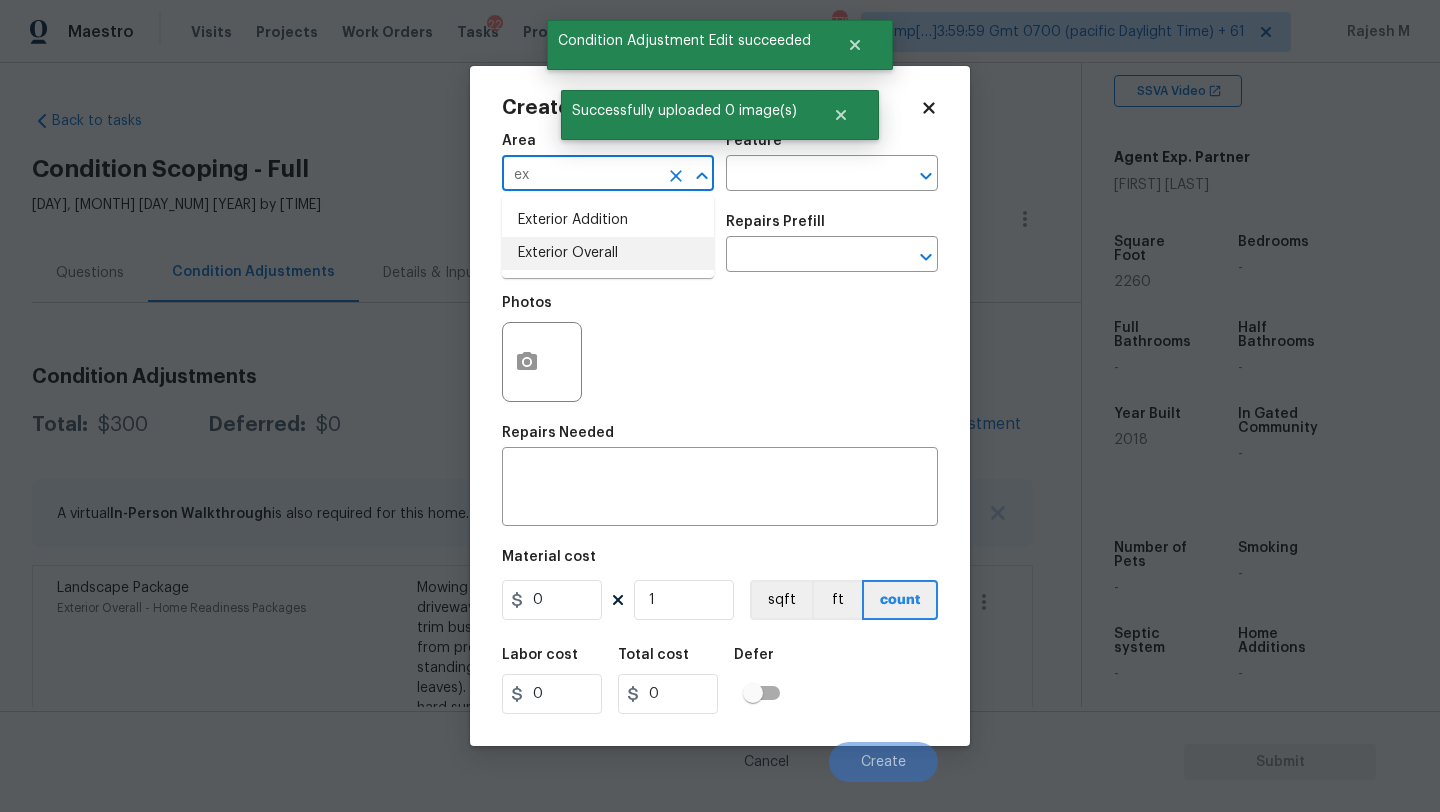click on "Exterior Overall" at bounding box center (608, 253) 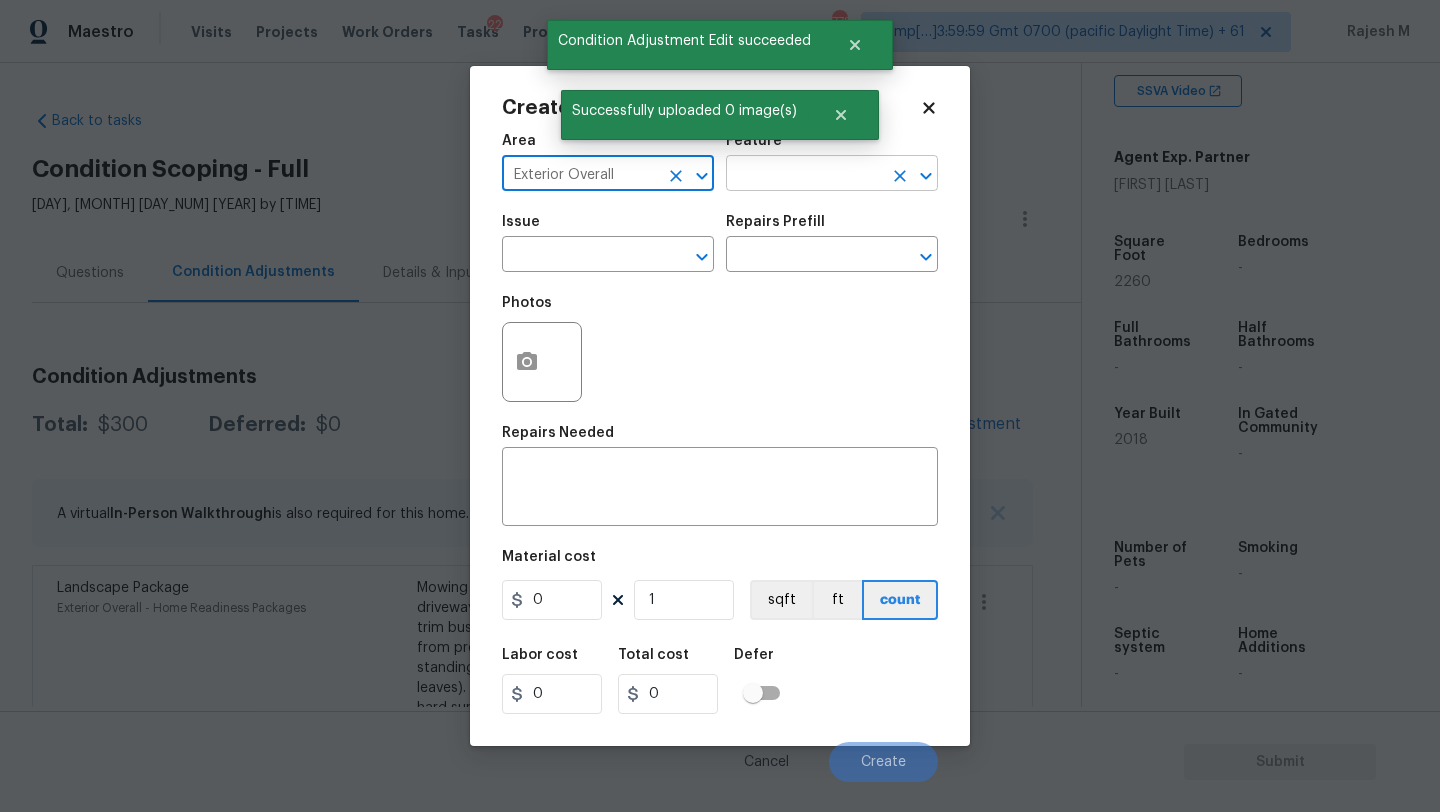 type on "Exterior Overall" 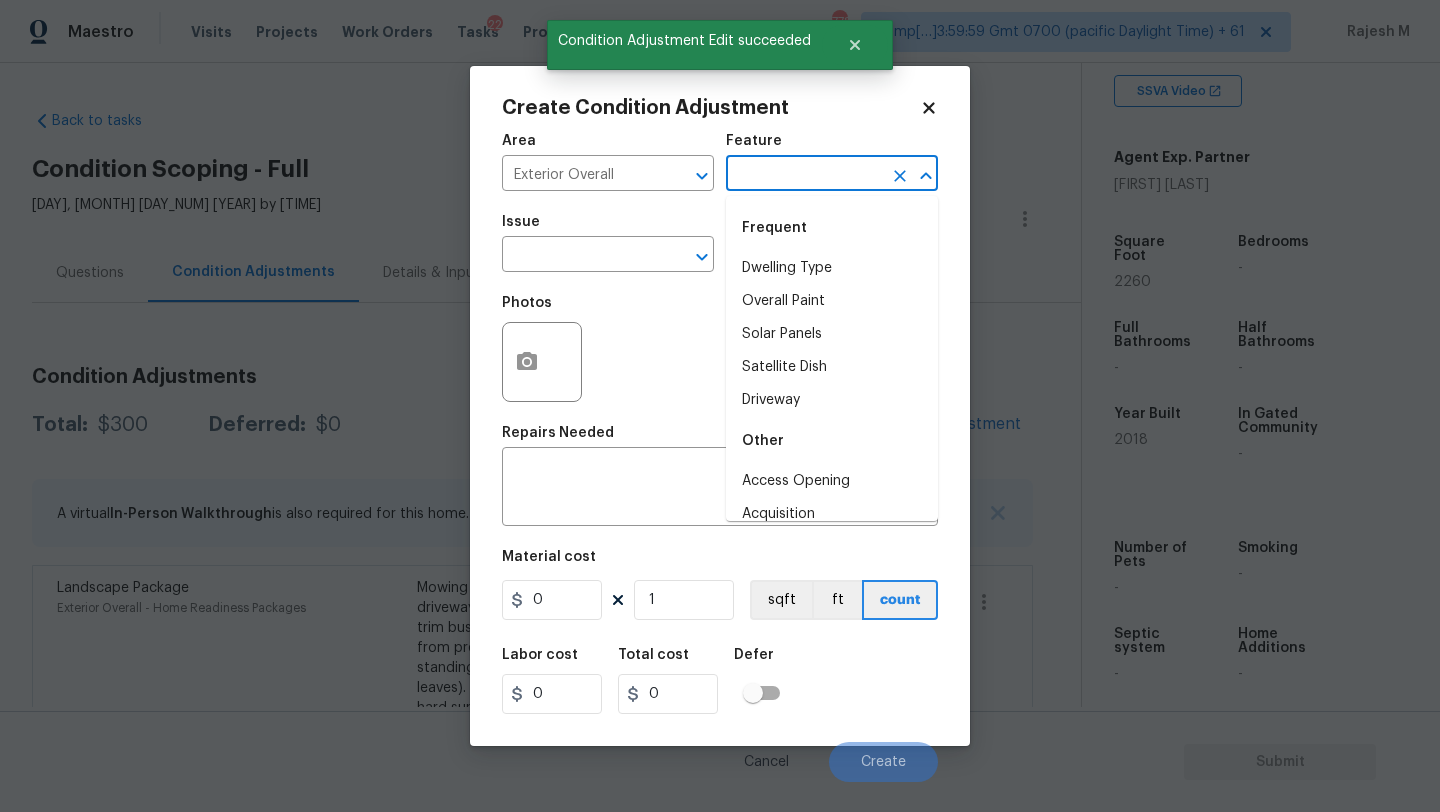 click at bounding box center (804, 175) 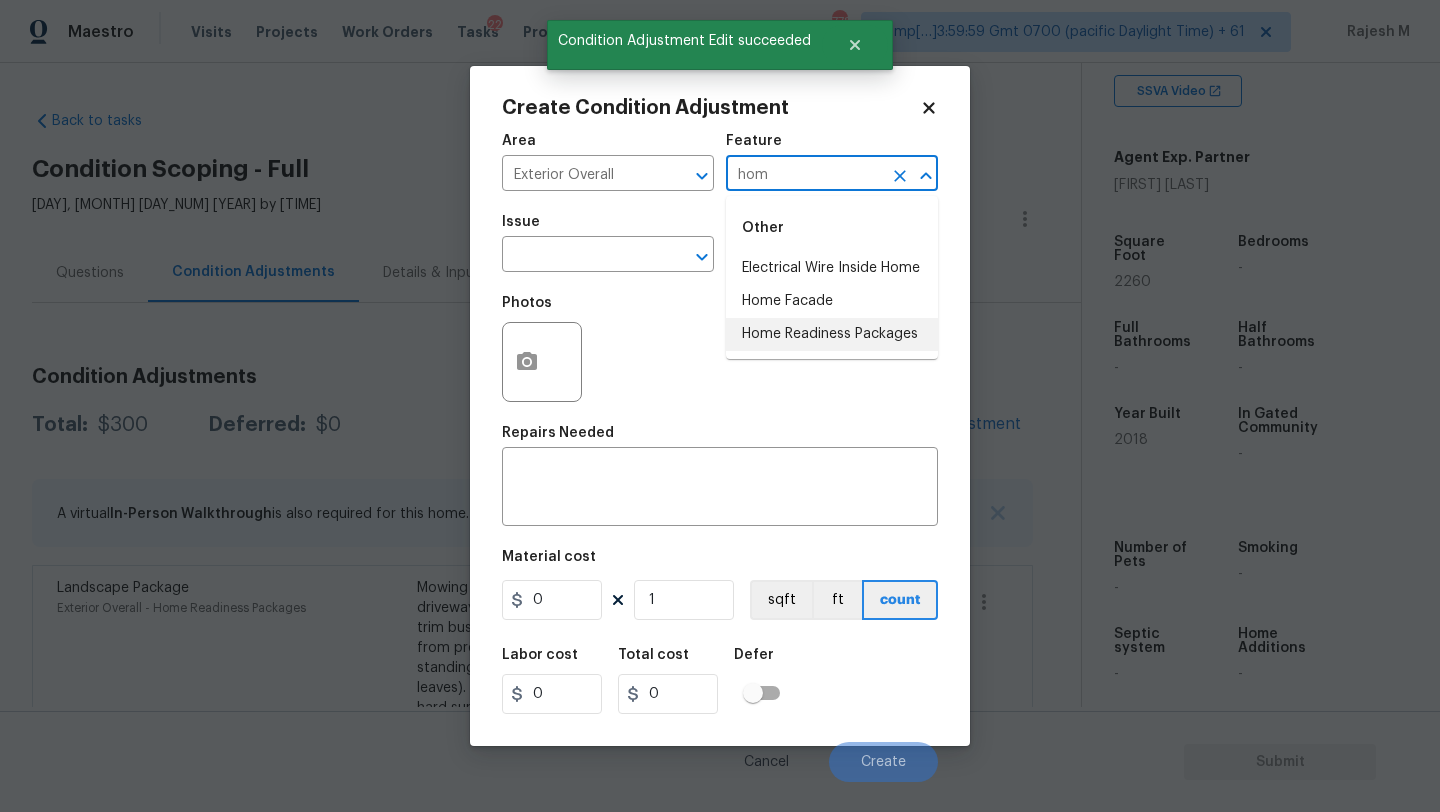 click on "Home Readiness Packages" at bounding box center (832, 334) 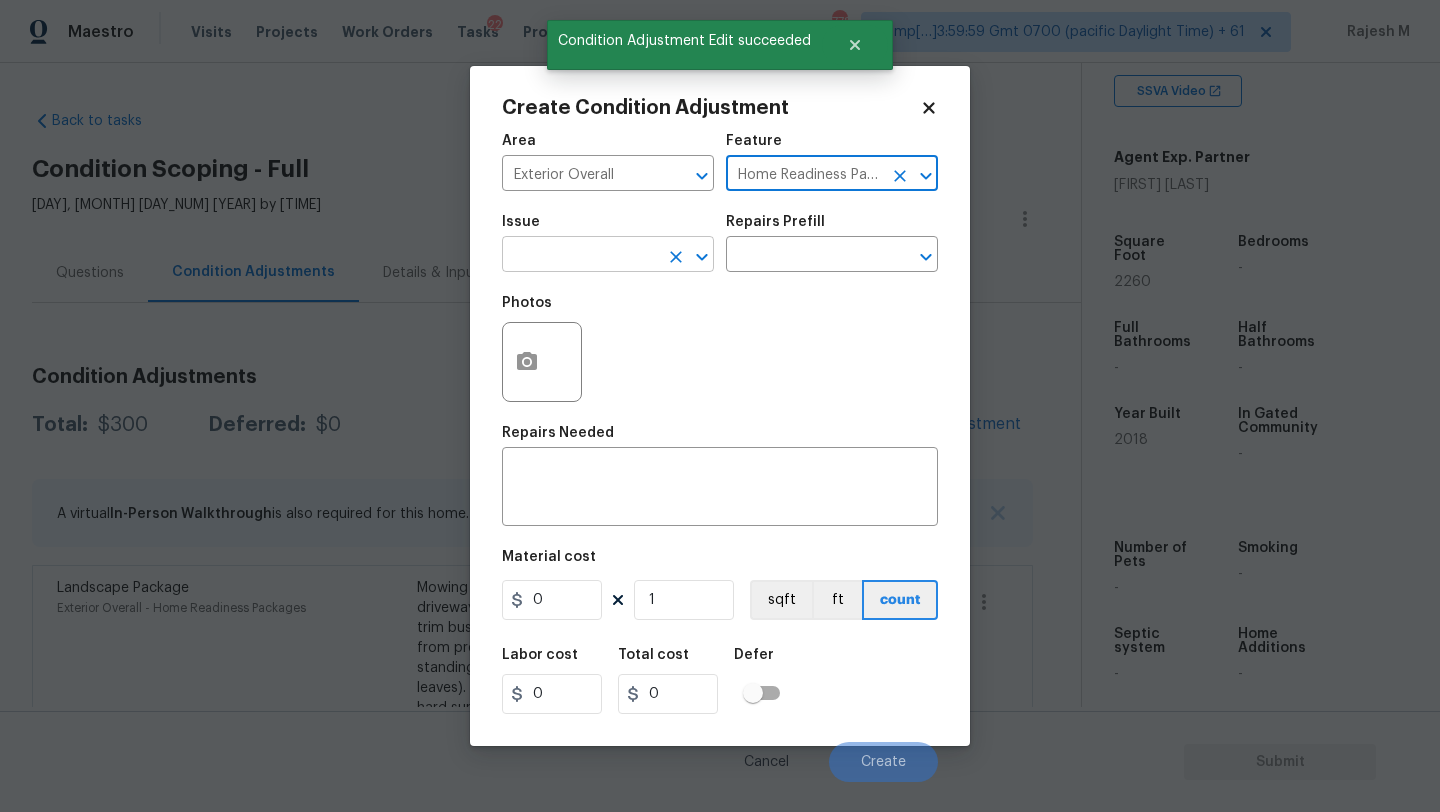 type on "Home Readiness Packages" 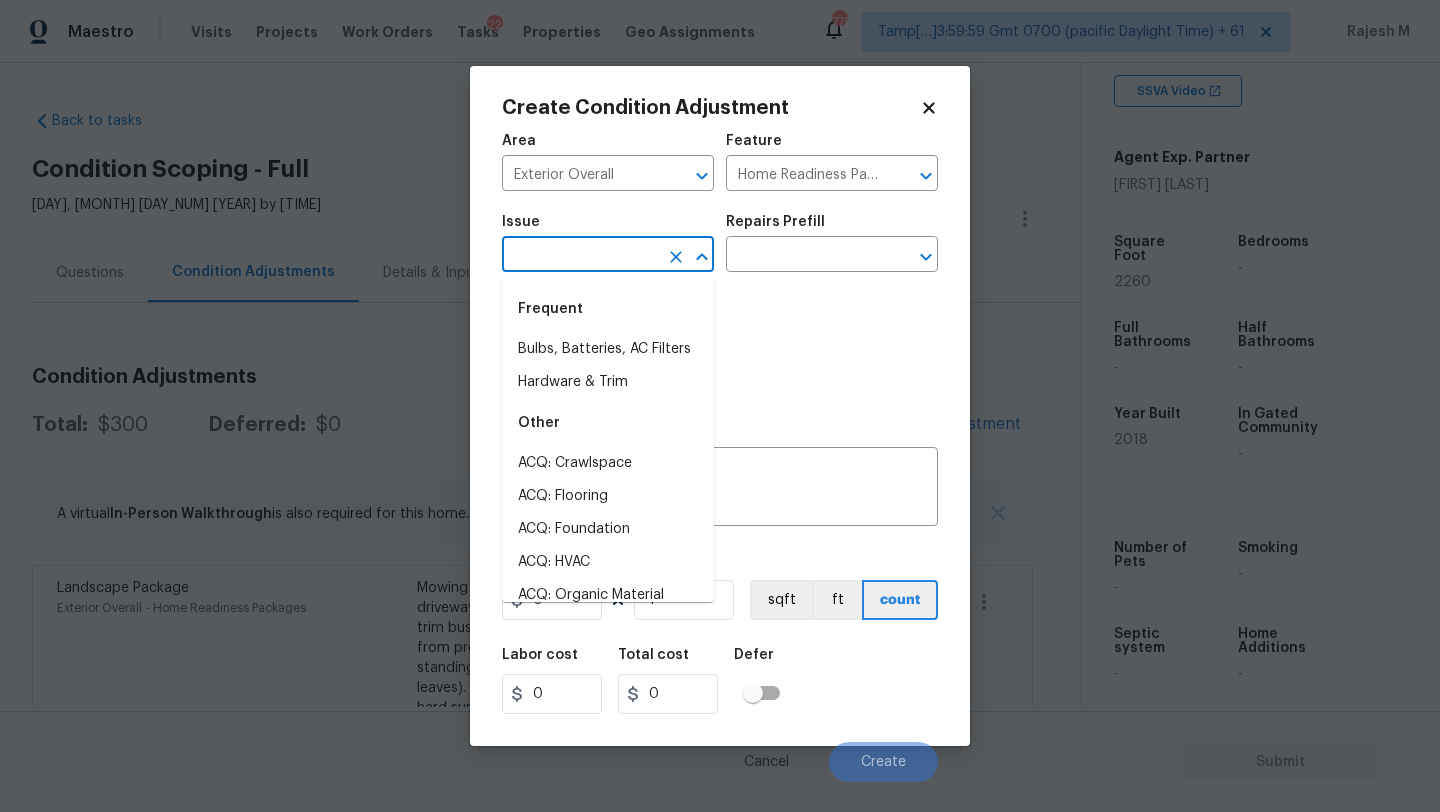click at bounding box center (580, 256) 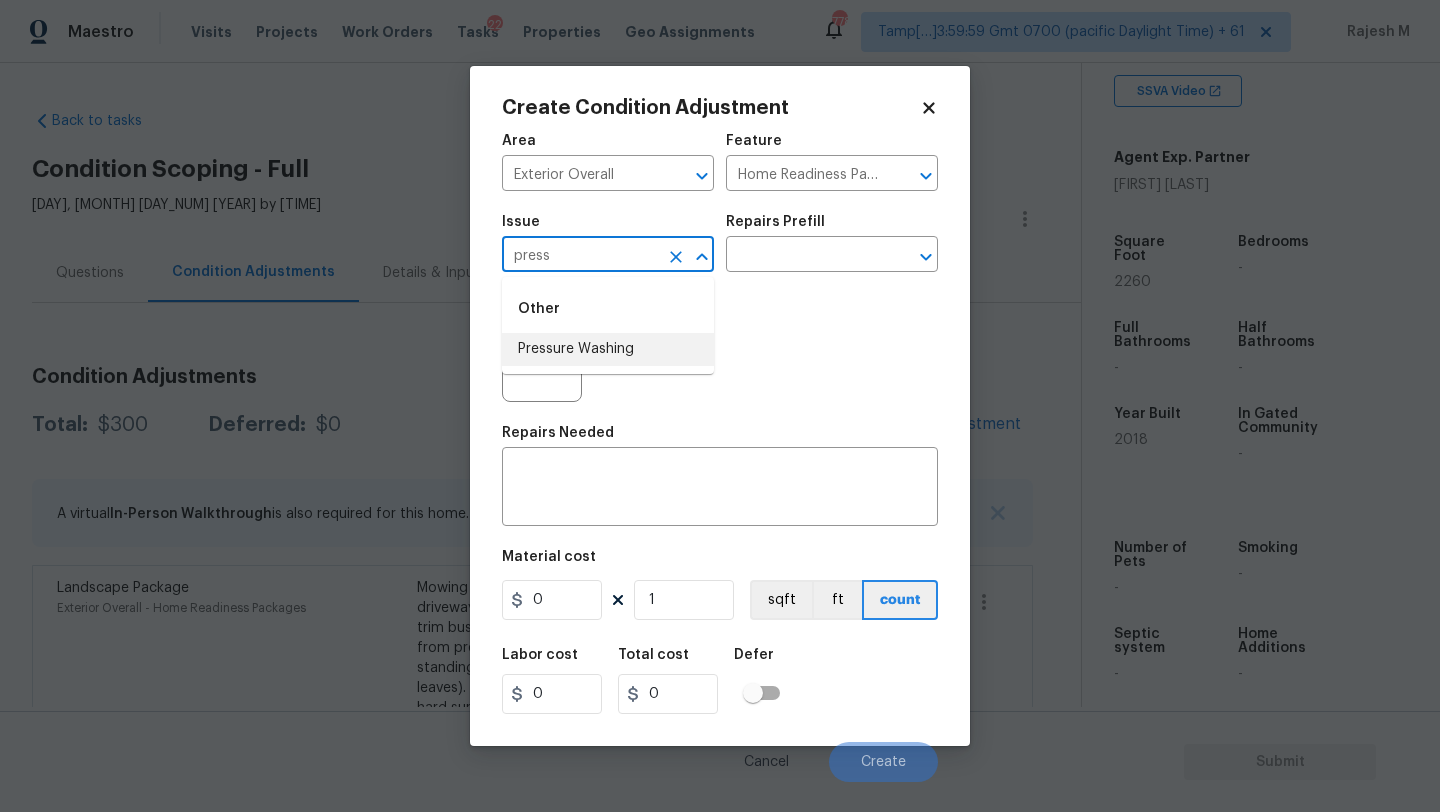 click on "Pressure Washing" at bounding box center [608, 349] 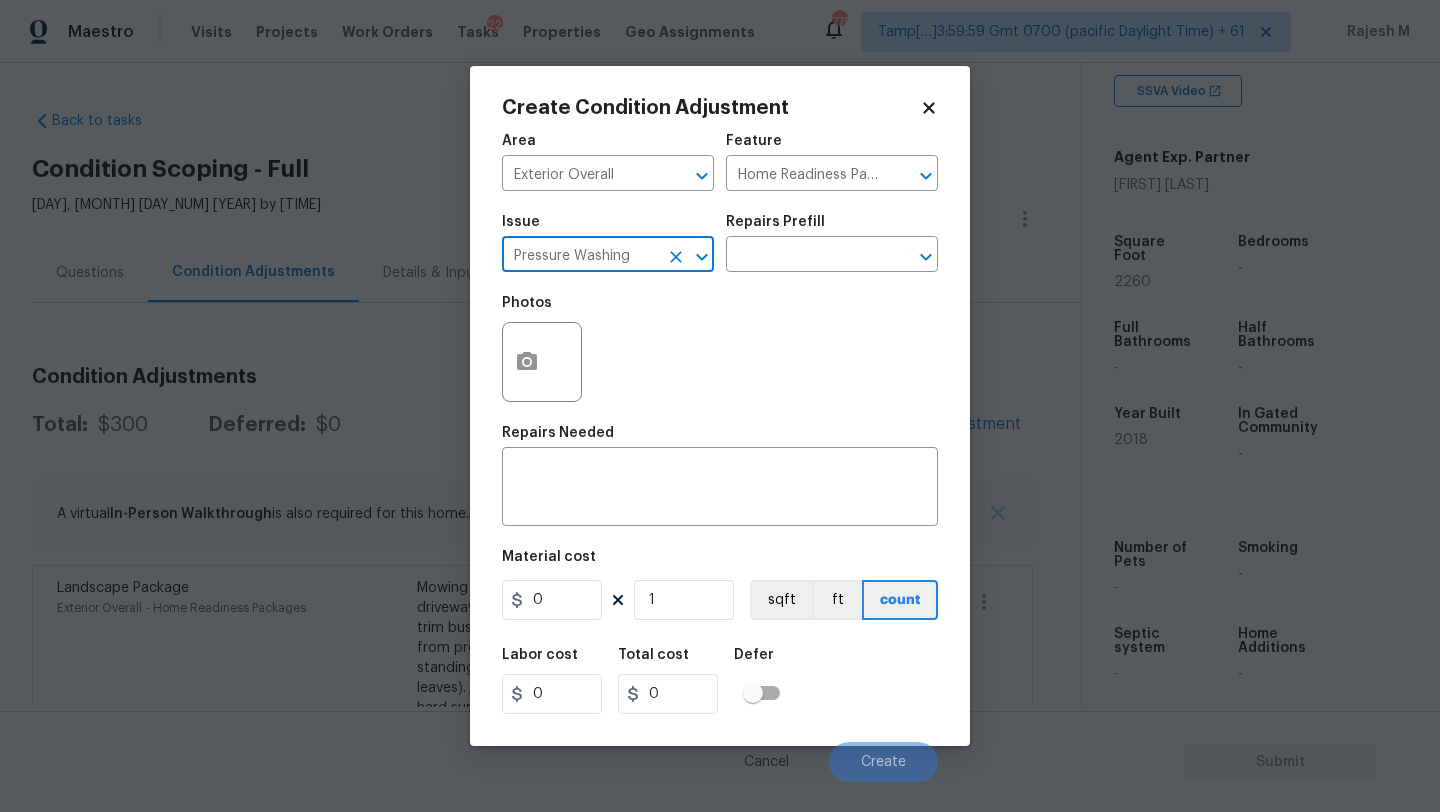 type on "Pressure Washing" 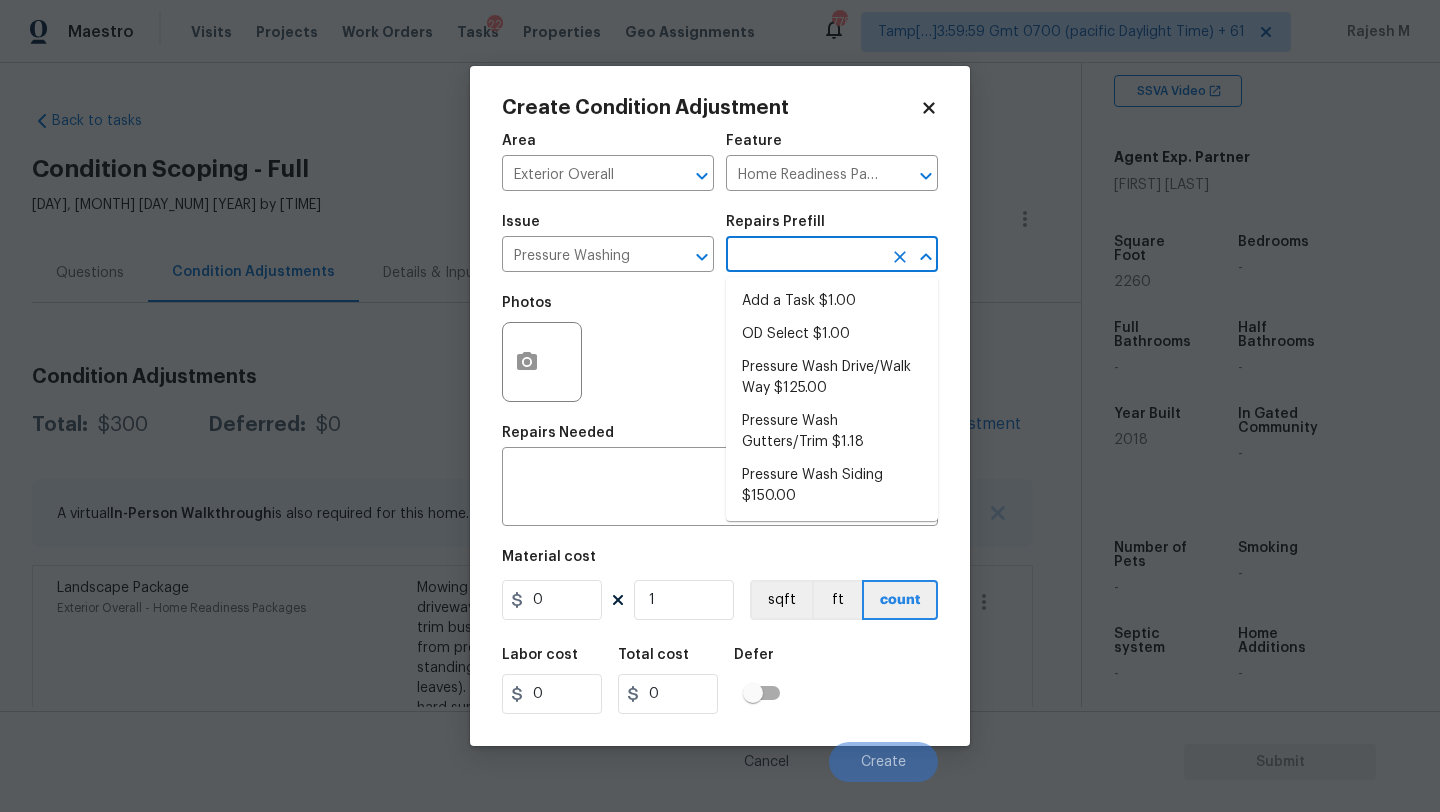 click at bounding box center [804, 256] 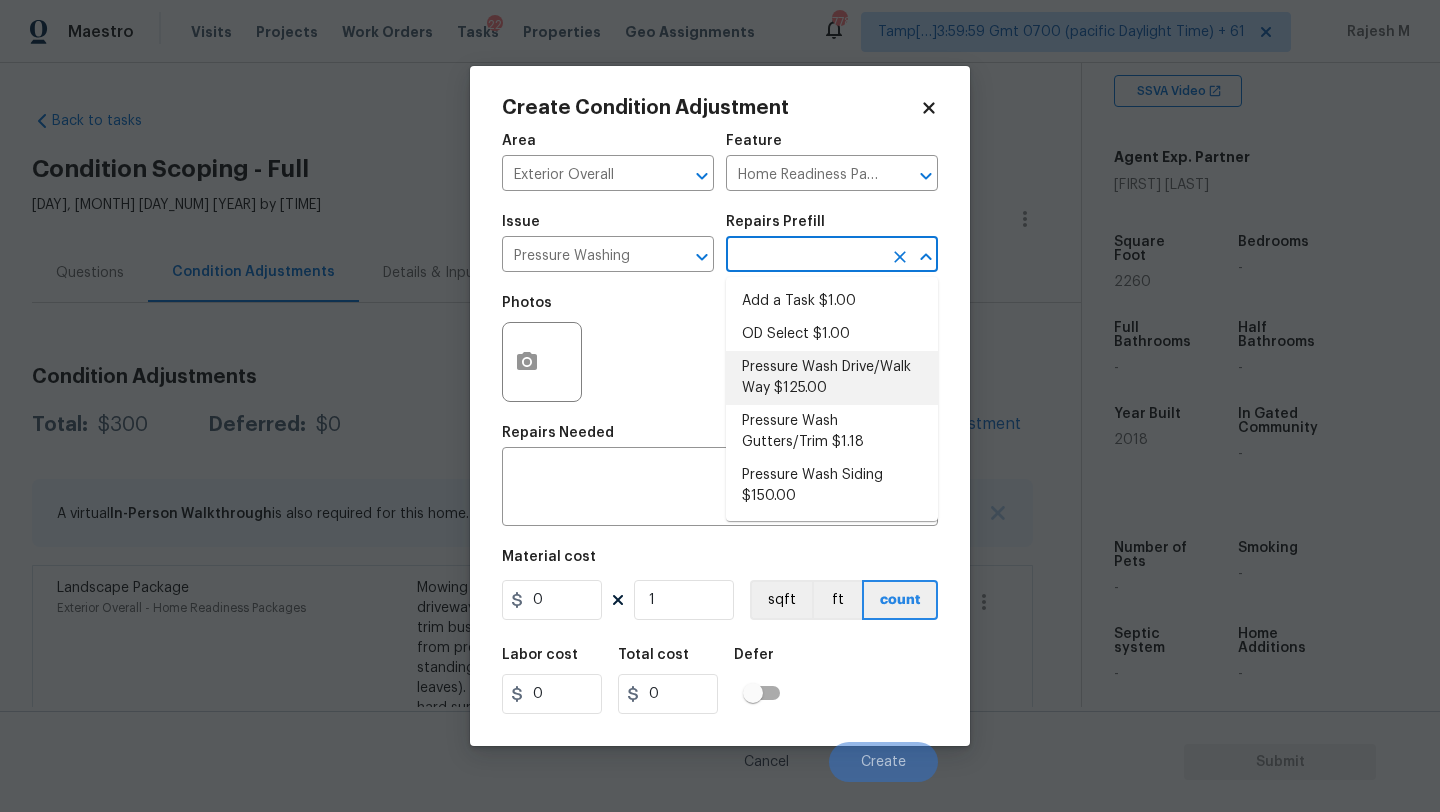 click on "Pressure Wash Drive/Walk Way $125.00" at bounding box center (832, 378) 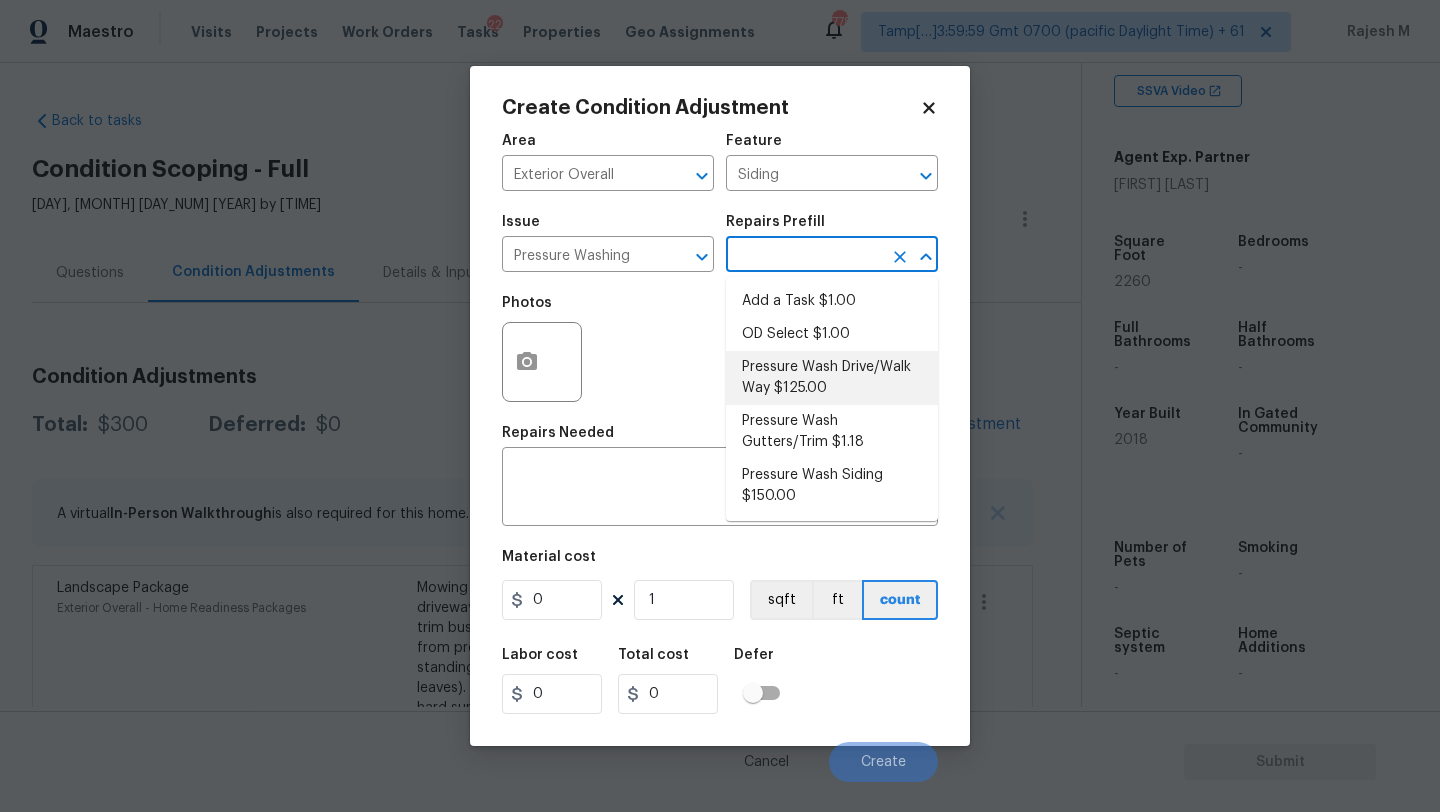 type on "Pressure wash the driveways/walkways as directed by the PM. Ensure that all debris and residue are removed from the areas being pressure washed." 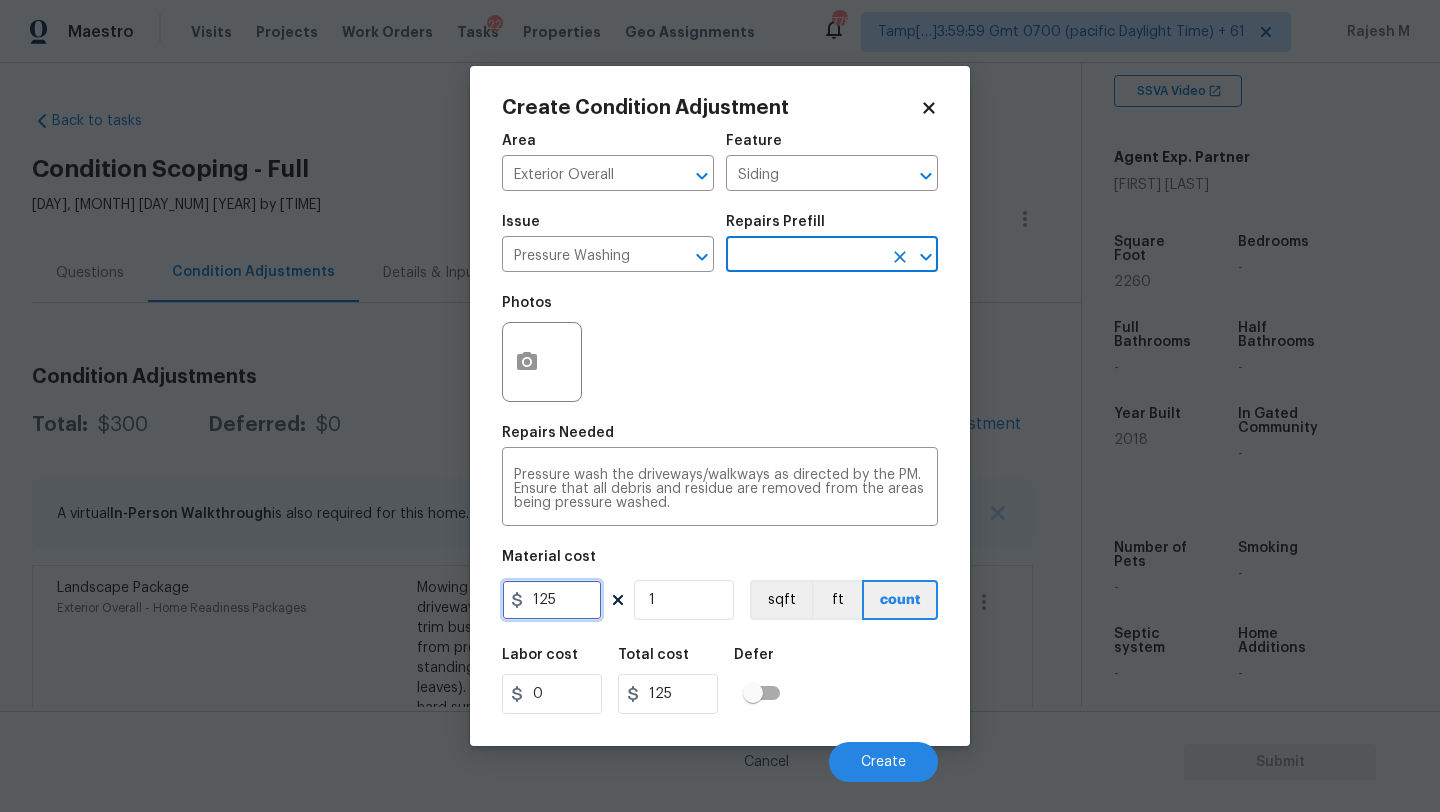 click on "125" at bounding box center (552, 600) 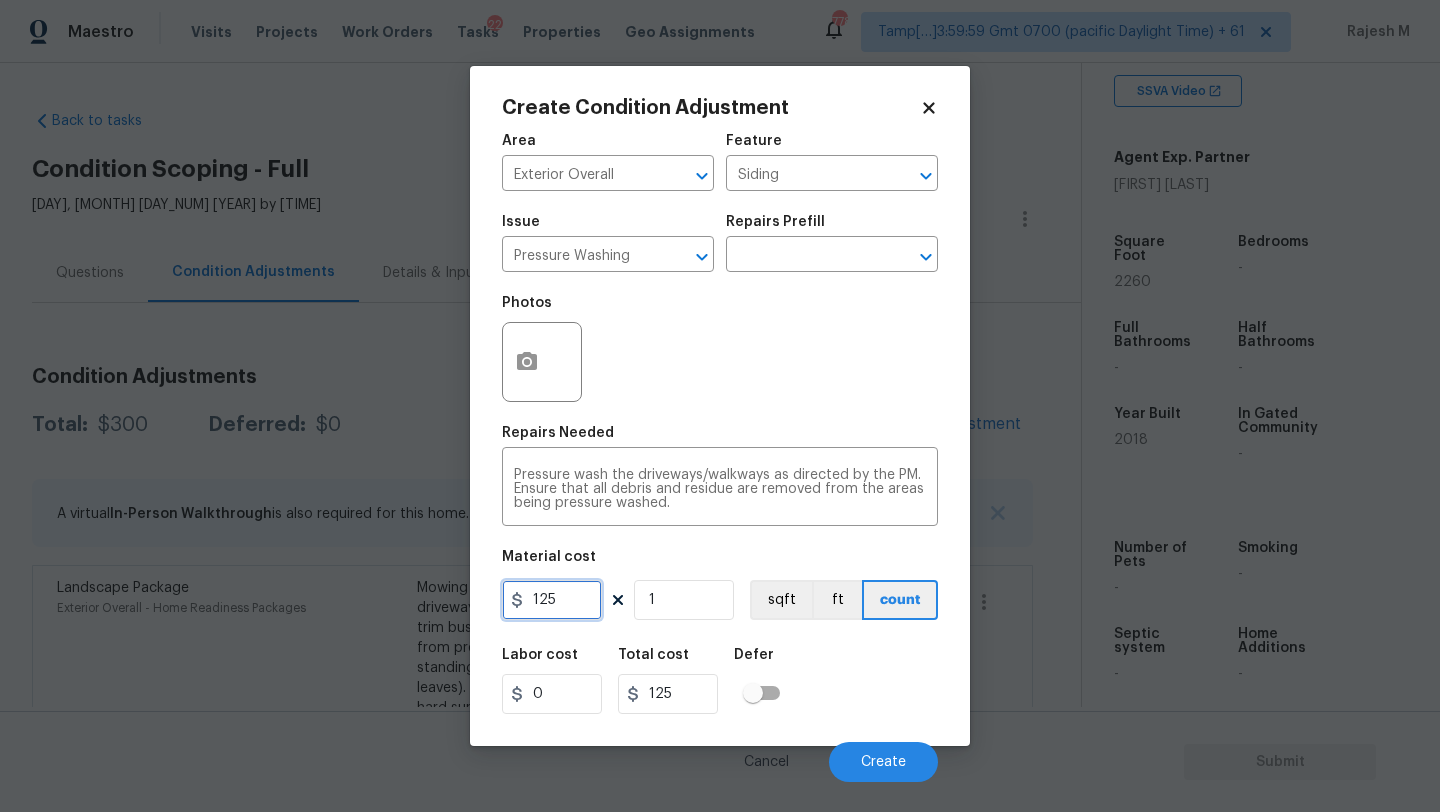 click on "125" at bounding box center [552, 600] 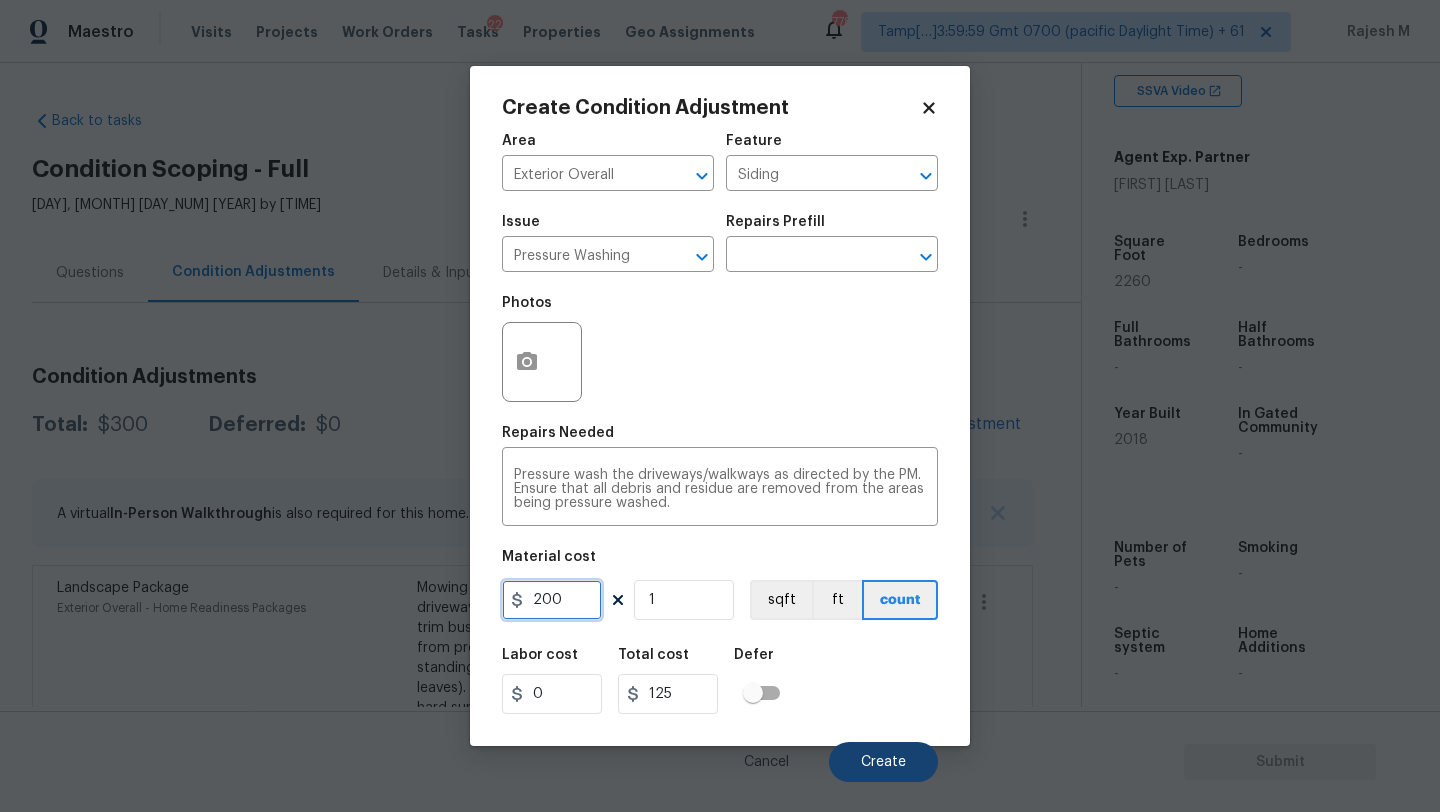 type on "200" 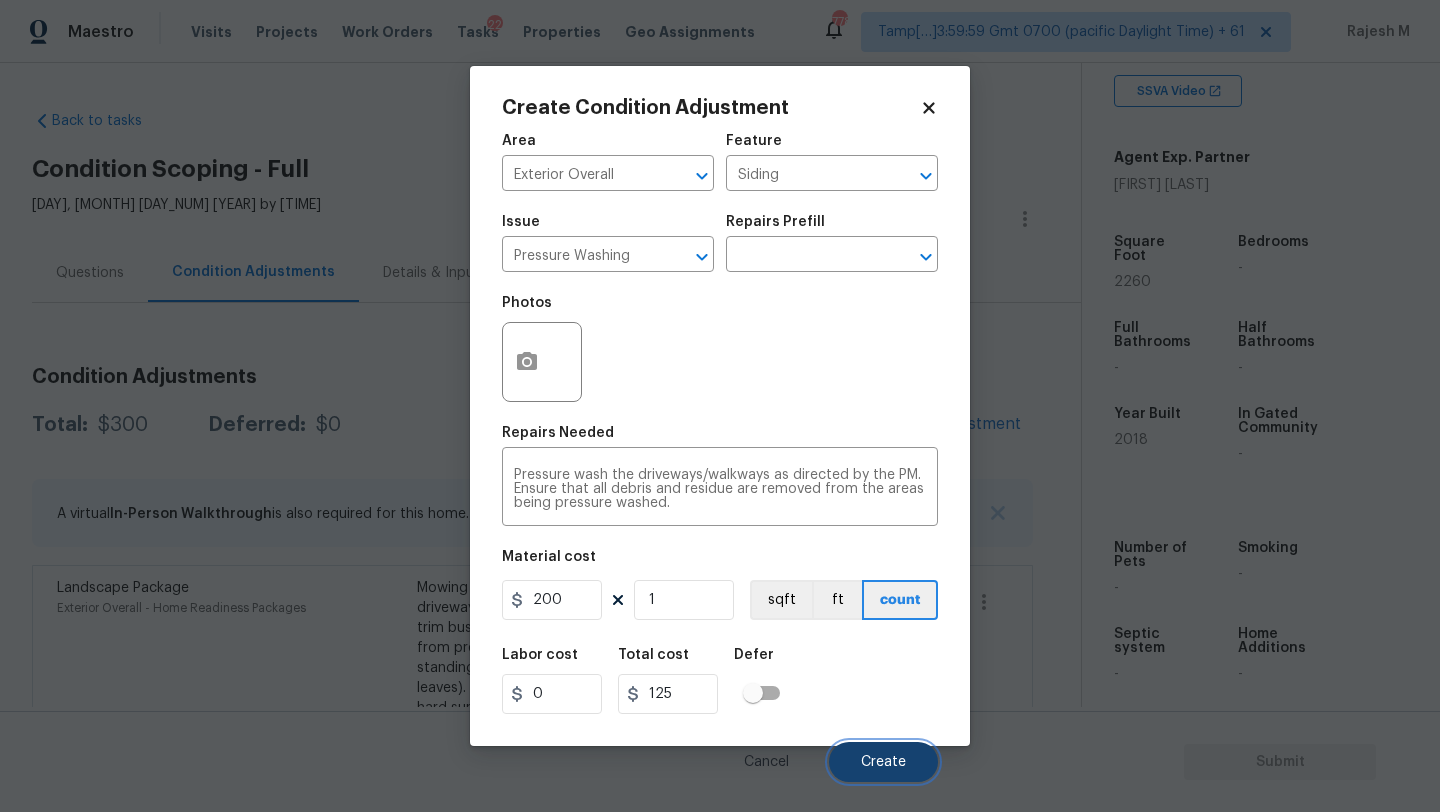 type on "200" 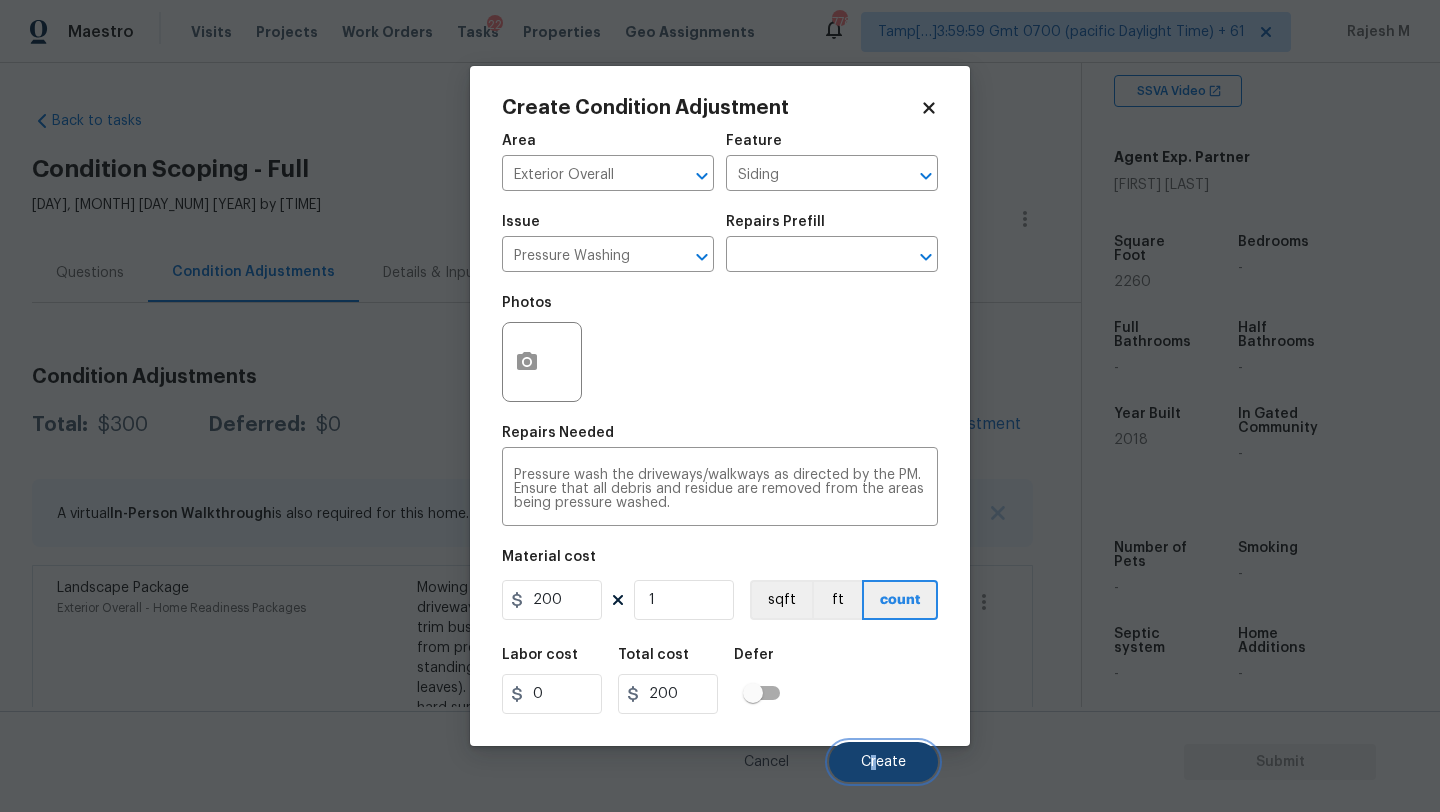 click on "Create" at bounding box center (883, 762) 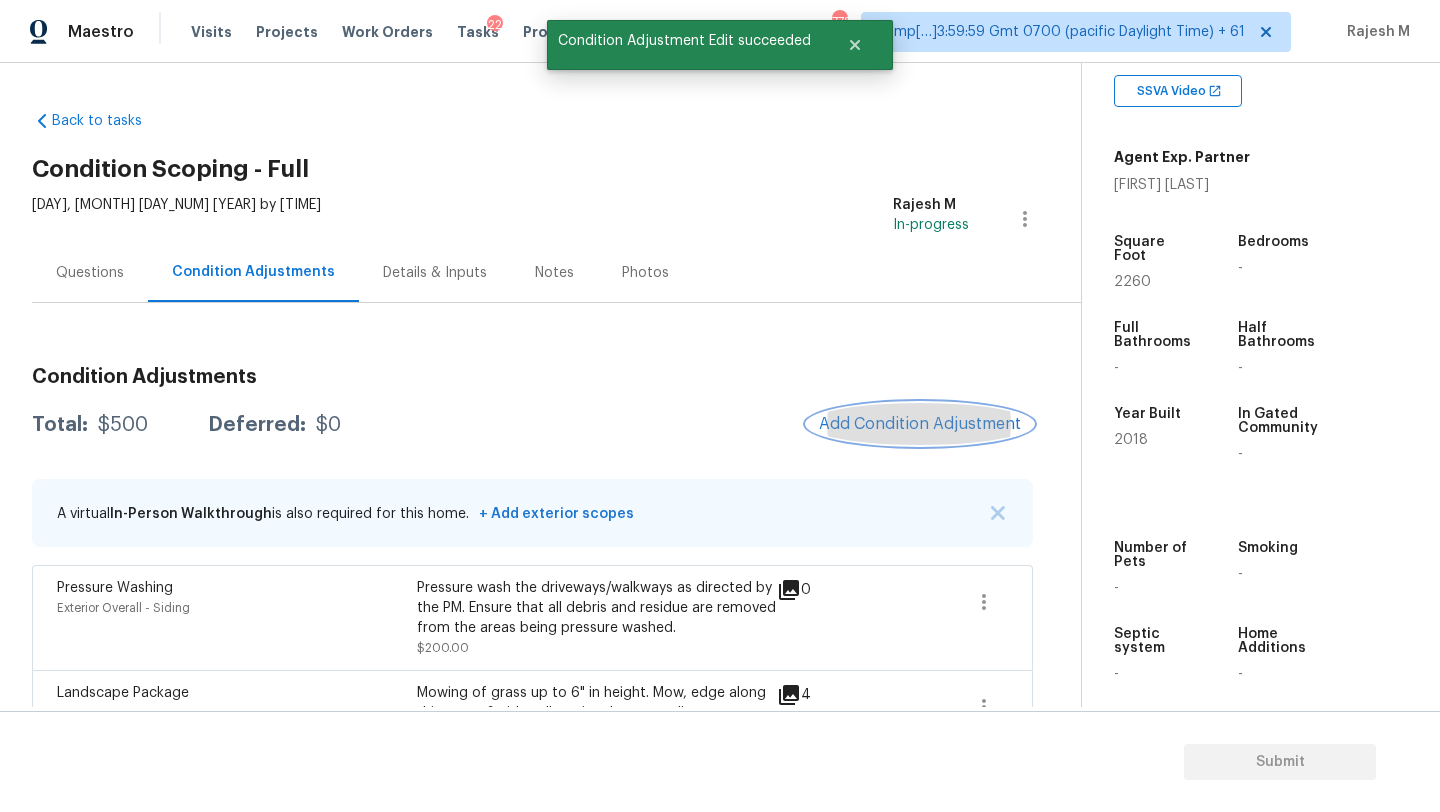 click on "Add Condition Adjustment" at bounding box center [920, 424] 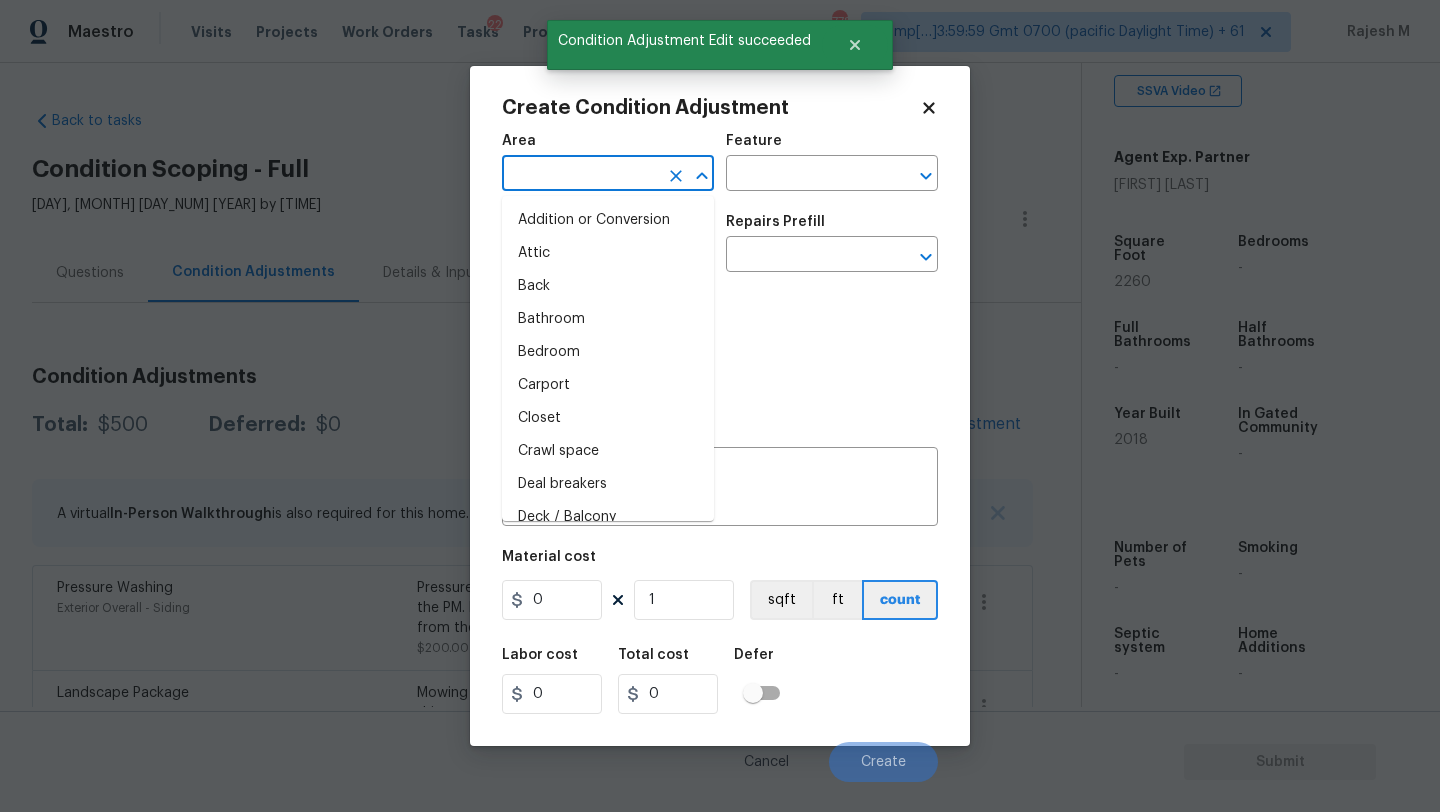 click at bounding box center [580, 175] 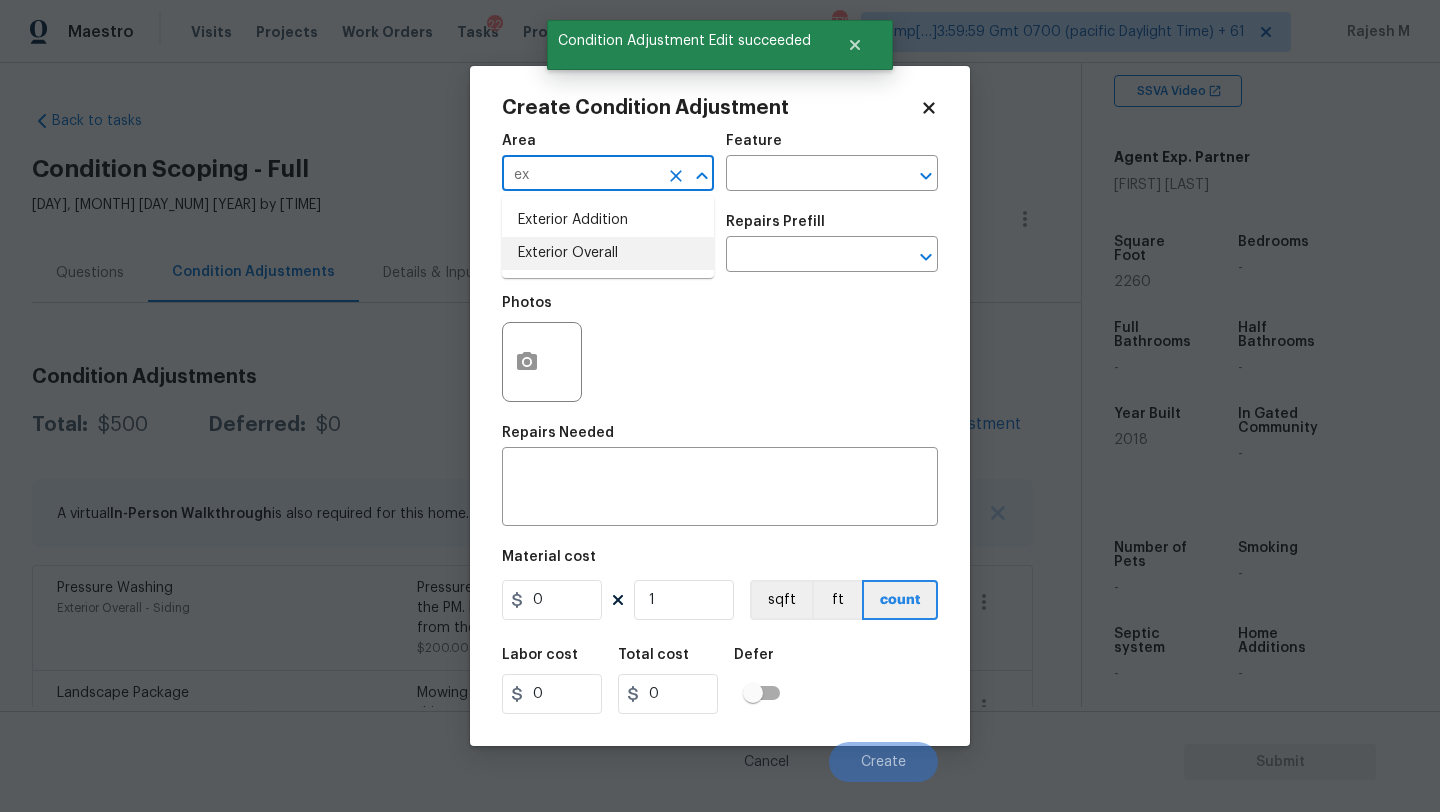 click on "Exterior Overall" at bounding box center [608, 253] 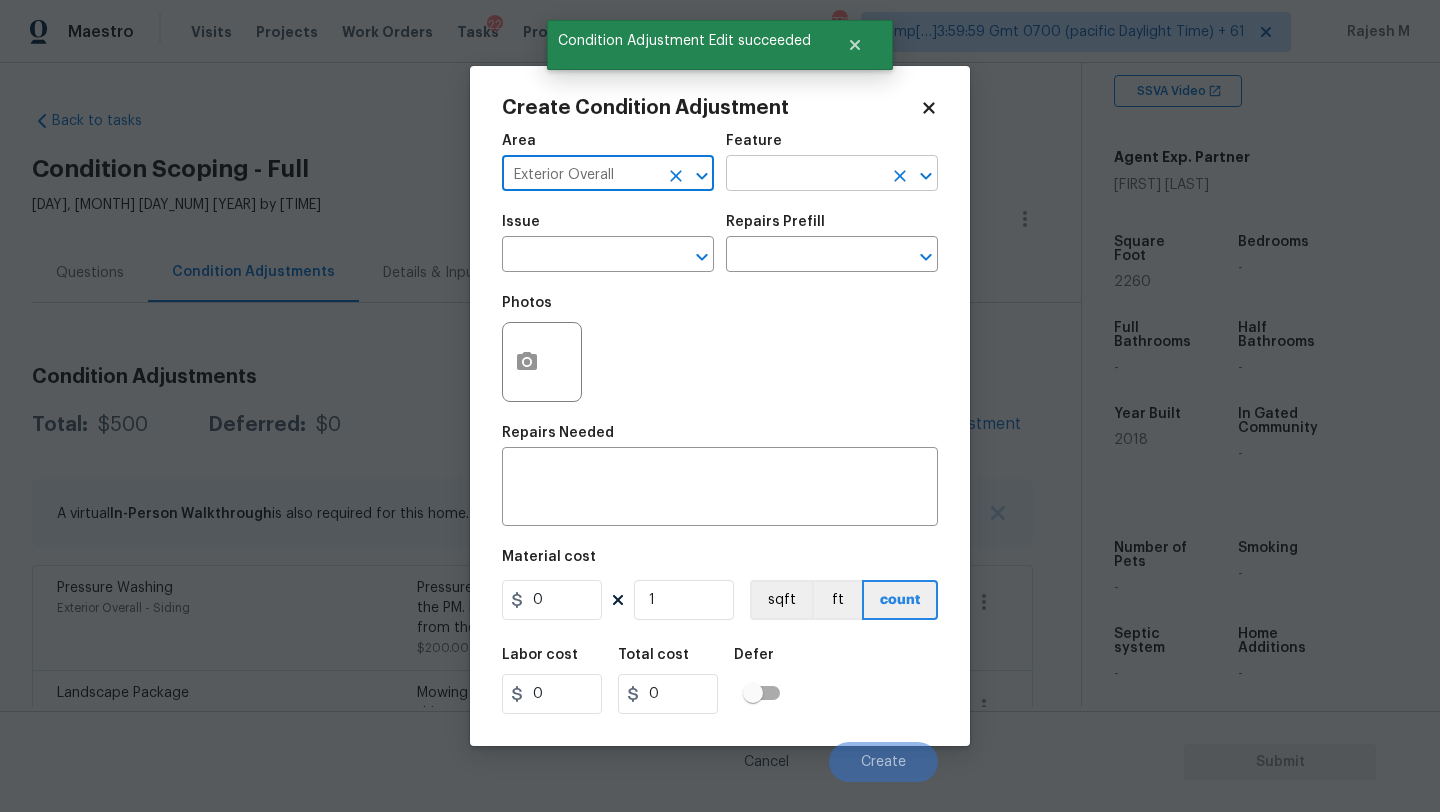 type on "Exterior Overall" 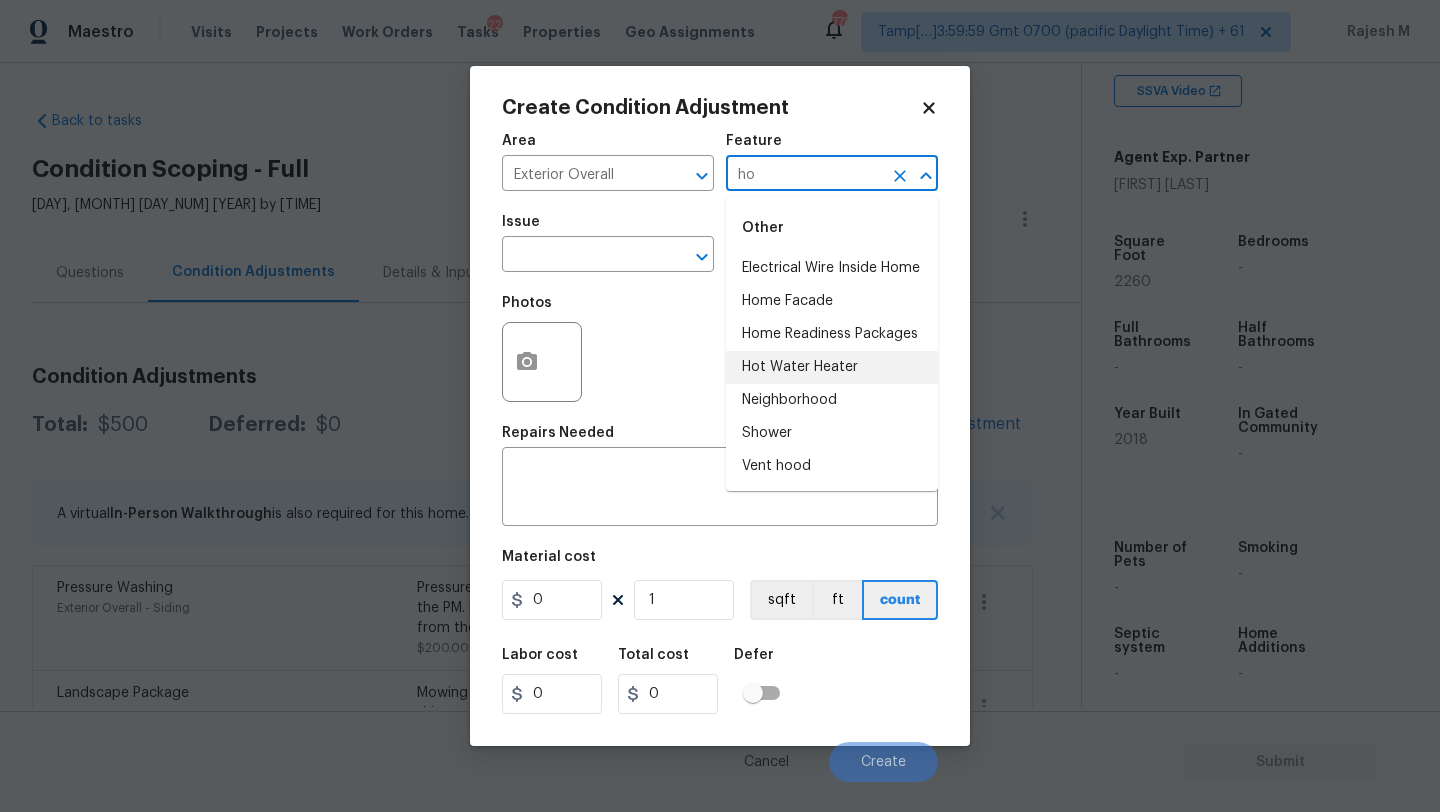 click on "Home Readiness Packages" at bounding box center [832, 334] 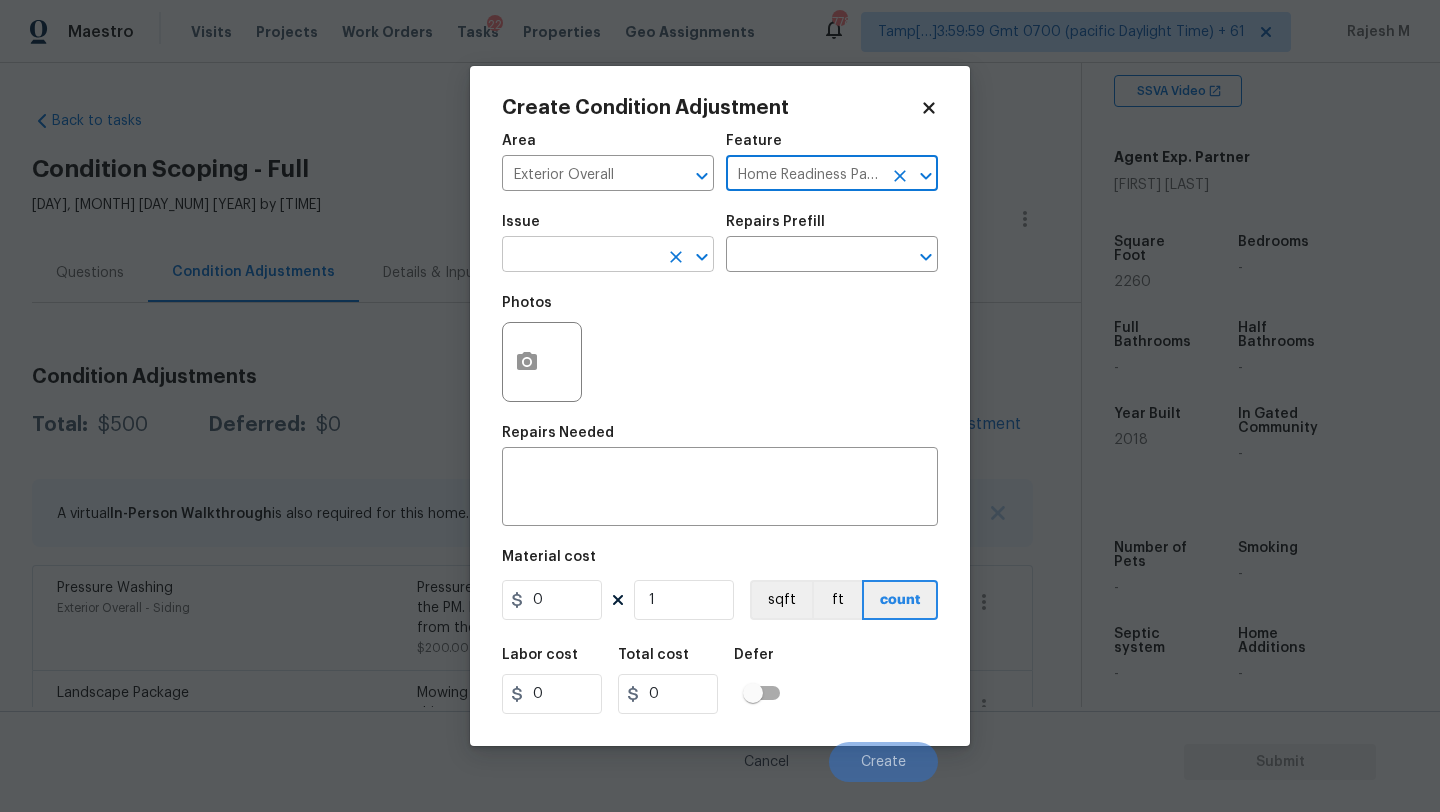 type on "Home Readiness Packages" 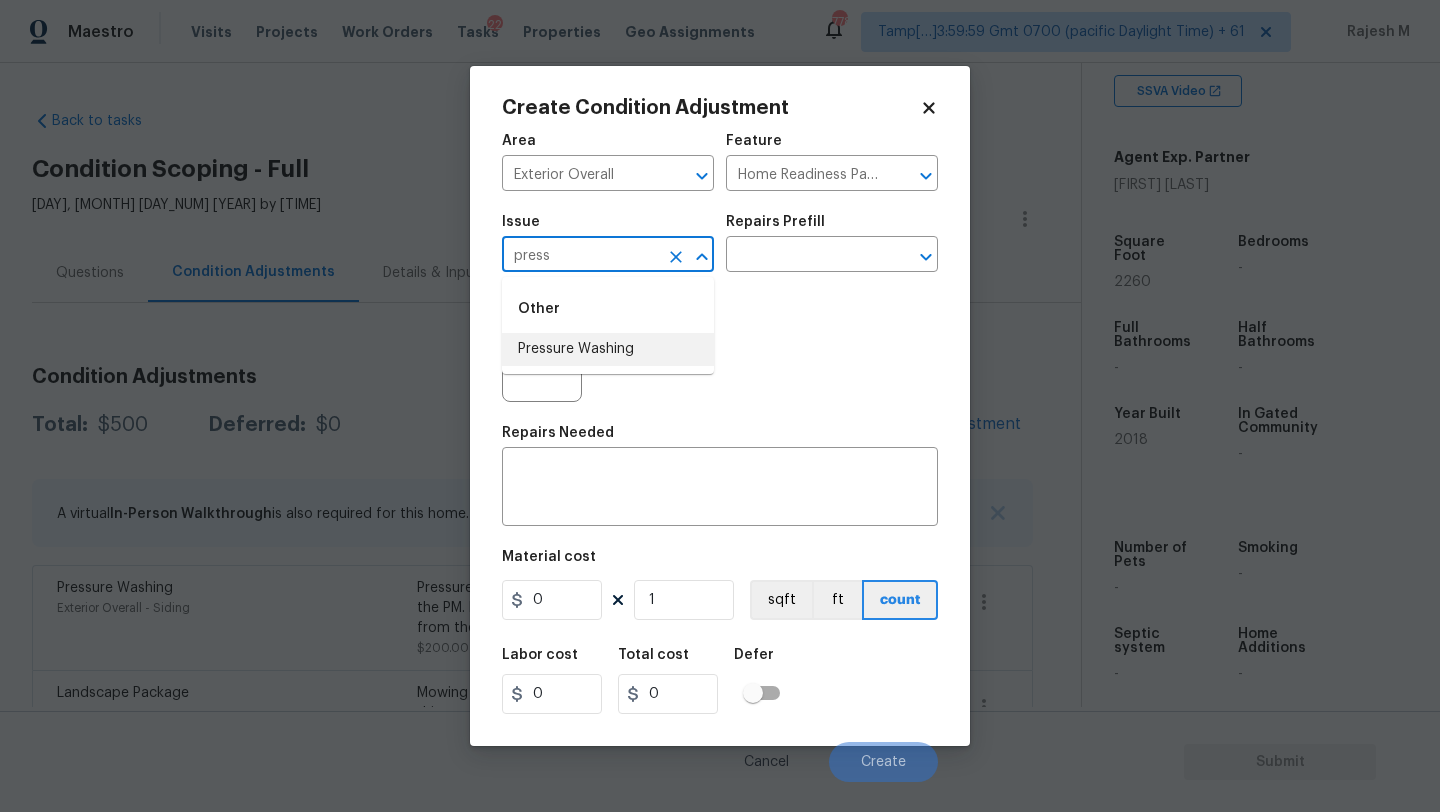 click on "Pressure Washing" at bounding box center [608, 349] 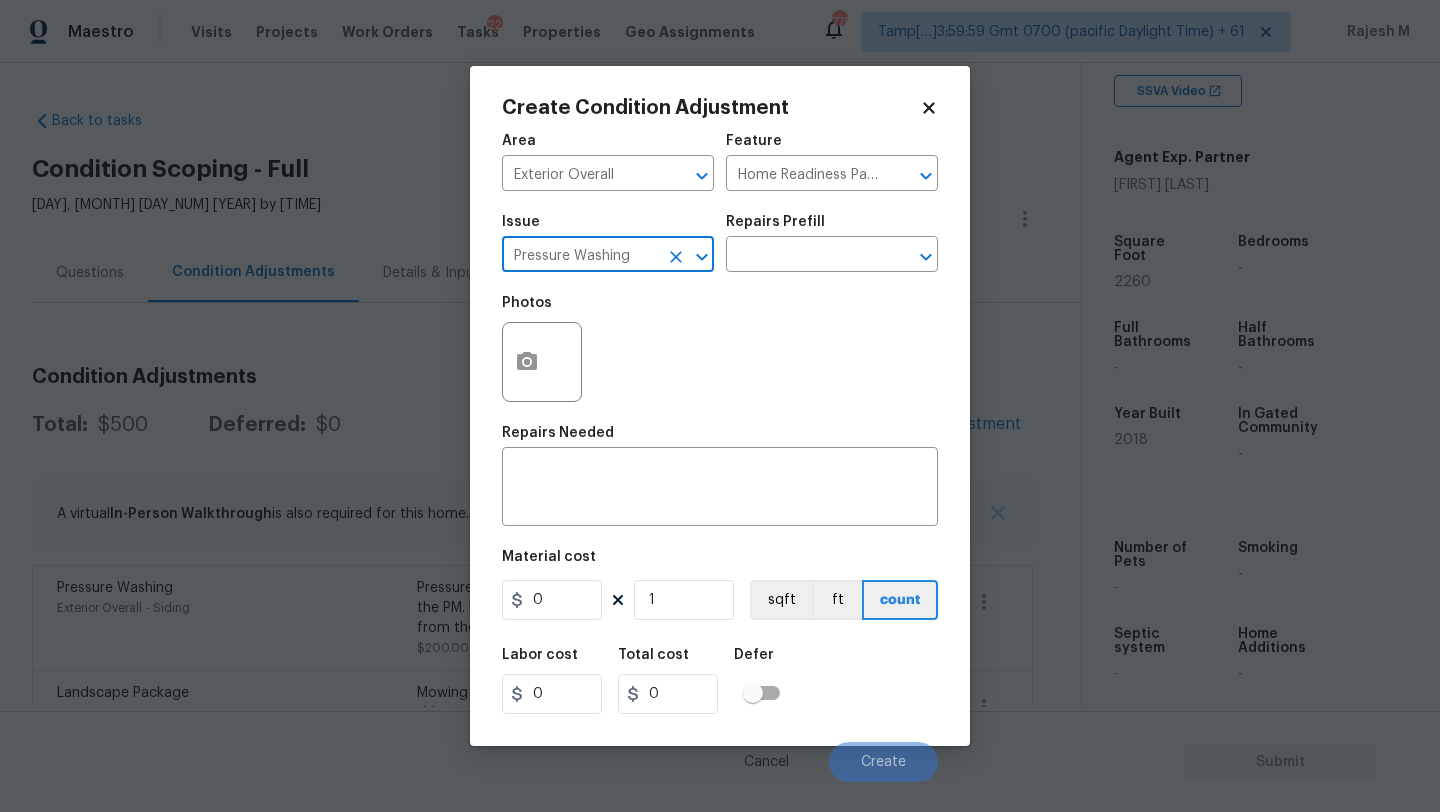 type on "Pressure Washing" 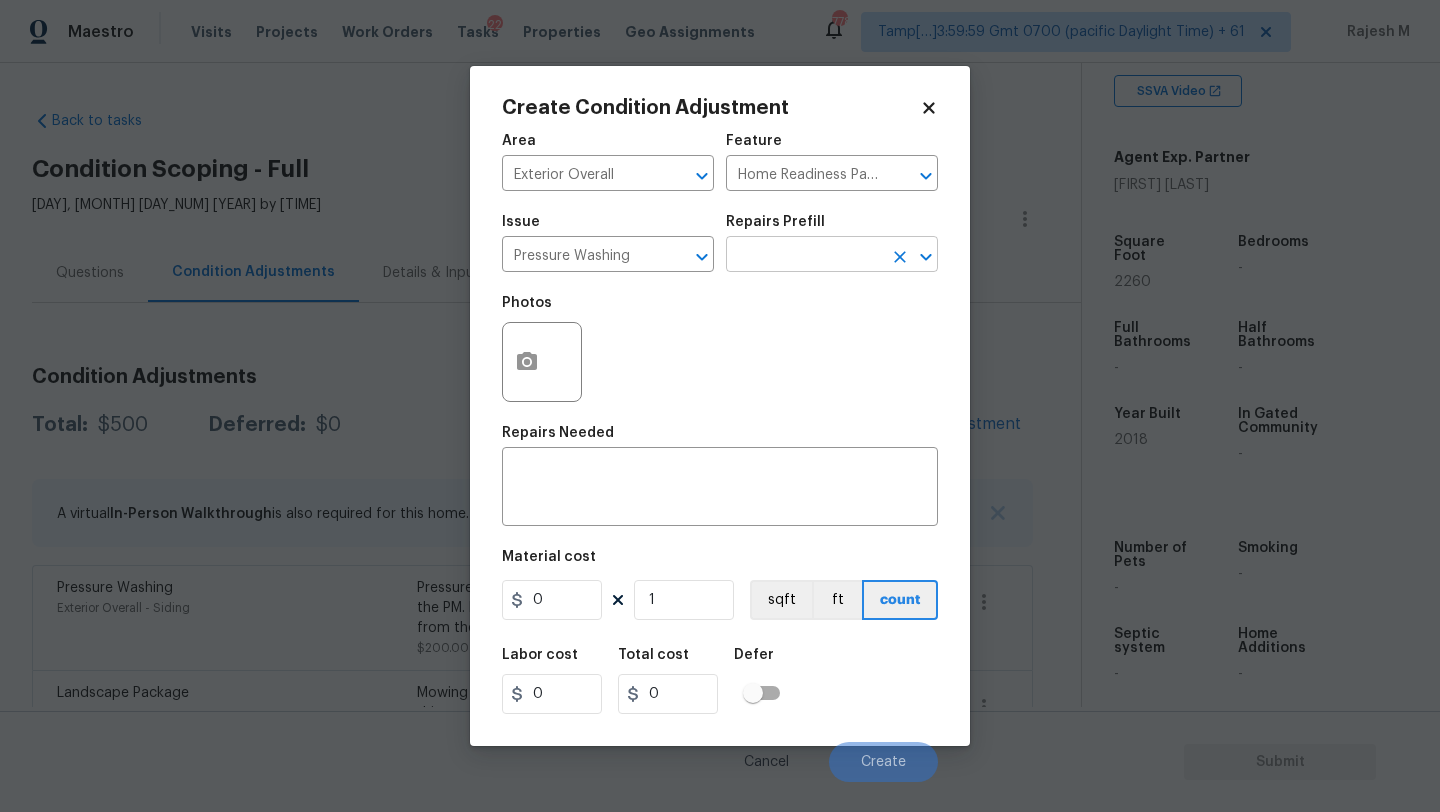 click at bounding box center (804, 256) 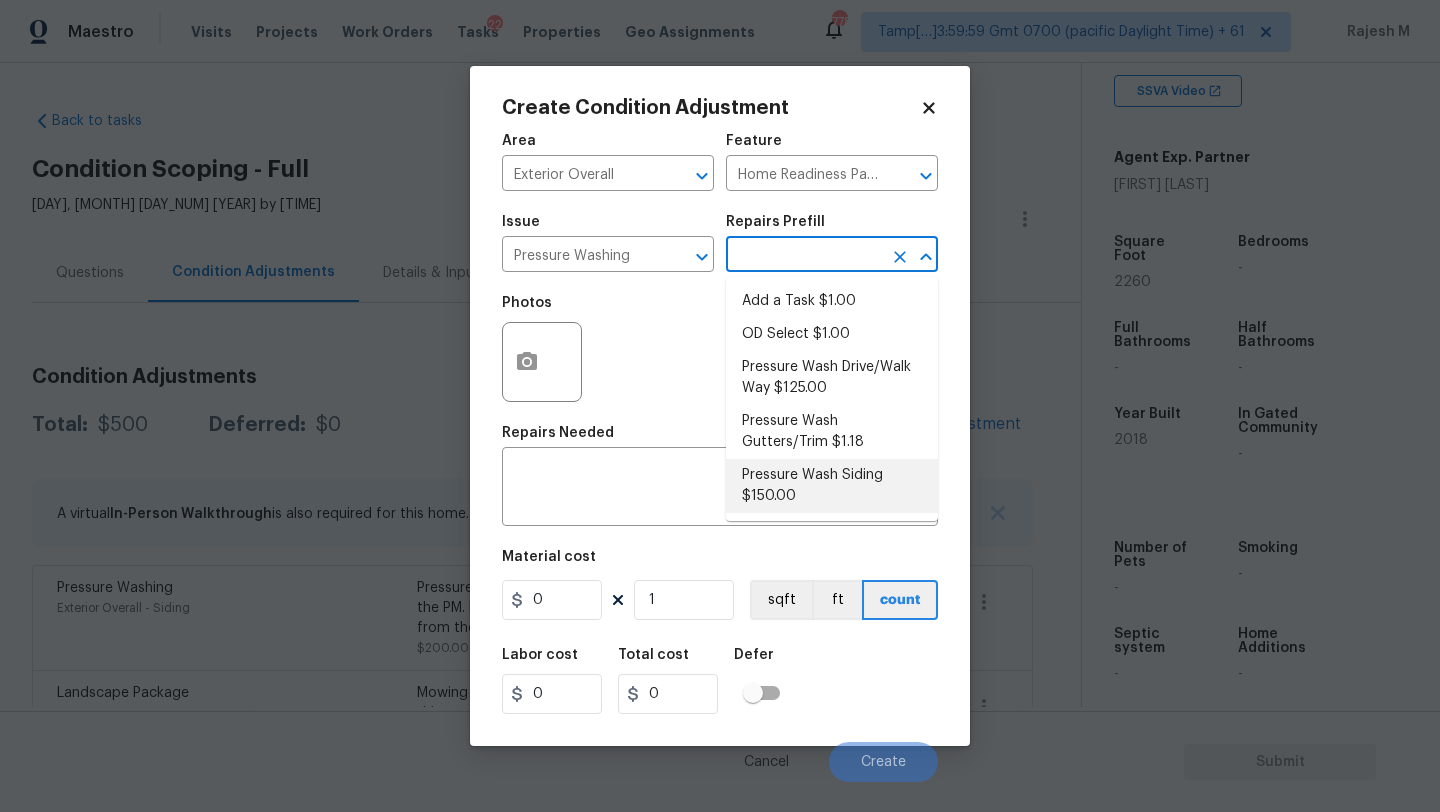 click on "Pressure Wash Siding $150.00" at bounding box center [832, 486] 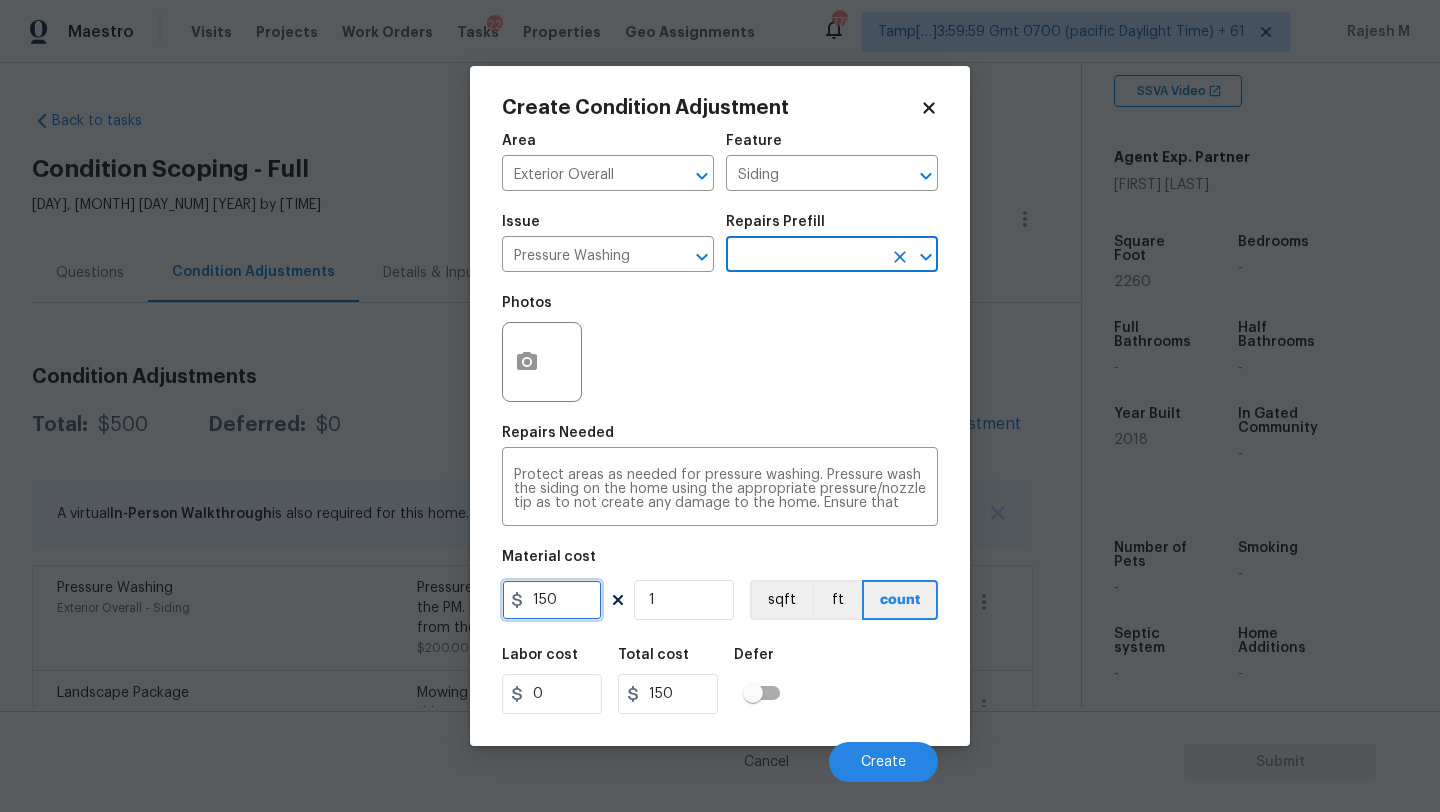 click on "150" at bounding box center (552, 600) 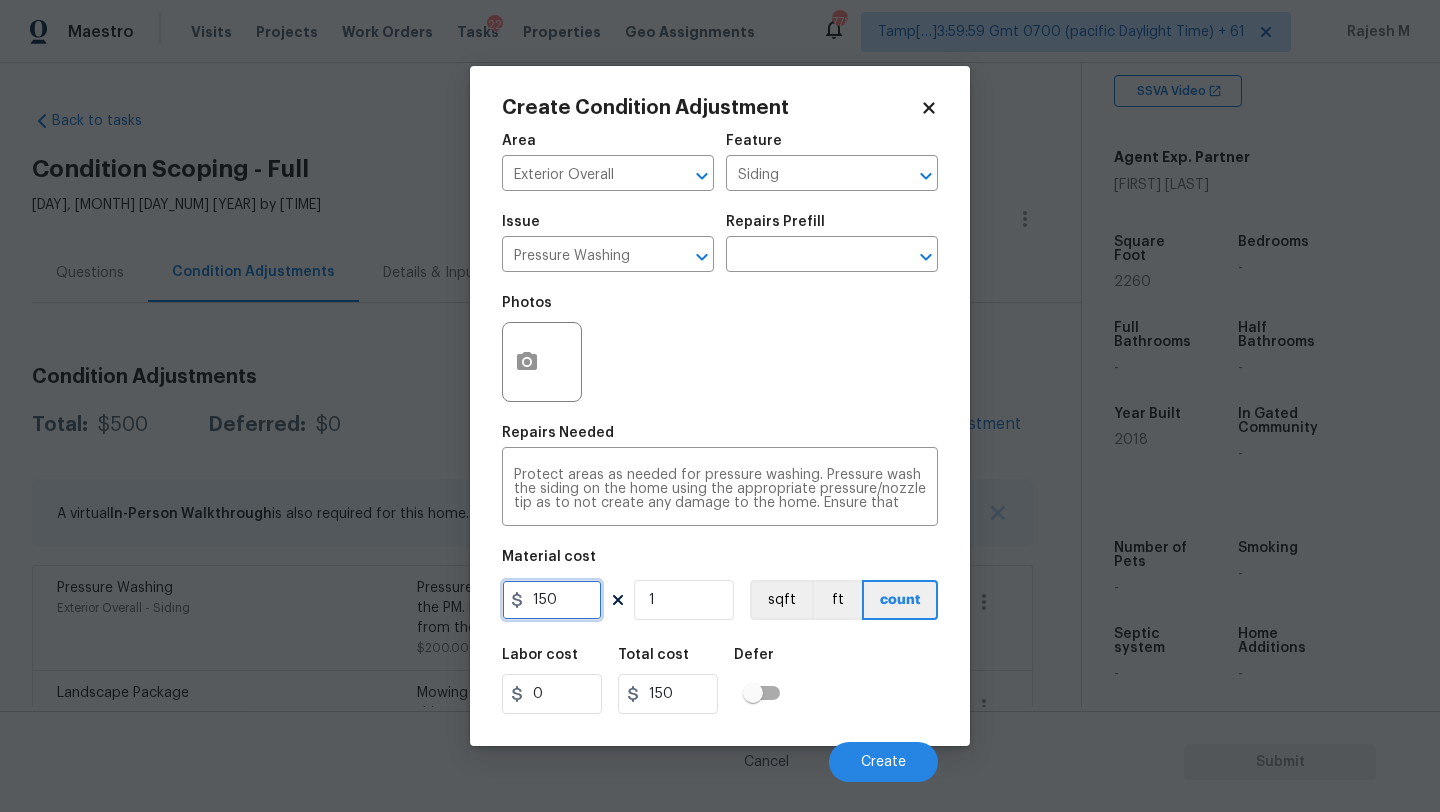 click on "150" at bounding box center (552, 600) 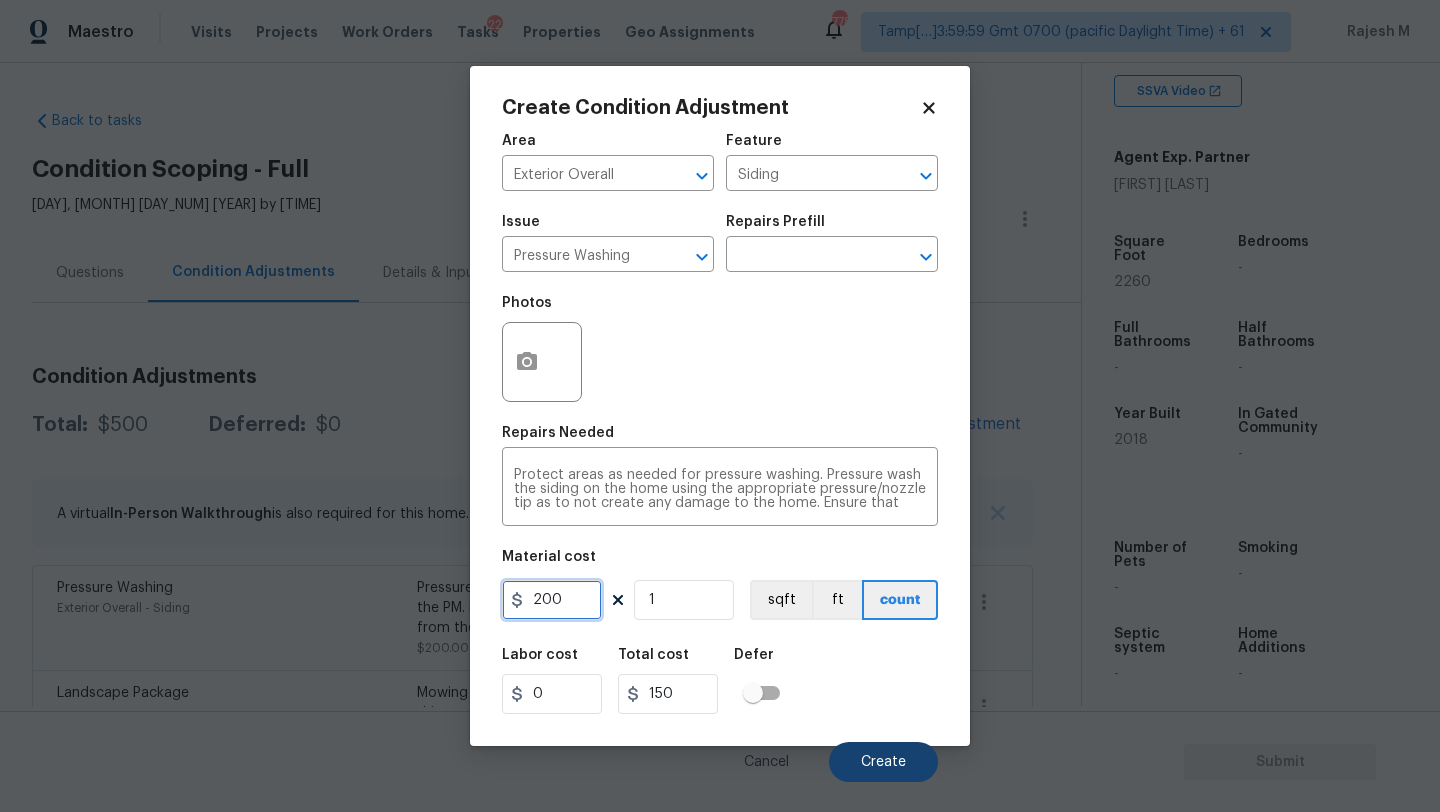type on "200" 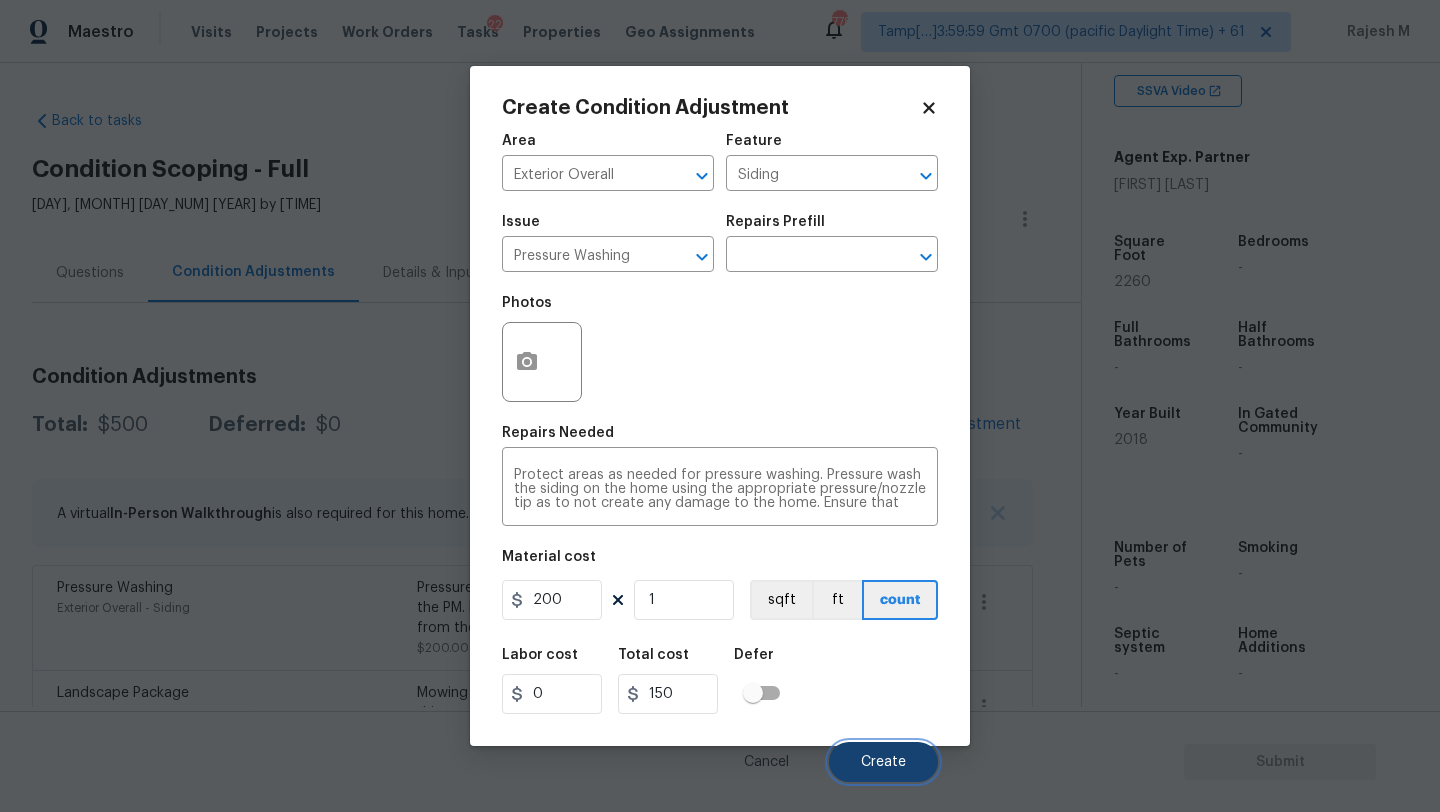 type on "200" 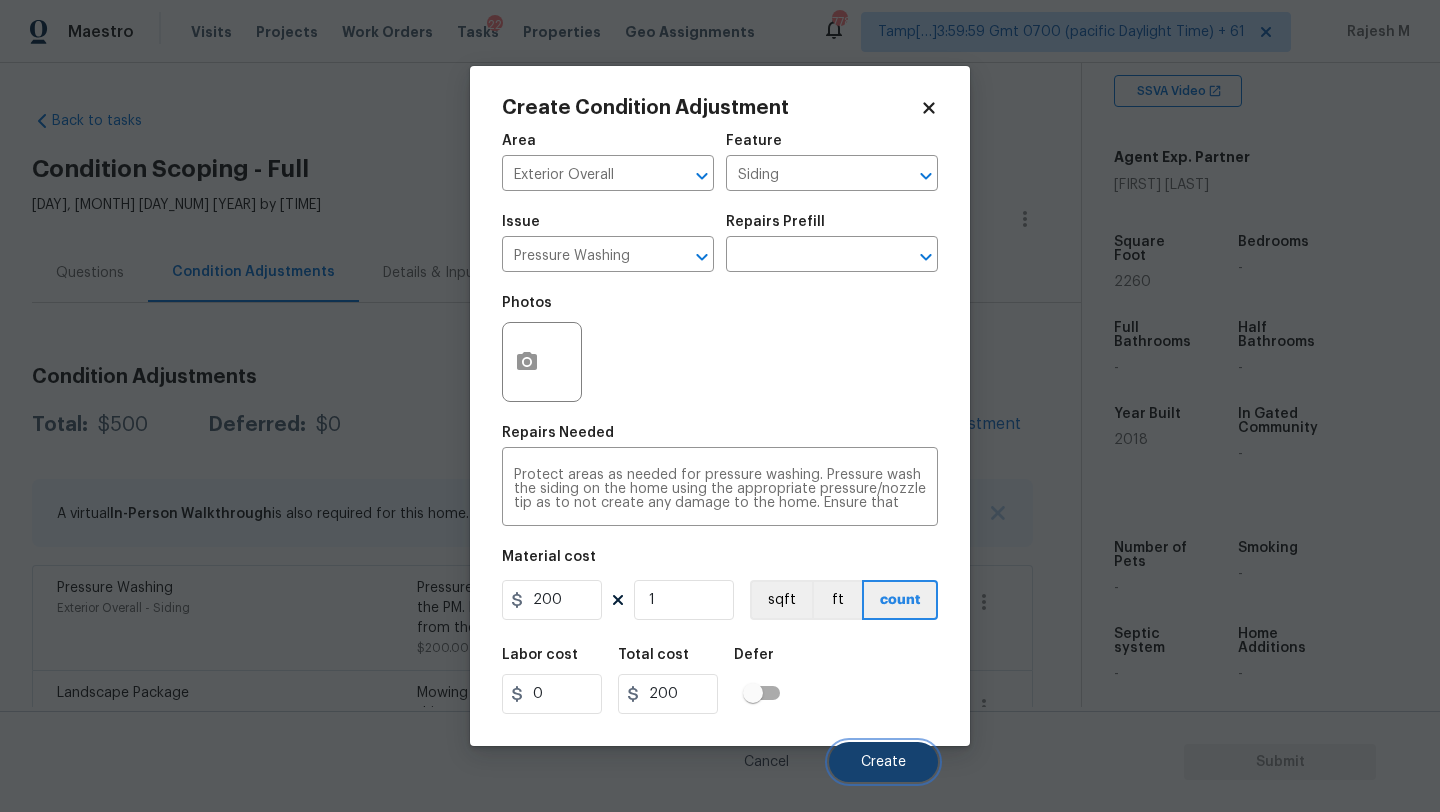 click on "Create" at bounding box center [883, 762] 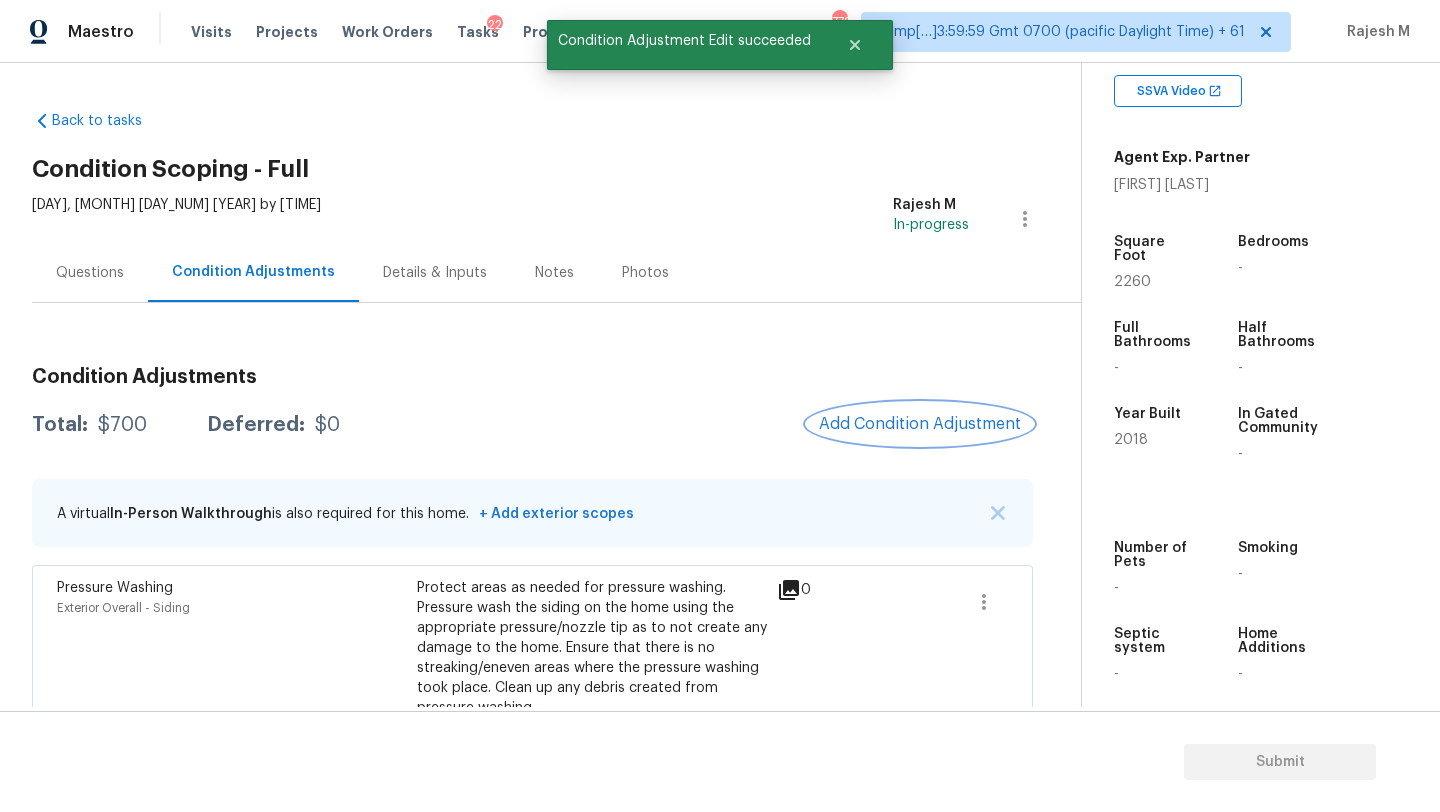 click on "Add Condition Adjustment" at bounding box center (920, 424) 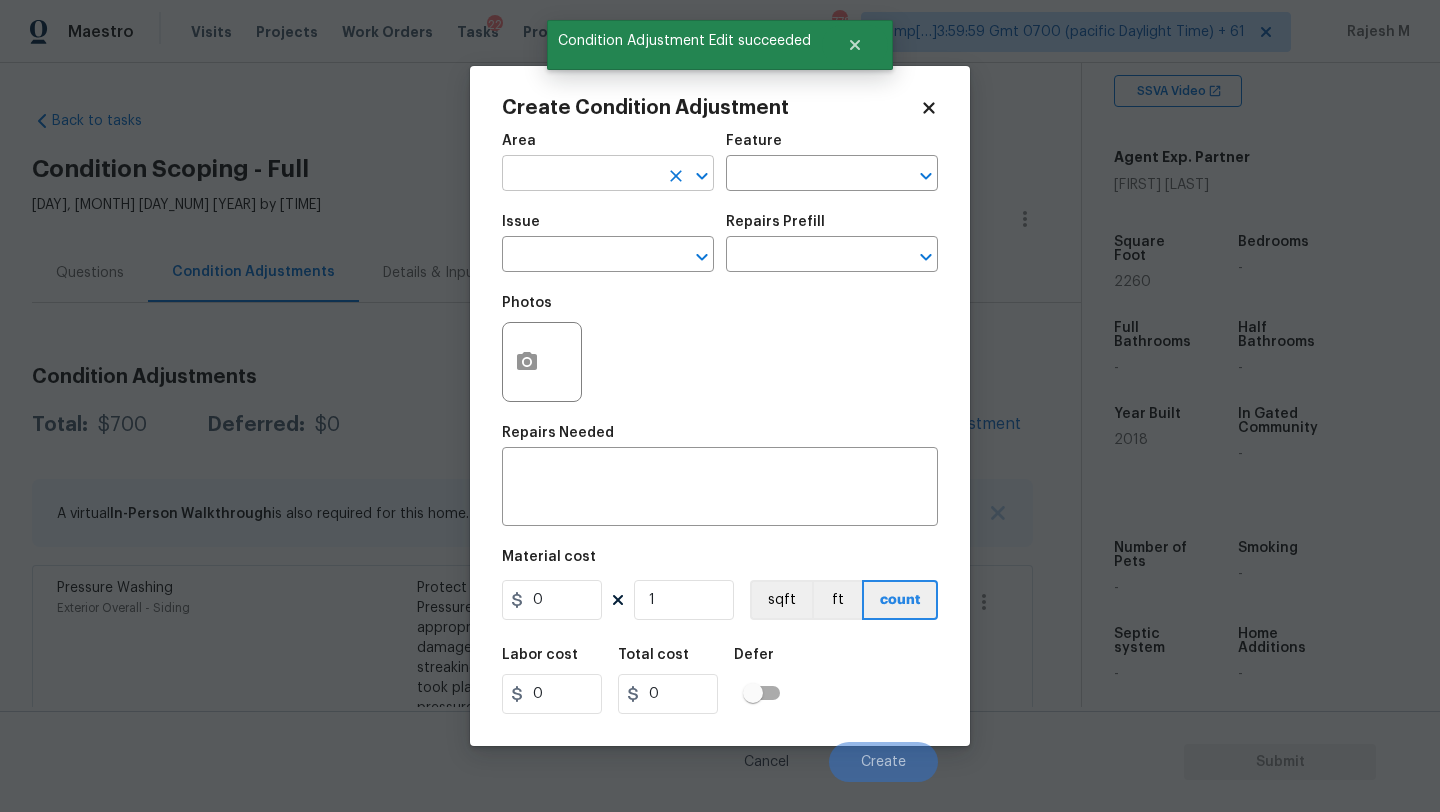 click at bounding box center [580, 175] 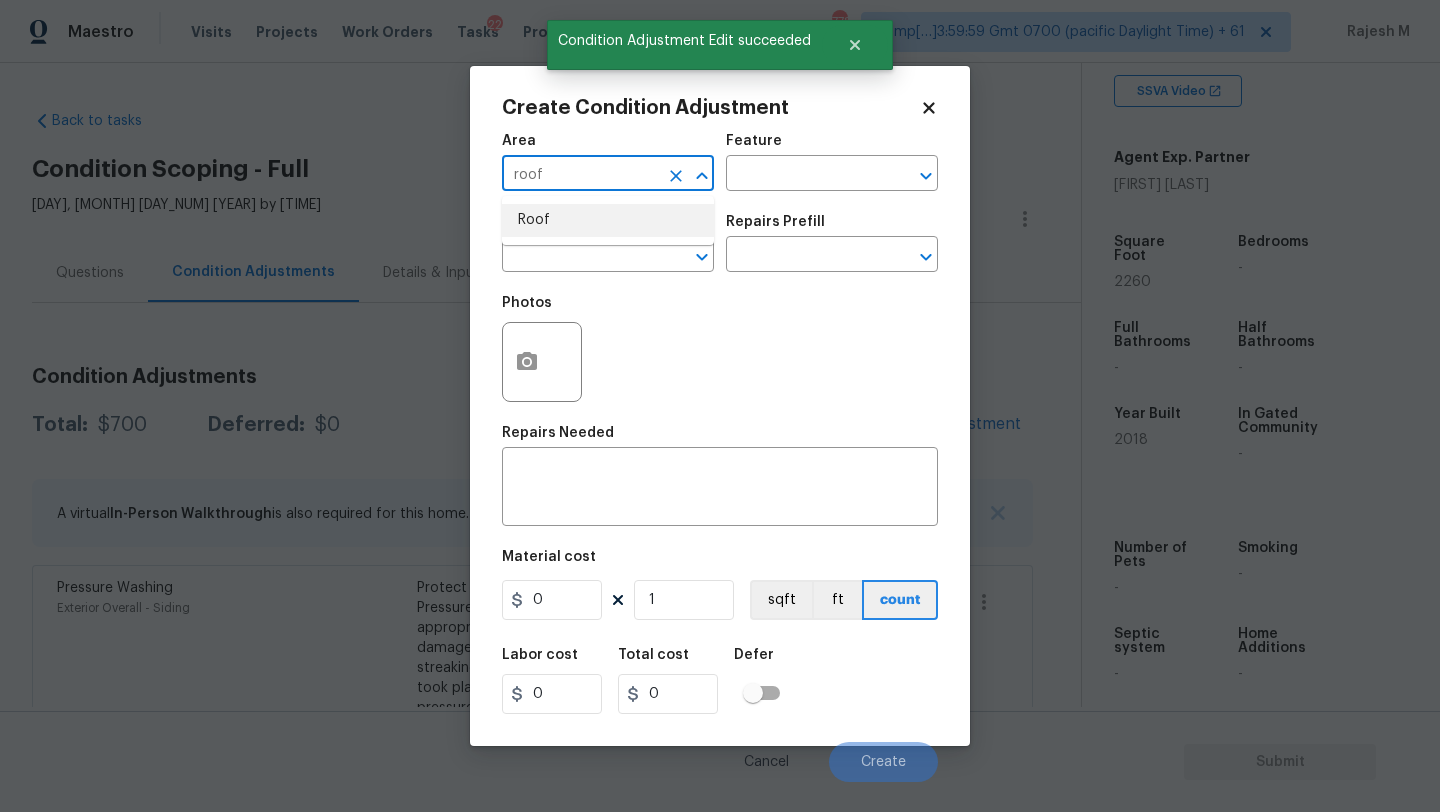 click on "Roof" at bounding box center [608, 220] 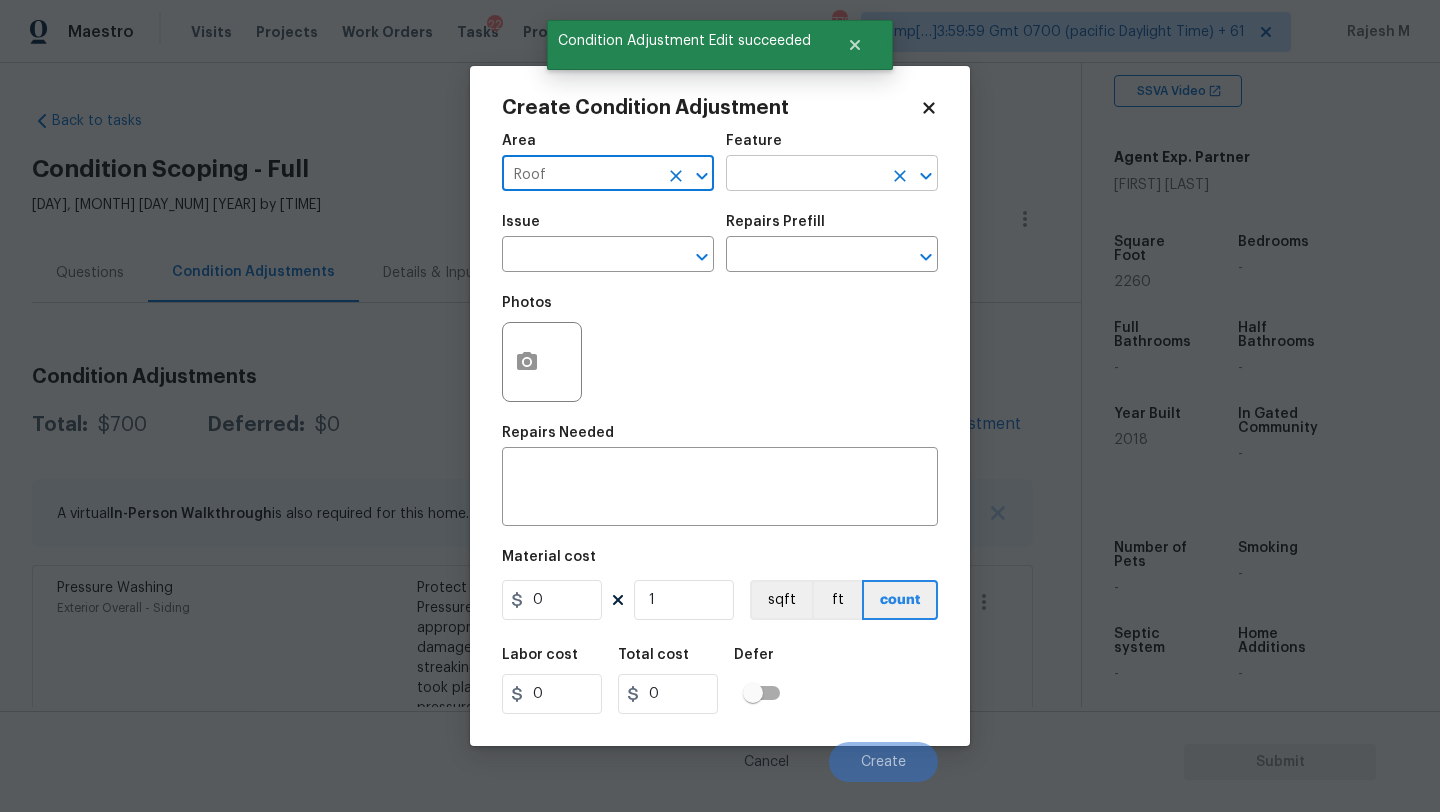 type on "Roof" 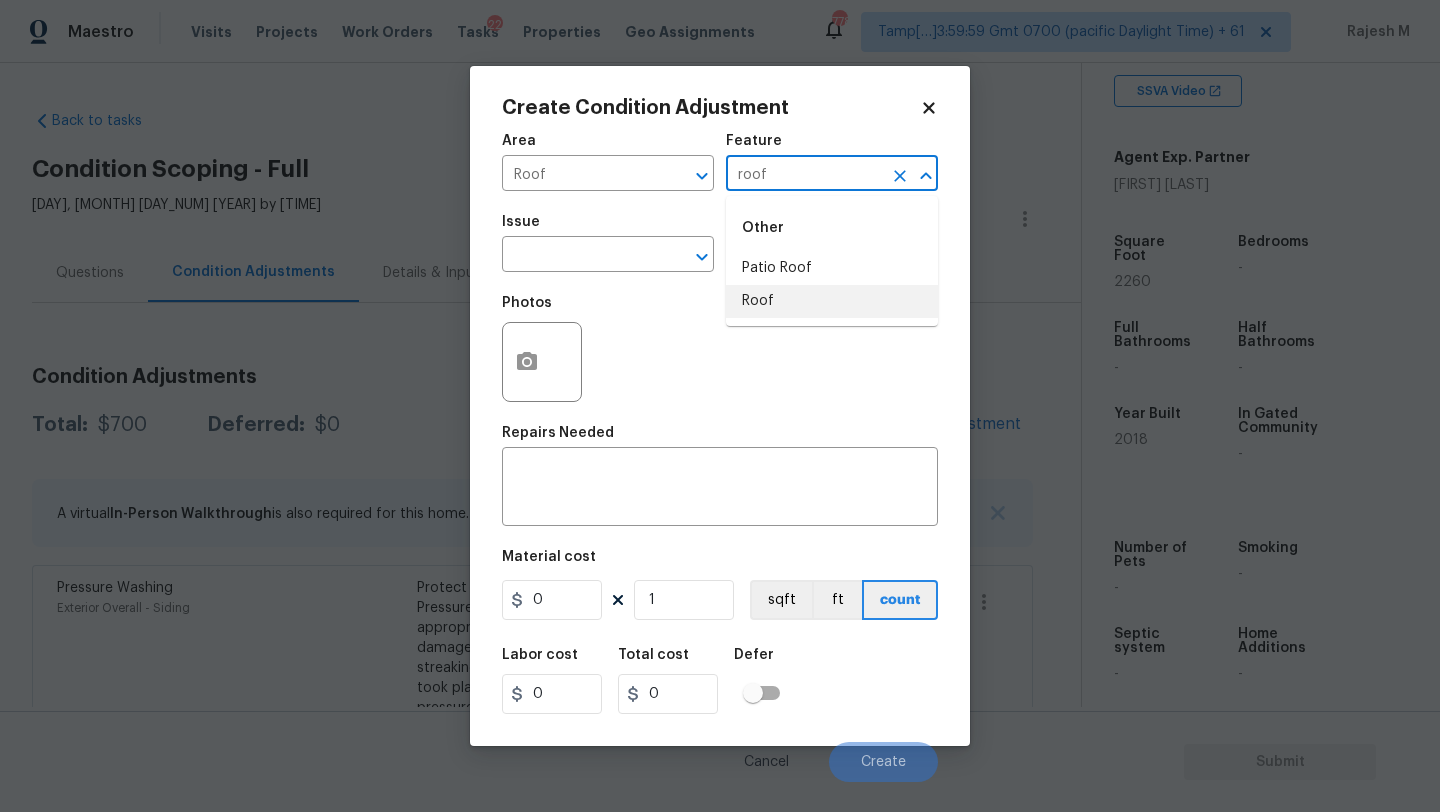 drag, startPoint x: 807, startPoint y: 312, endPoint x: 788, endPoint y: 306, distance: 19.924858 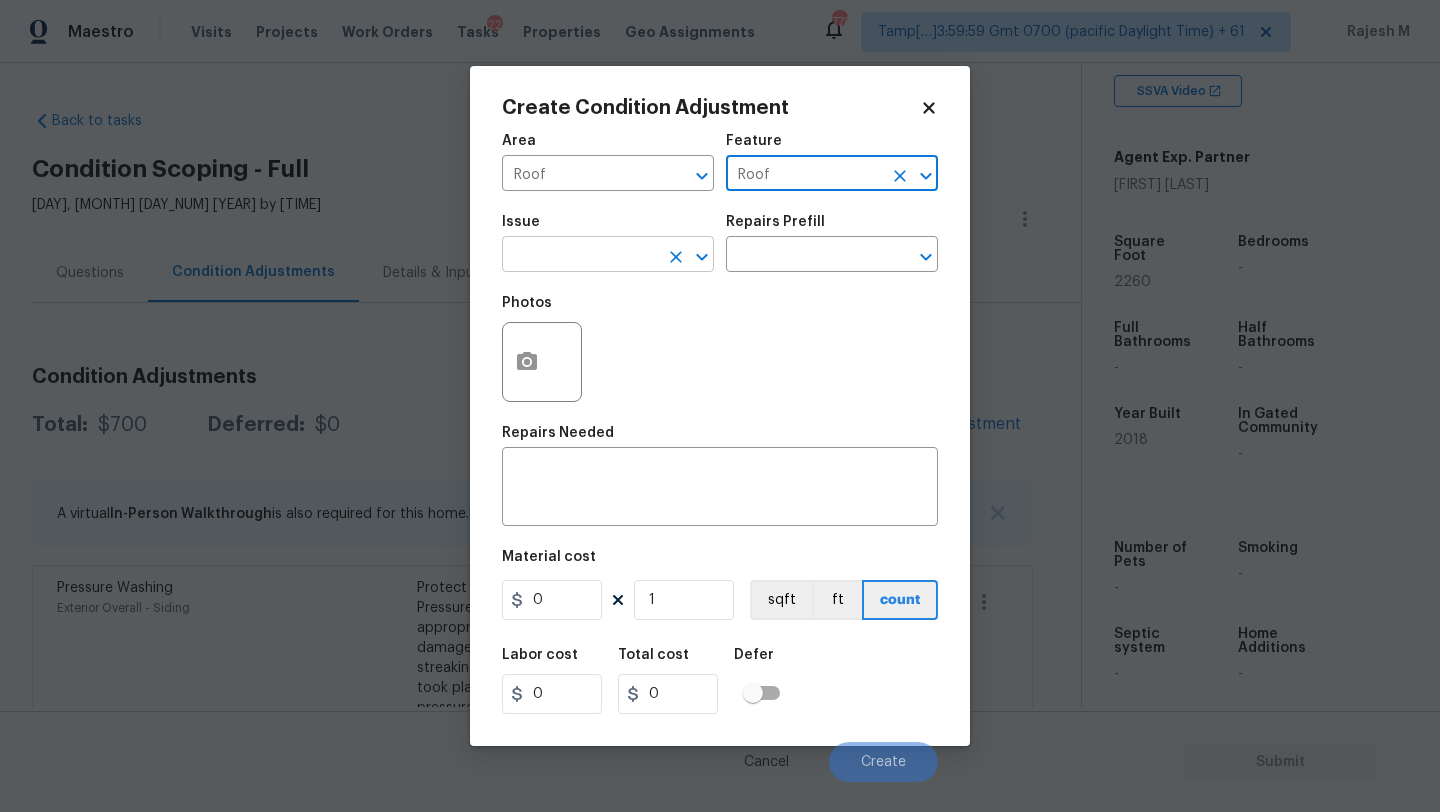 type on "Roof" 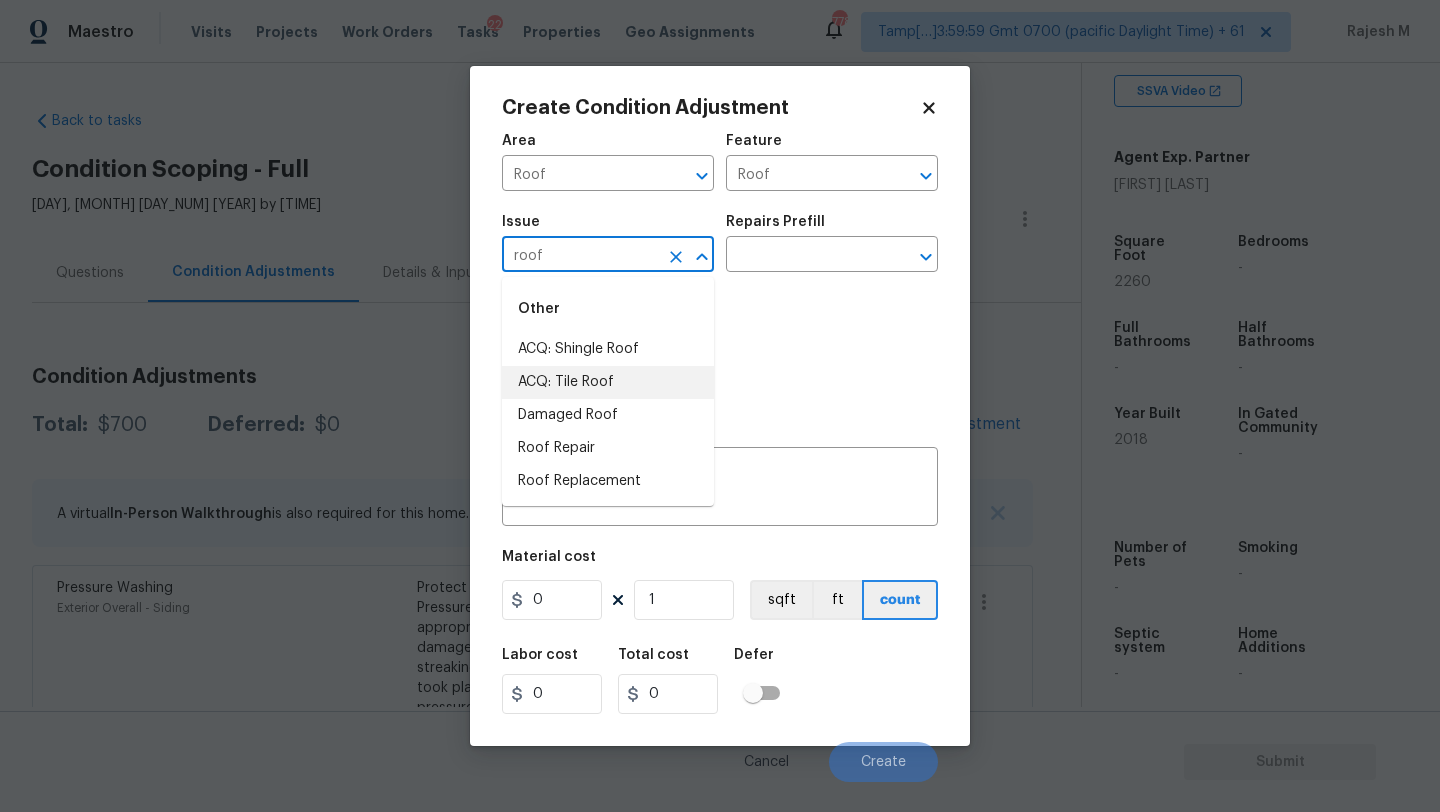click on "ACQ: Tile Roof" at bounding box center (608, 382) 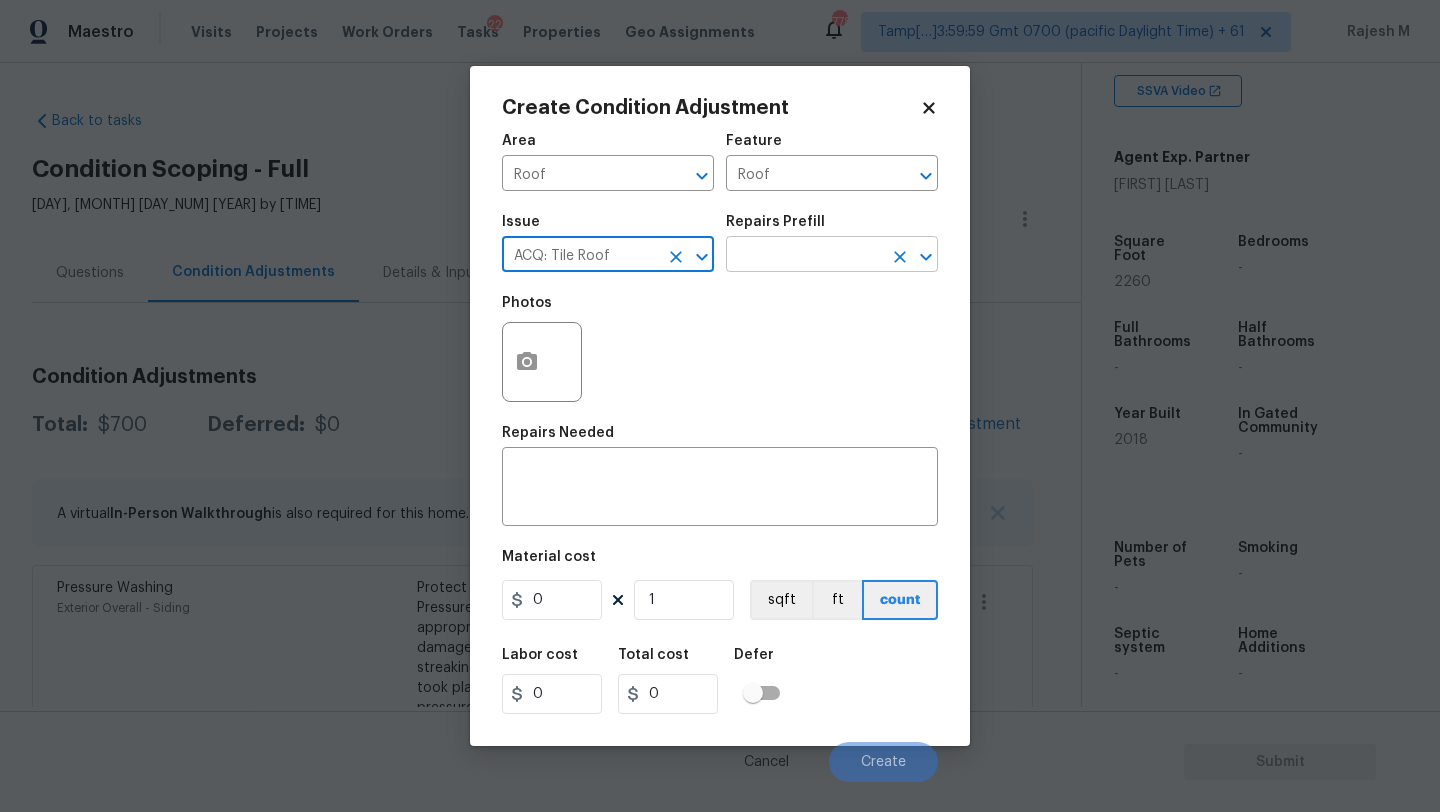 type on "ACQ: Tile Roof" 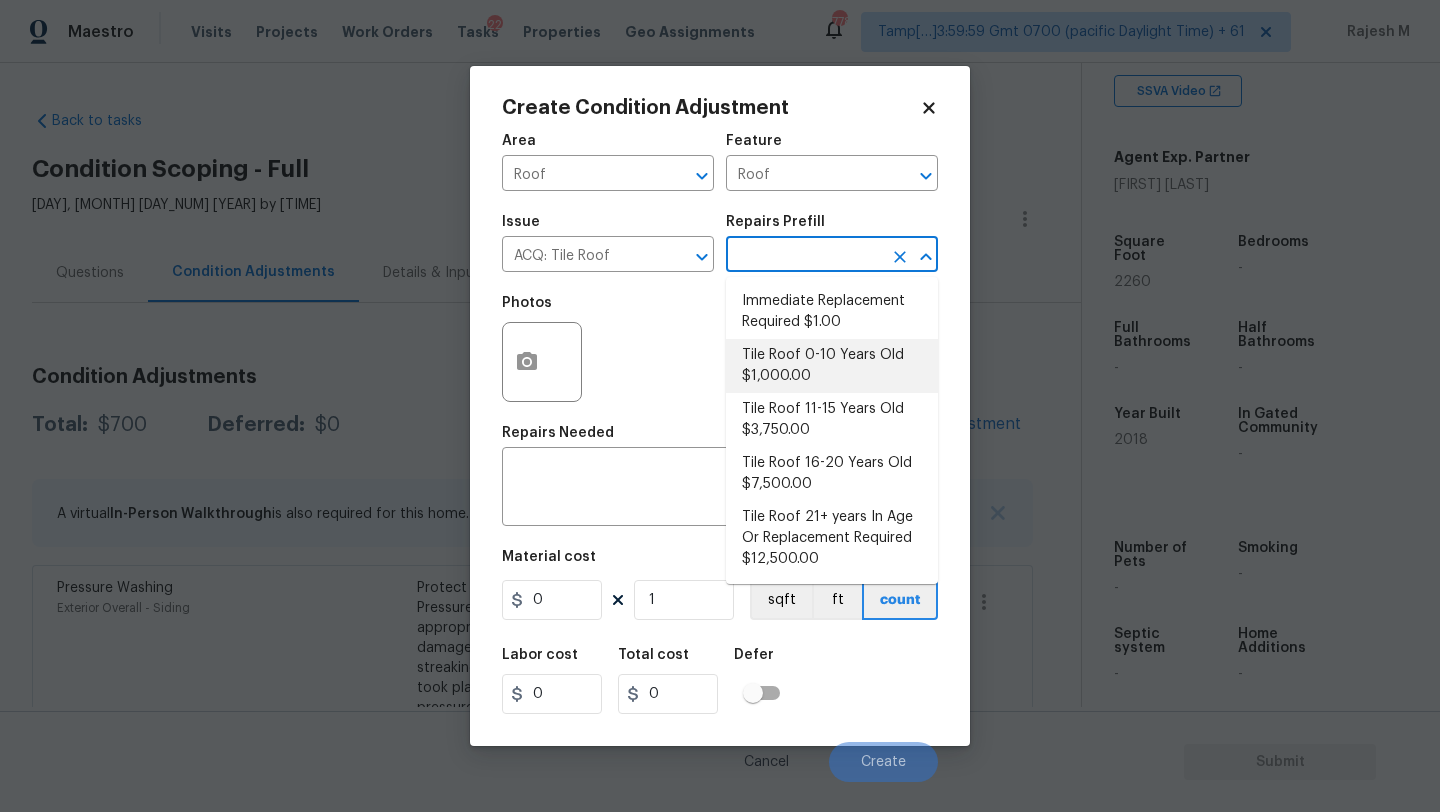 click on "Tile Roof 0-10 Years Old $1,000.00" at bounding box center (832, 366) 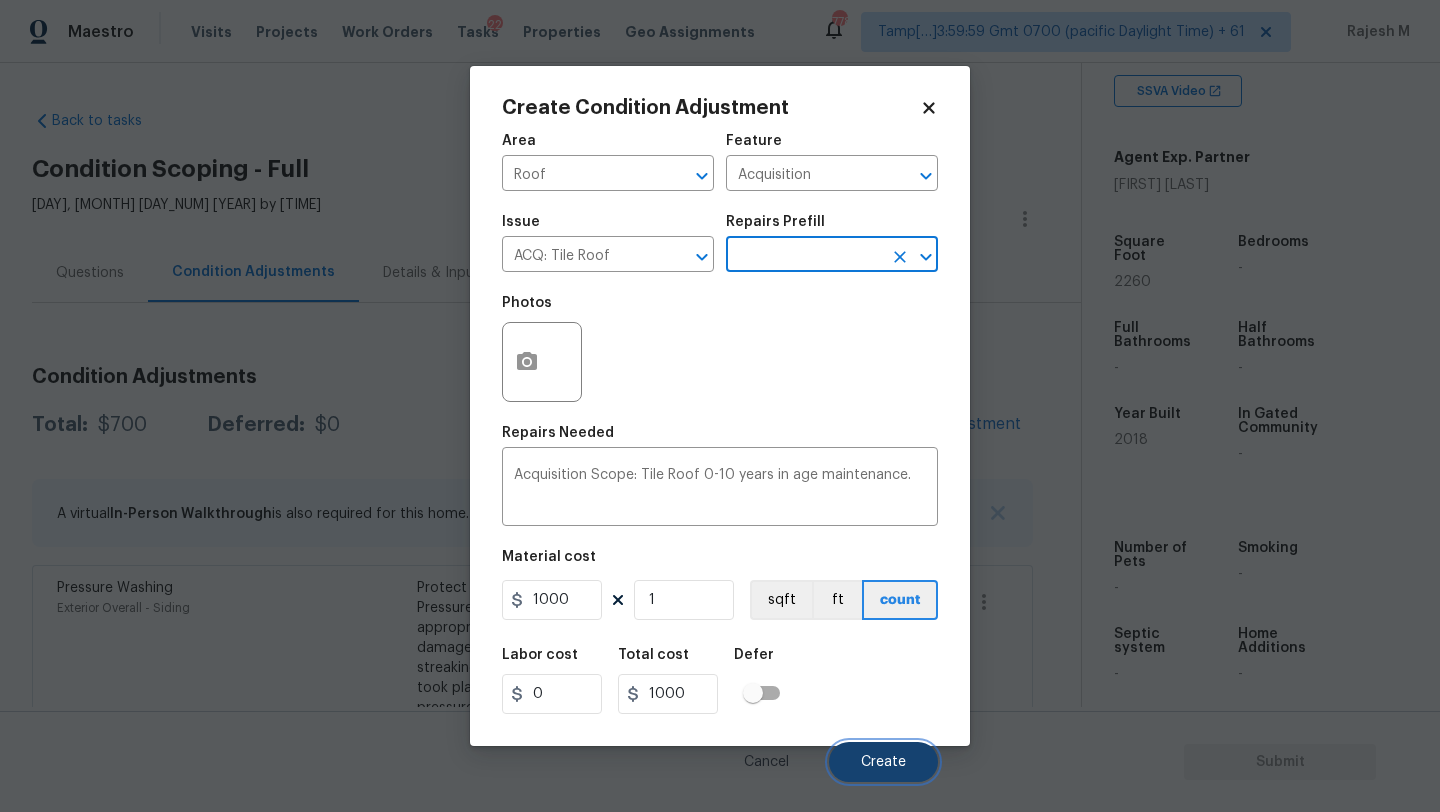 click on "Create" at bounding box center (883, 762) 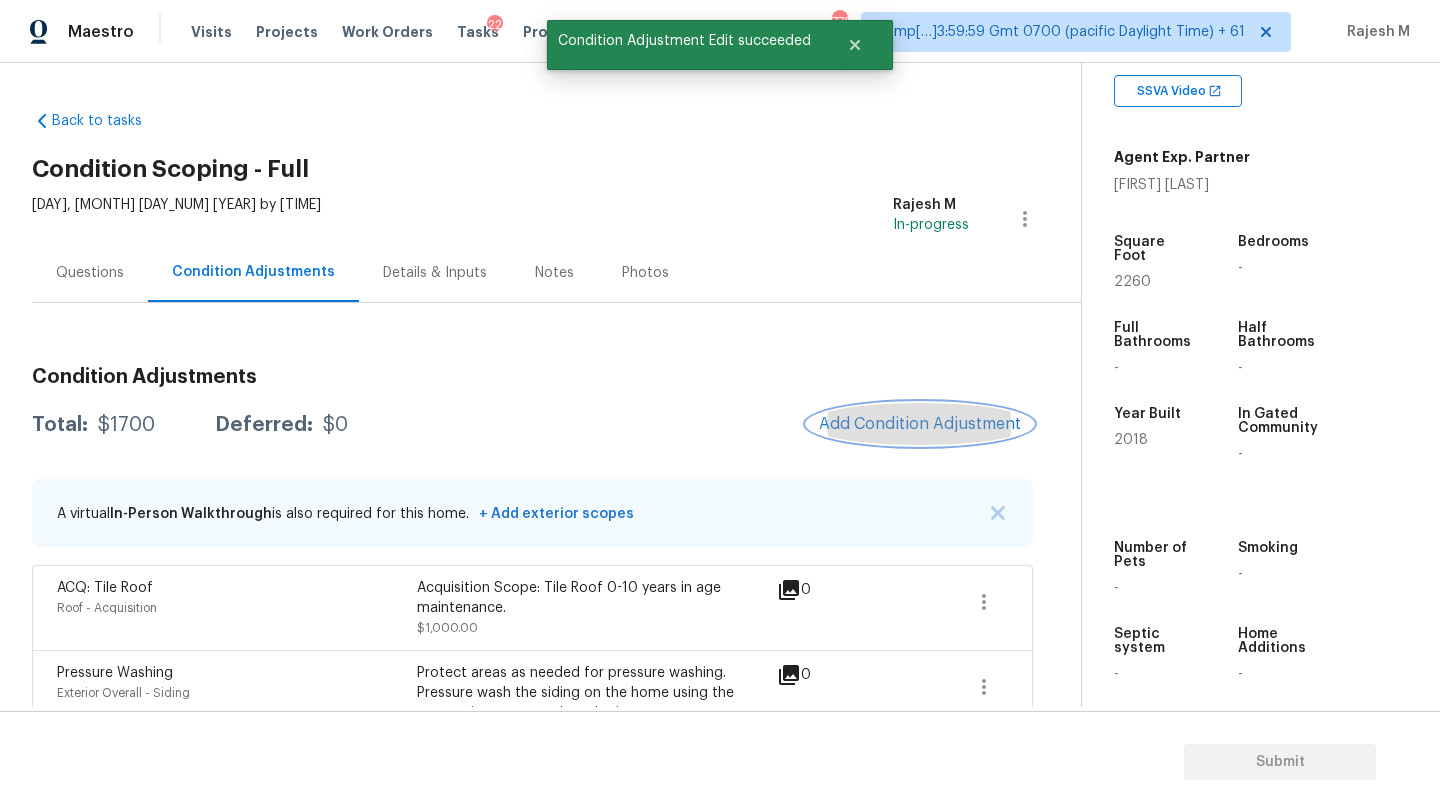 click on "Add Condition Adjustment" at bounding box center [920, 424] 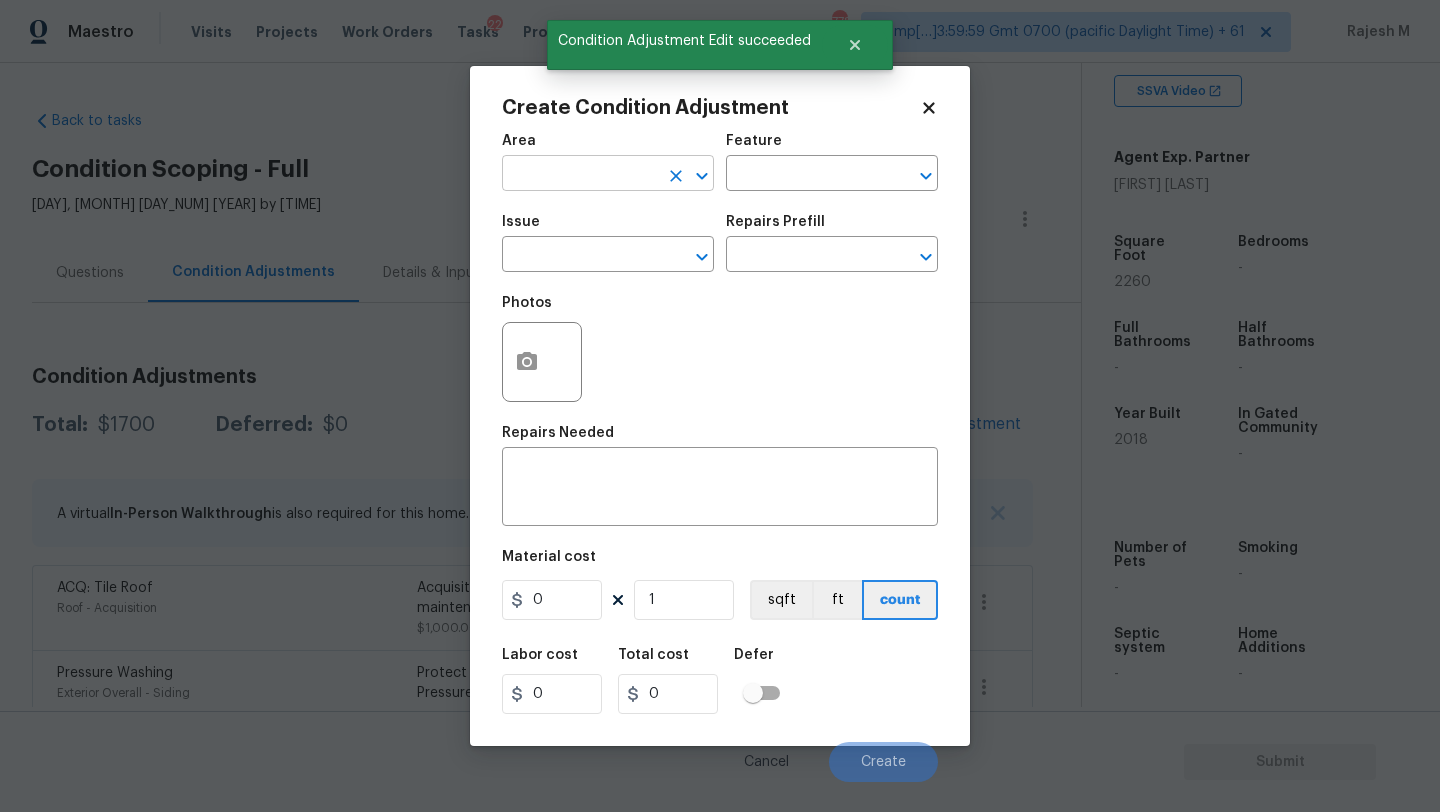 click at bounding box center (580, 175) 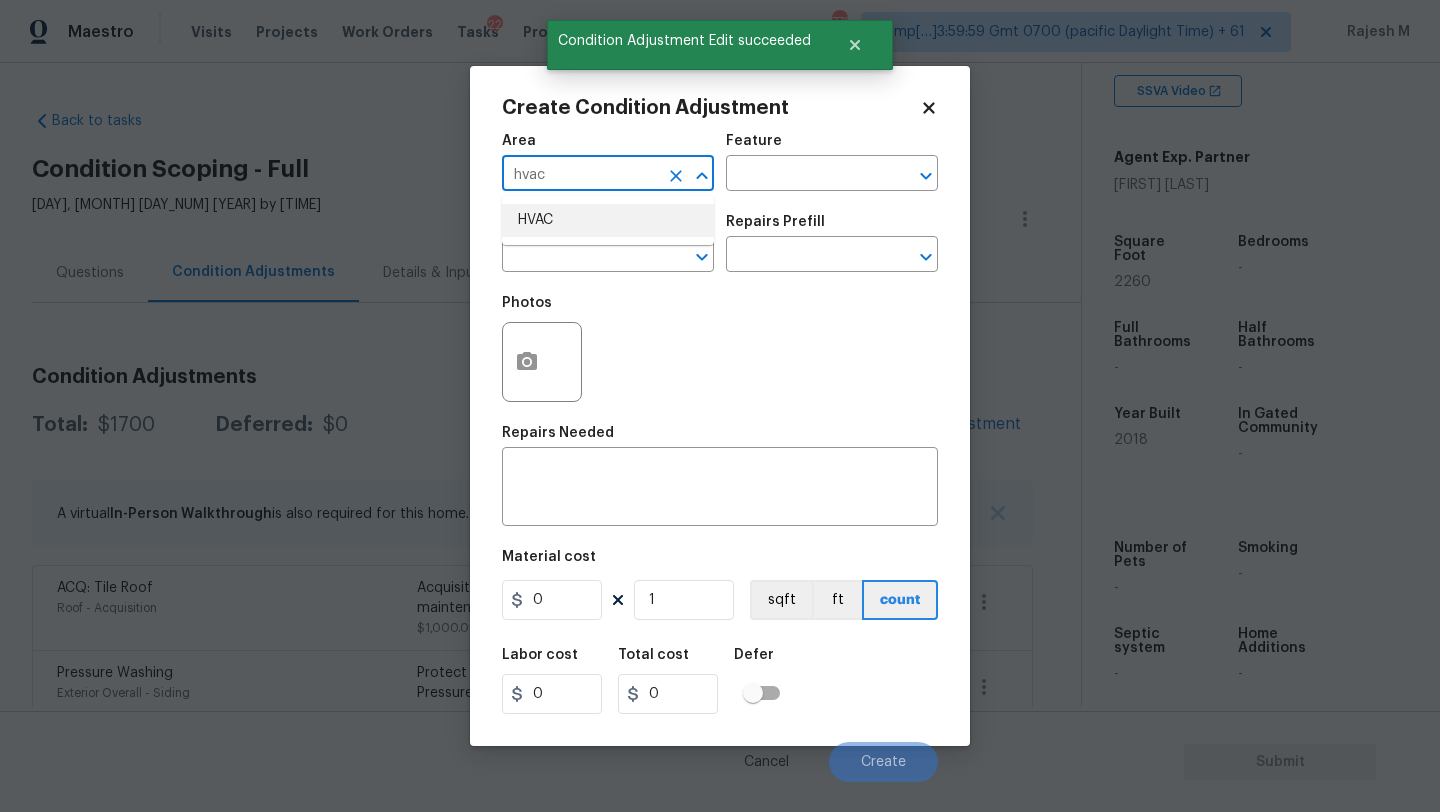 click on "HVAC" at bounding box center (608, 220) 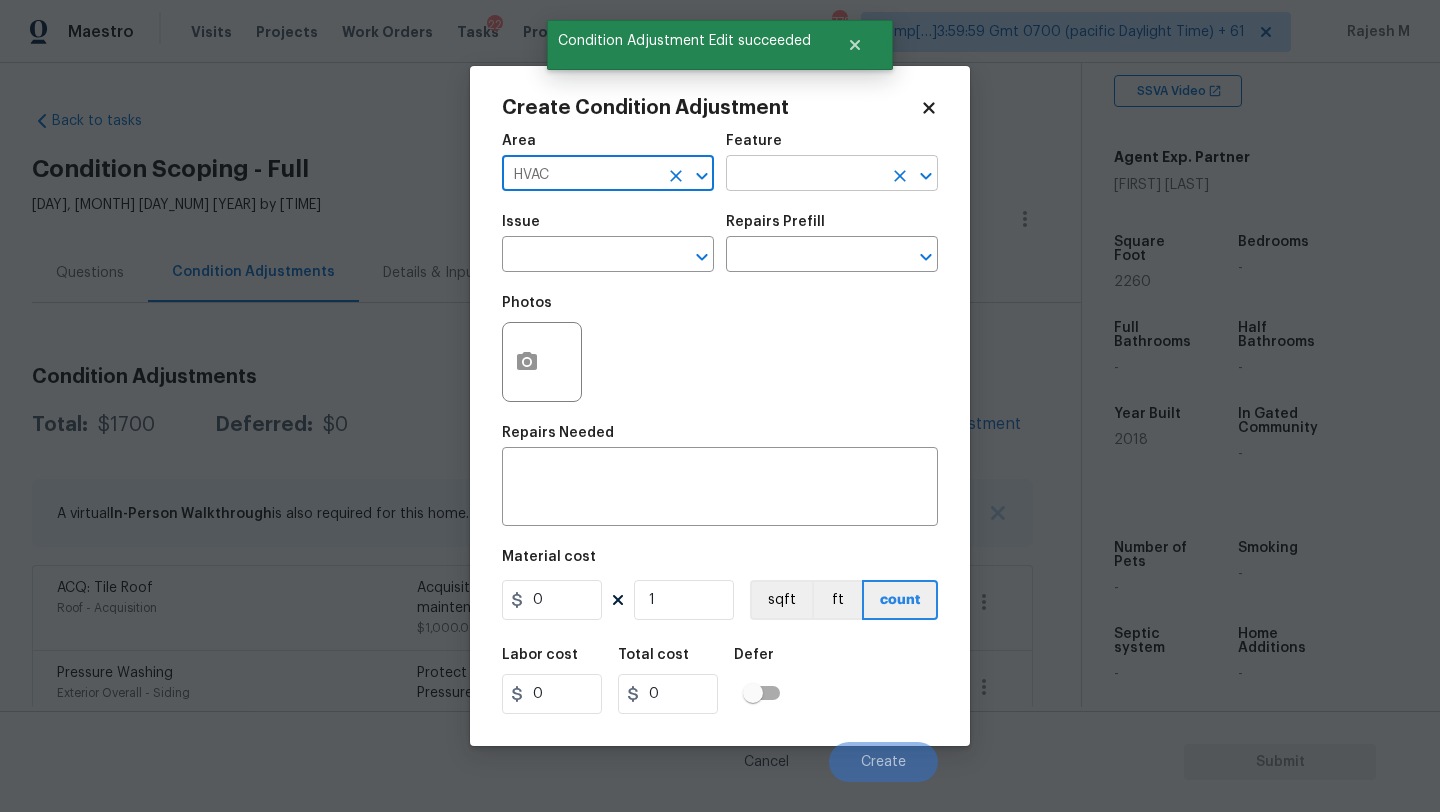 type on "HVAC" 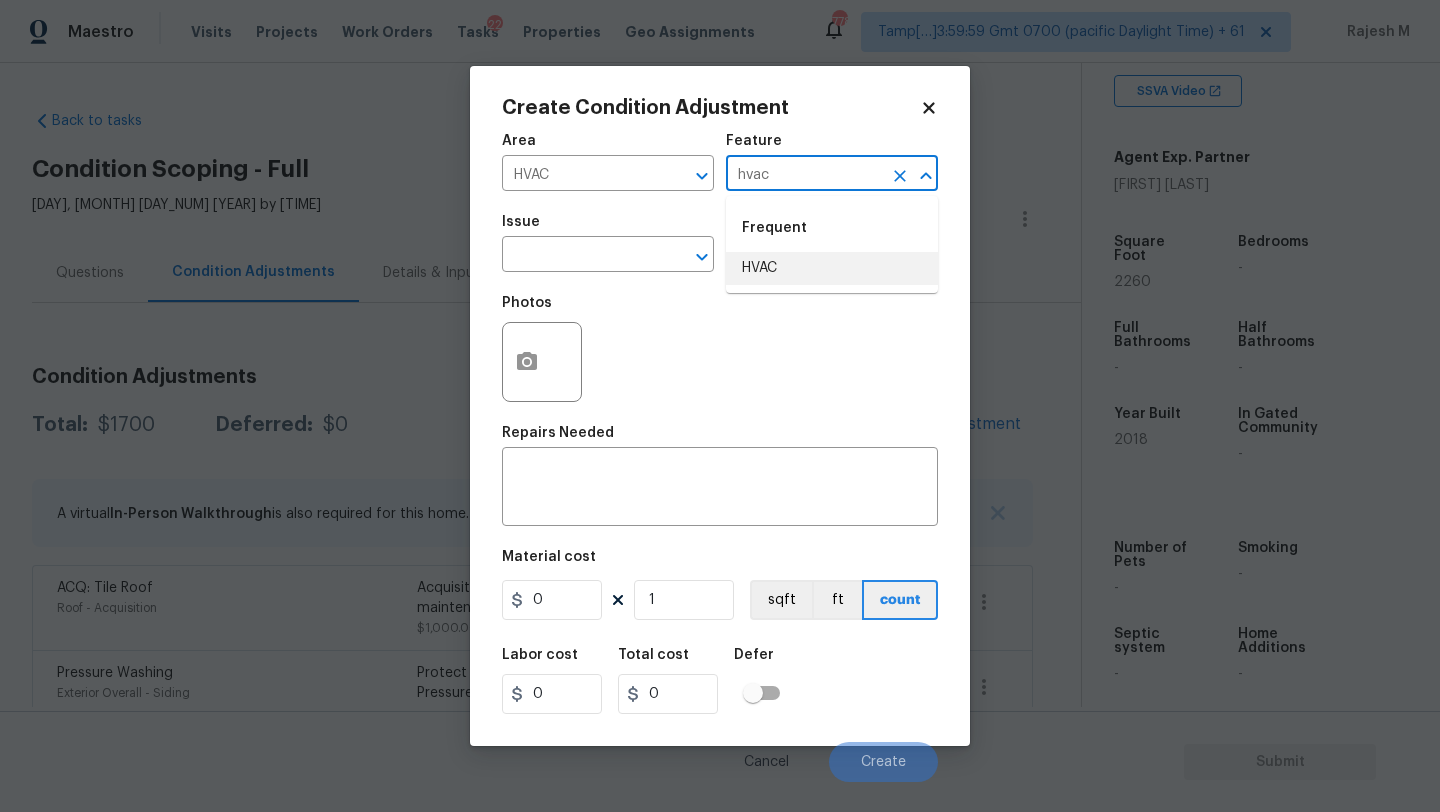 click on "HVAC" at bounding box center (832, 268) 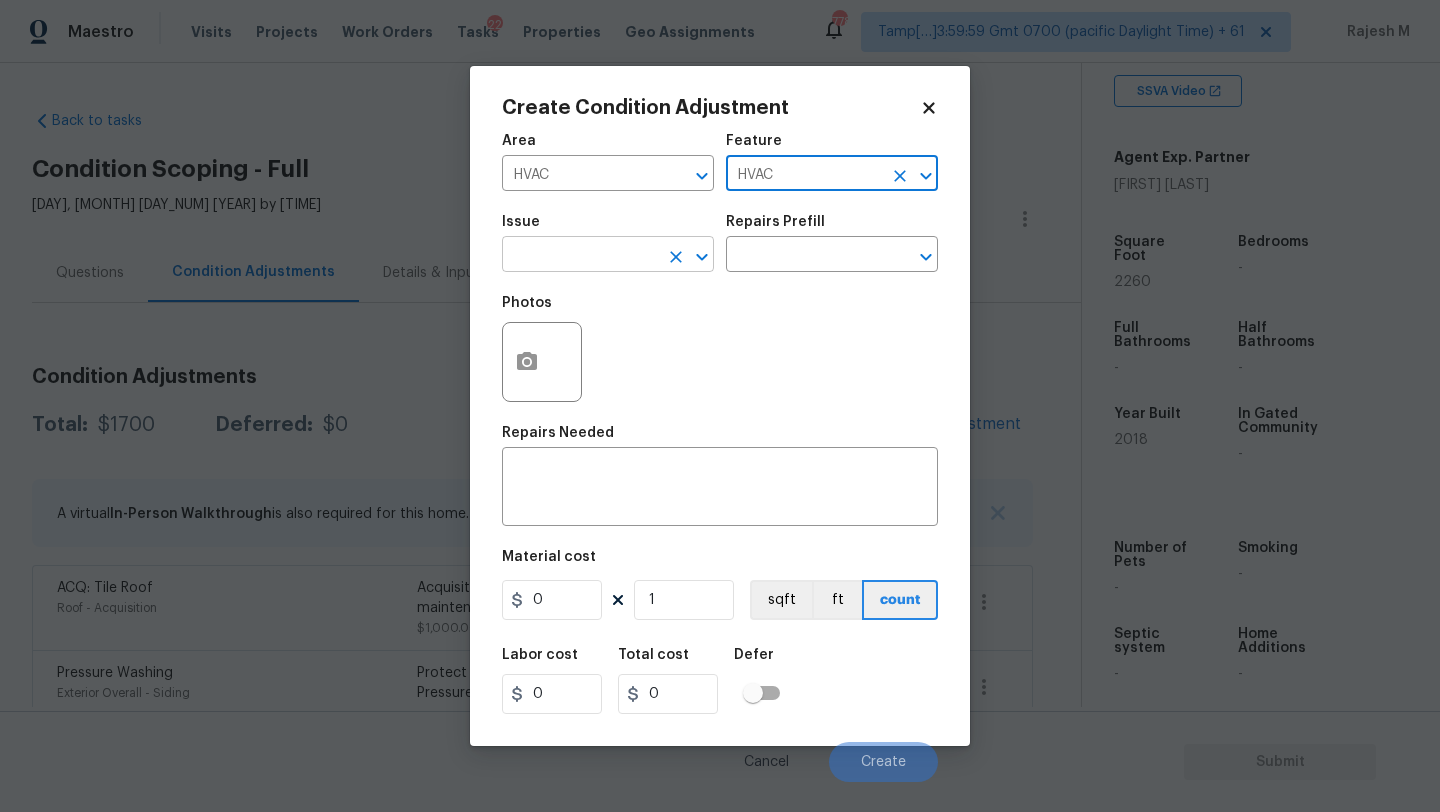 type on "HVAC" 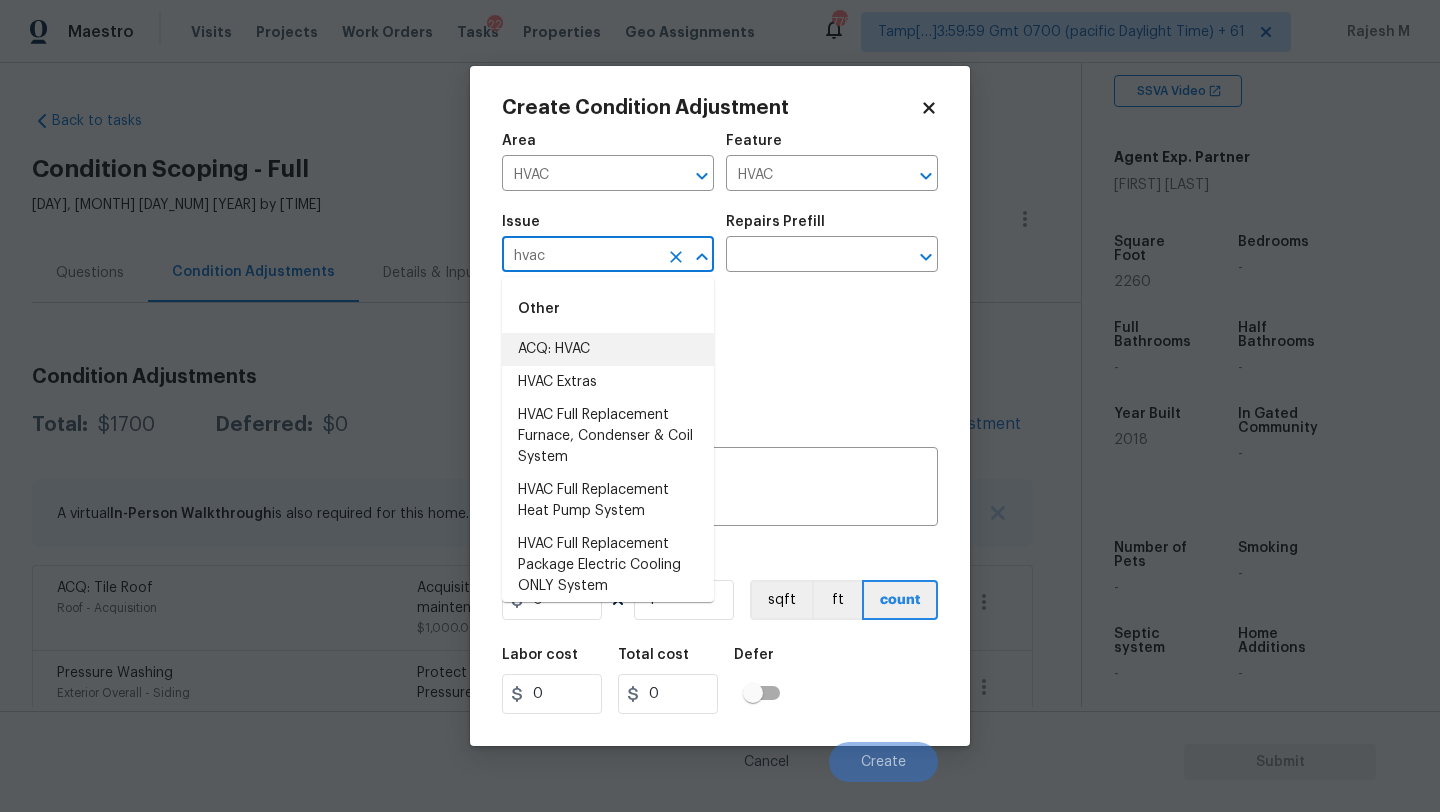 click on "ACQ: HVAC" at bounding box center [608, 349] 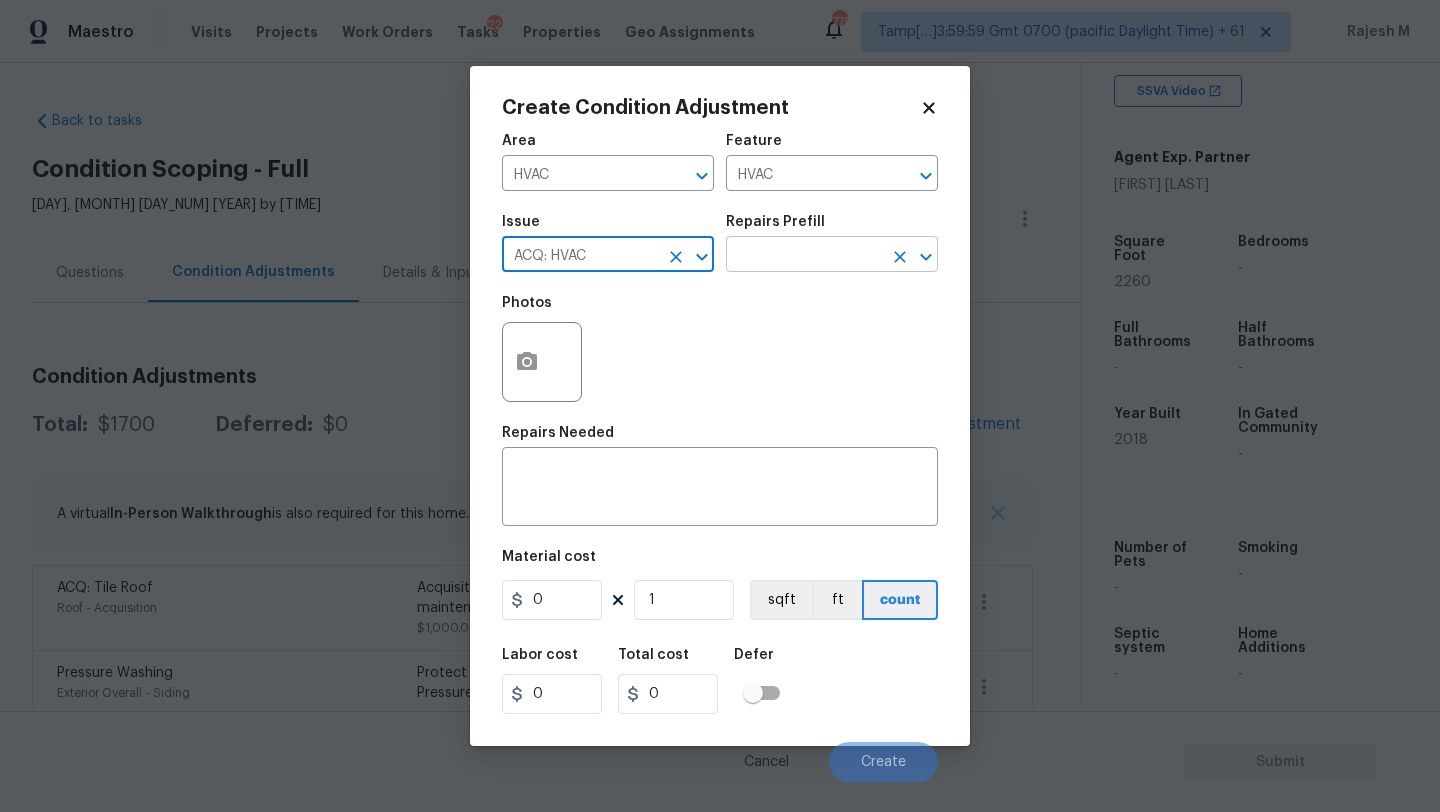 type on "ACQ: HVAC" 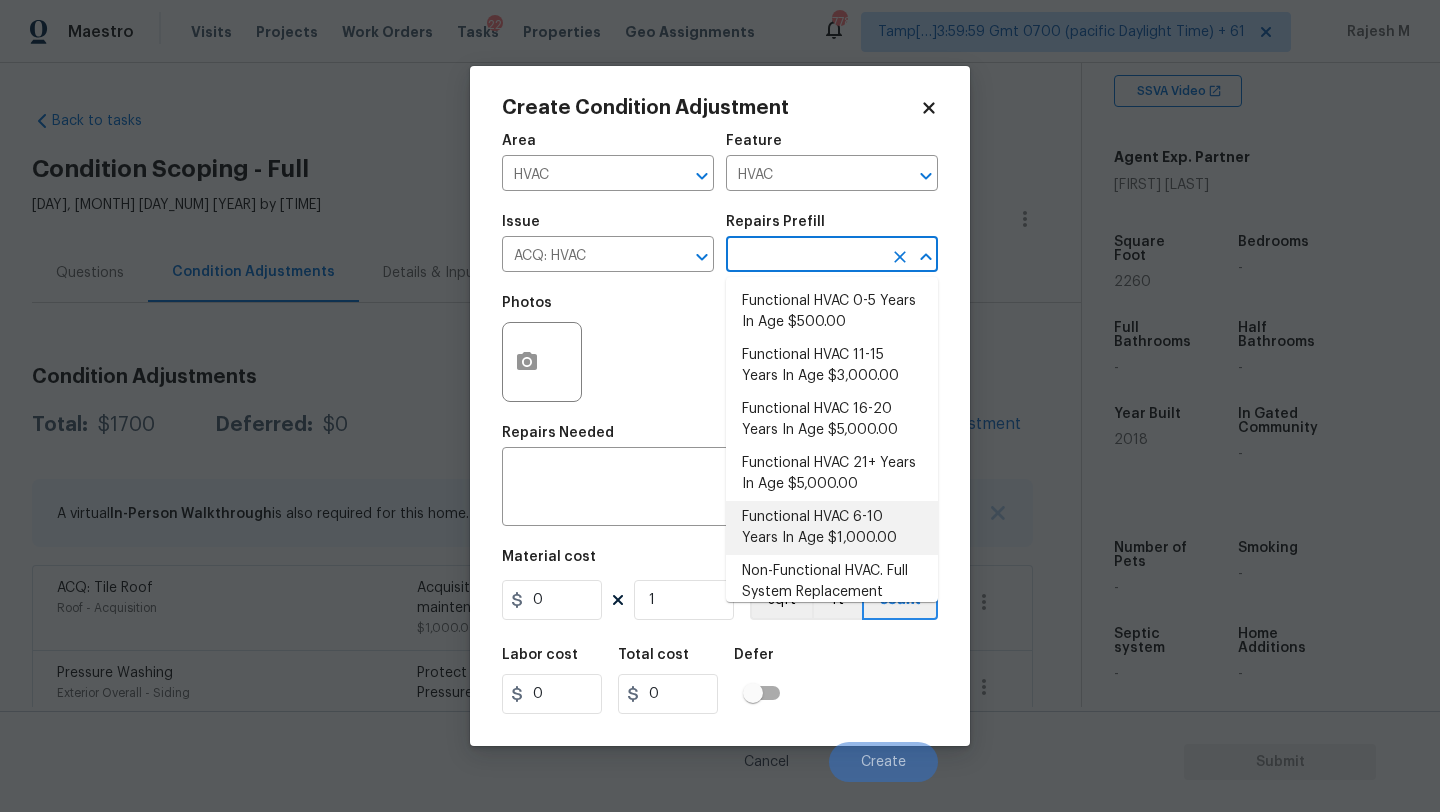 click on "Functional HVAC 6-10 Years In Age $1,000.00" at bounding box center (832, 528) 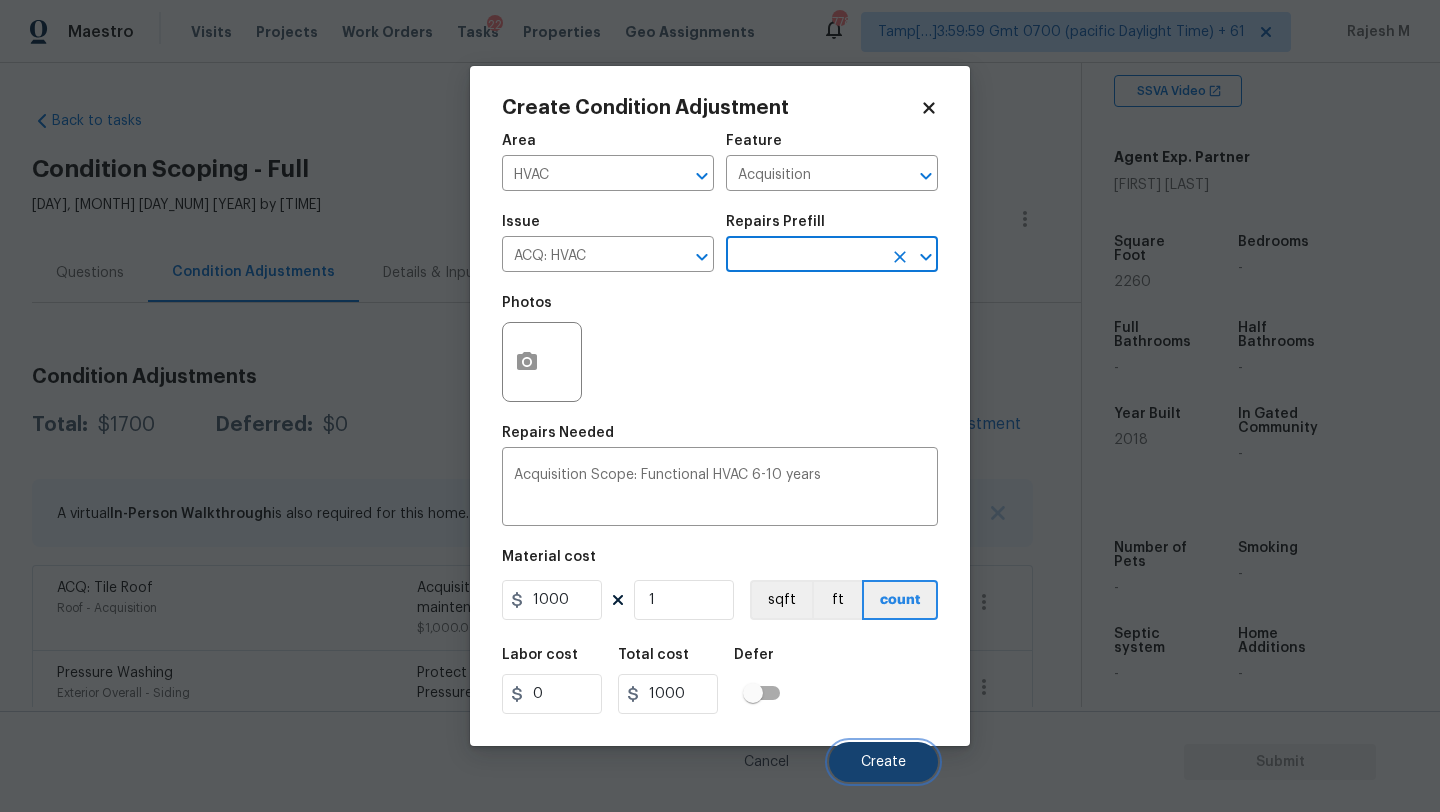 click on "Create" at bounding box center [883, 762] 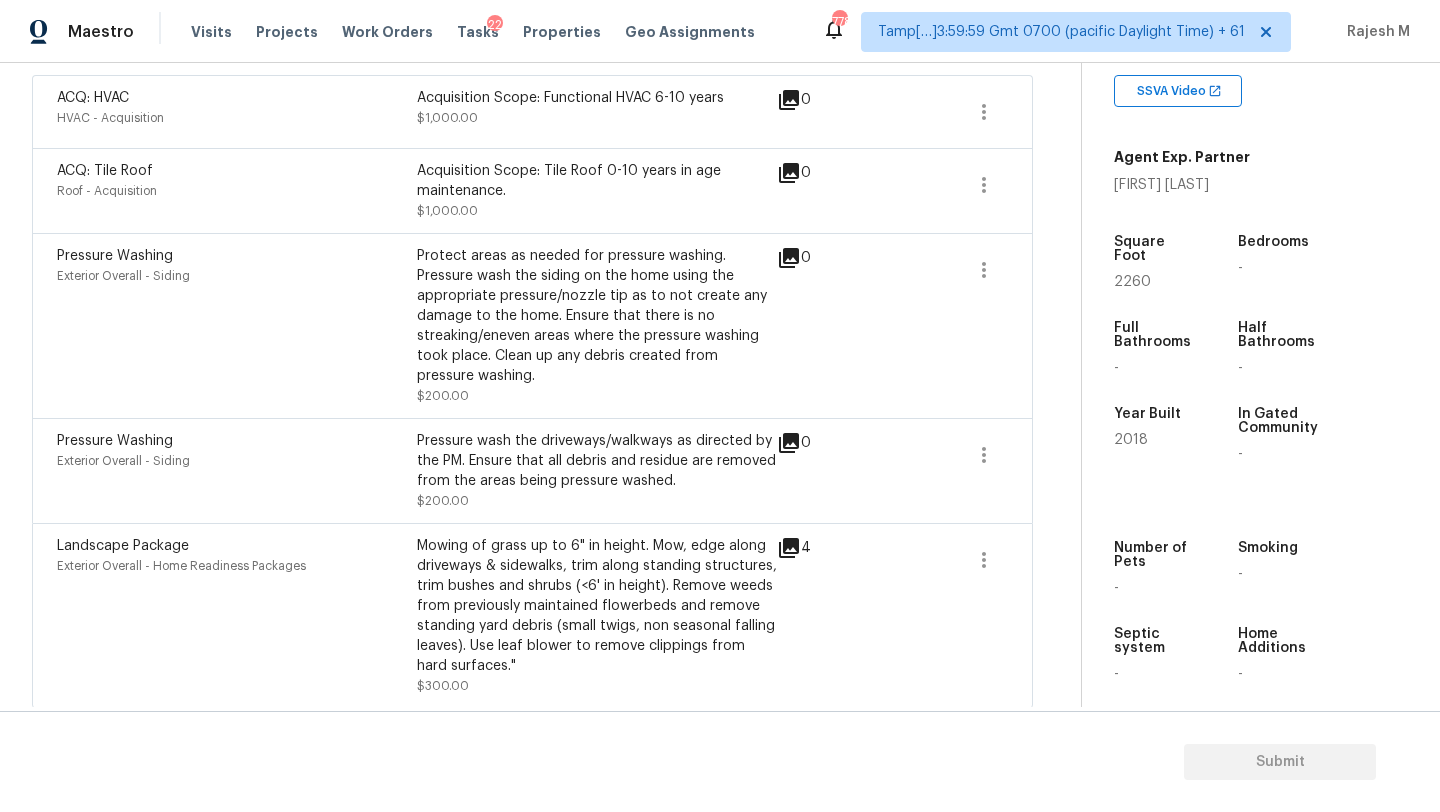 scroll, scrollTop: 500, scrollLeft: 0, axis: vertical 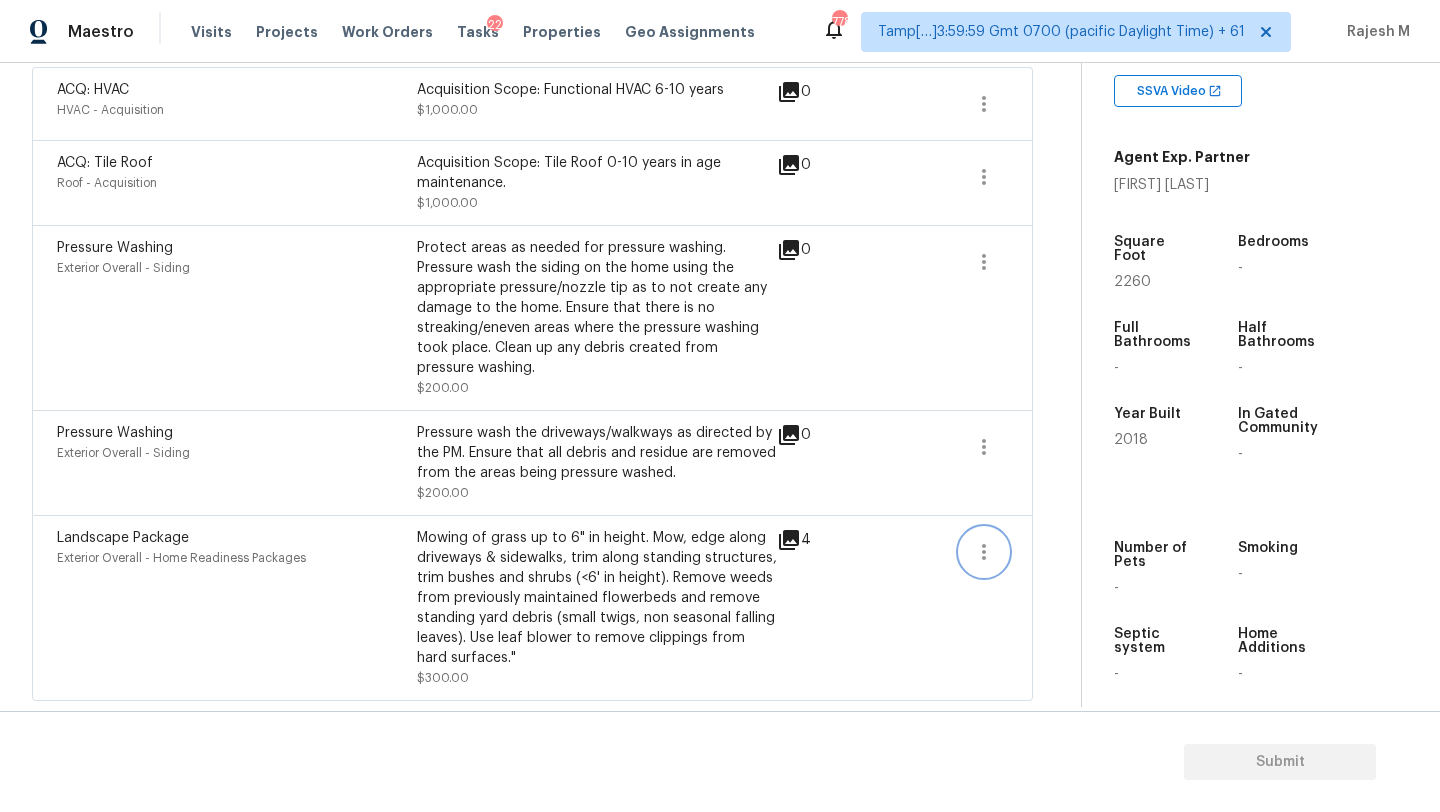 drag, startPoint x: 977, startPoint y: 557, endPoint x: 1006, endPoint y: 557, distance: 29 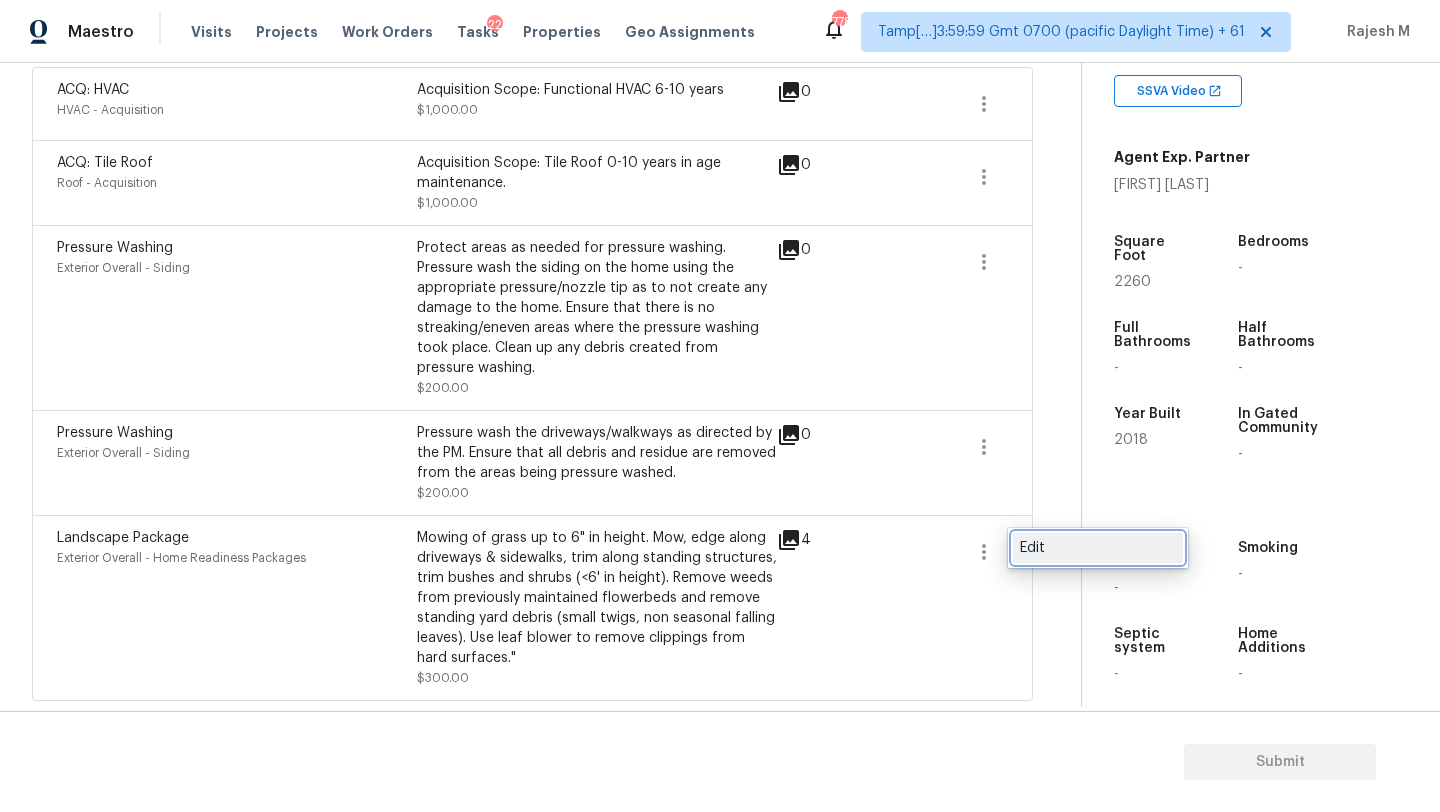 click on "Edit" at bounding box center [1098, 548] 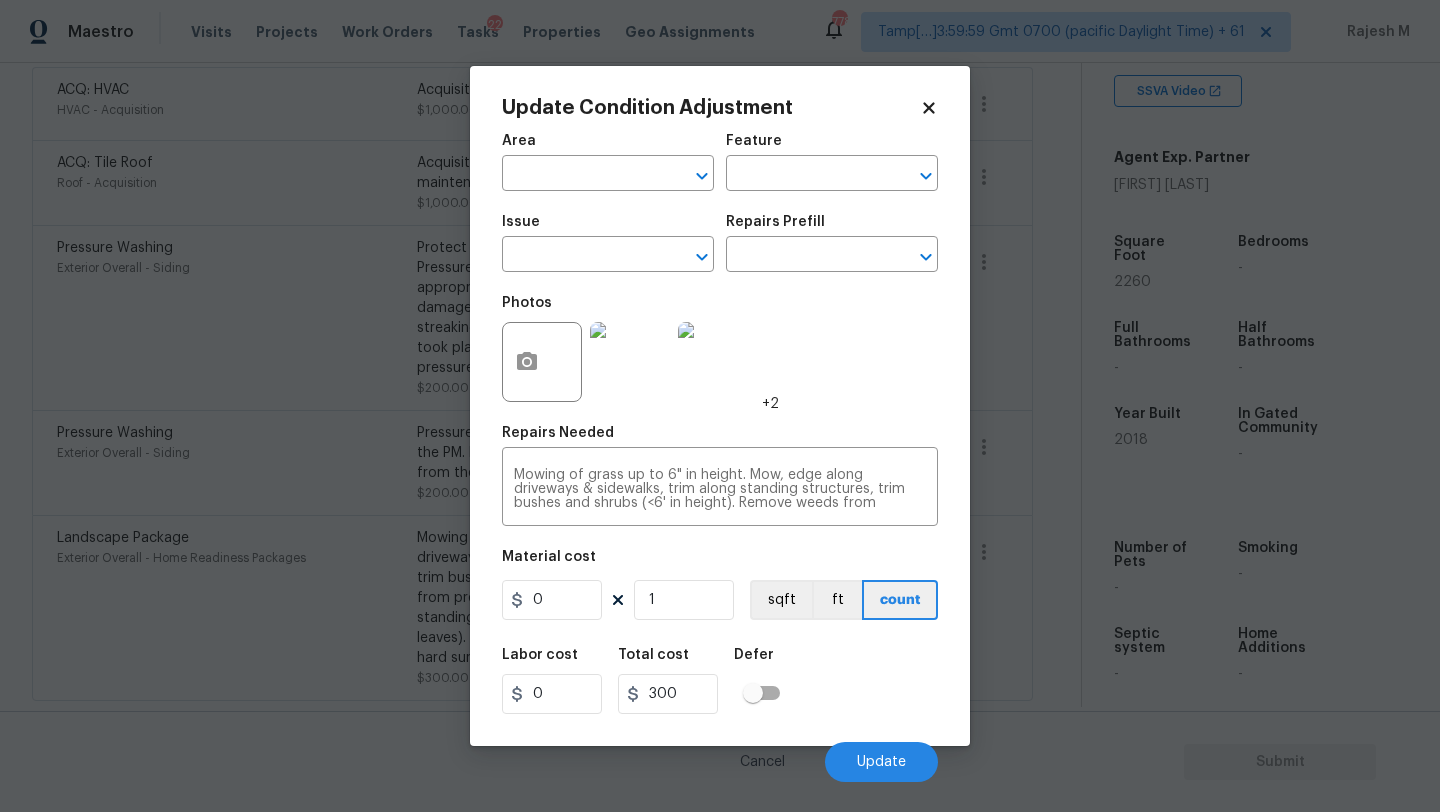 type on "Exterior Overall" 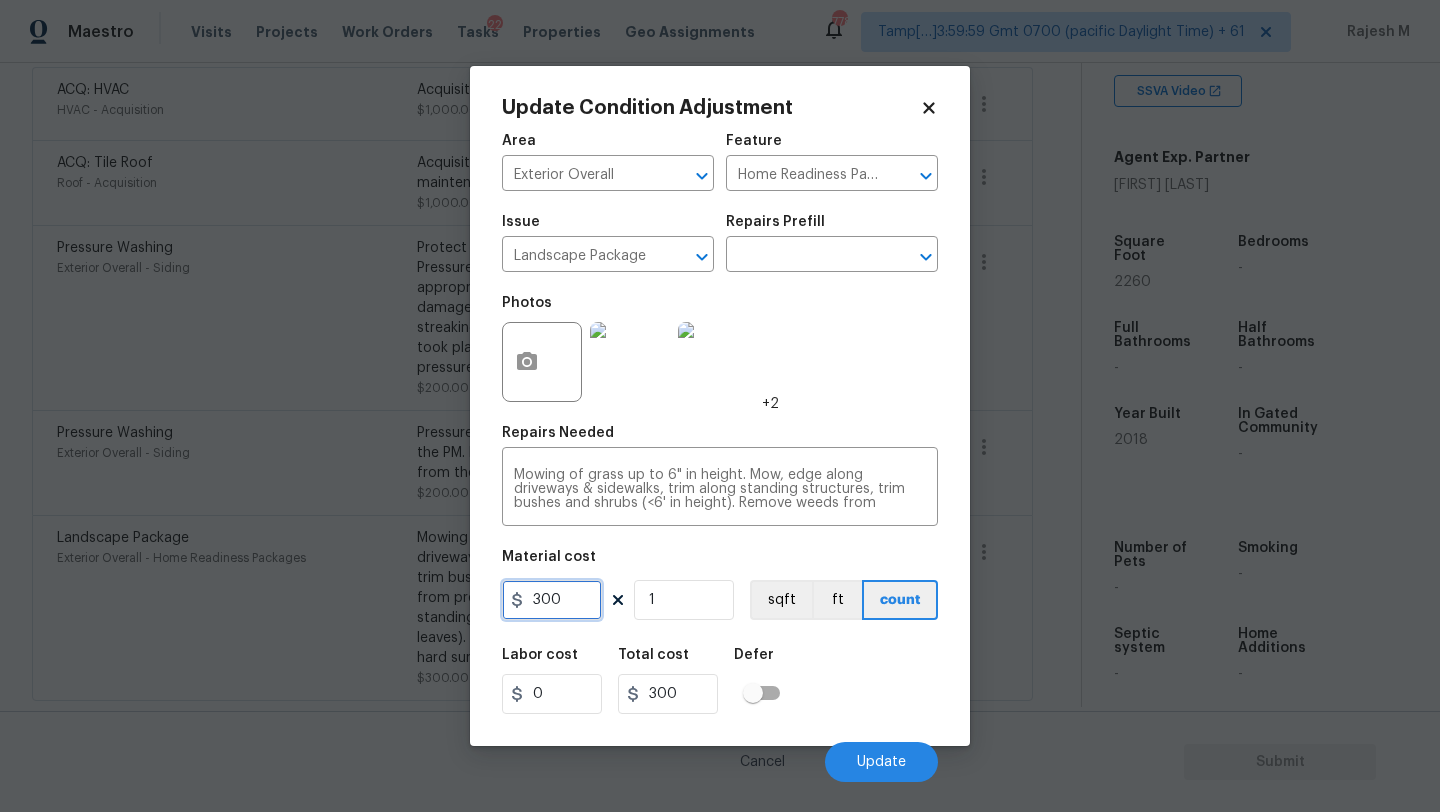 click on "300" at bounding box center [552, 600] 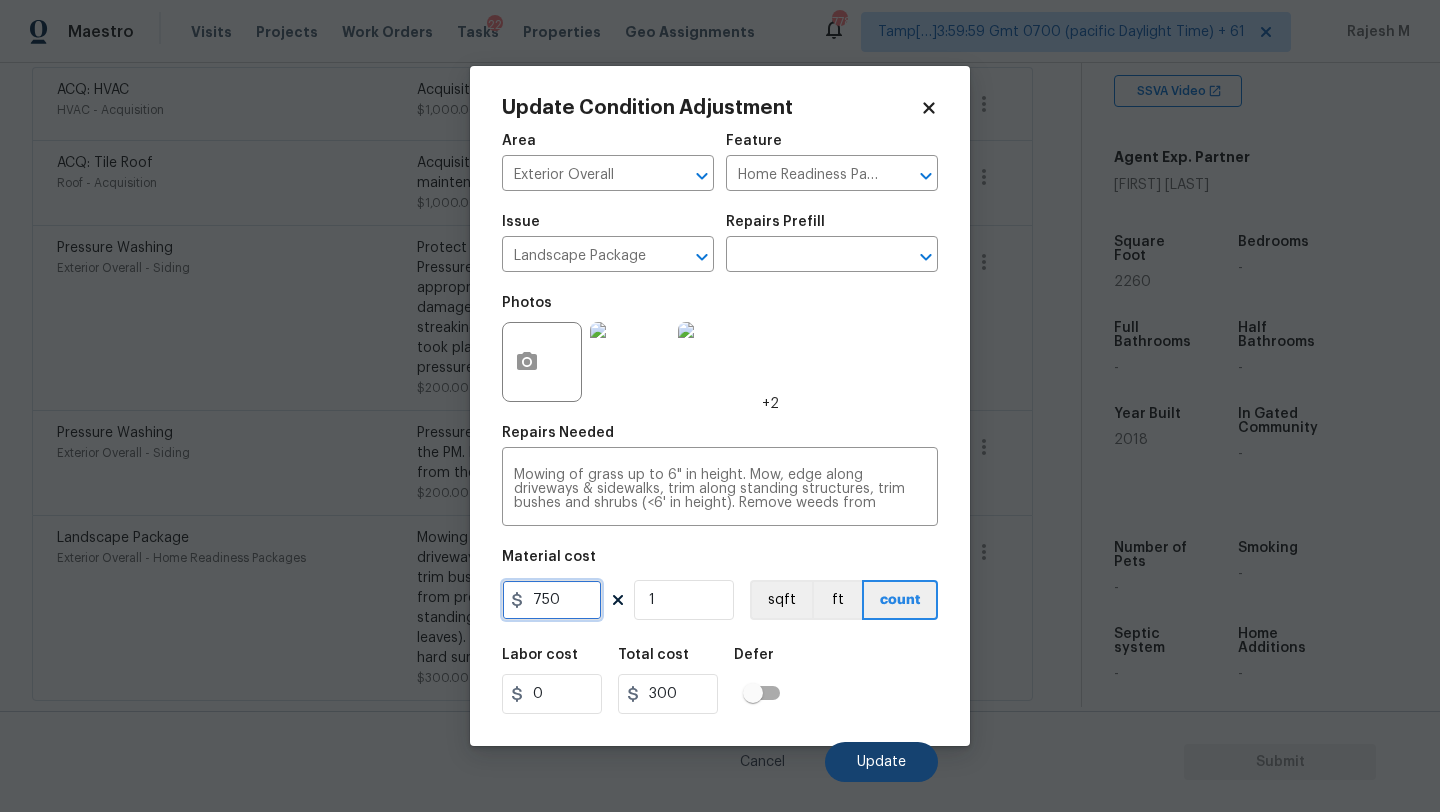 type on "750" 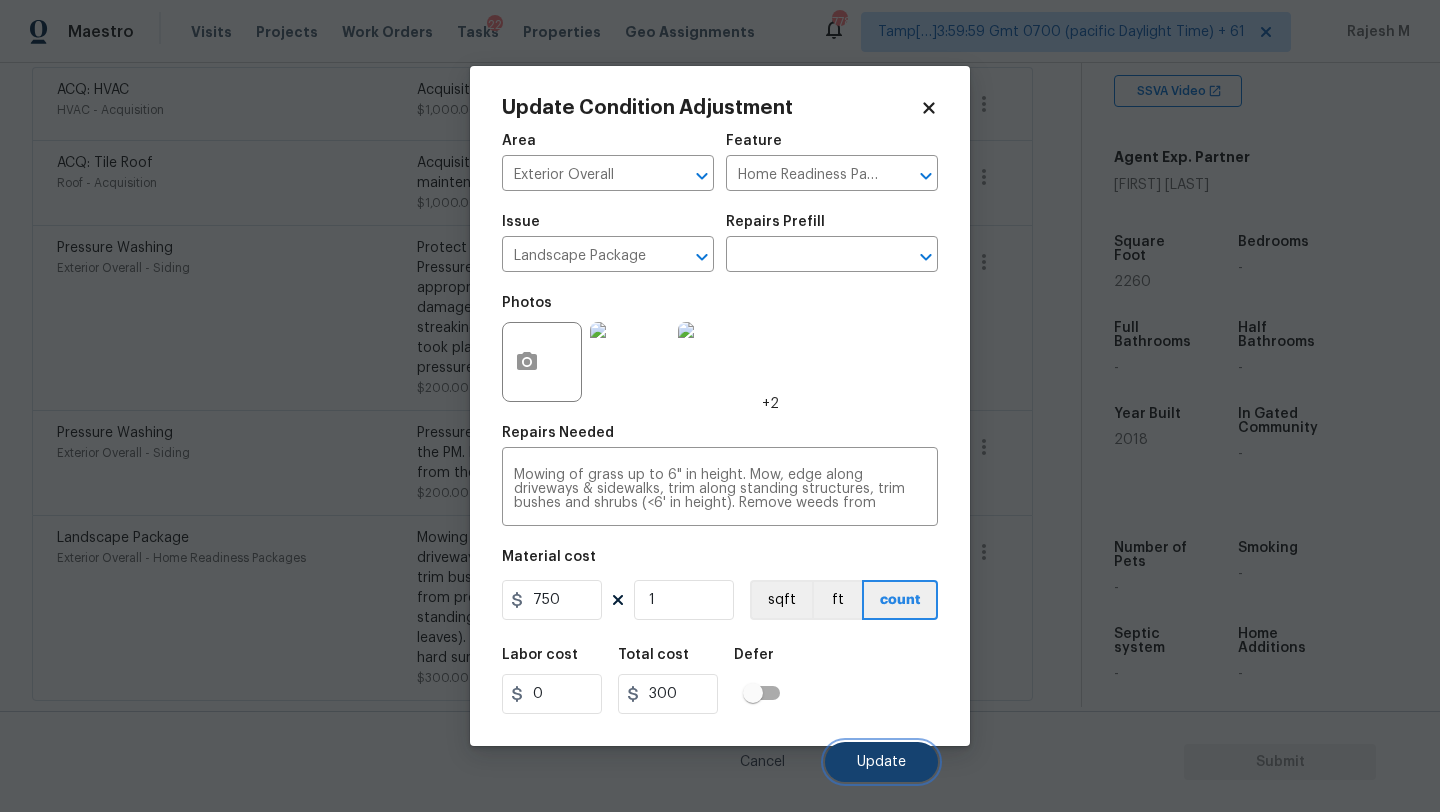 type on "750" 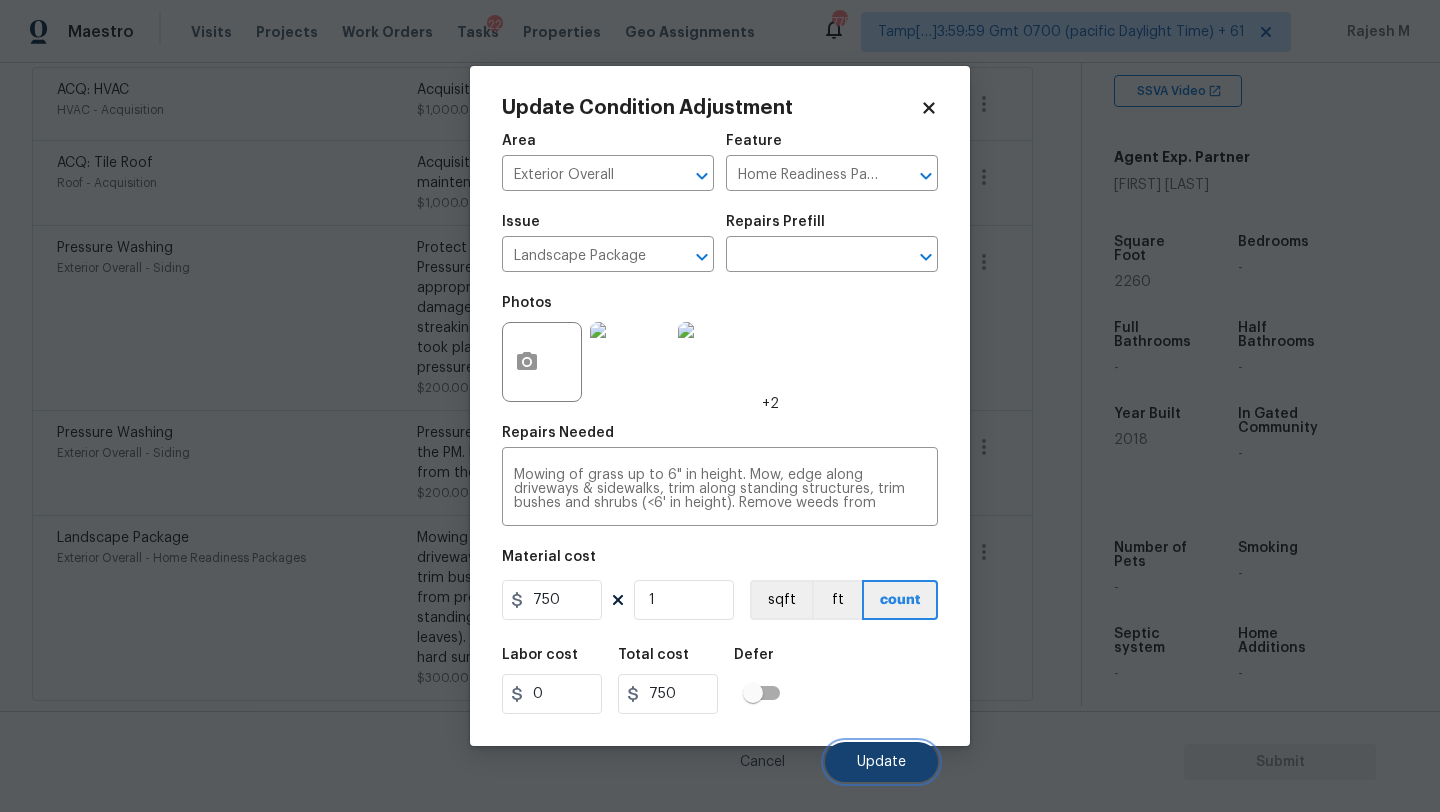 click on "Update" at bounding box center [881, 762] 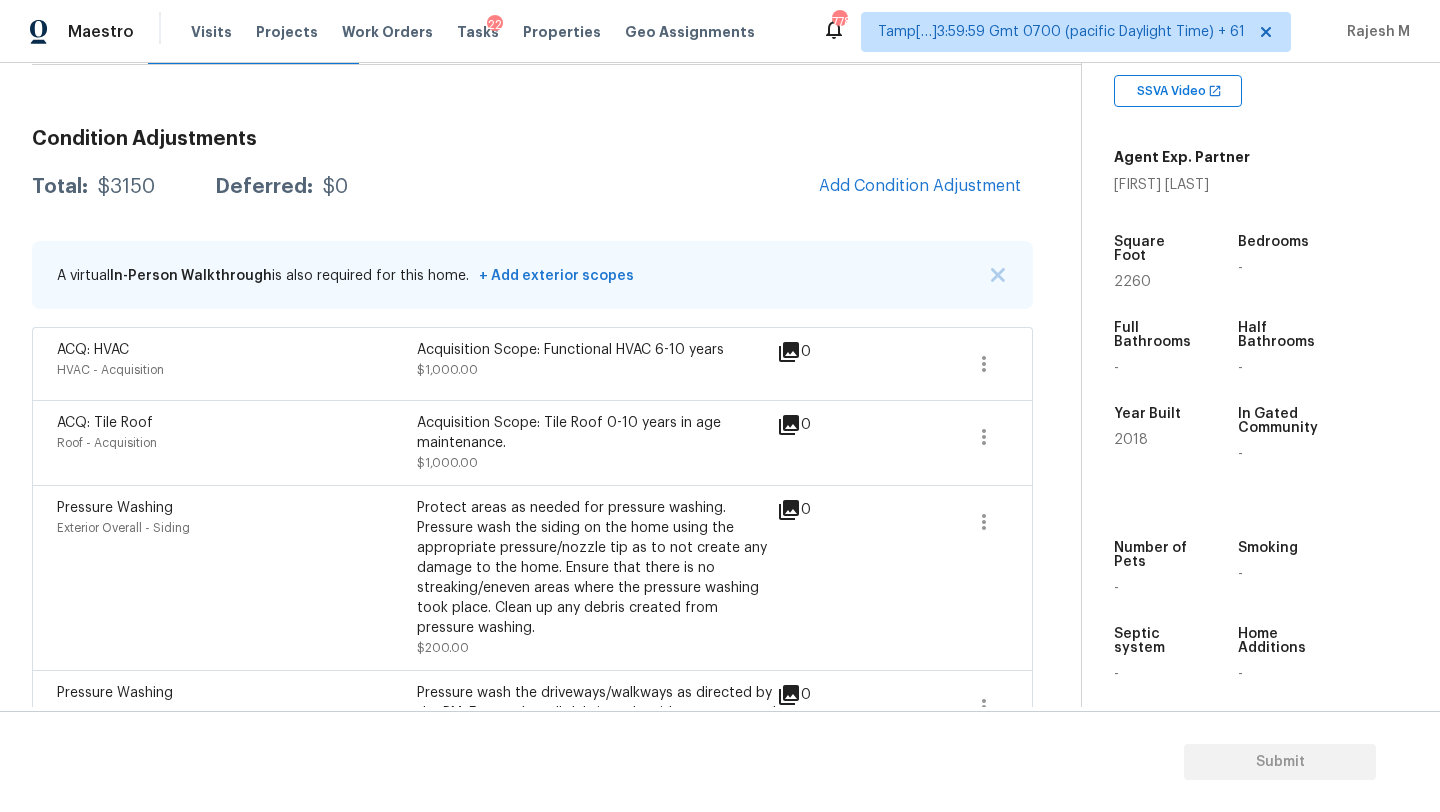 scroll, scrollTop: 0, scrollLeft: 0, axis: both 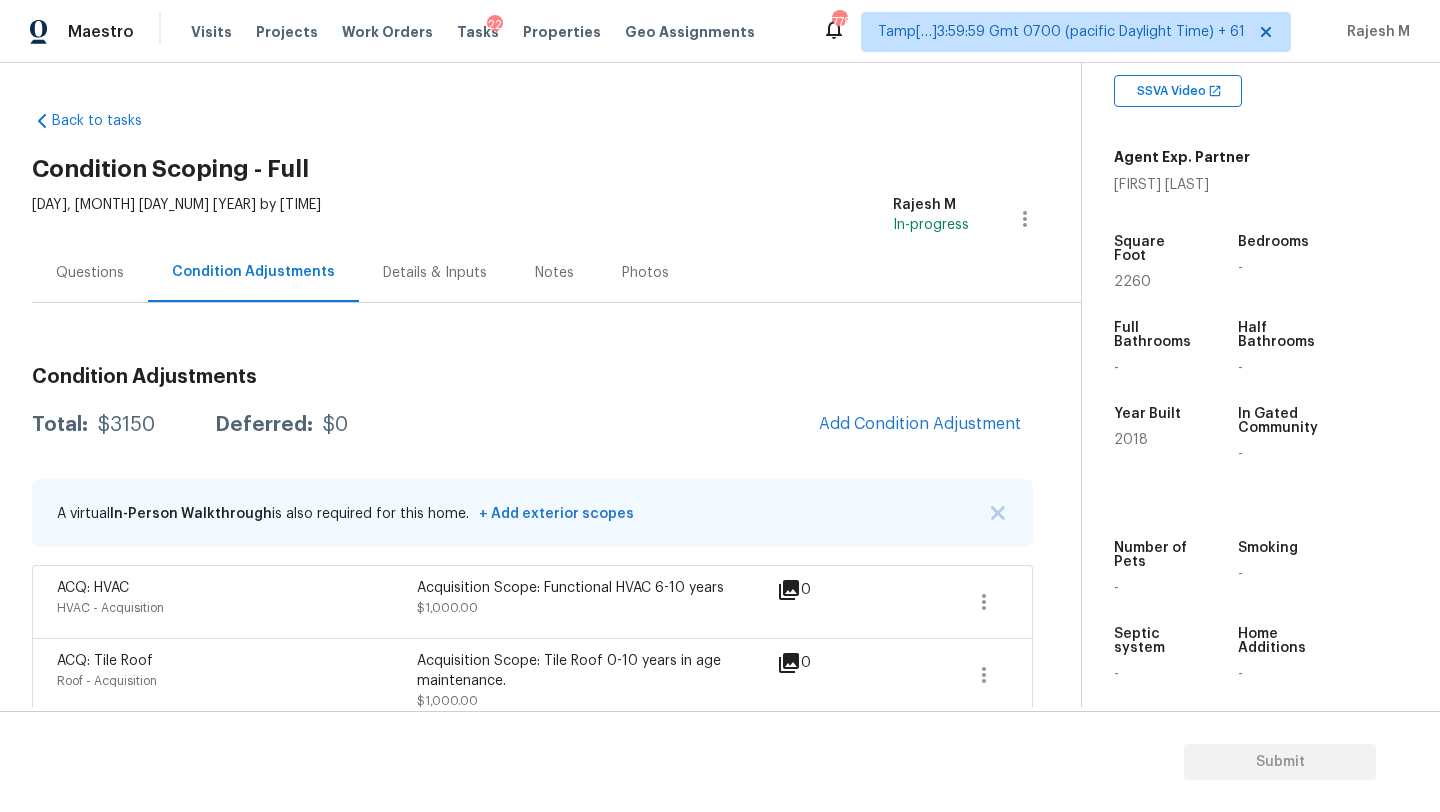 click on "Questions" at bounding box center (90, 273) 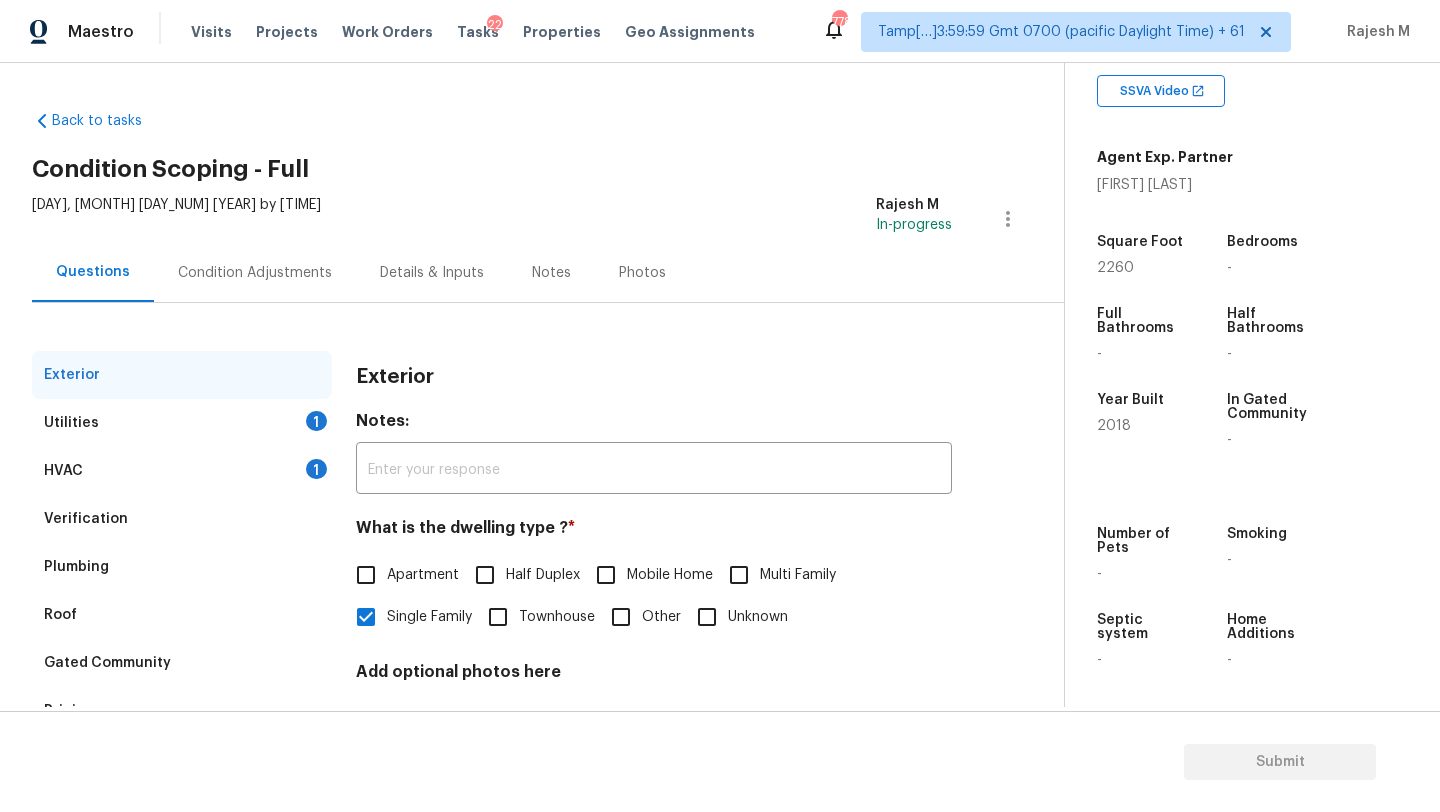click on "Verification" at bounding box center [182, 519] 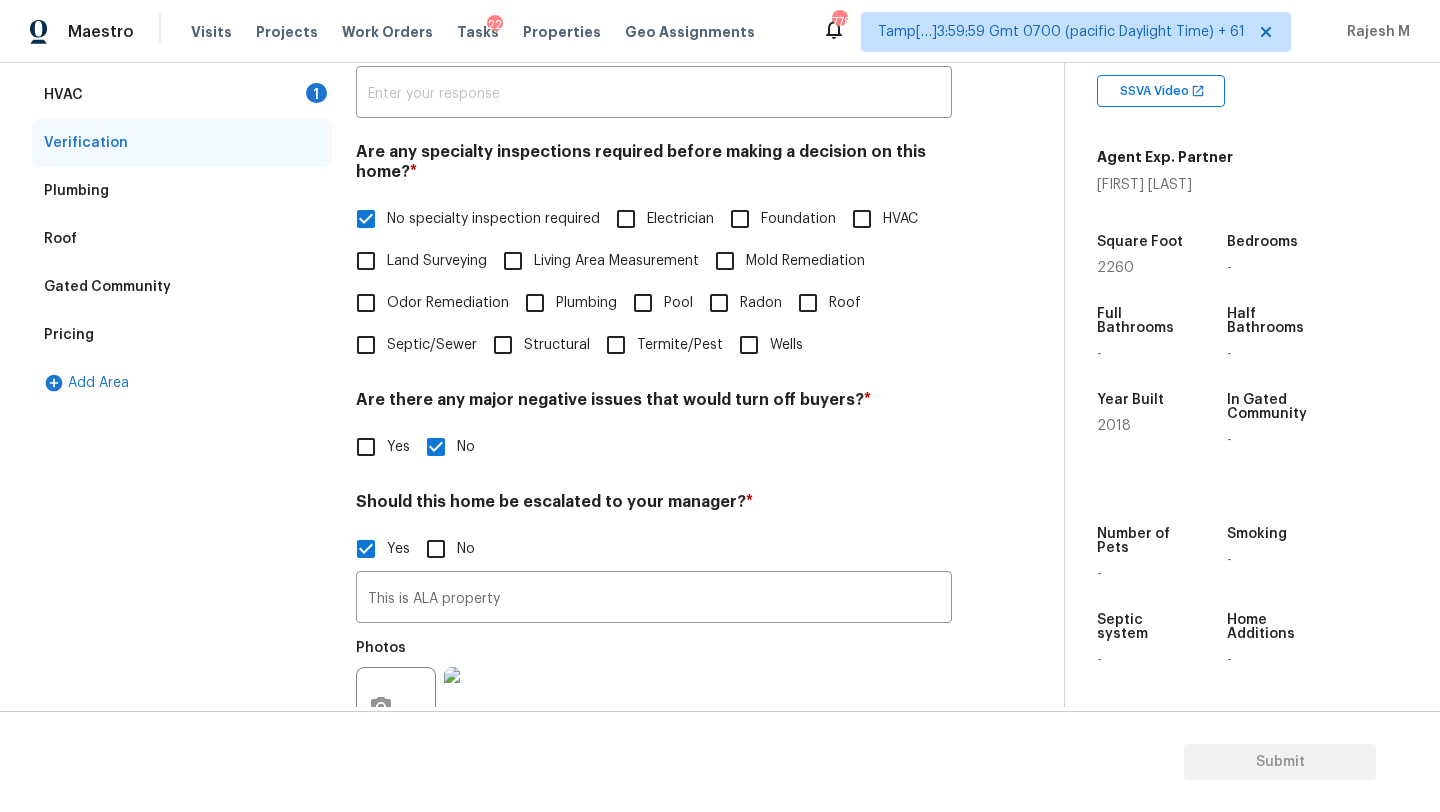 scroll, scrollTop: 389, scrollLeft: 0, axis: vertical 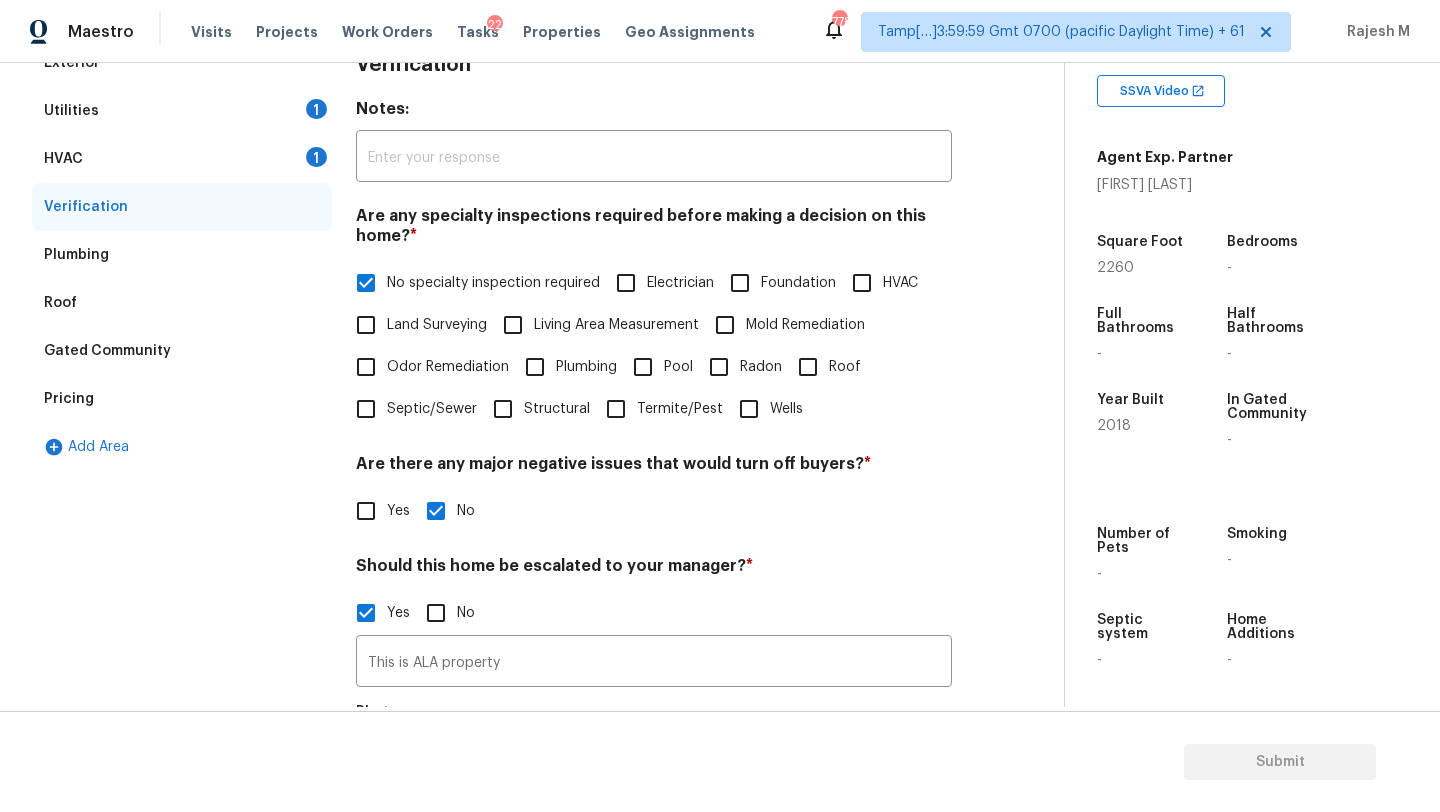 click on "HVAC 1" at bounding box center (182, 159) 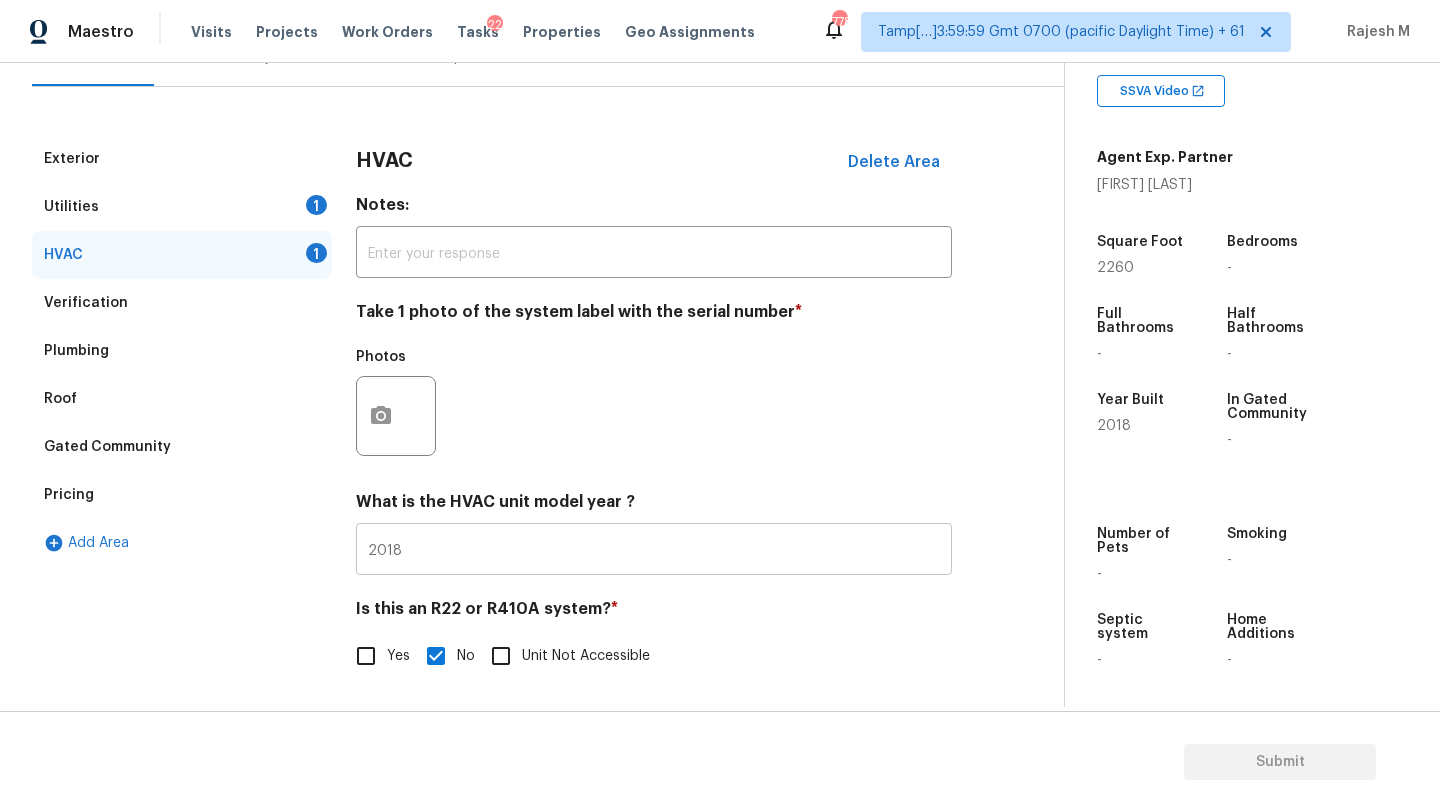 click on "2018" at bounding box center [654, 551] 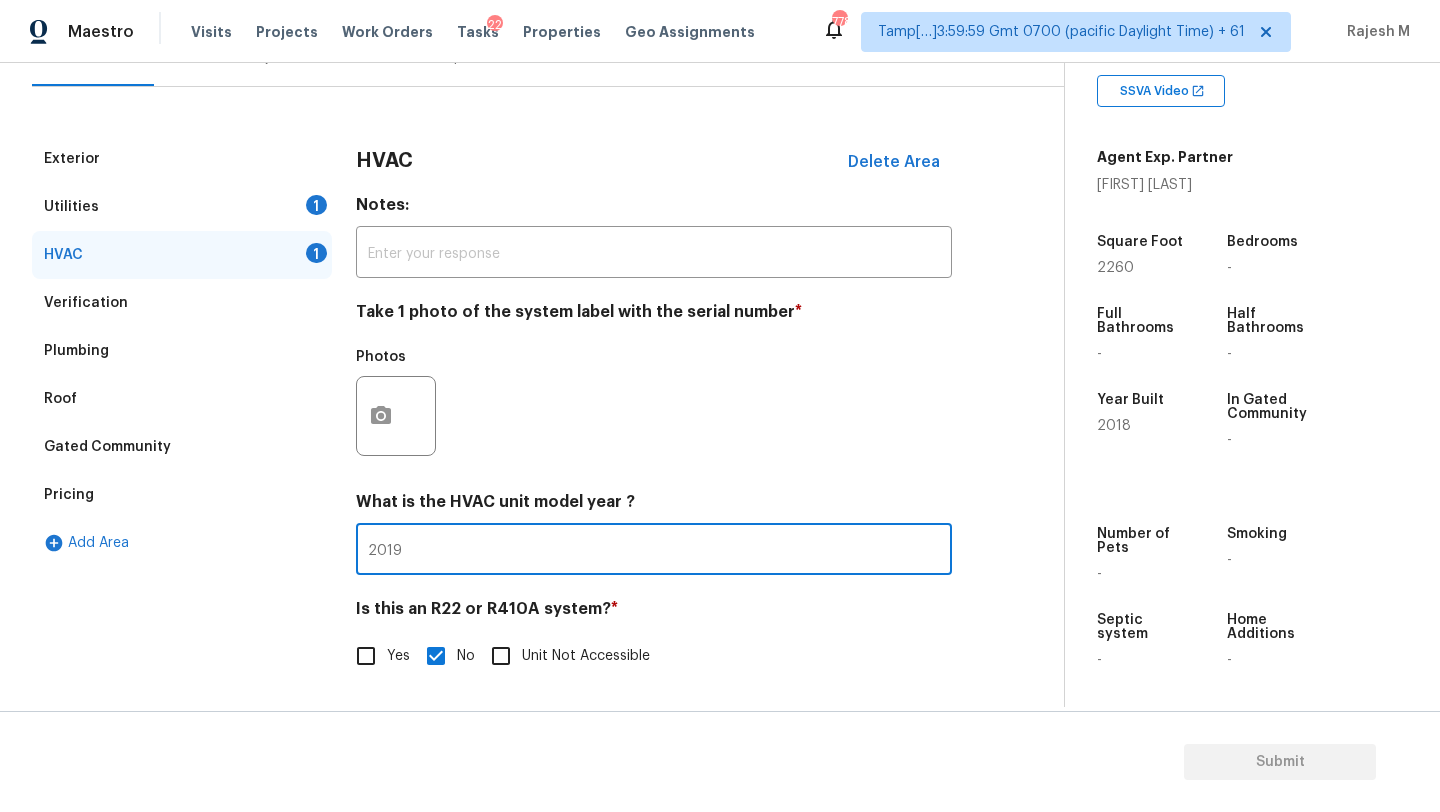 type on "2019" 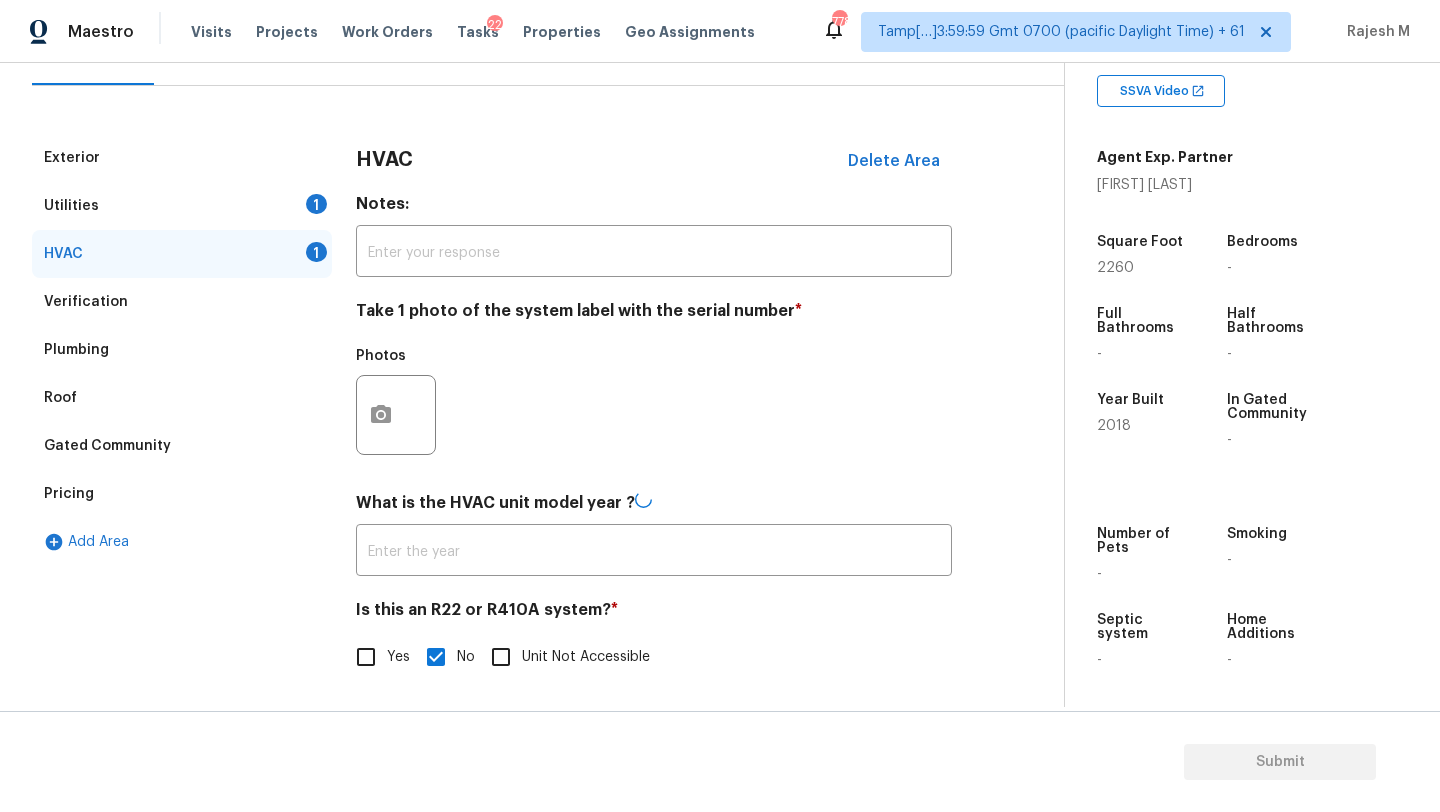 type on "2019" 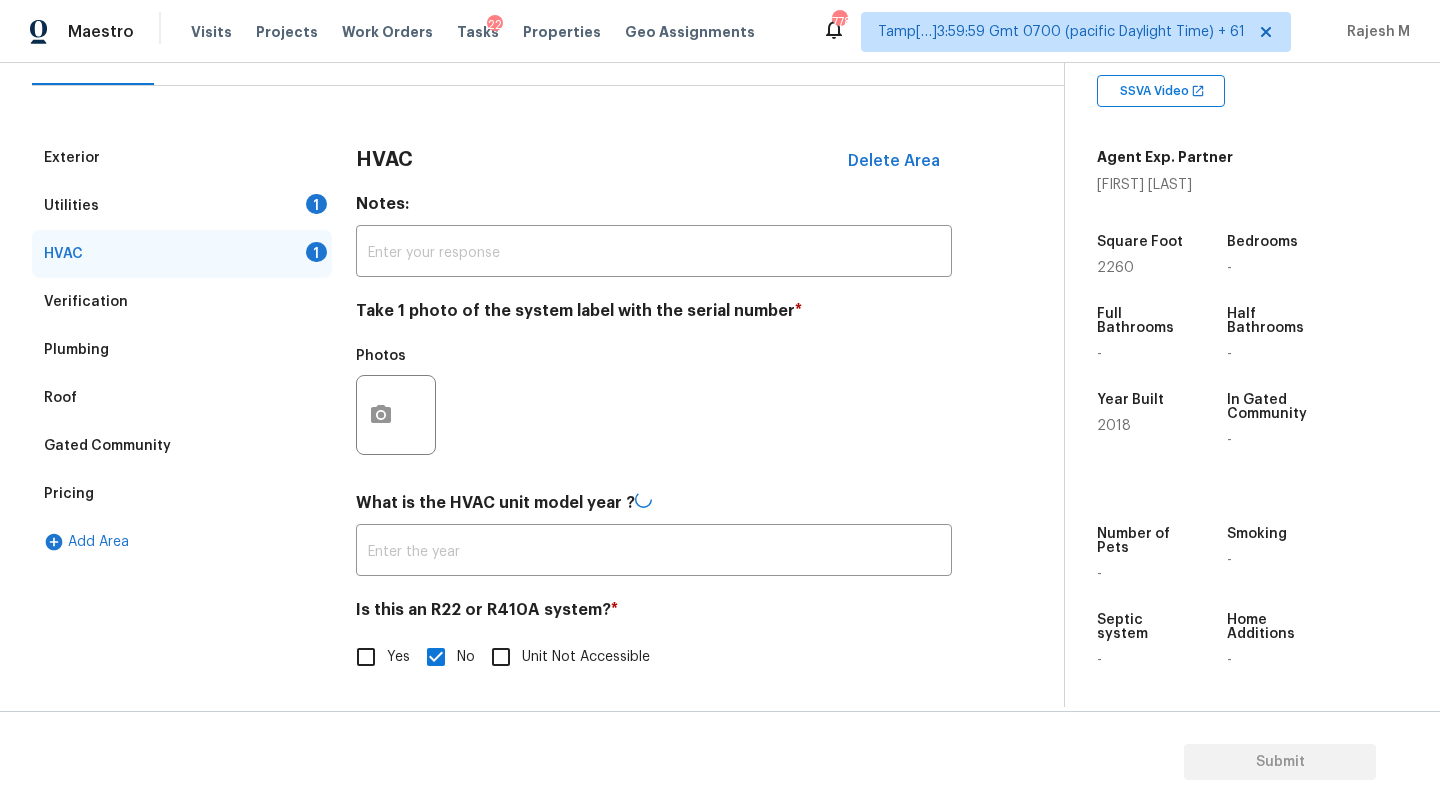 type on "2019" 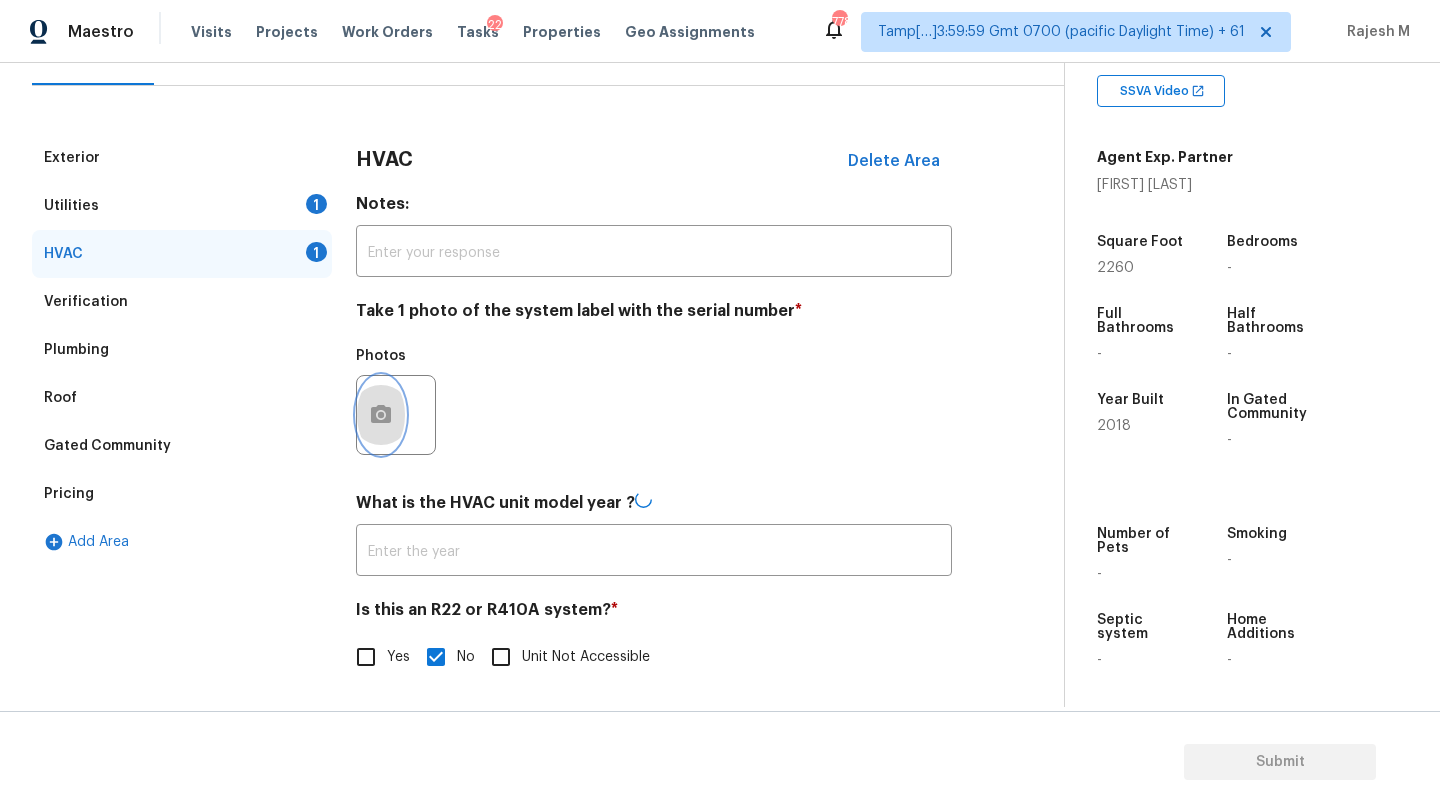 click at bounding box center (381, 415) 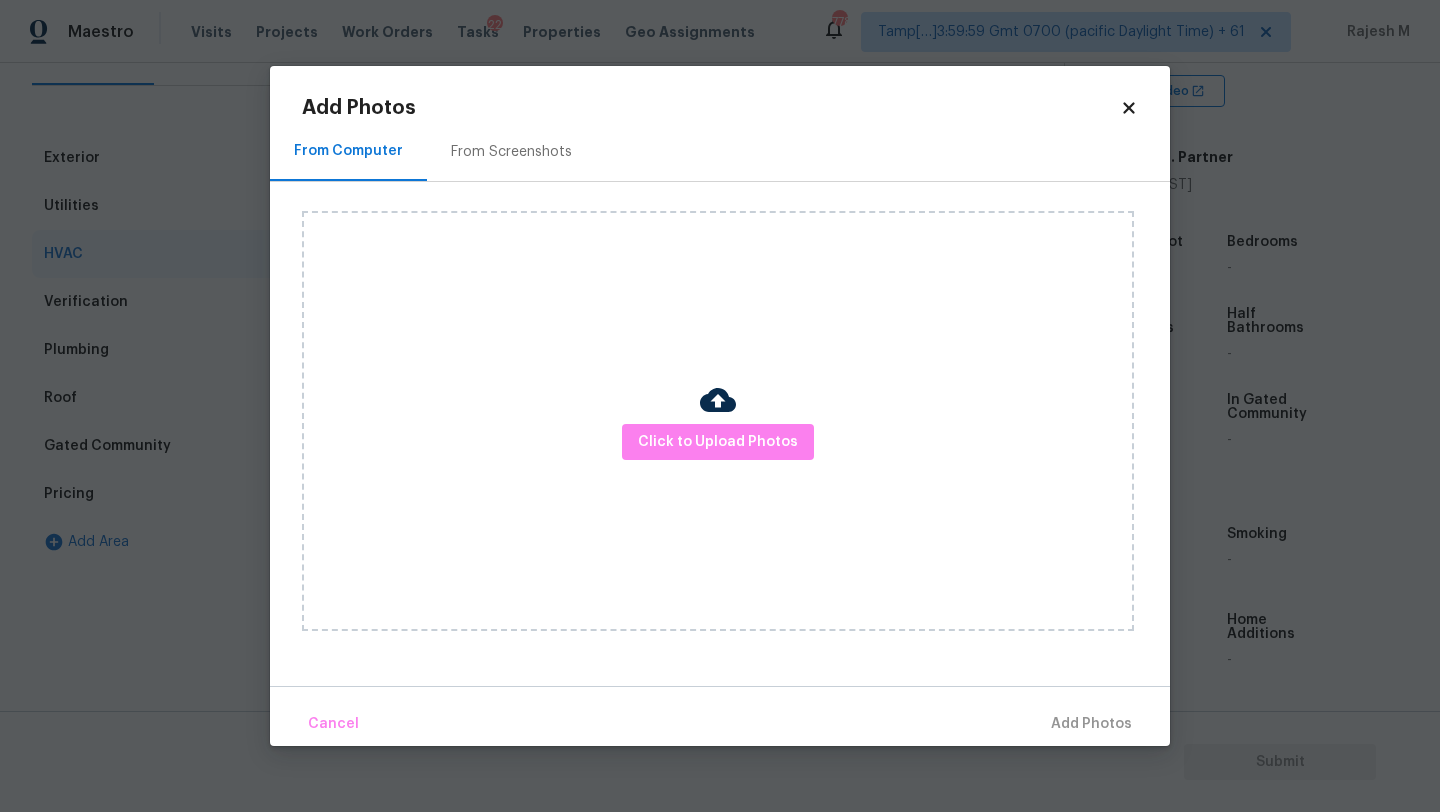 type on "2019" 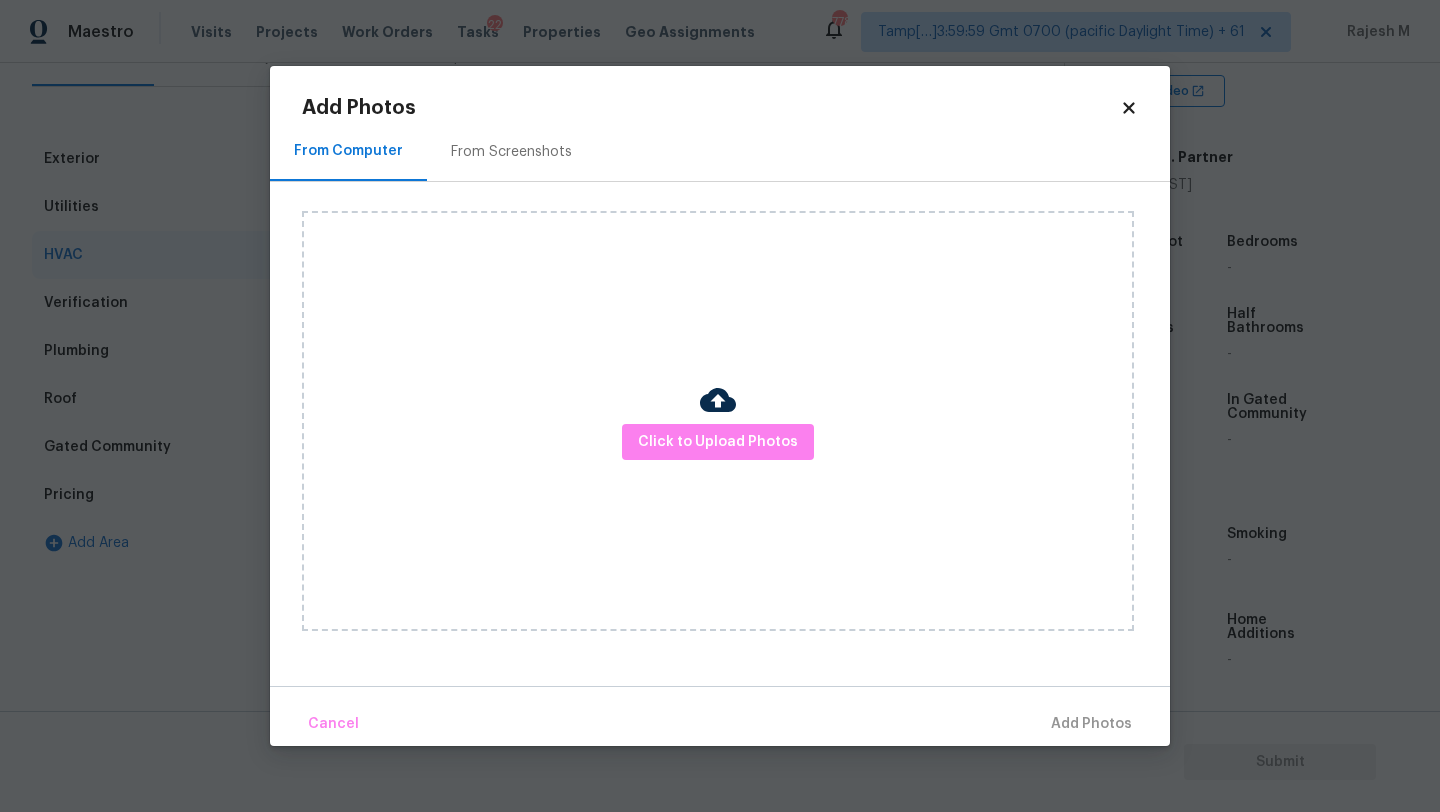 click on "From Screenshots" at bounding box center [511, 151] 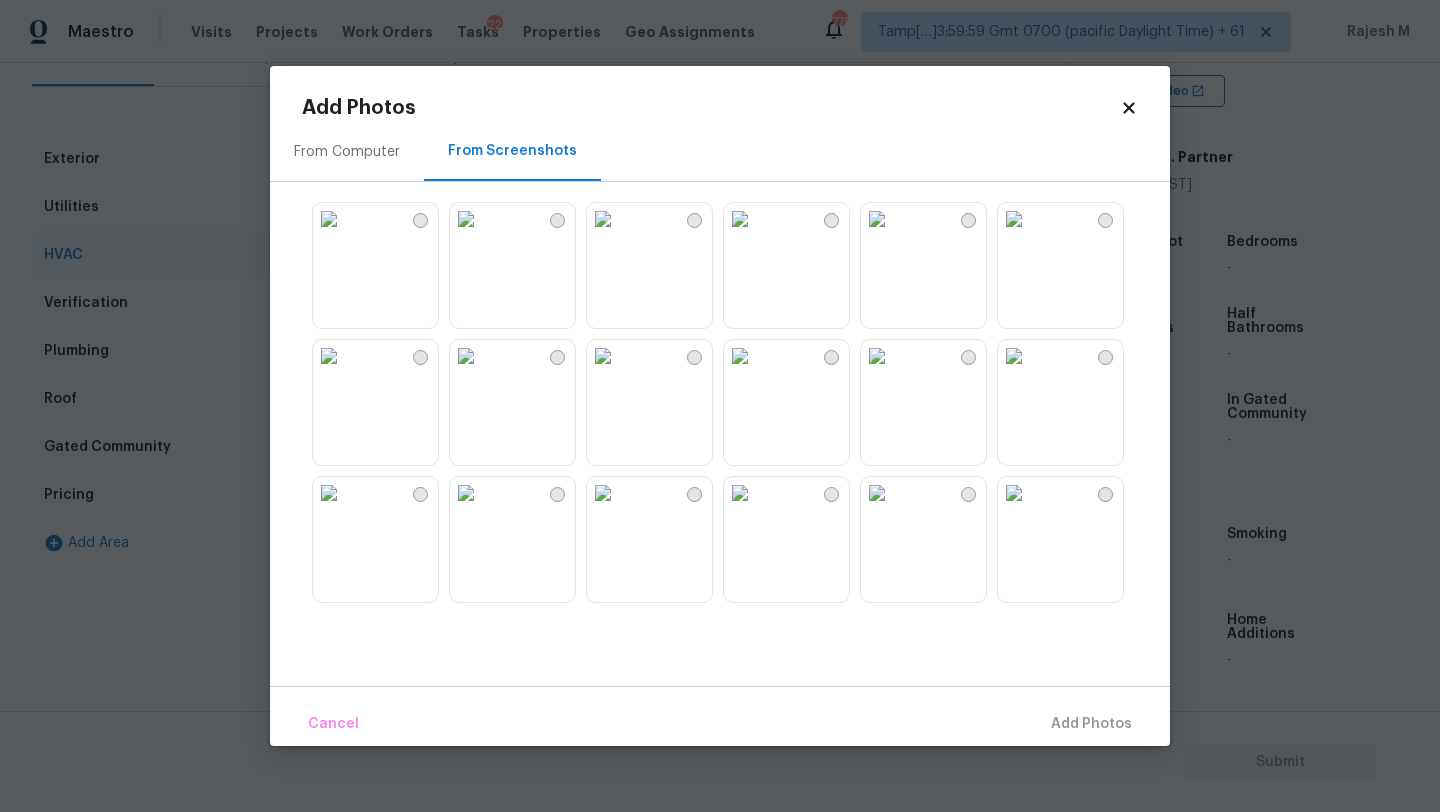 click at bounding box center (877, 219) 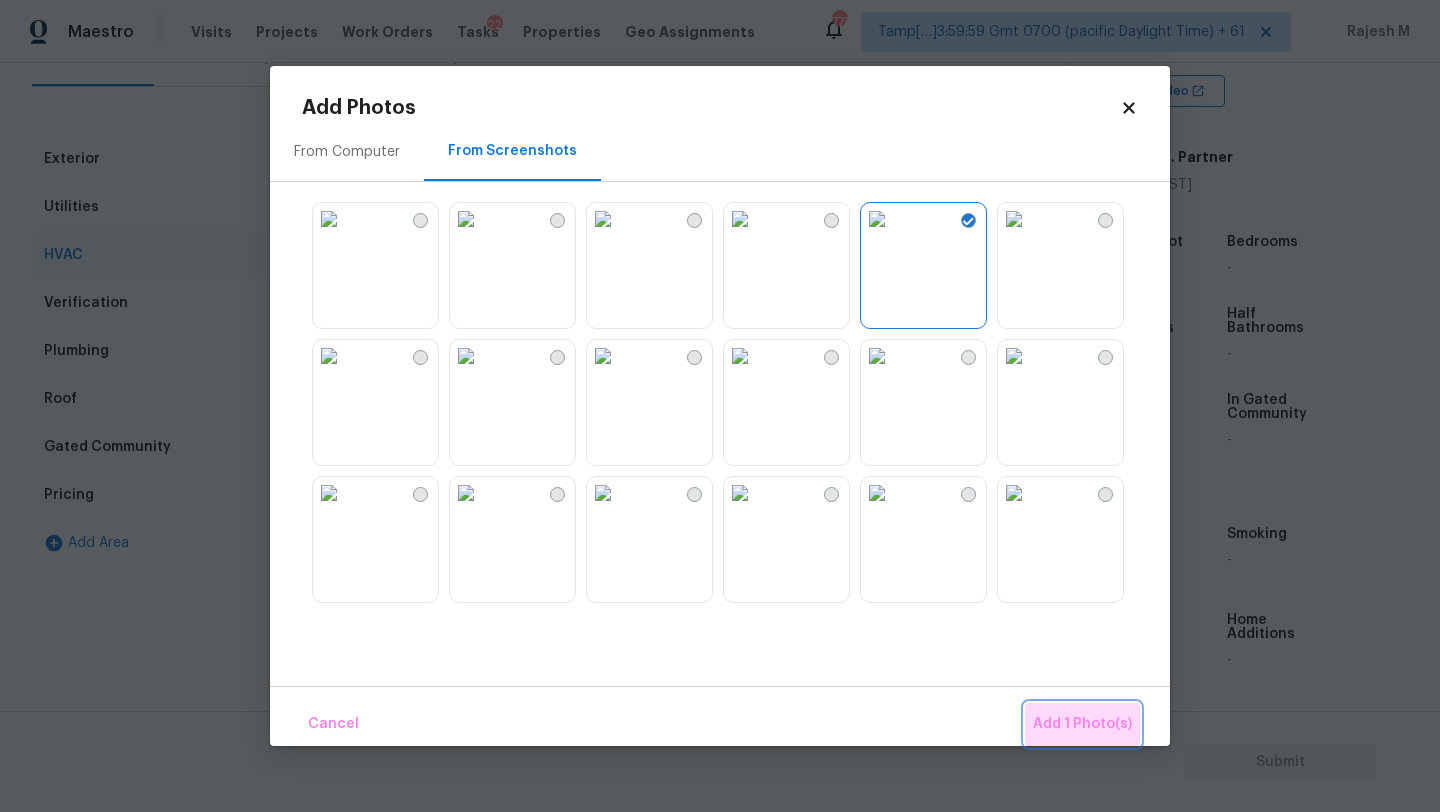 click on "Add 1 Photo(s)" at bounding box center [1082, 724] 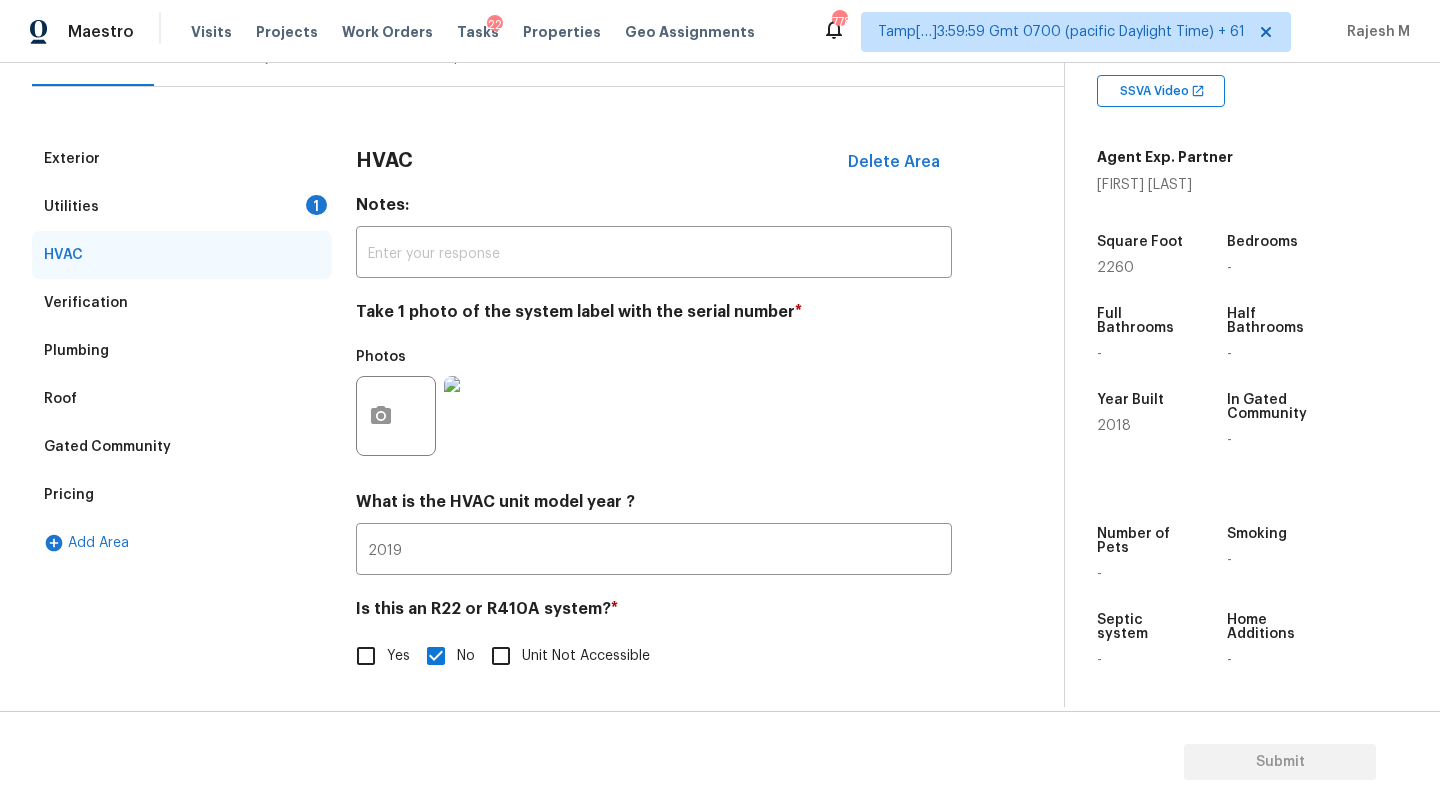 click on "Utilities 1" at bounding box center [182, 207] 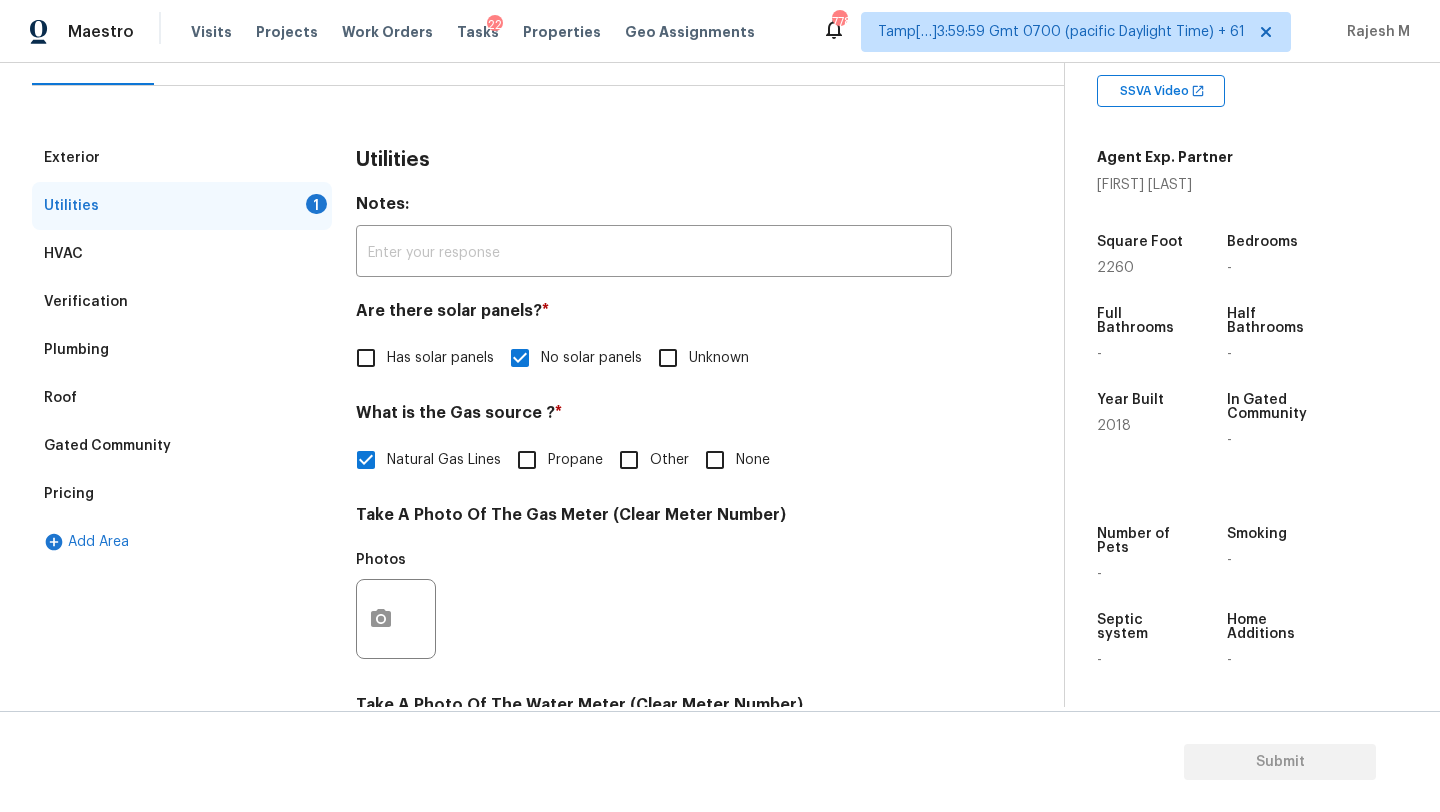 scroll, scrollTop: 435, scrollLeft: 0, axis: vertical 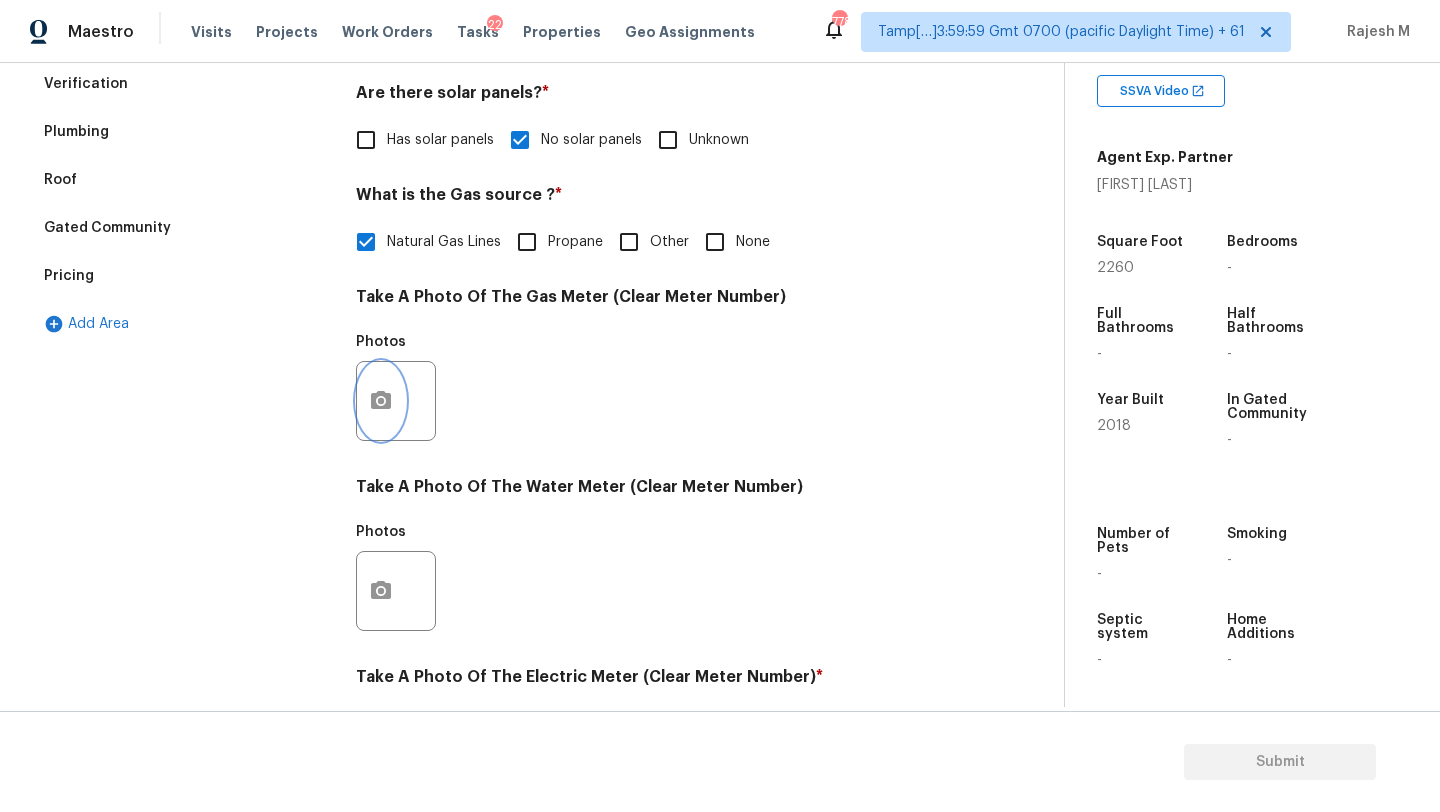 click at bounding box center [381, 401] 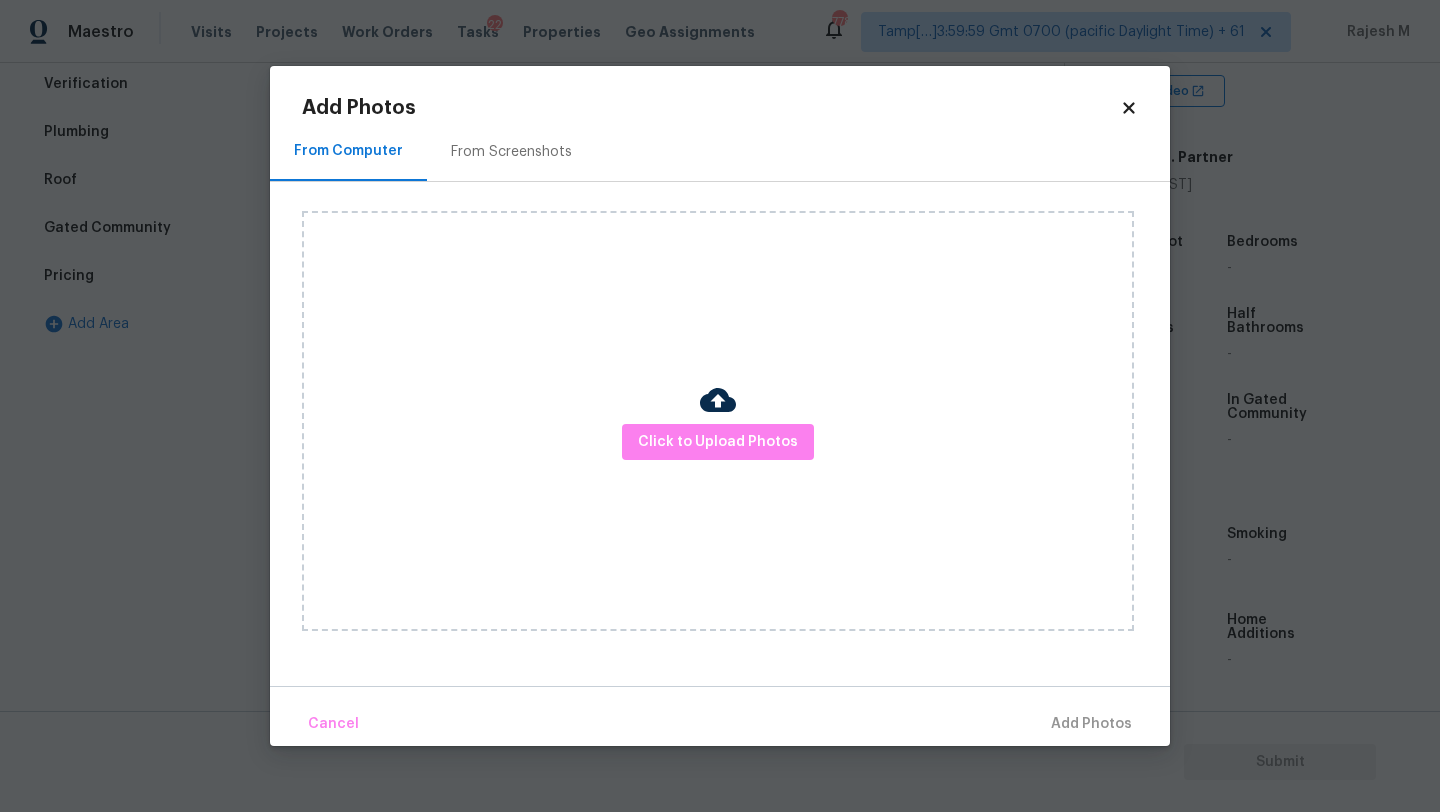 click on "From Screenshots" at bounding box center (511, 152) 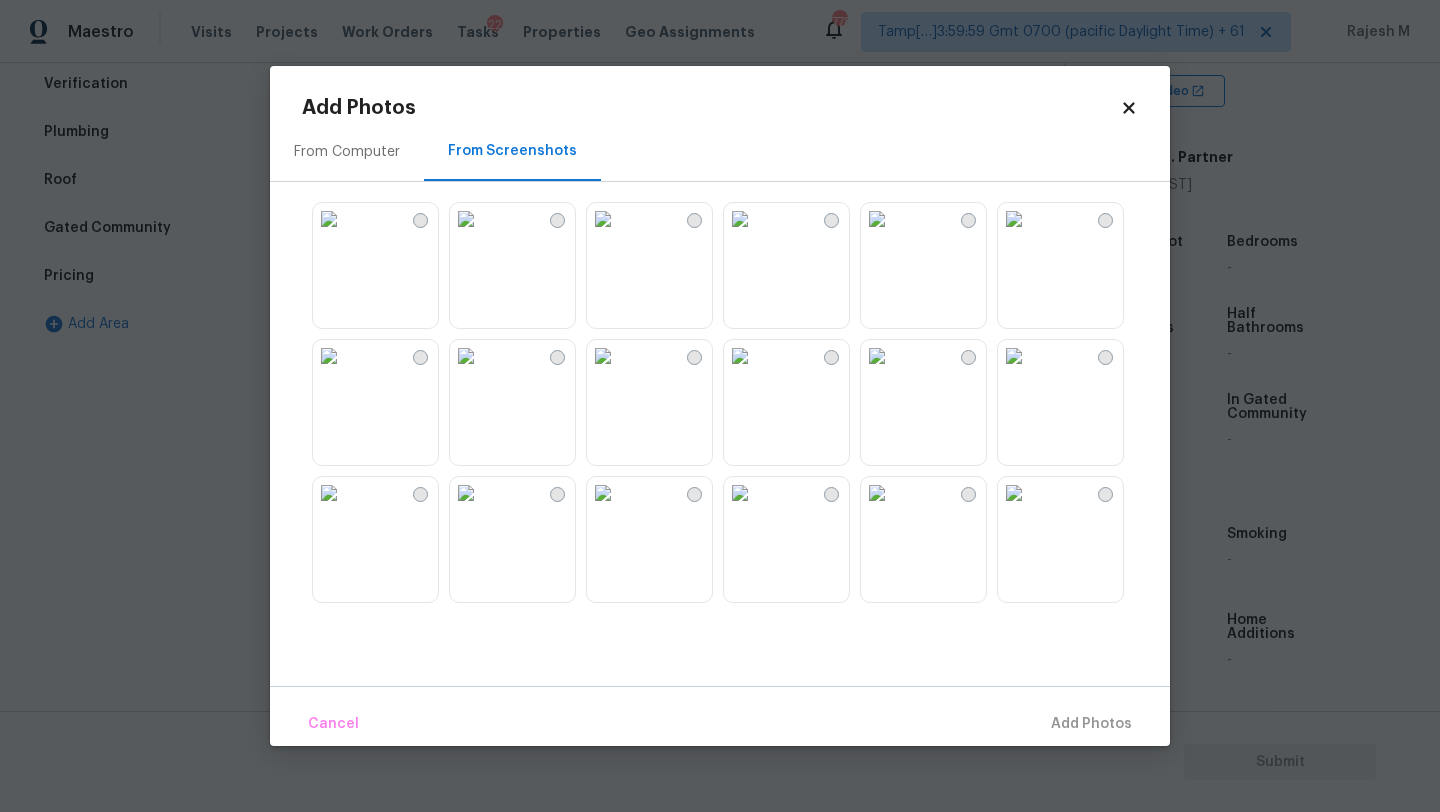 click at bounding box center (877, 219) 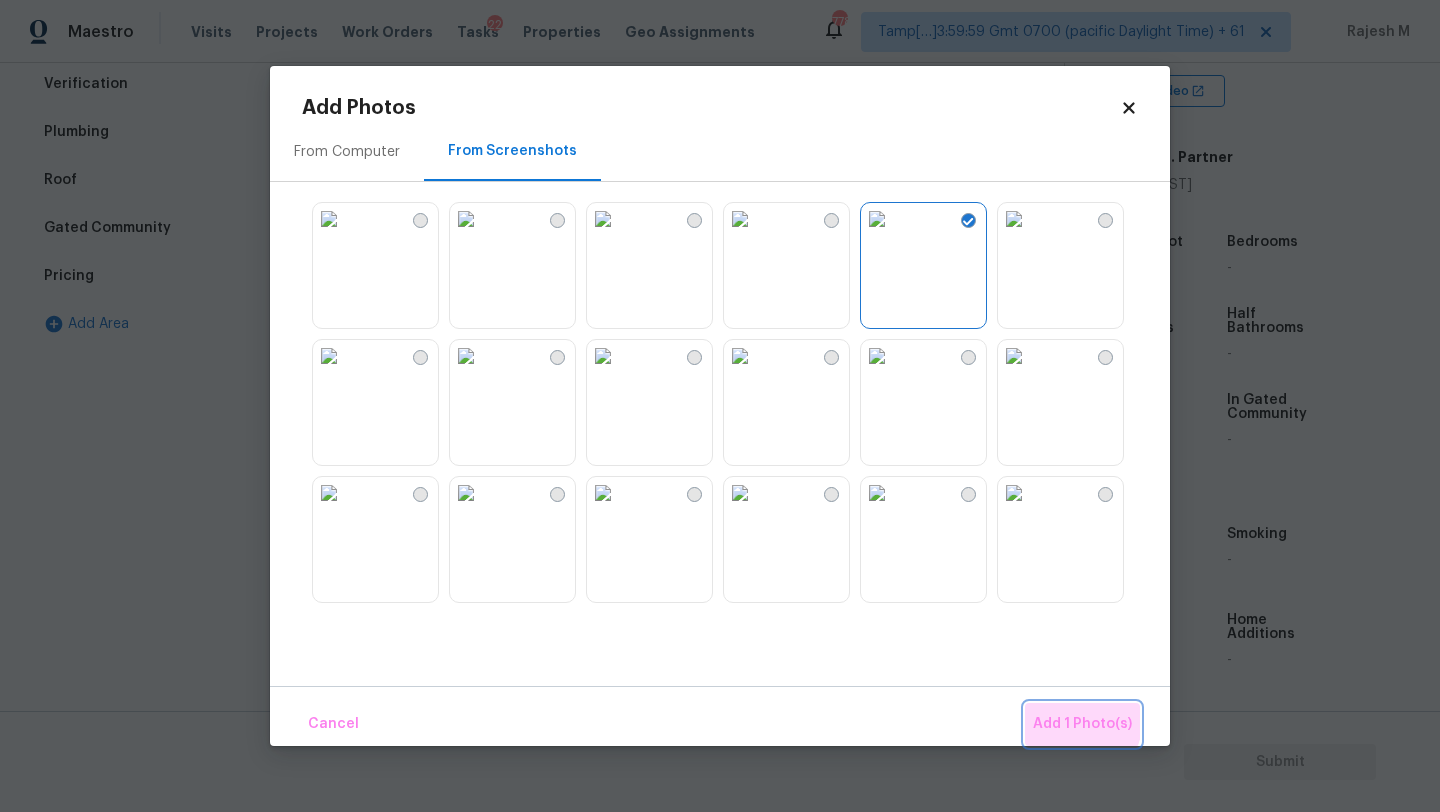 click on "Add 1 Photo(s)" at bounding box center (1082, 724) 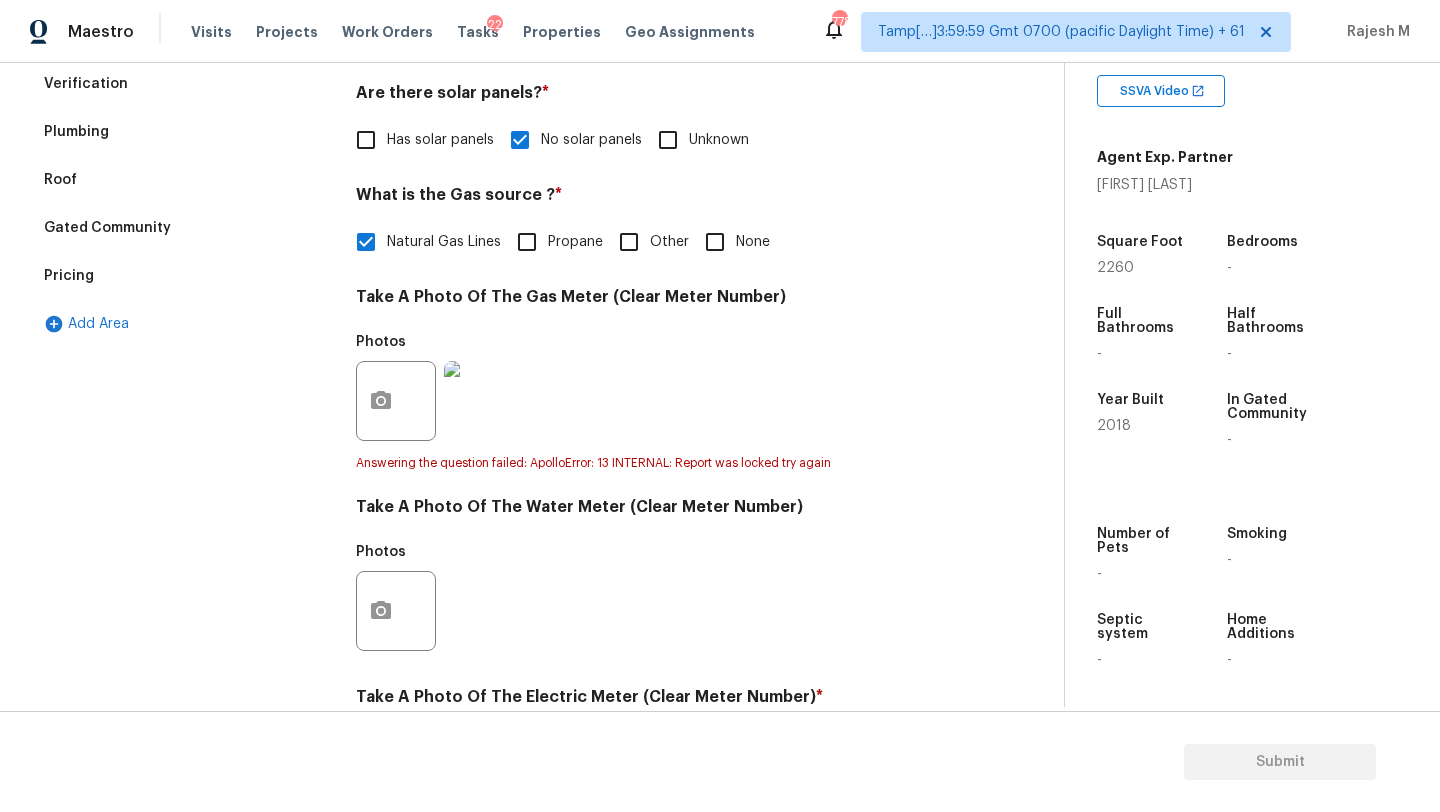 click at bounding box center (396, 611) 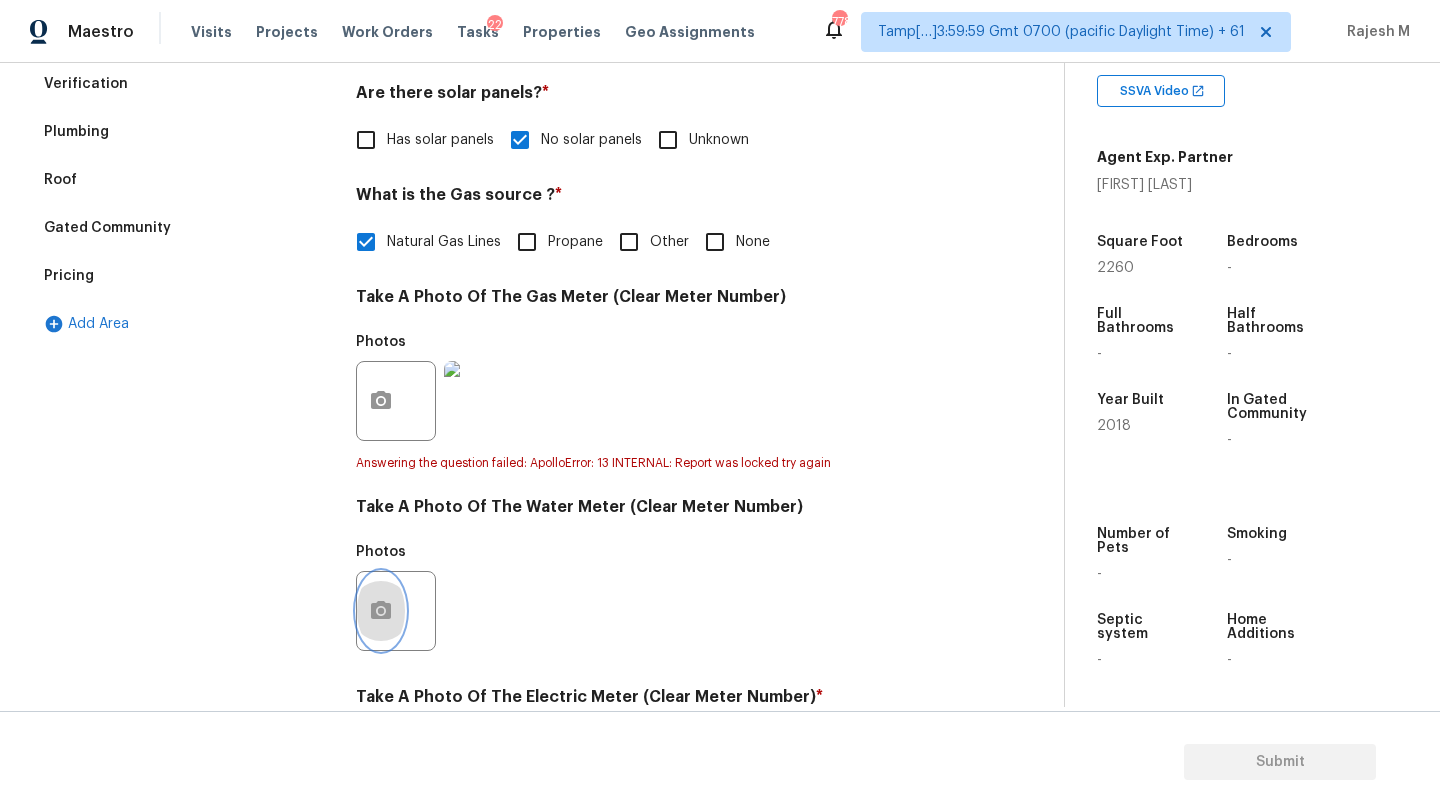 click 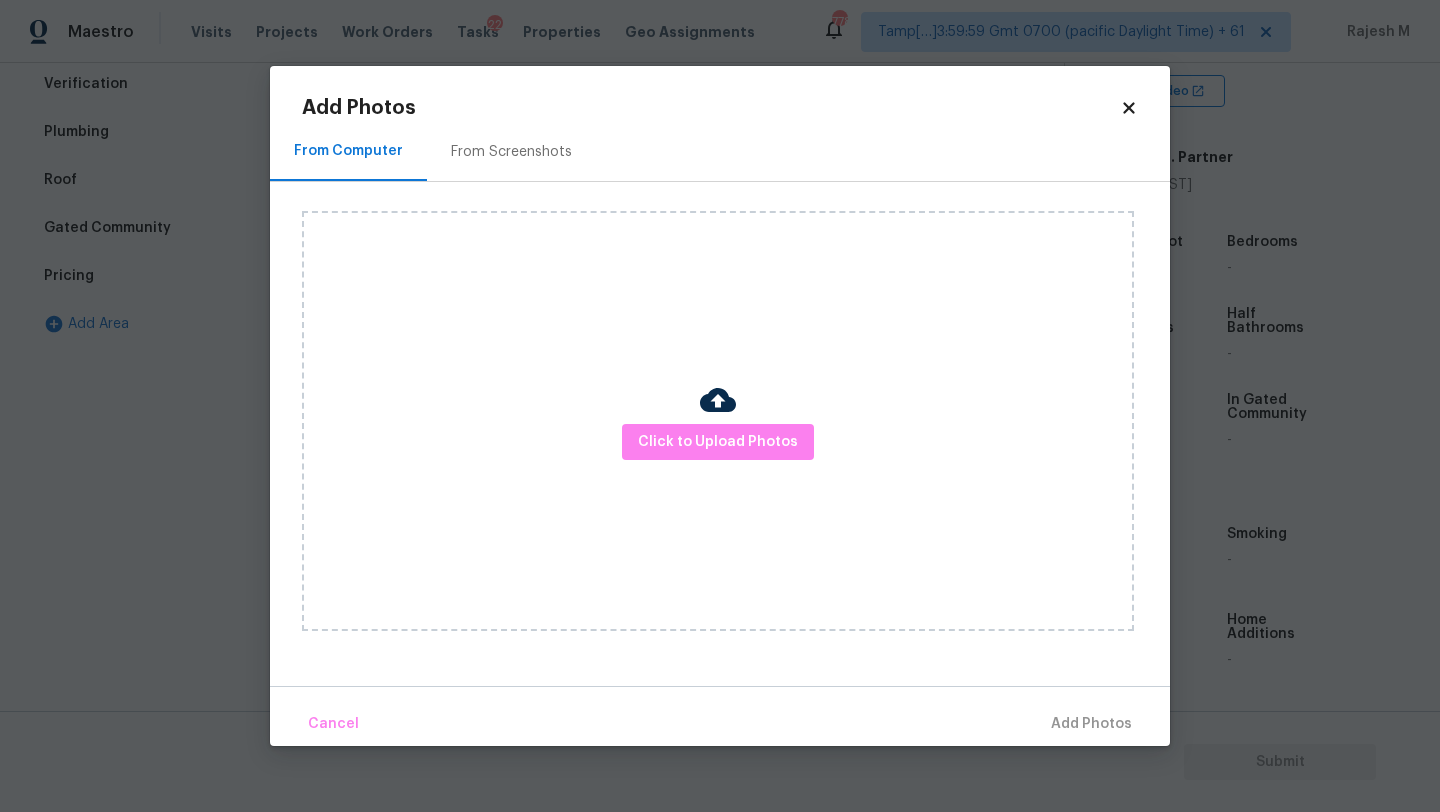 click on "From Screenshots" at bounding box center [511, 151] 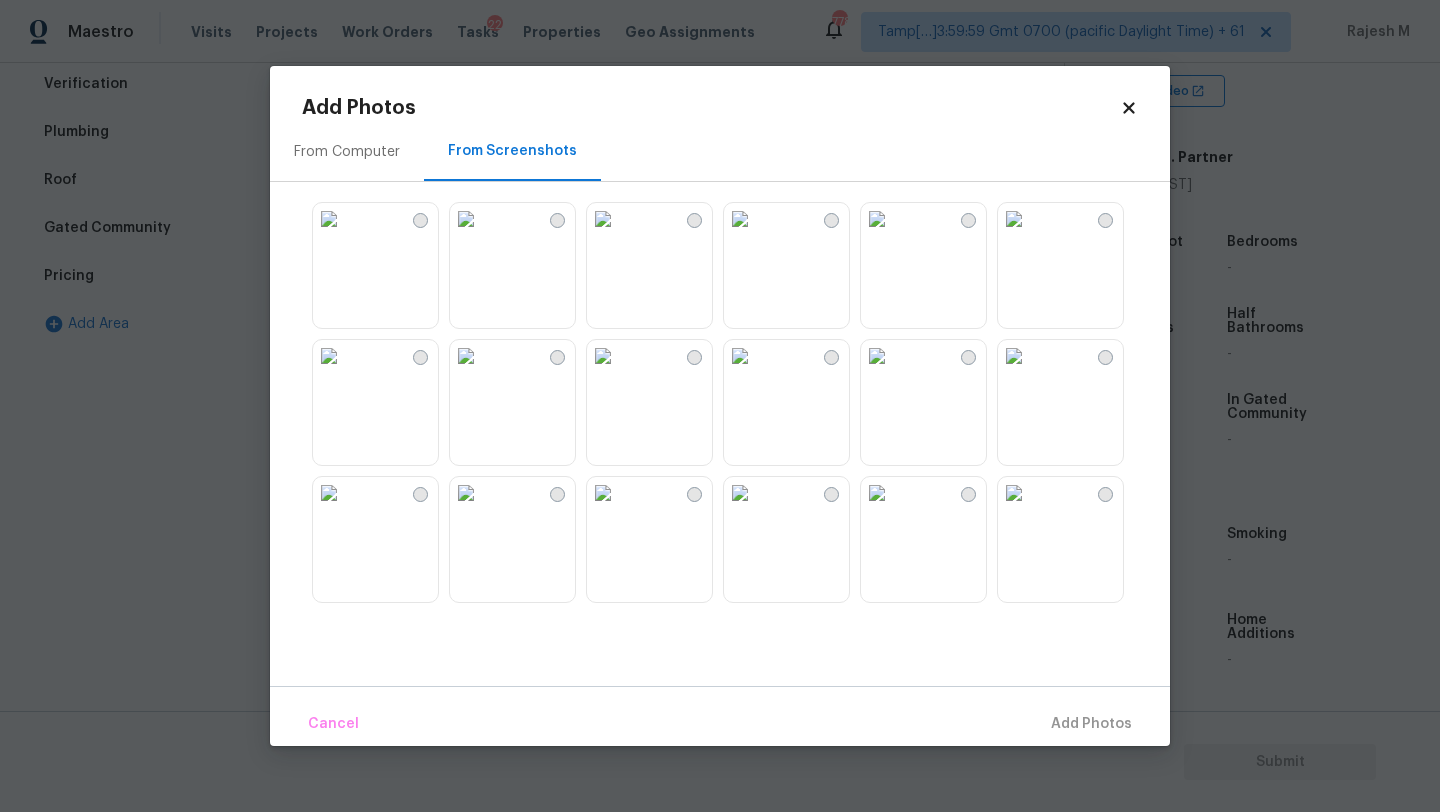click at bounding box center [877, 219] 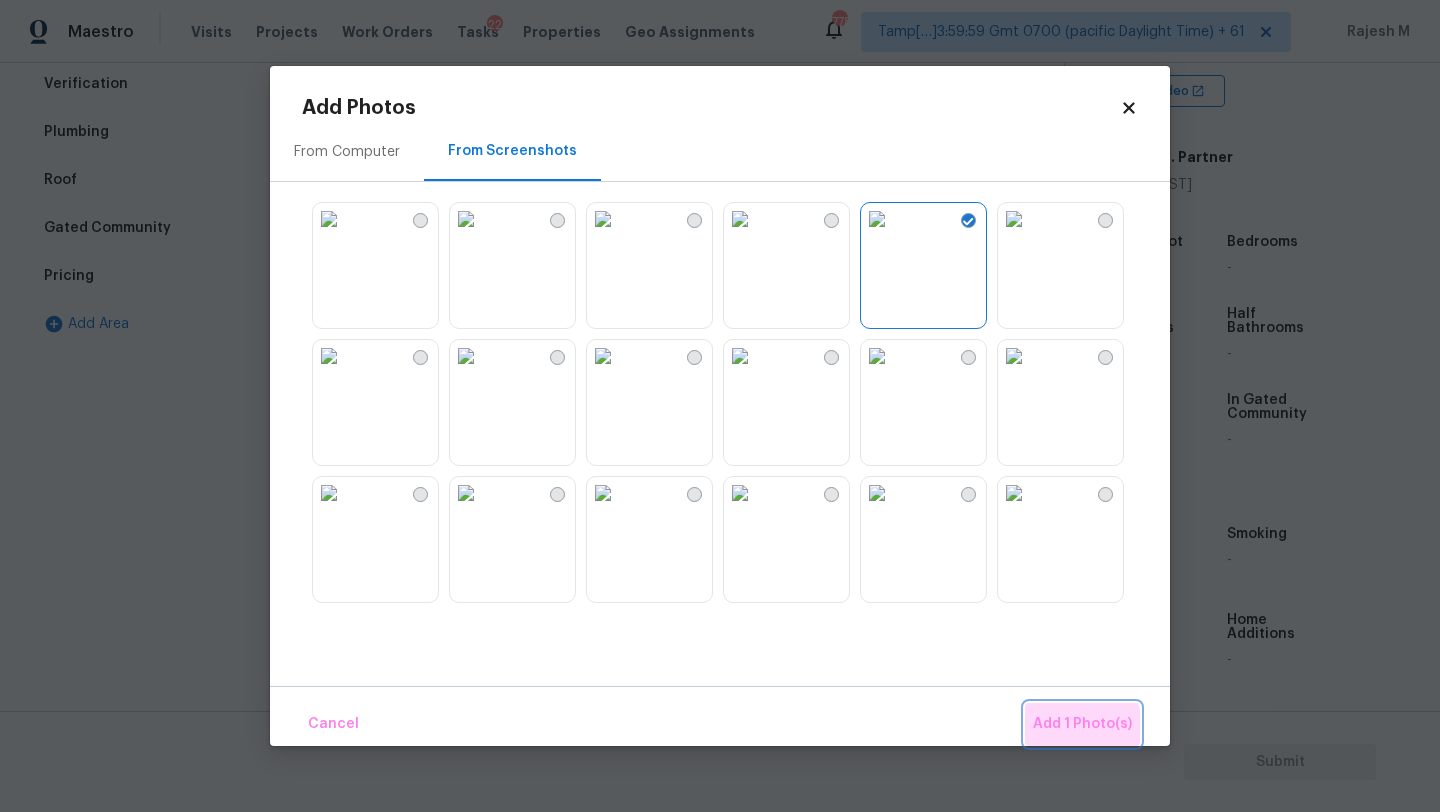 click on "Add 1 Photo(s)" at bounding box center (1082, 724) 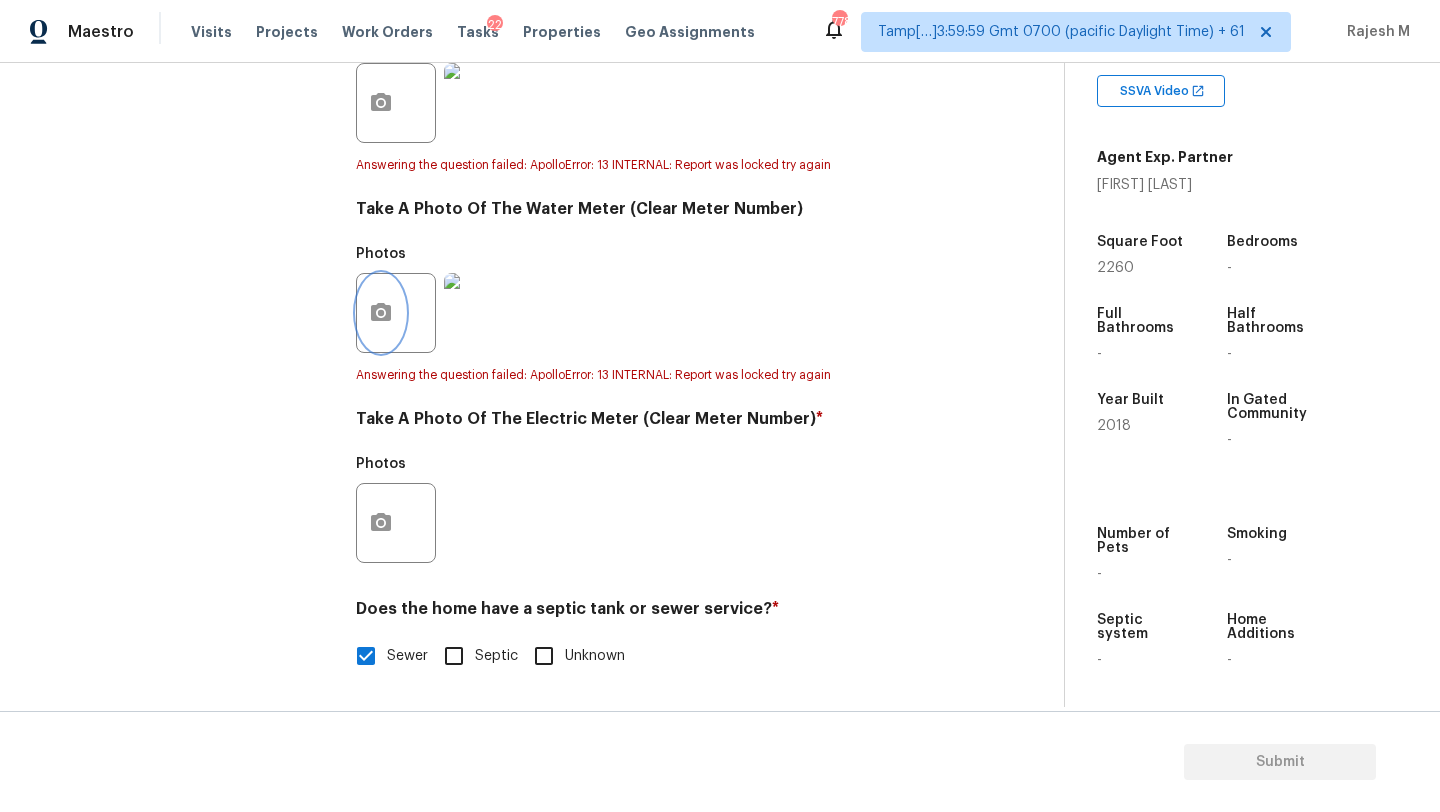 scroll, scrollTop: 713, scrollLeft: 0, axis: vertical 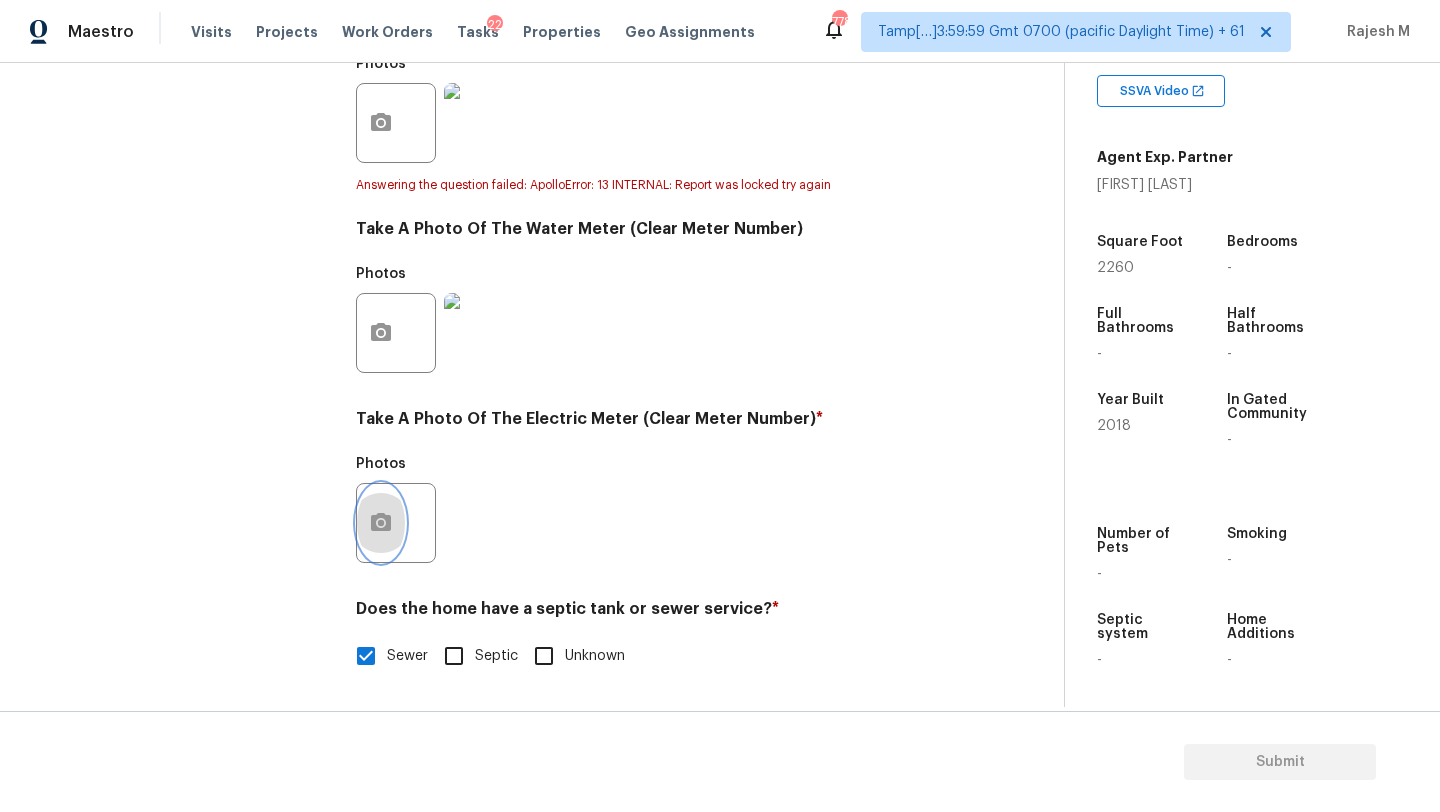 click at bounding box center (381, 523) 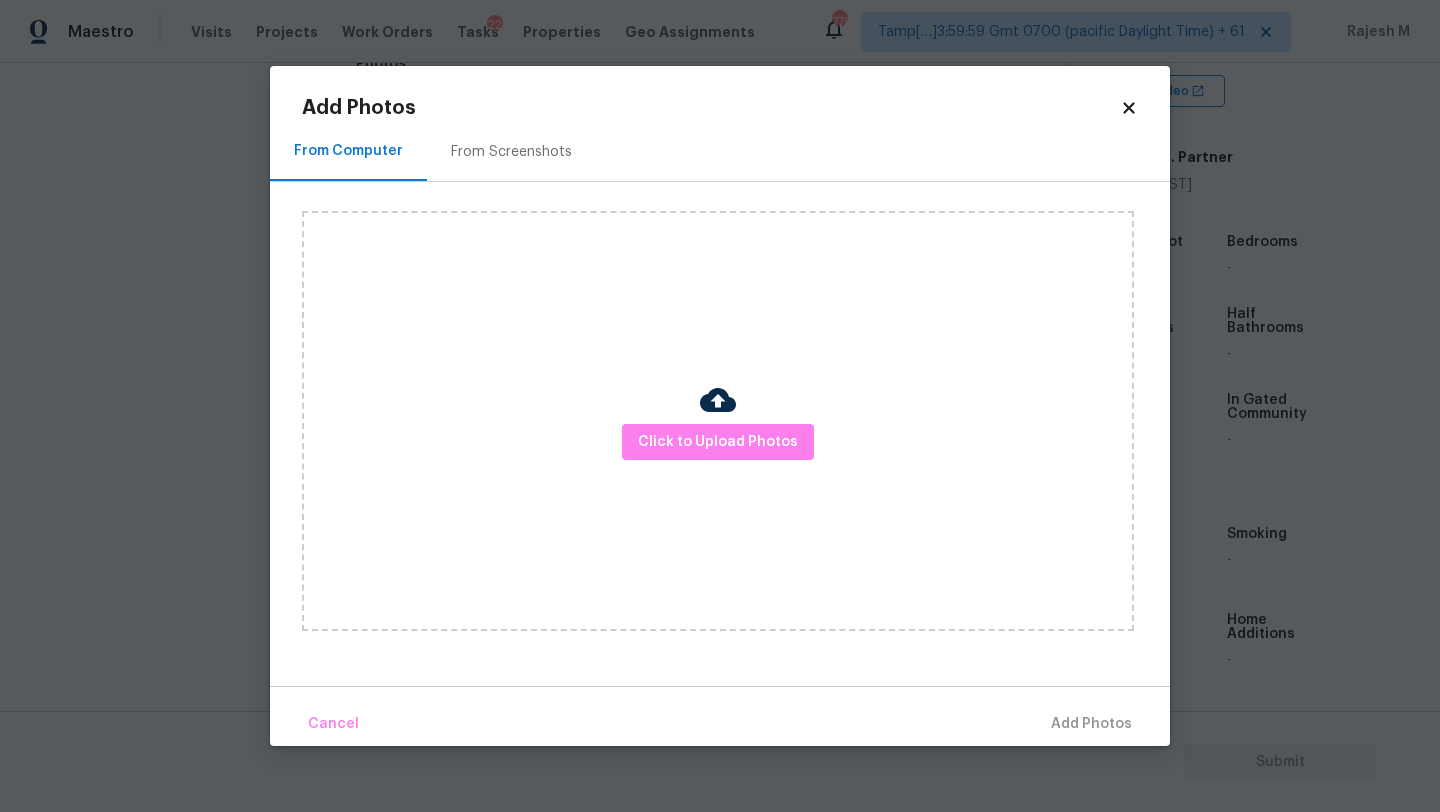 click on "From Screenshots" at bounding box center [511, 151] 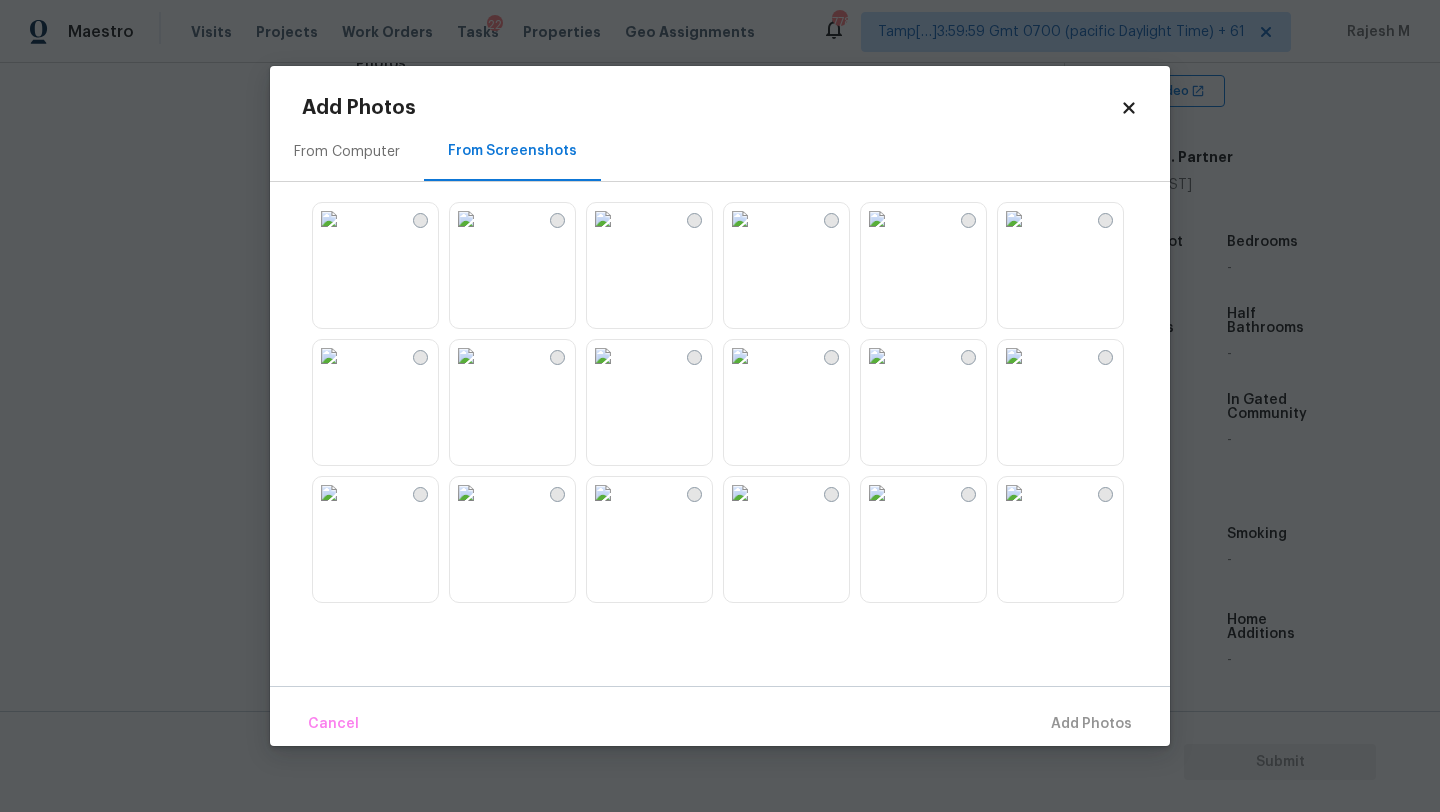 click at bounding box center (877, 219) 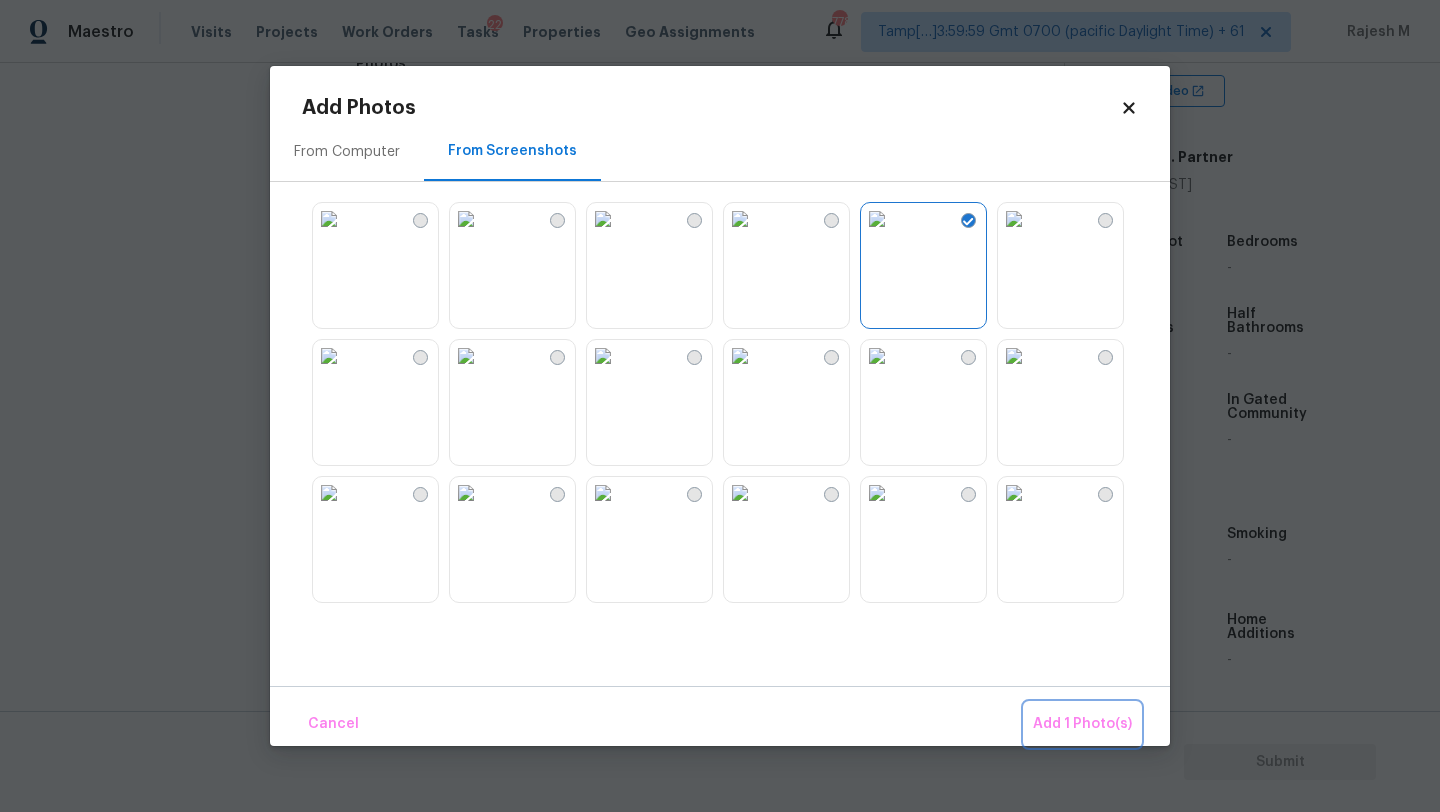 click on "Add 1 Photo(s)" at bounding box center [1082, 724] 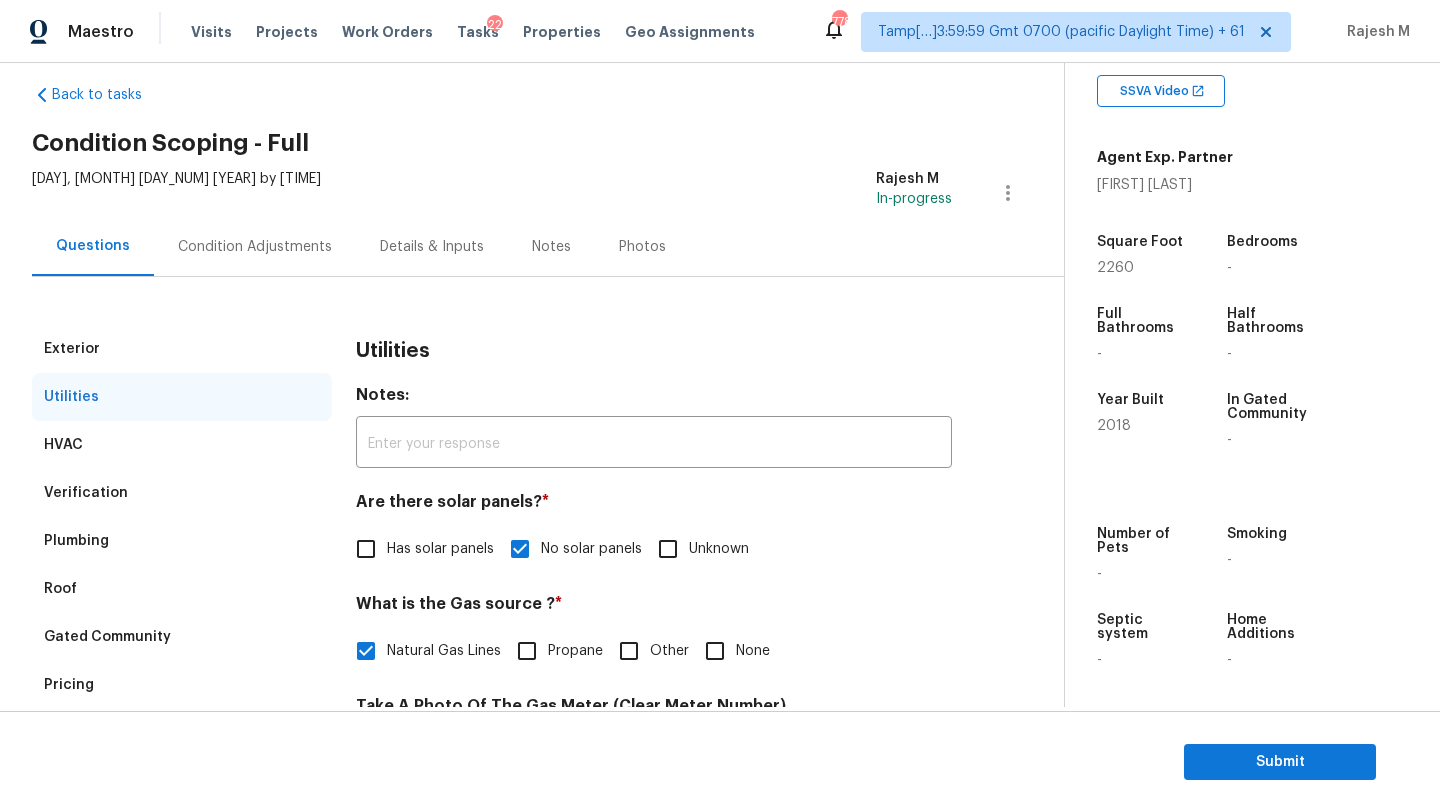 scroll, scrollTop: 0, scrollLeft: 0, axis: both 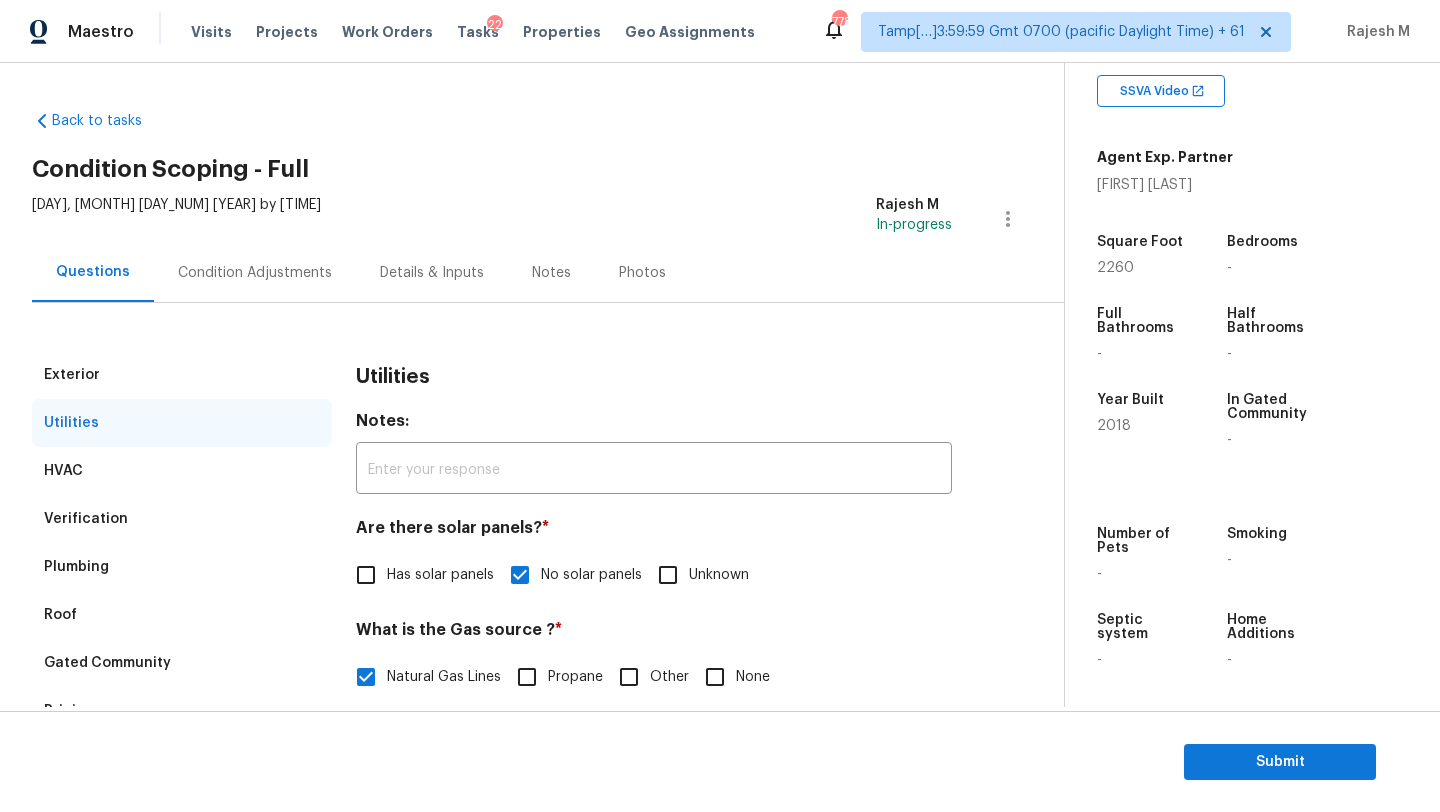 click on "Condition Adjustments" at bounding box center [255, 272] 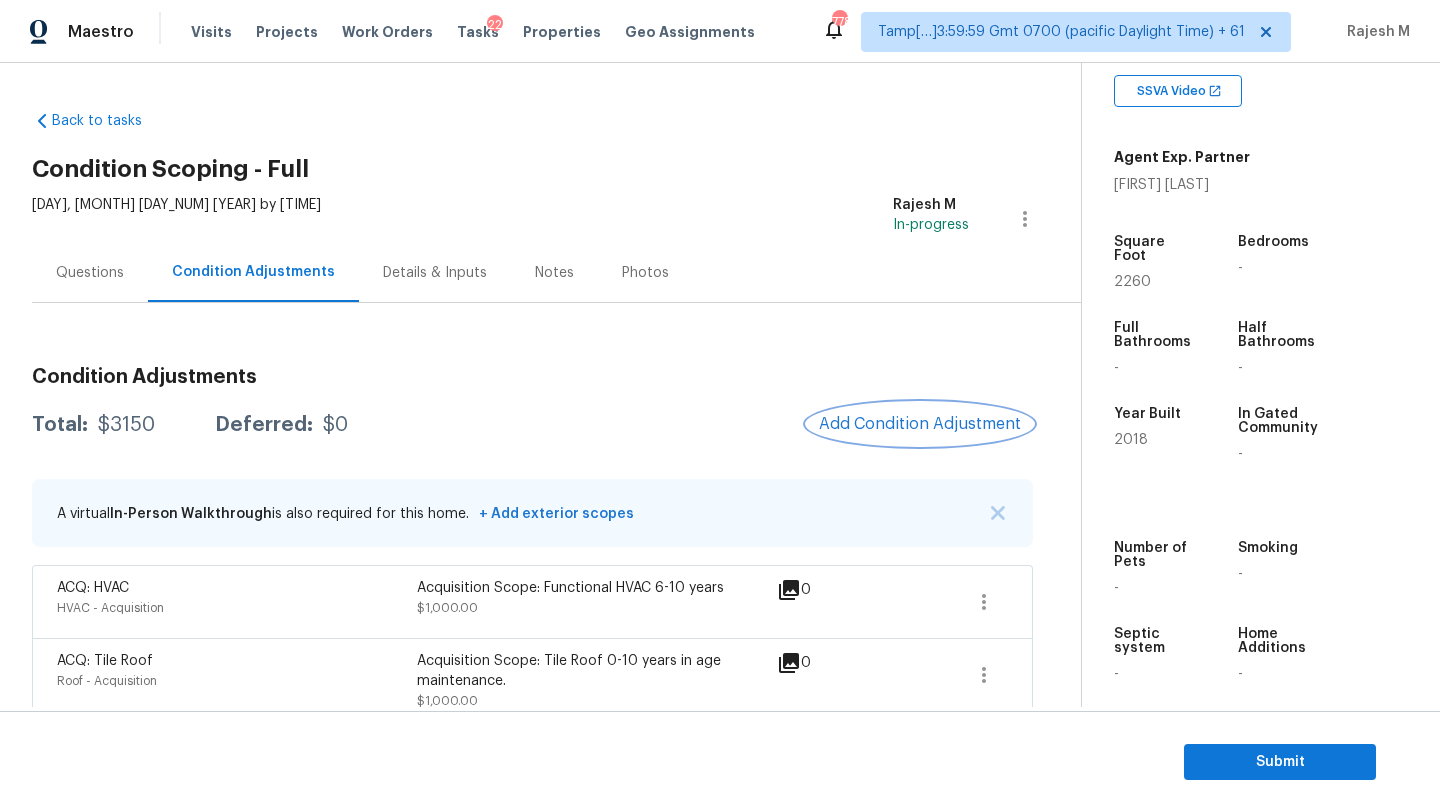 click on "Add Condition Adjustment" at bounding box center [920, 424] 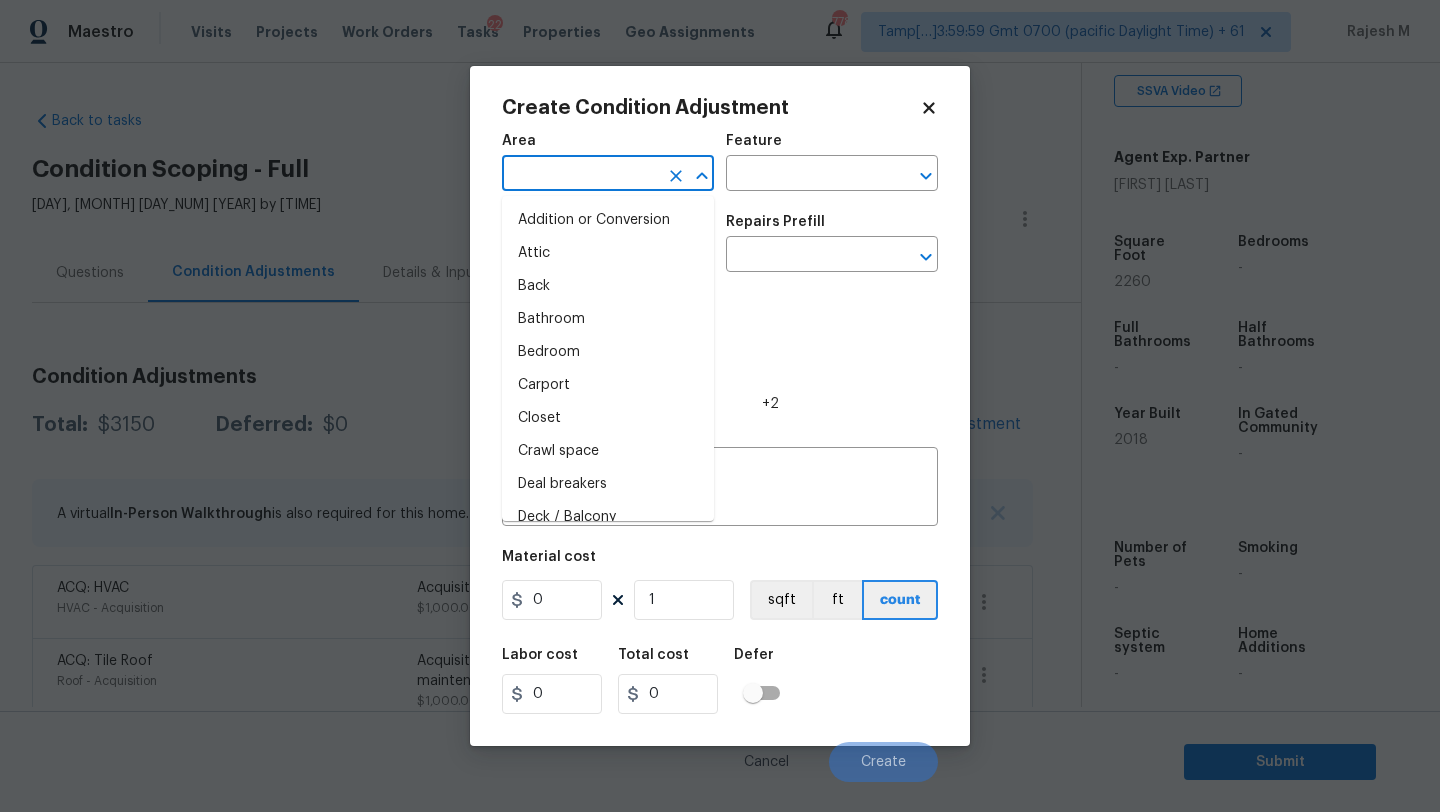 click at bounding box center [580, 175] 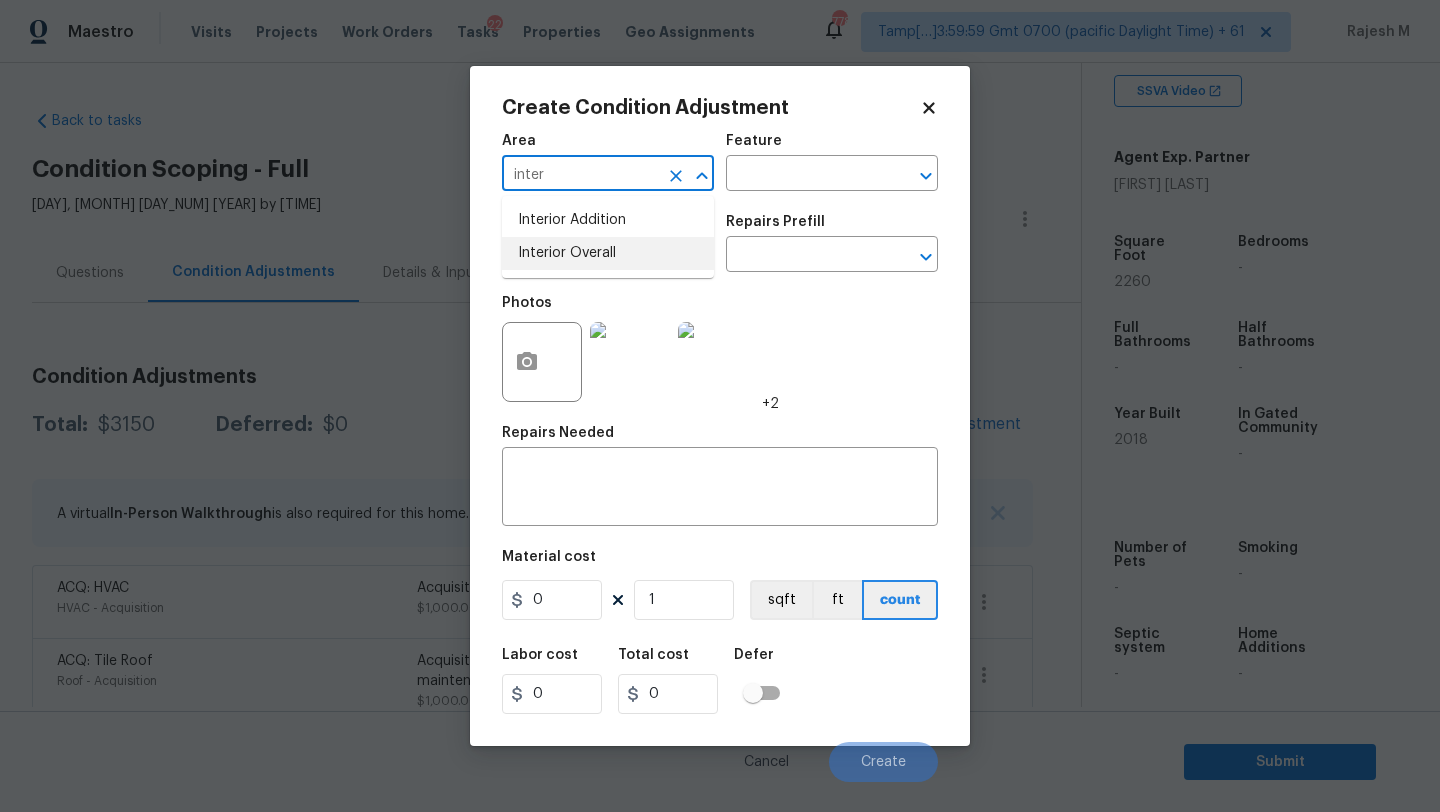 click on "Interior Overall" at bounding box center (608, 253) 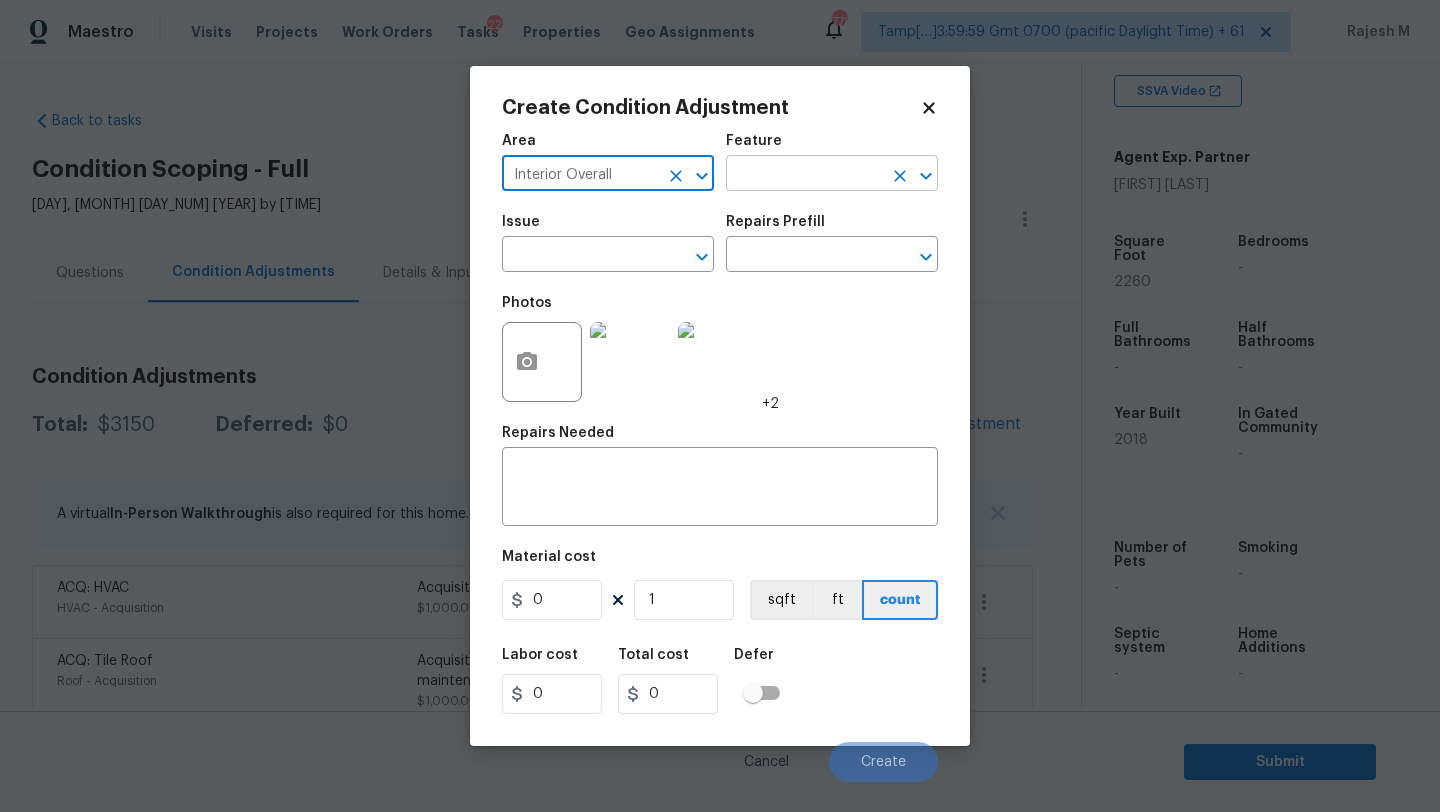 type on "Interior Overall" 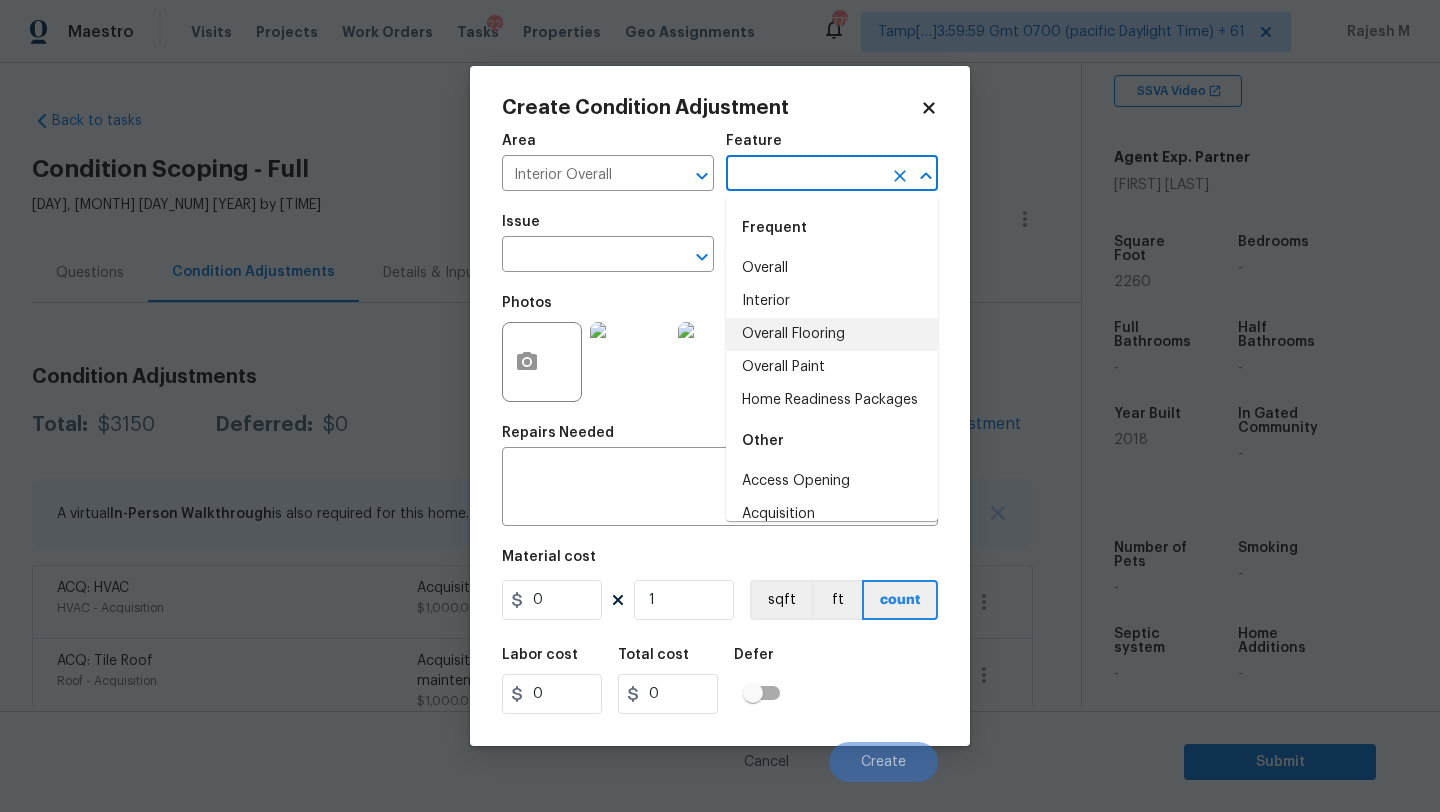 drag, startPoint x: 776, startPoint y: 326, endPoint x: 765, endPoint y: 324, distance: 11.18034 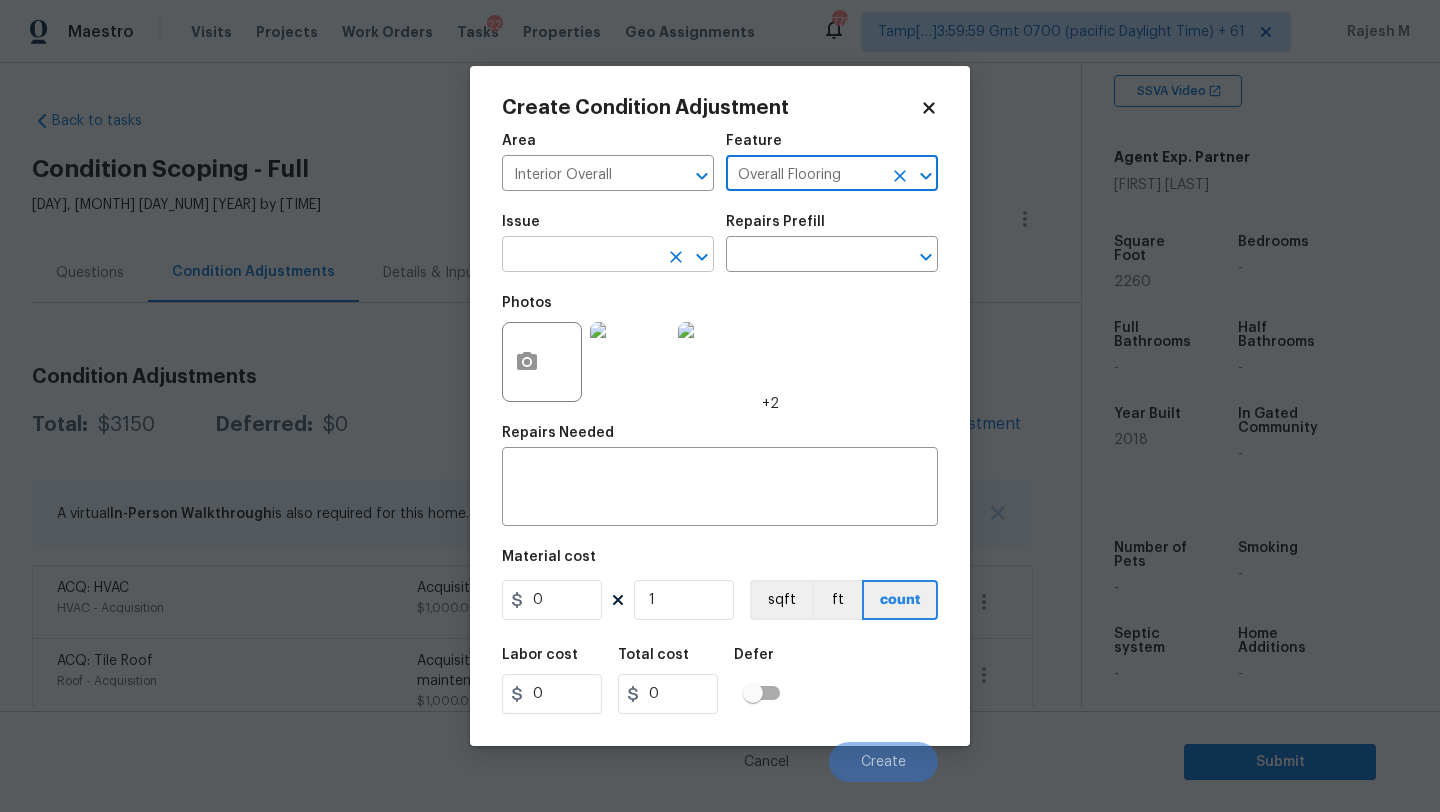 click at bounding box center [580, 256] 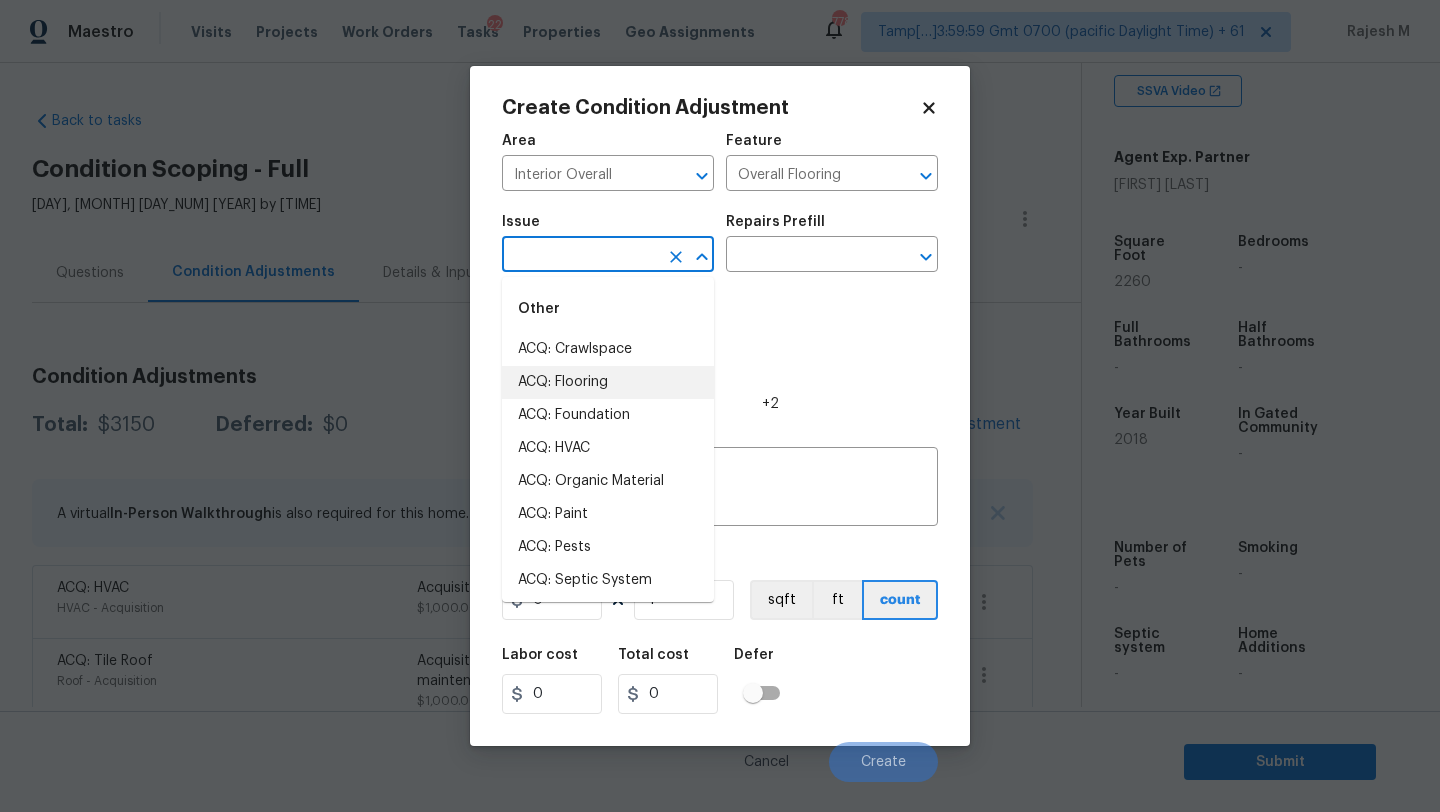 click on "ACQ: Flooring" at bounding box center (608, 382) 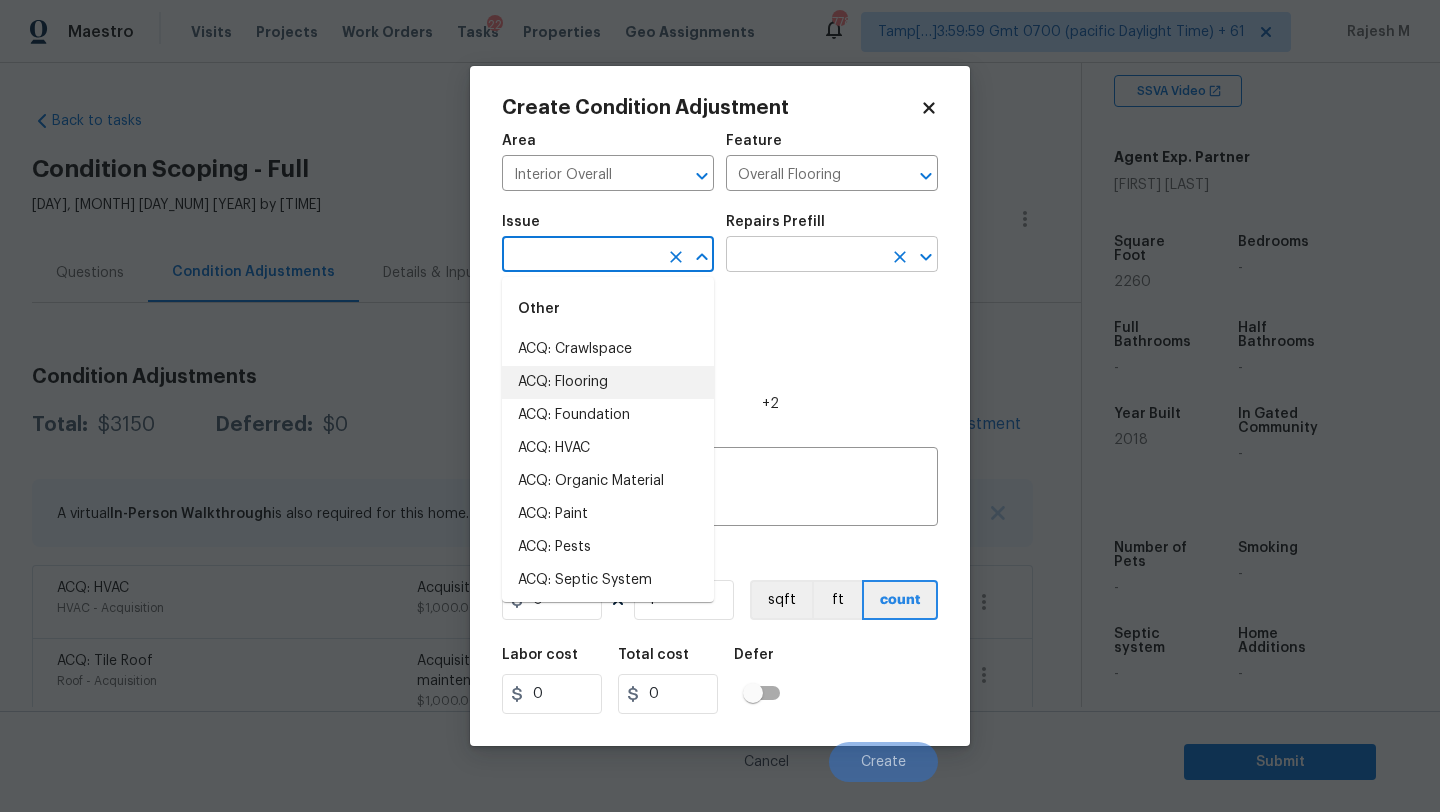 type on "ACQ: Flooring" 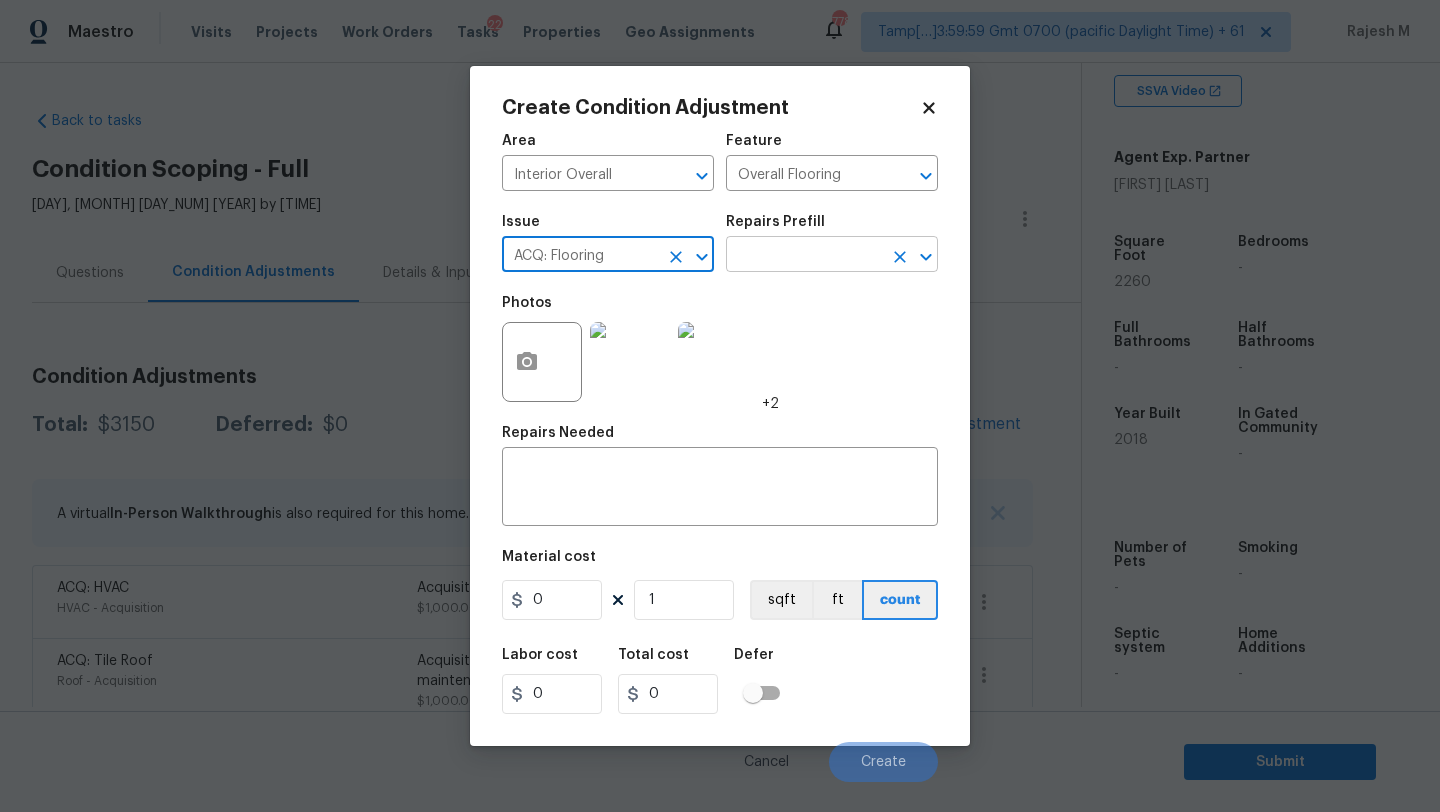 click at bounding box center [804, 256] 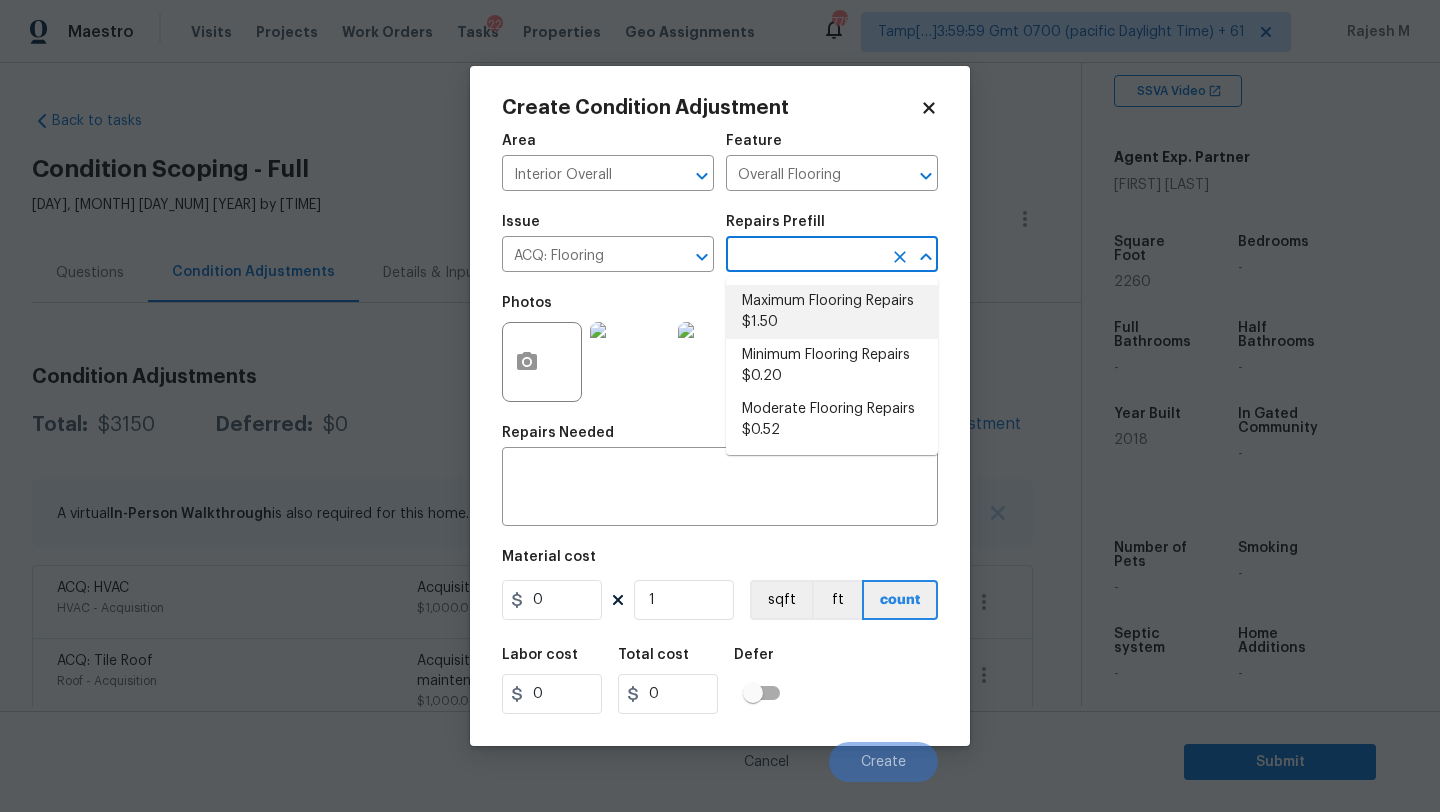 click on "Maximum Flooring Repairs $1.50" at bounding box center [832, 312] 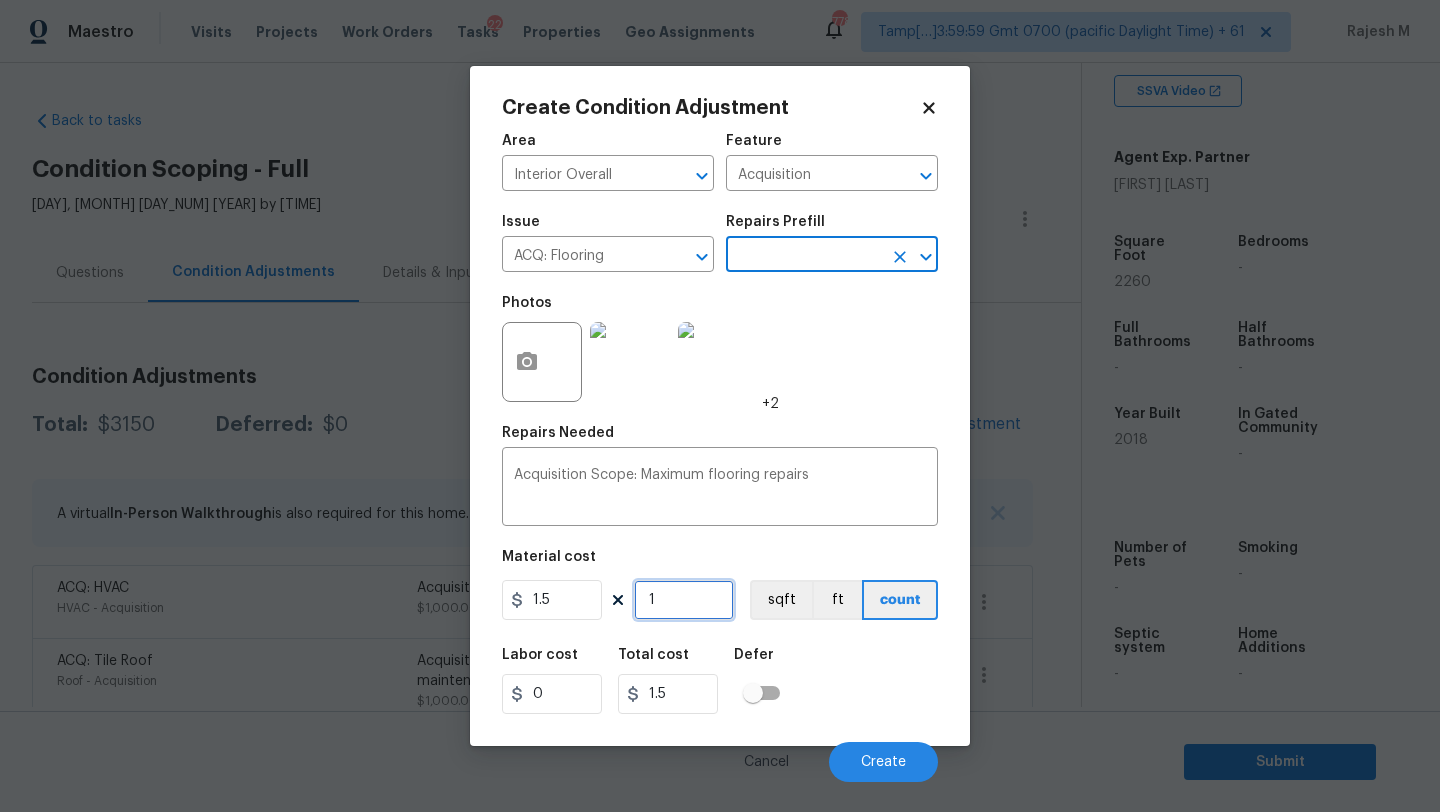 click on "1" at bounding box center (684, 600) 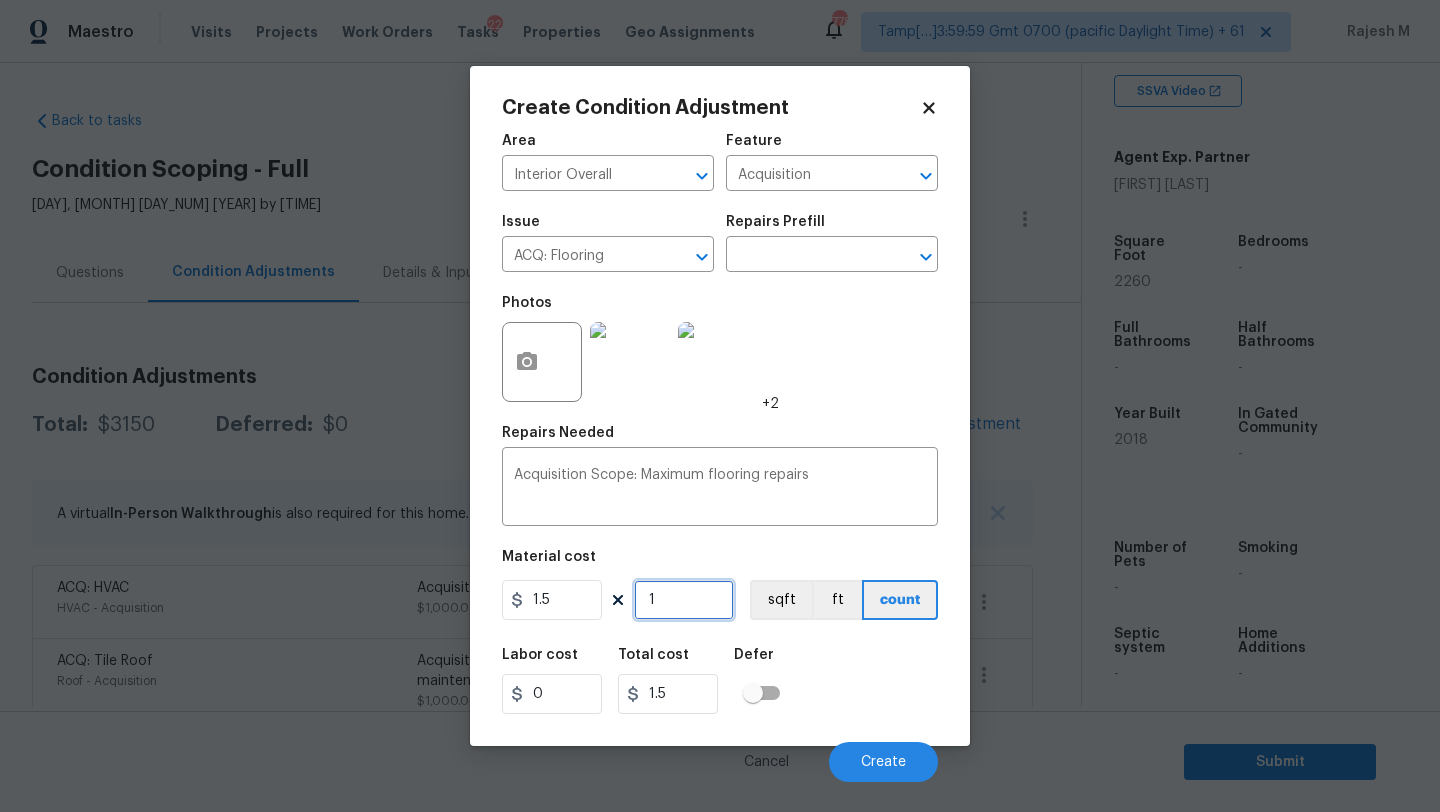 click on "1" at bounding box center [684, 600] 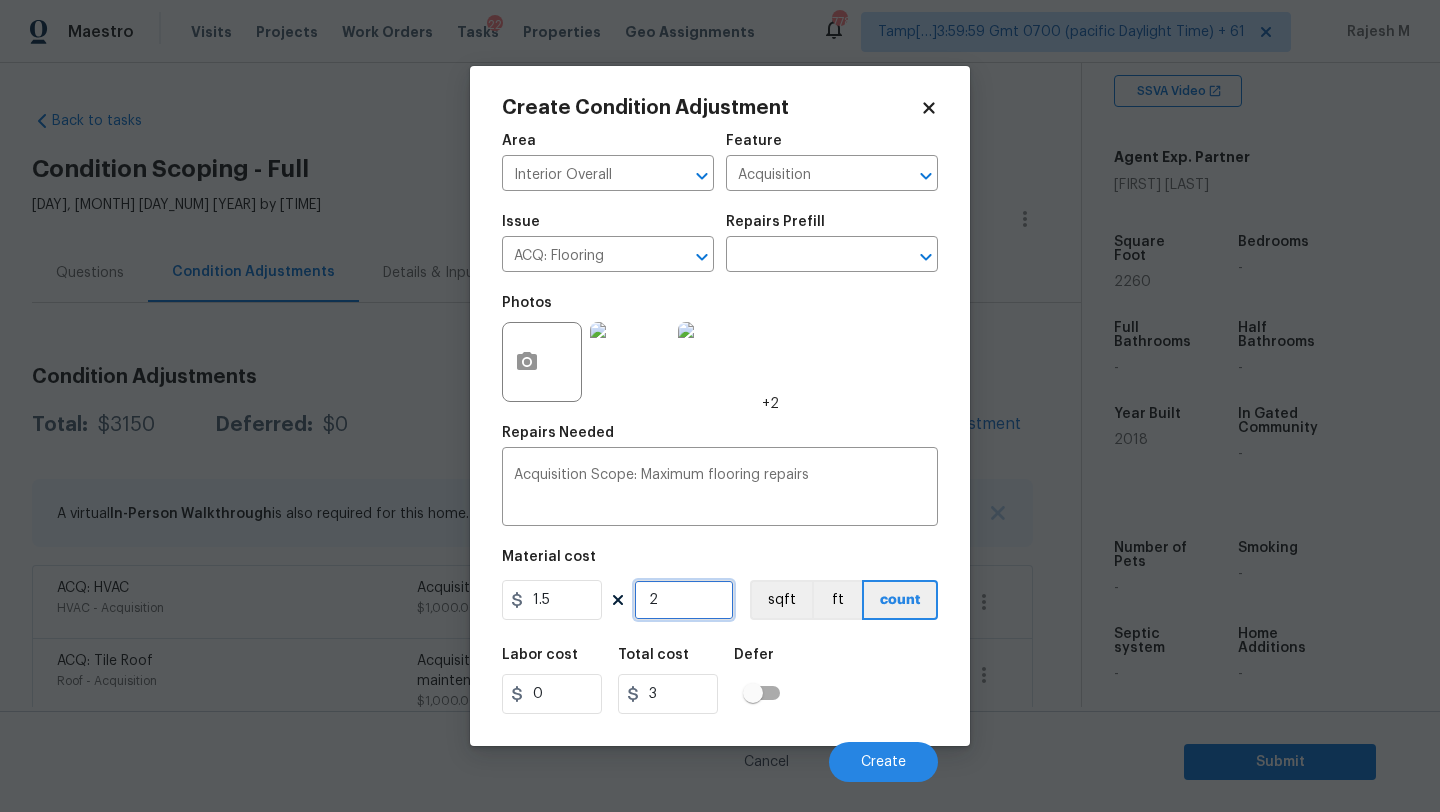 type on "22" 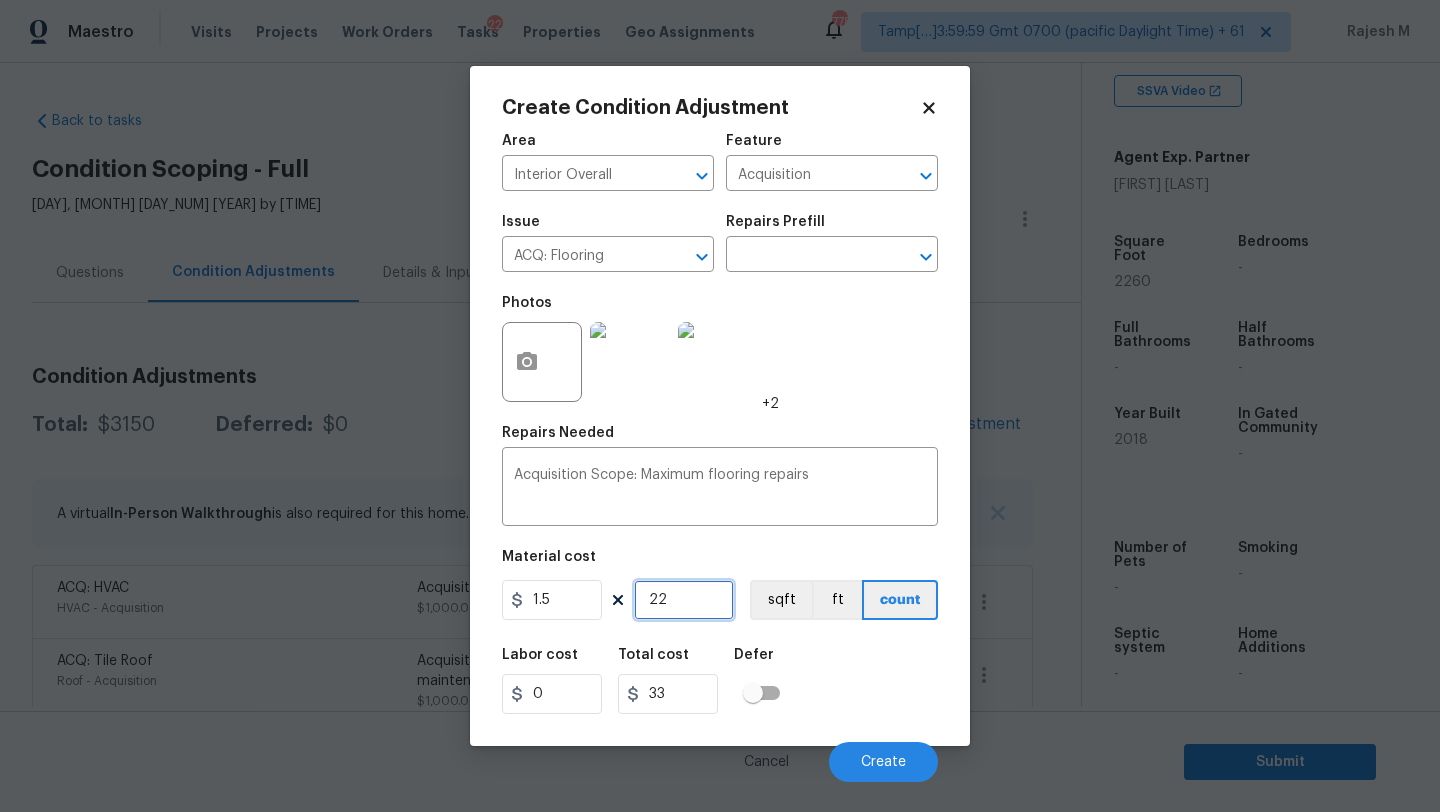 type on "226" 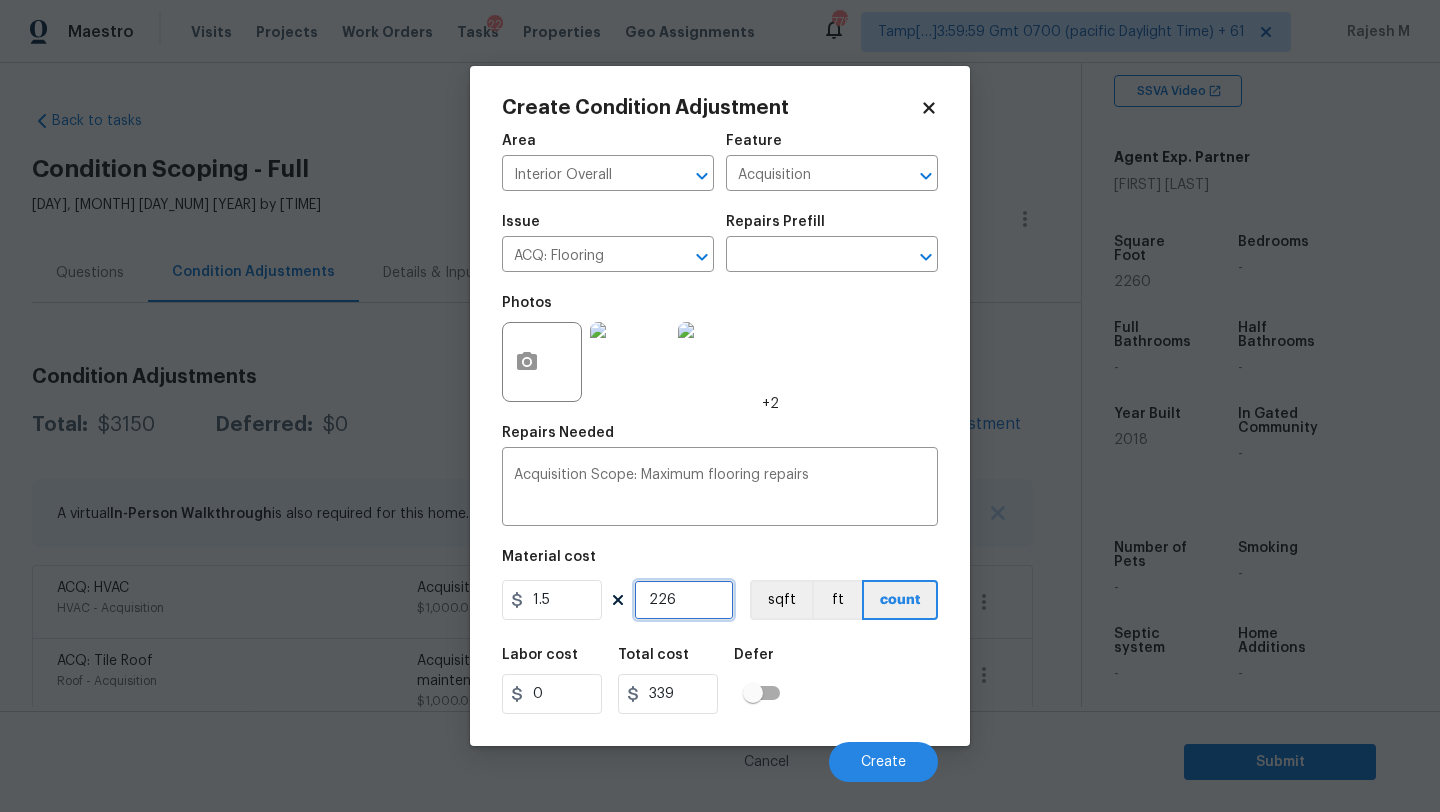 type on "2260" 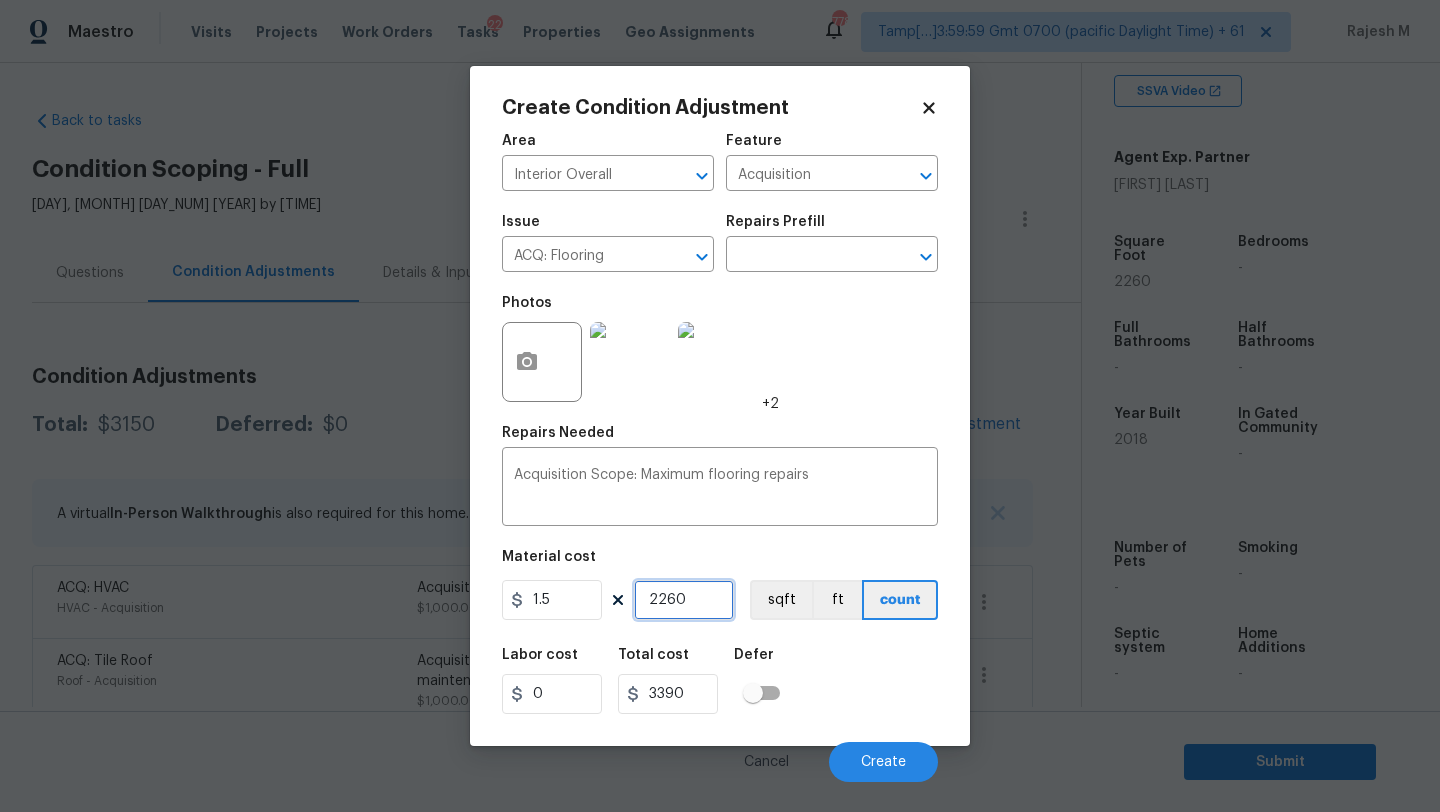 type on "2260" 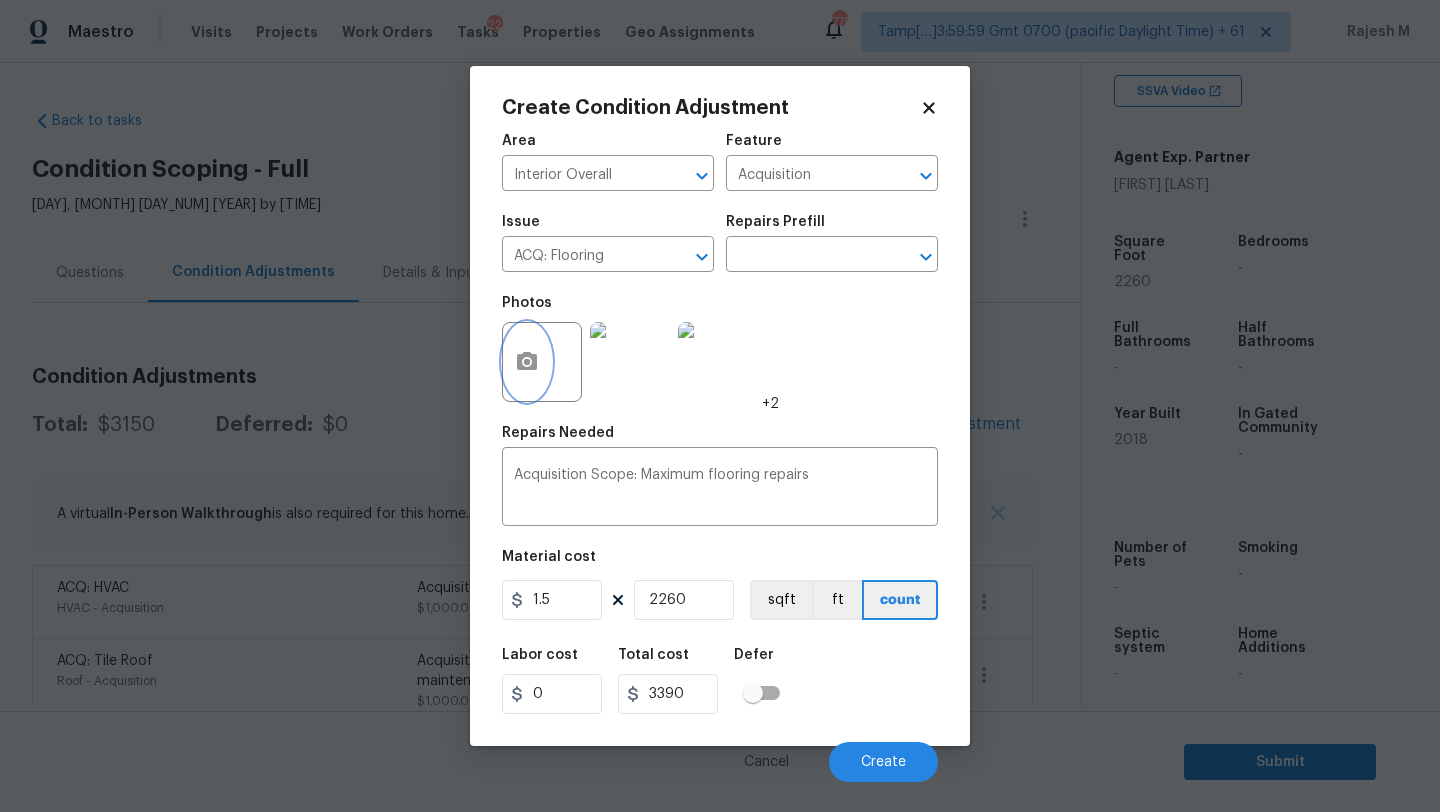 click at bounding box center (527, 362) 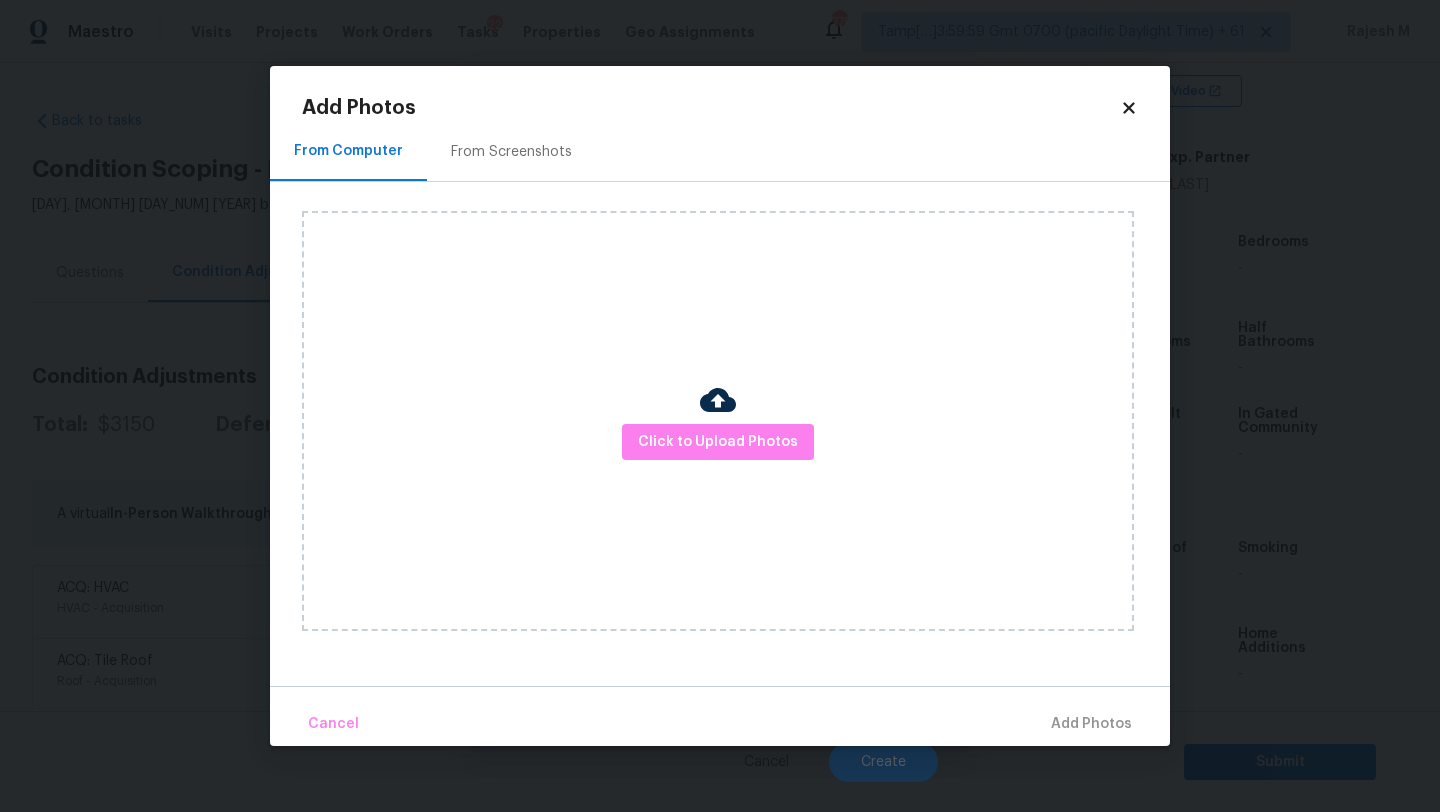 click on "Click to Upload Photos" at bounding box center [718, 421] 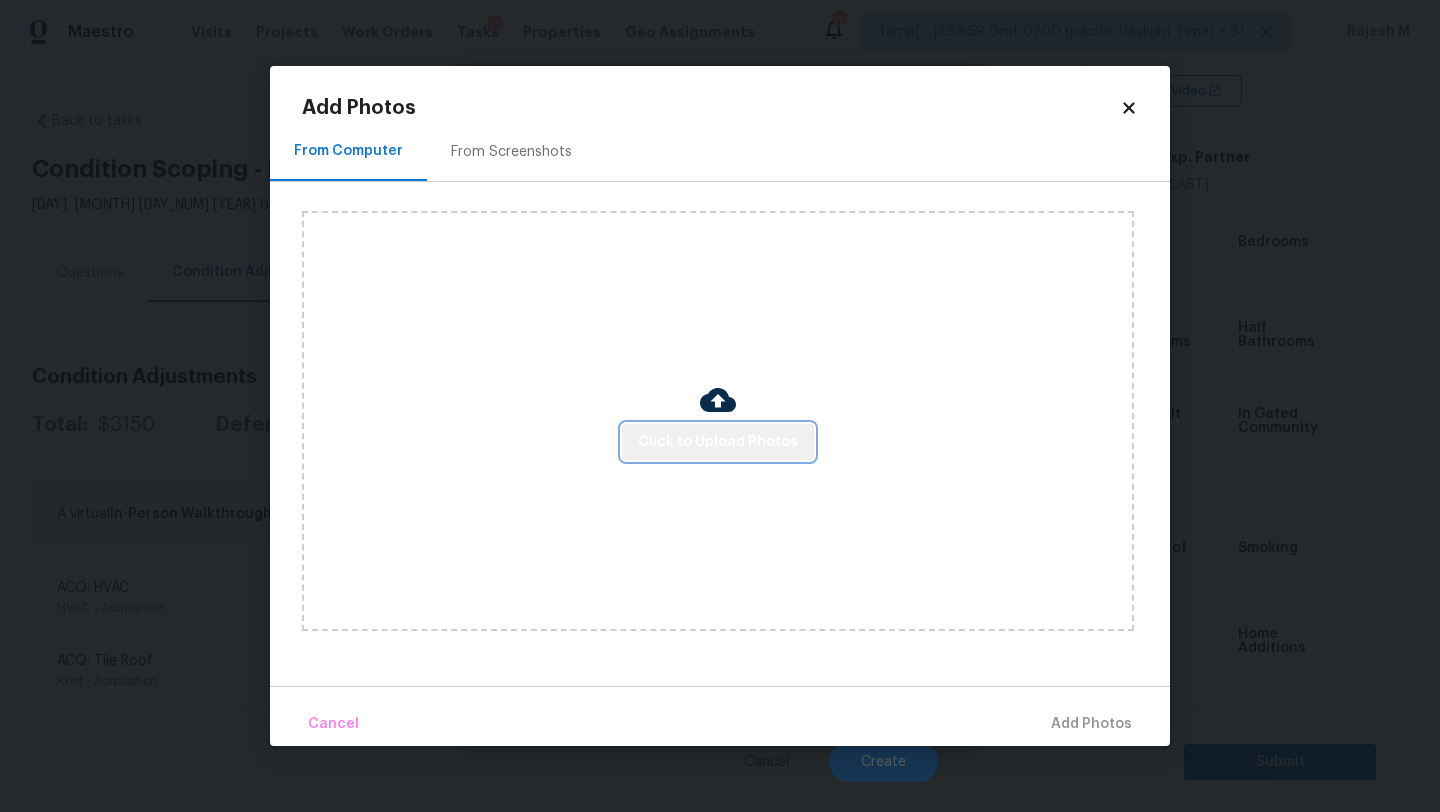 click on "Click to Upload Photos" at bounding box center [718, 442] 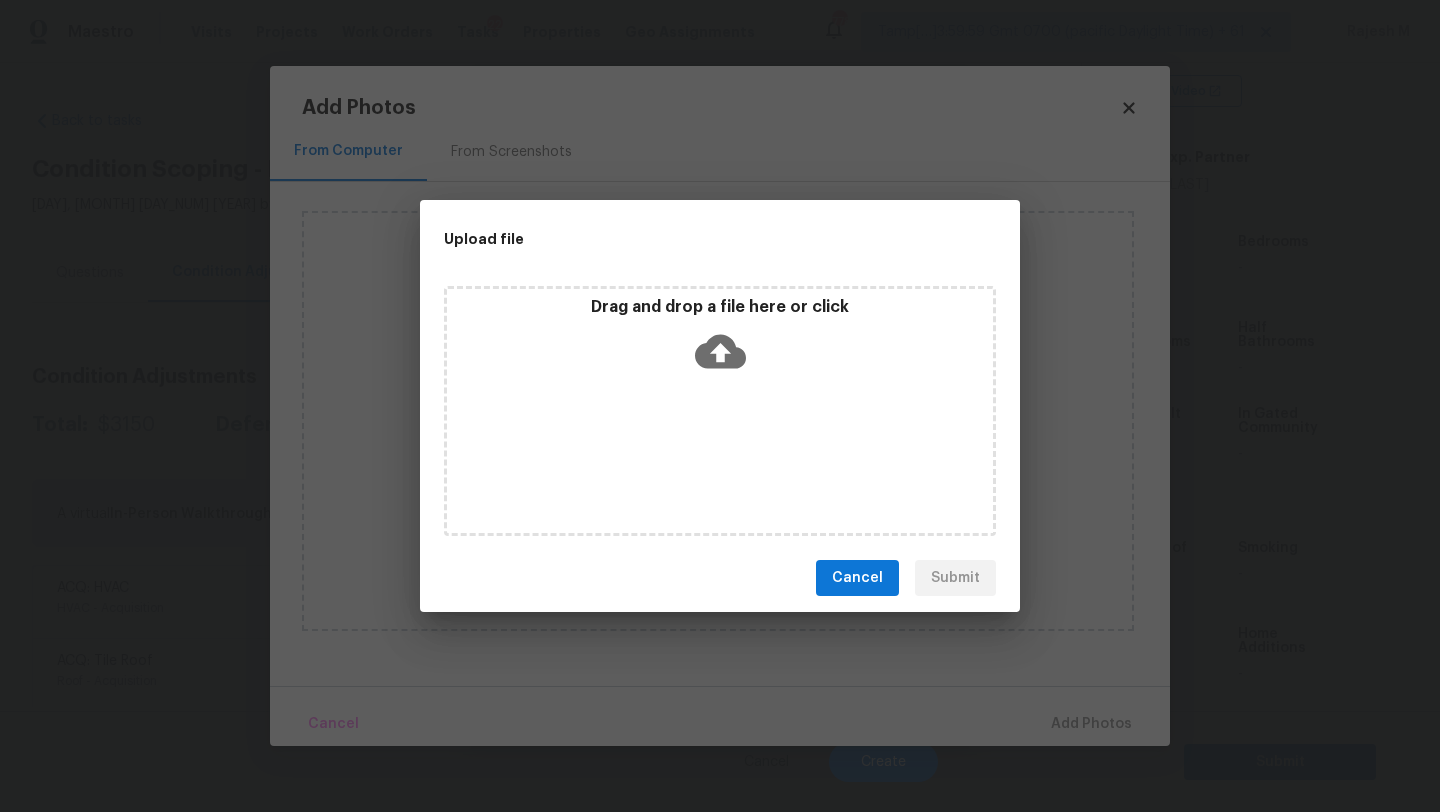 click on "Drag and drop a file here or click" at bounding box center (720, 411) 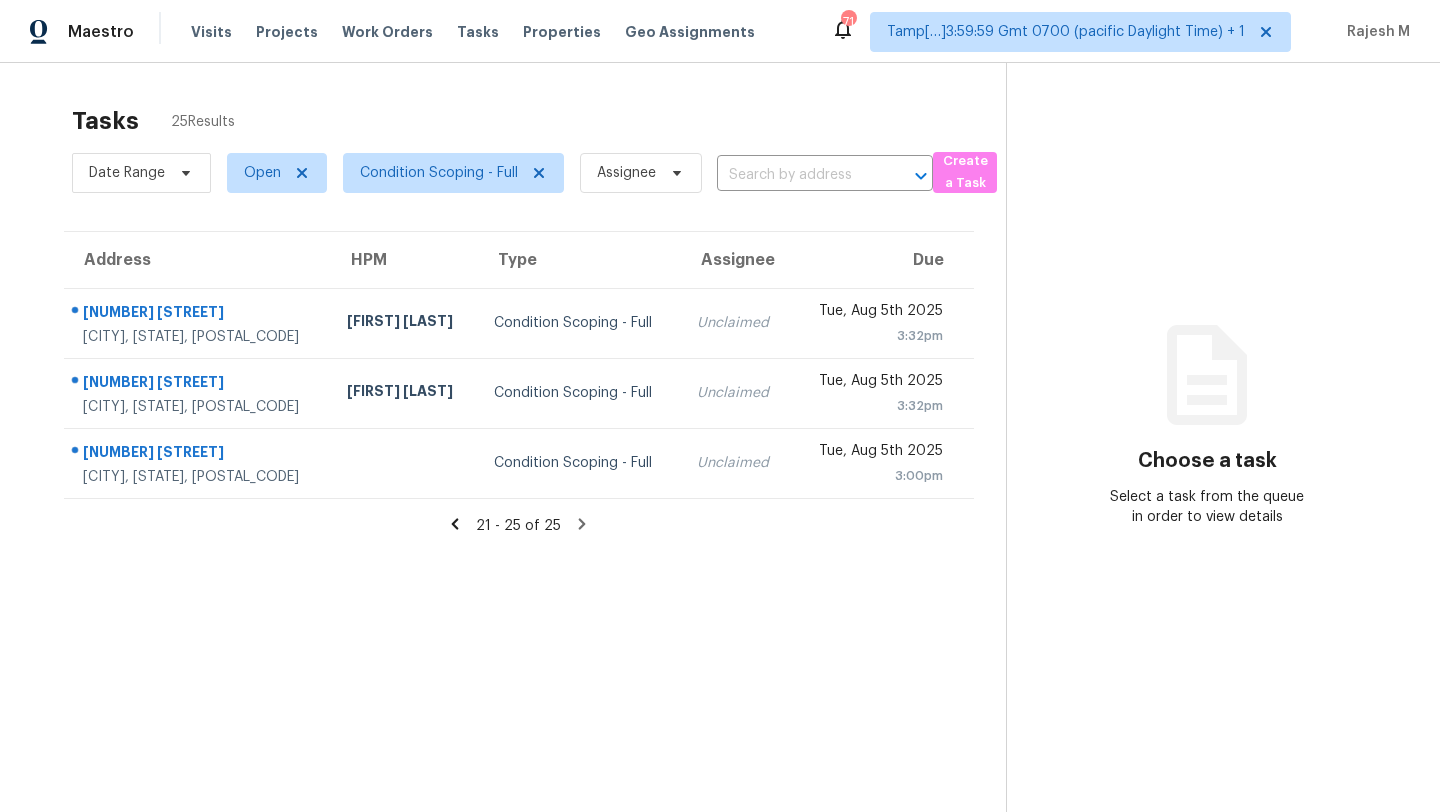 scroll, scrollTop: 0, scrollLeft: 0, axis: both 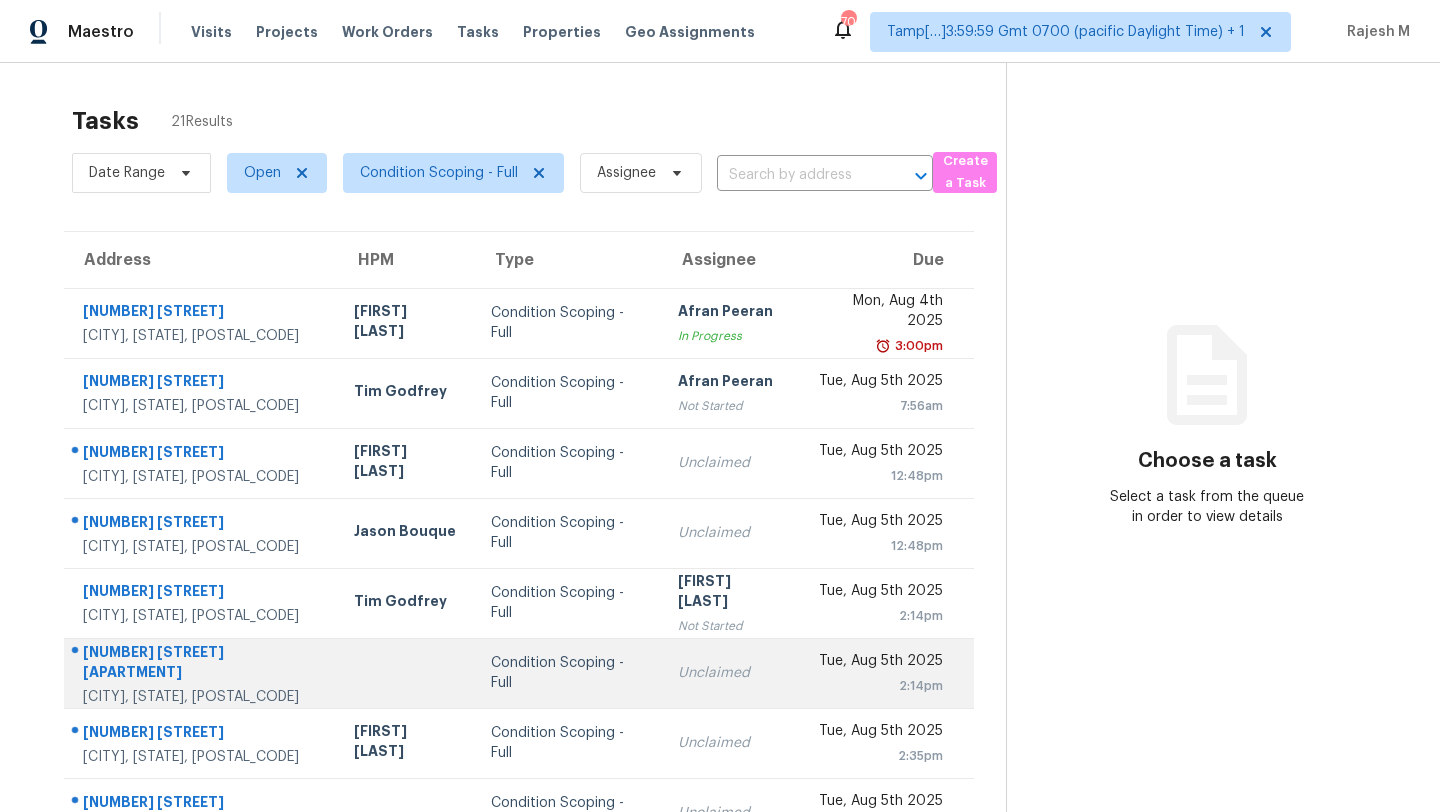 click on "Unclaimed" at bounding box center (730, 673) 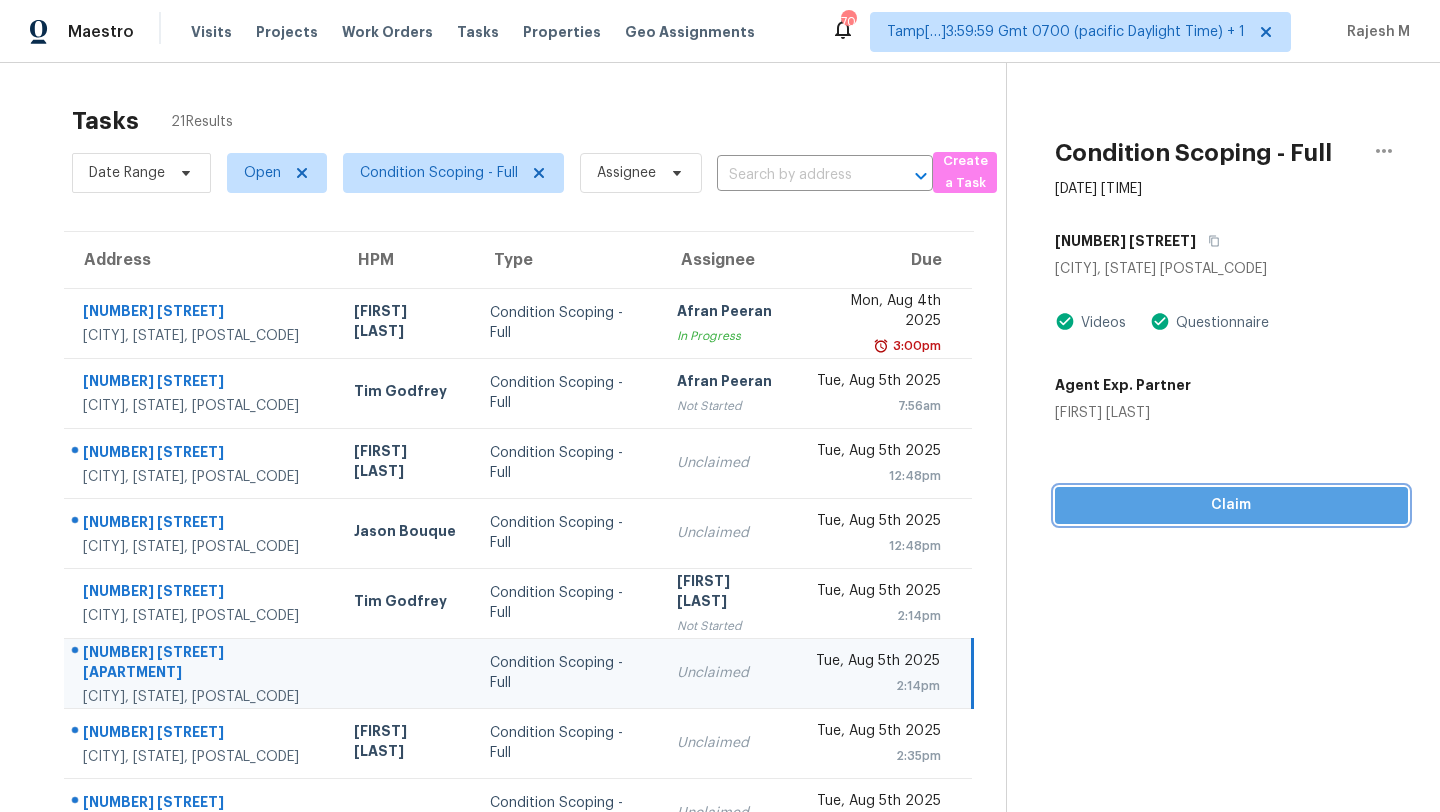 click on "Claim" at bounding box center [1231, 505] 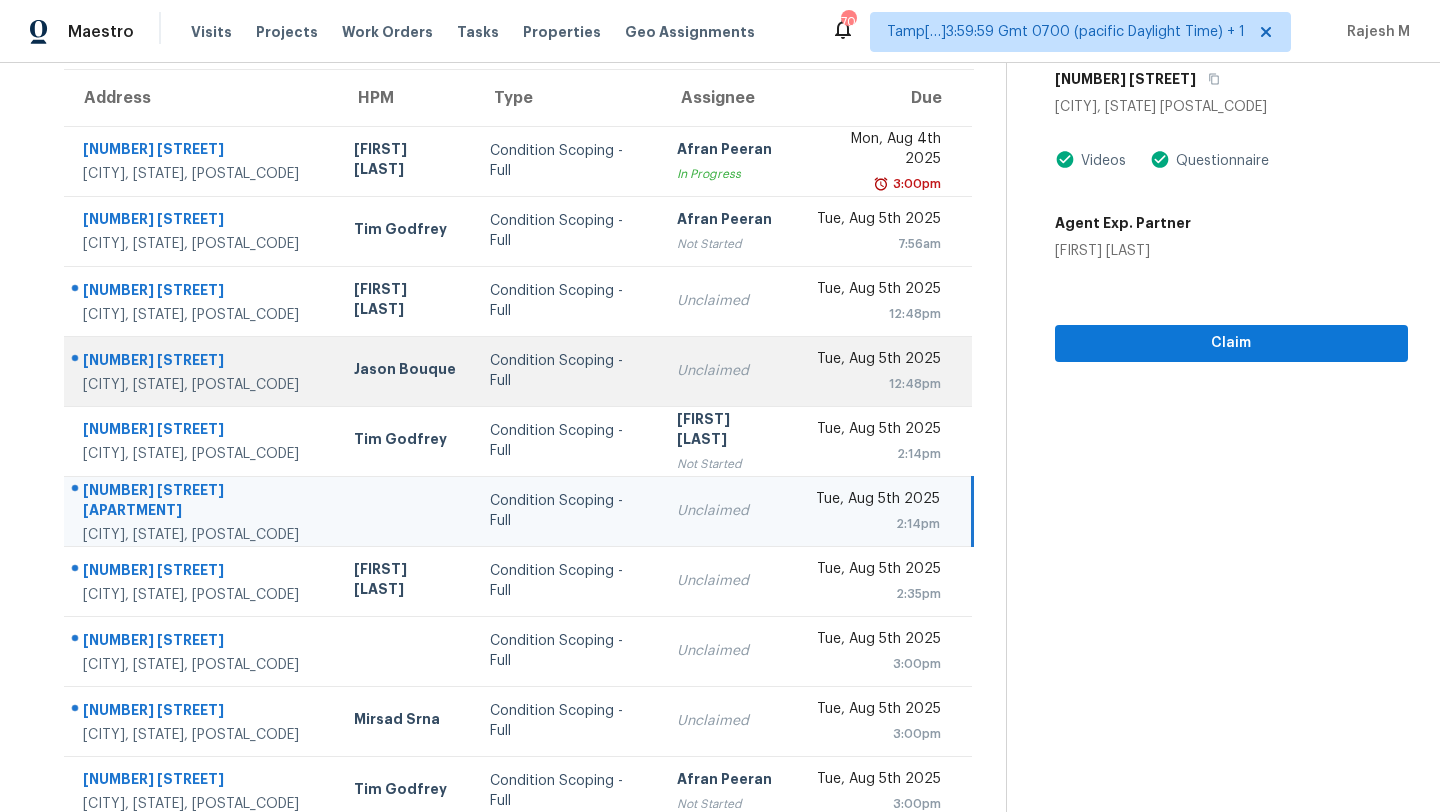 scroll, scrollTop: 229, scrollLeft: 0, axis: vertical 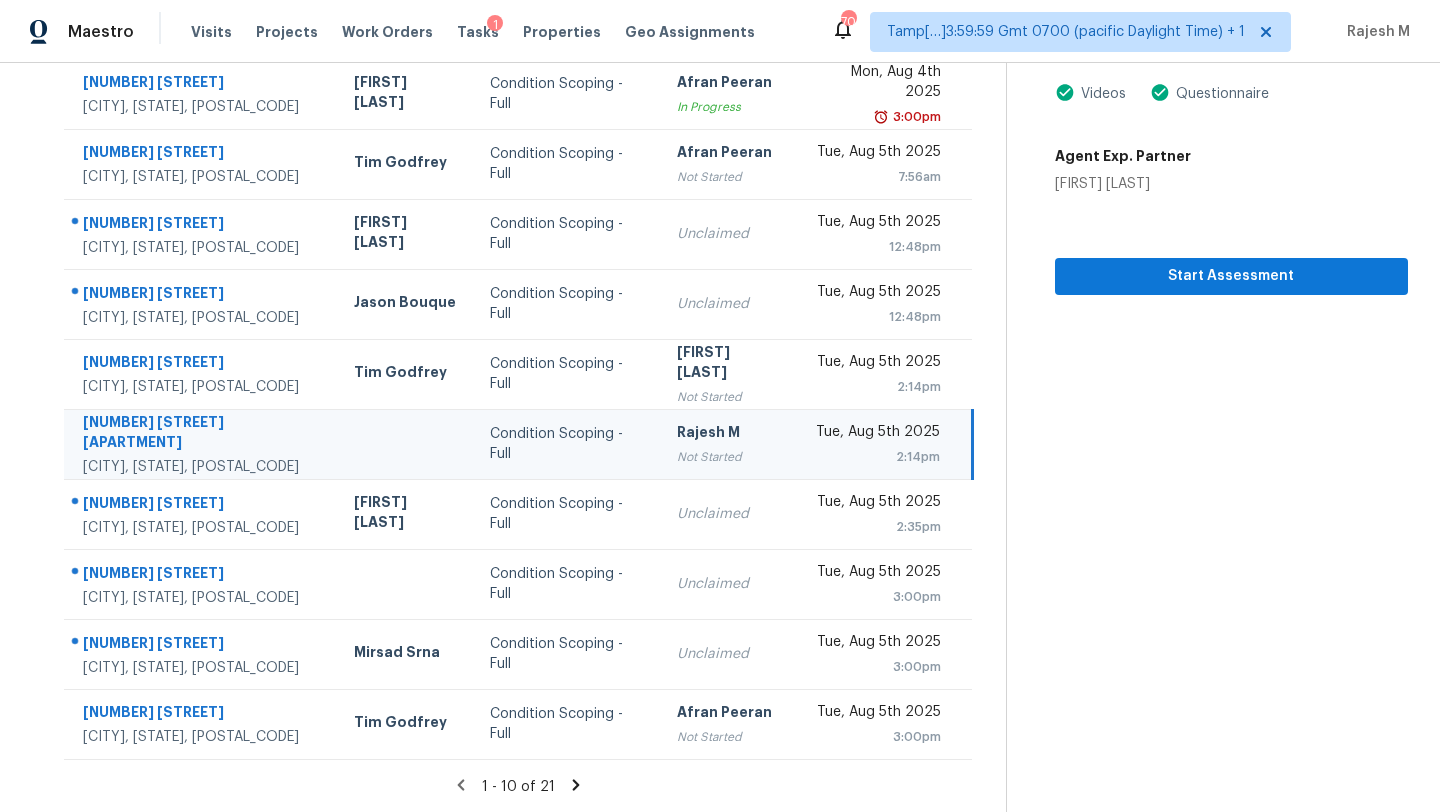 click 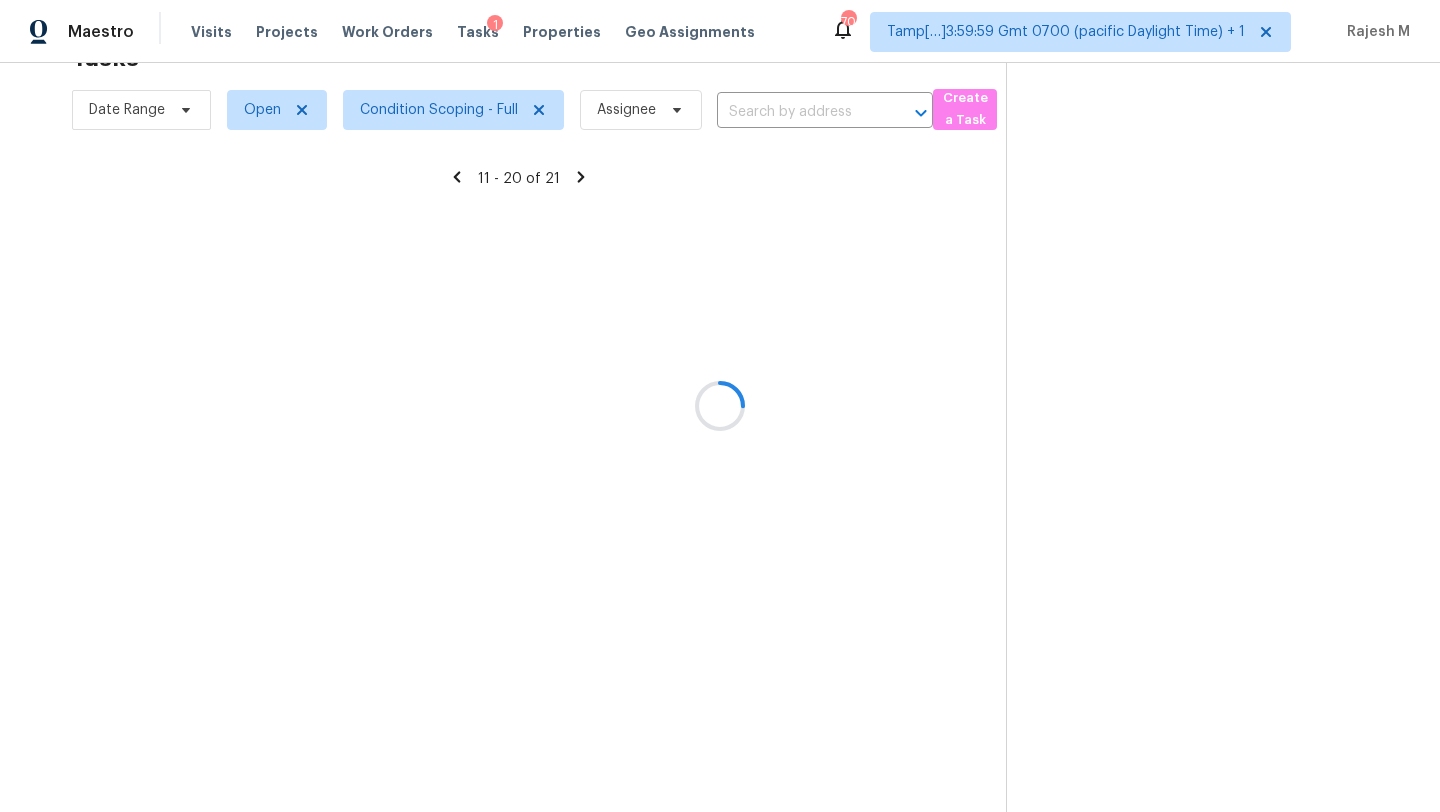 scroll, scrollTop: 229, scrollLeft: 0, axis: vertical 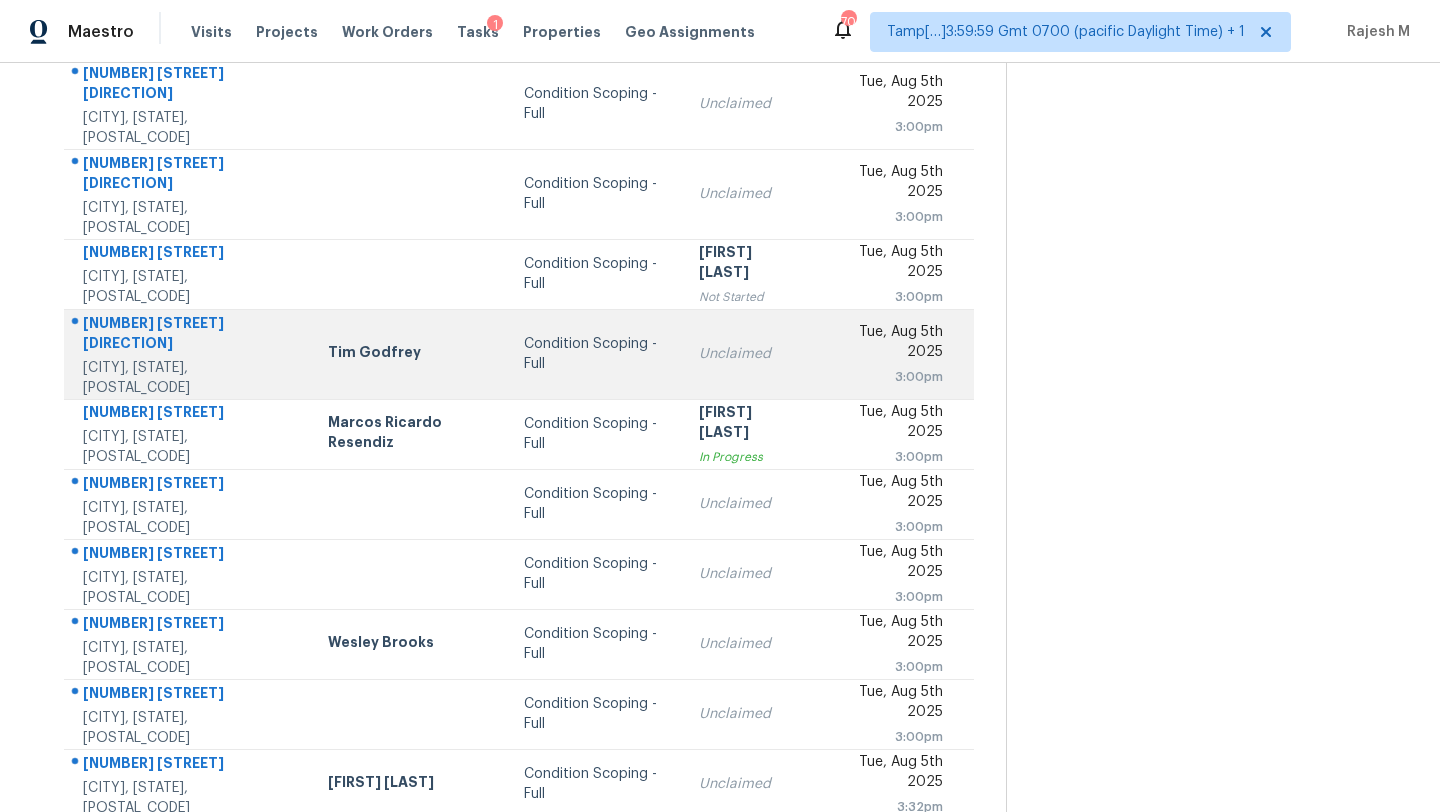 click on "Unclaimed" at bounding box center (749, 354) 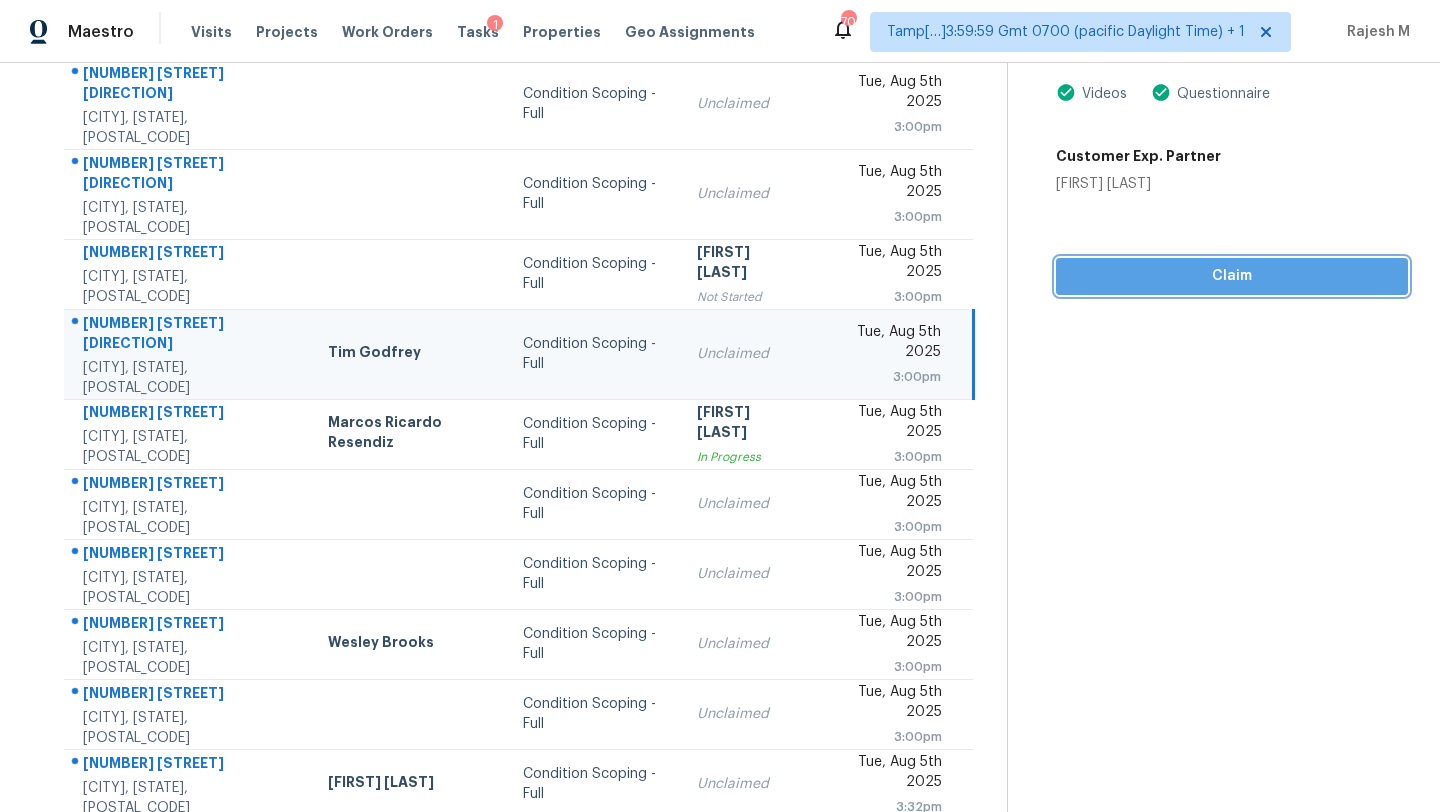 click on "Claim" at bounding box center (1232, 276) 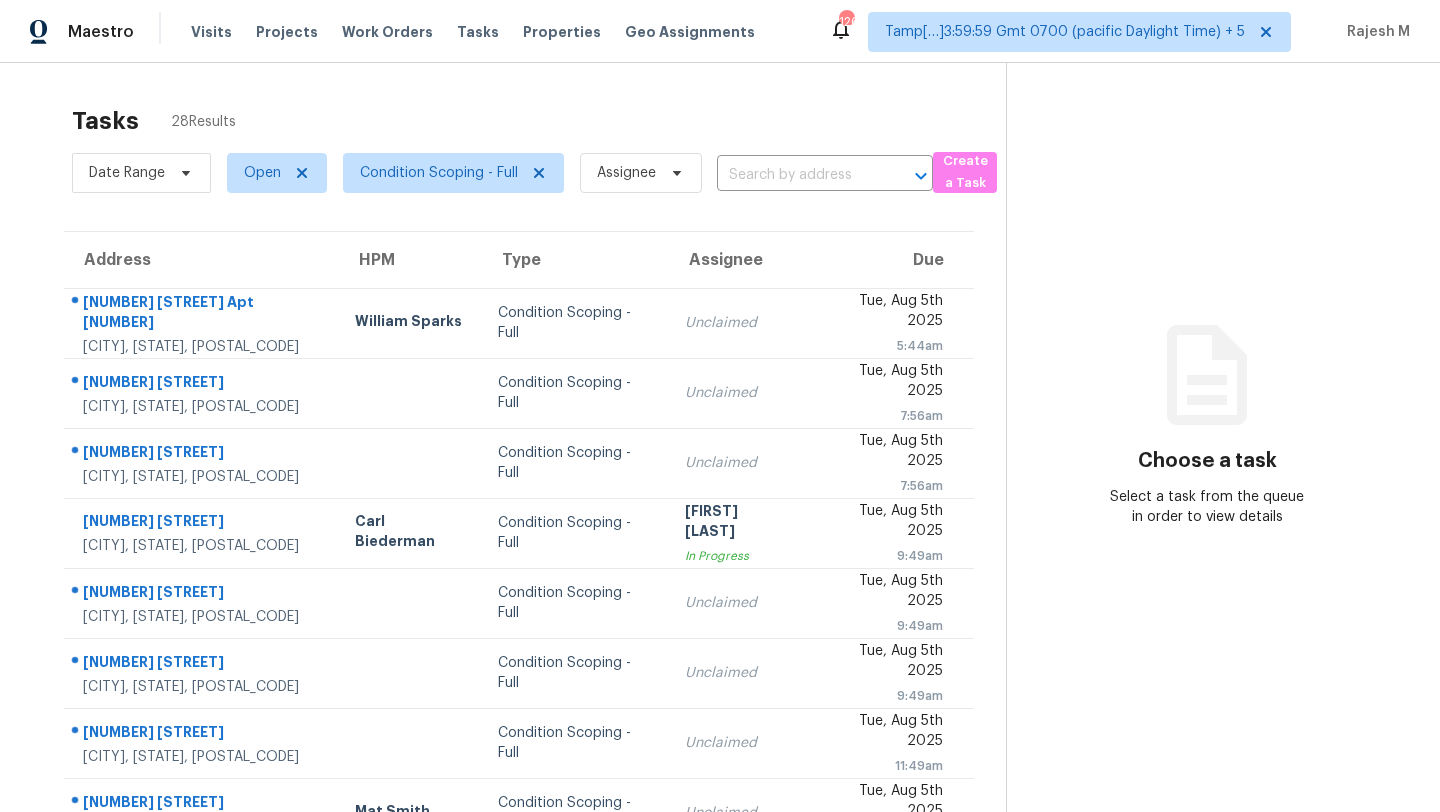 scroll, scrollTop: 0, scrollLeft: 0, axis: both 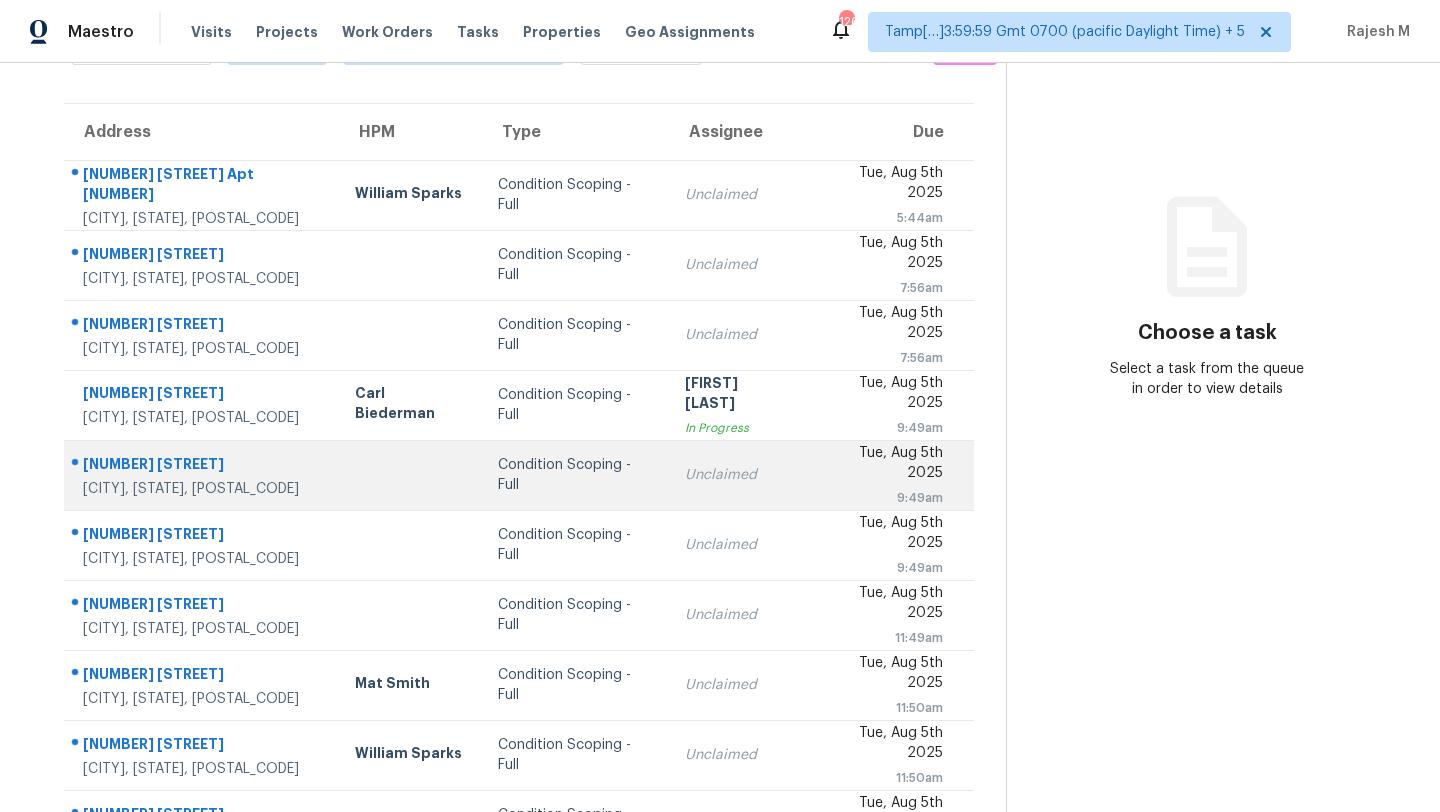 click on "Condition Scoping - Full" at bounding box center [575, 475] 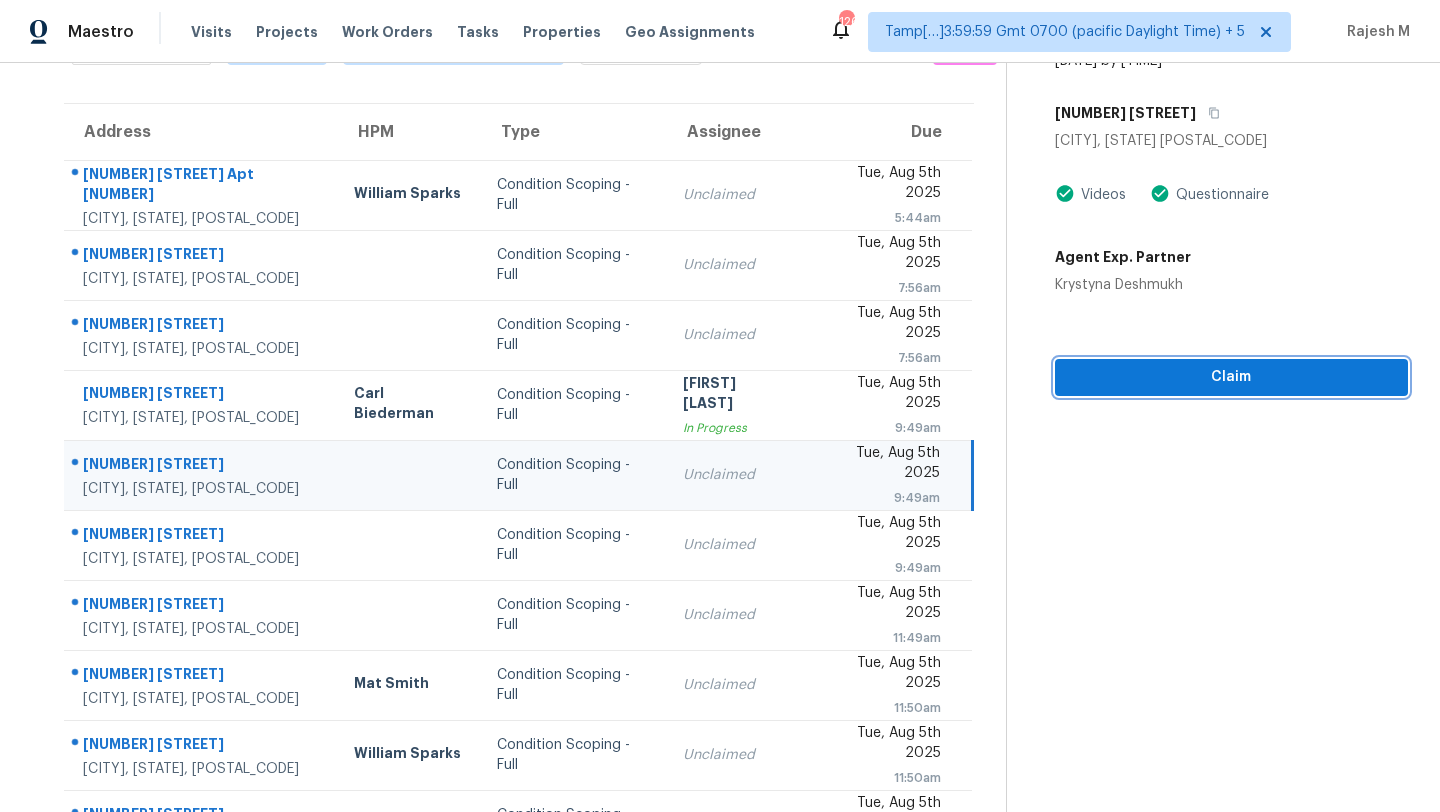 click on "Claim" at bounding box center (1231, 377) 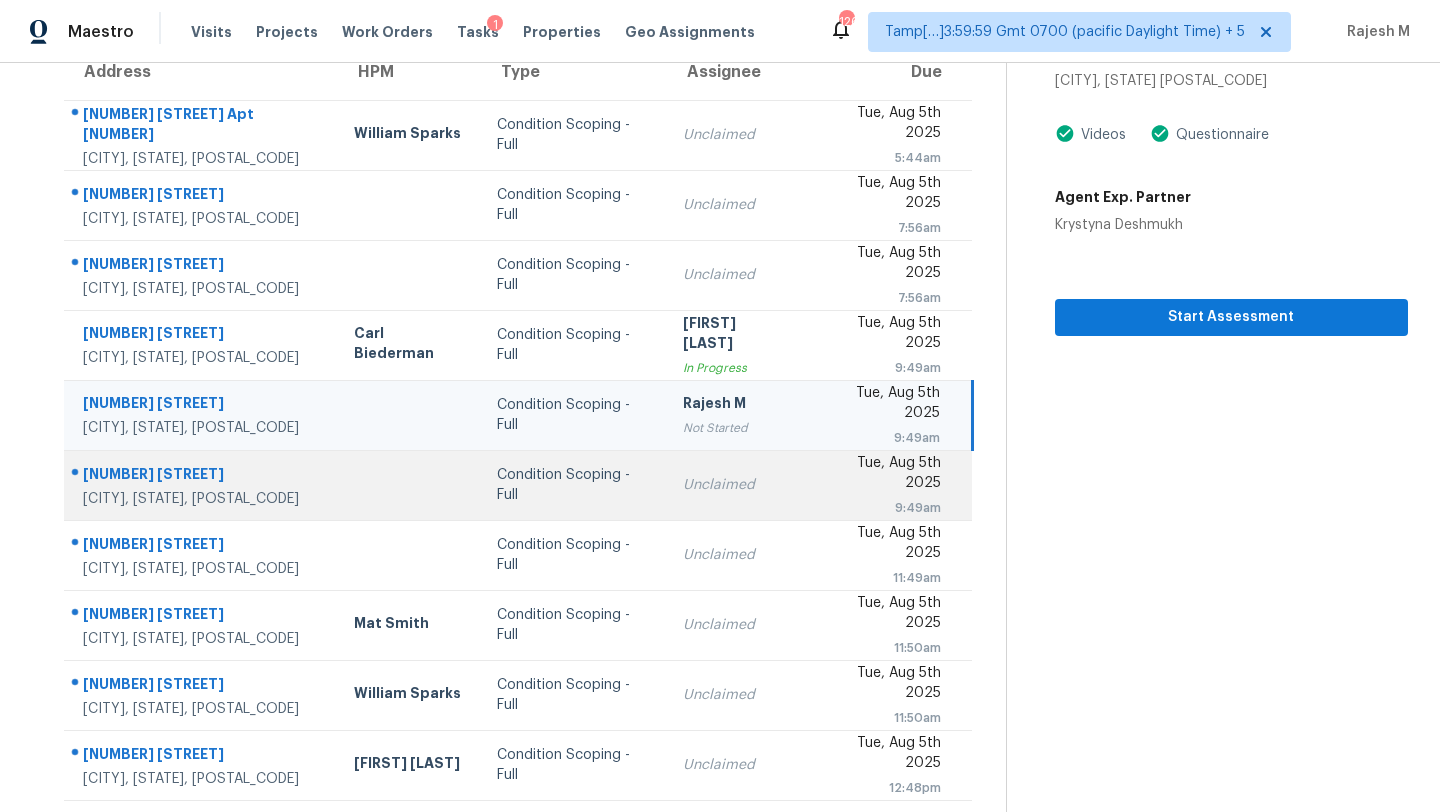 scroll, scrollTop: 229, scrollLeft: 0, axis: vertical 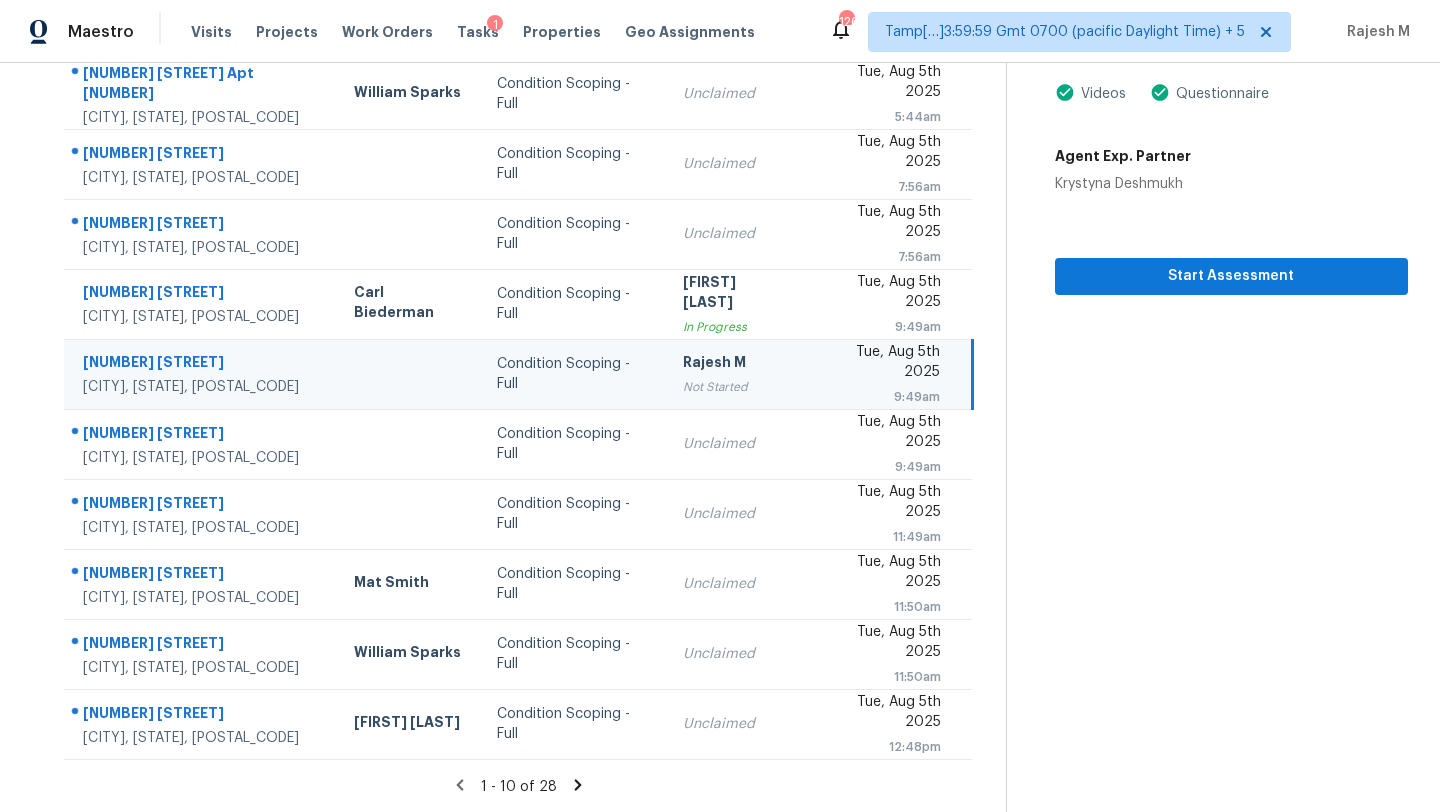 click 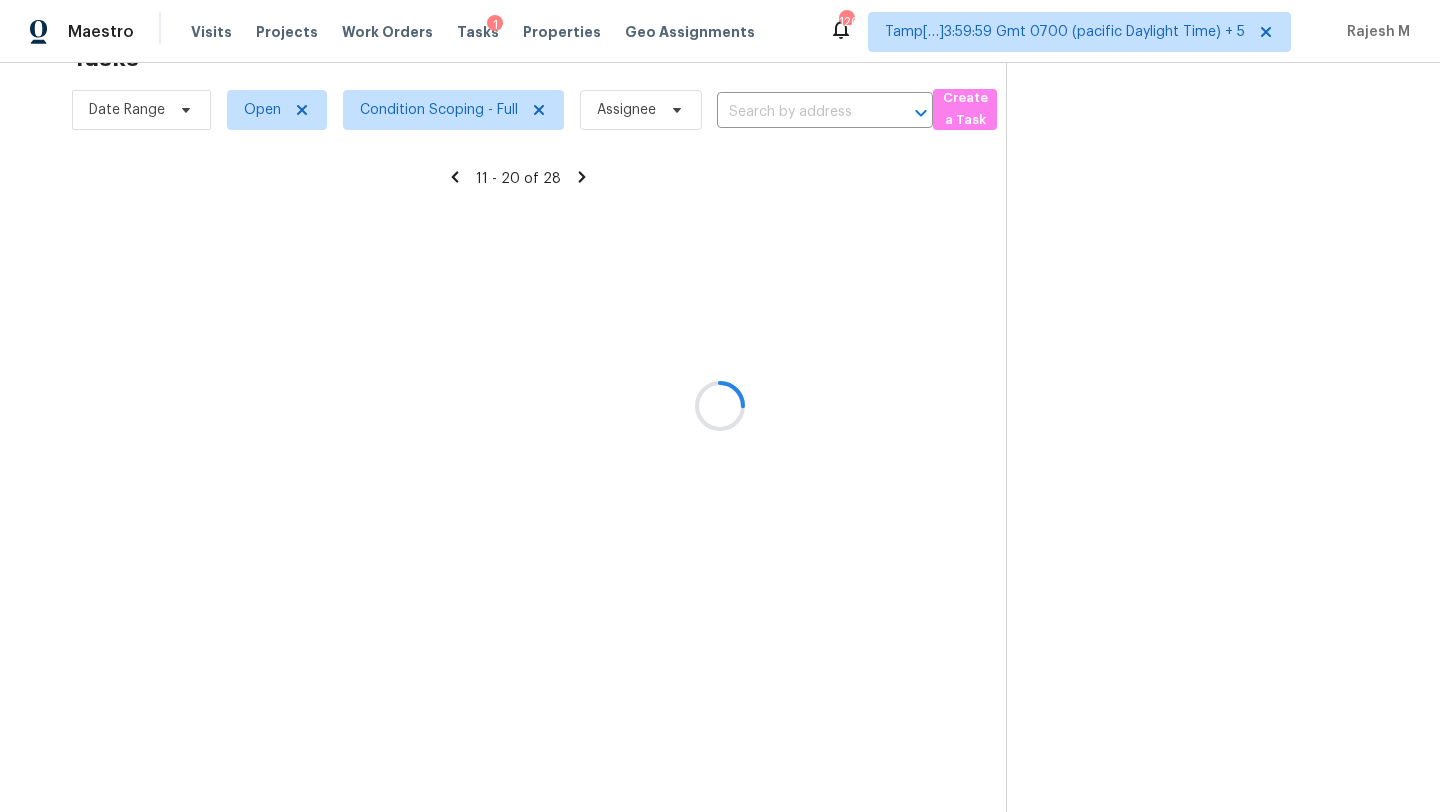 scroll, scrollTop: 229, scrollLeft: 0, axis: vertical 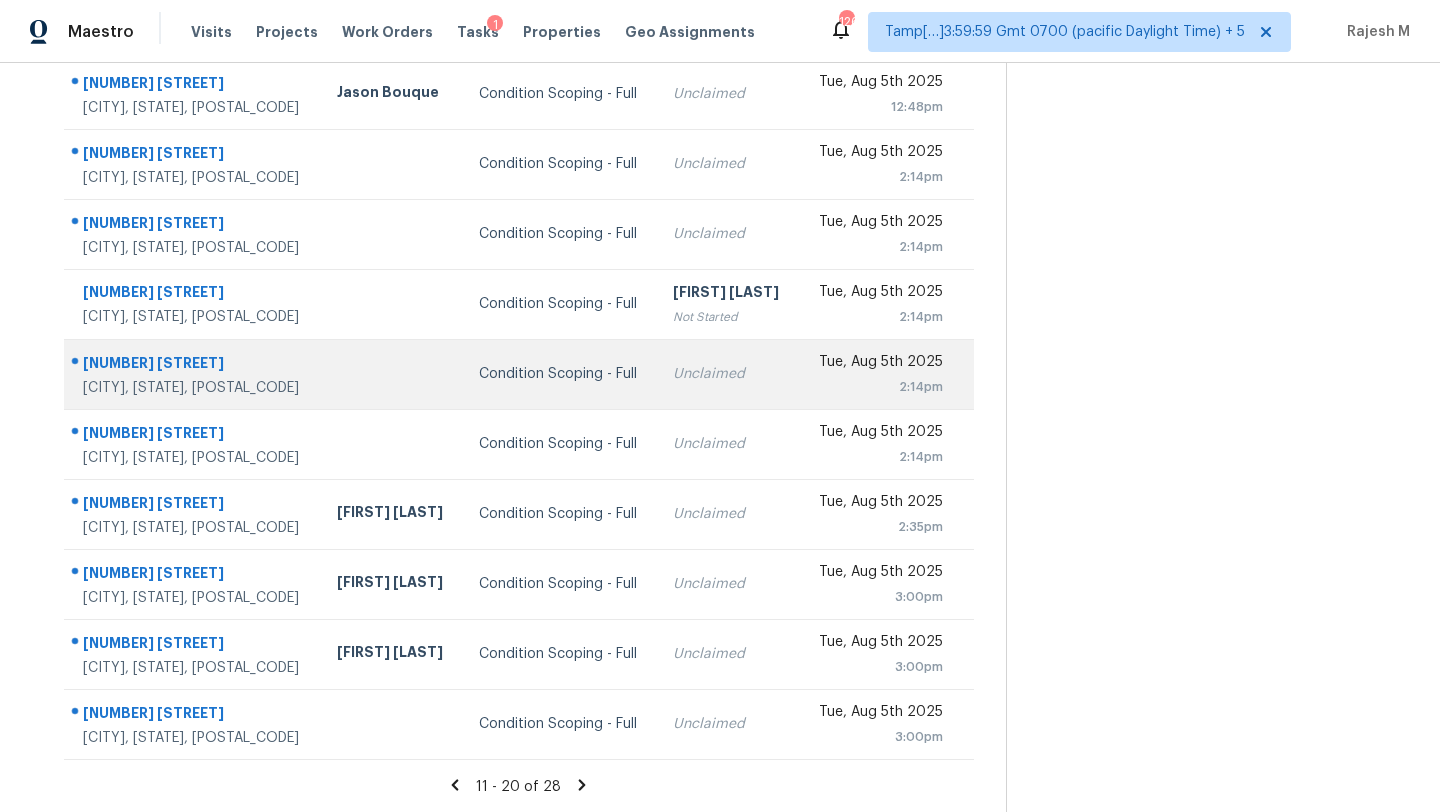 click on "Unclaimed" at bounding box center (727, 374) 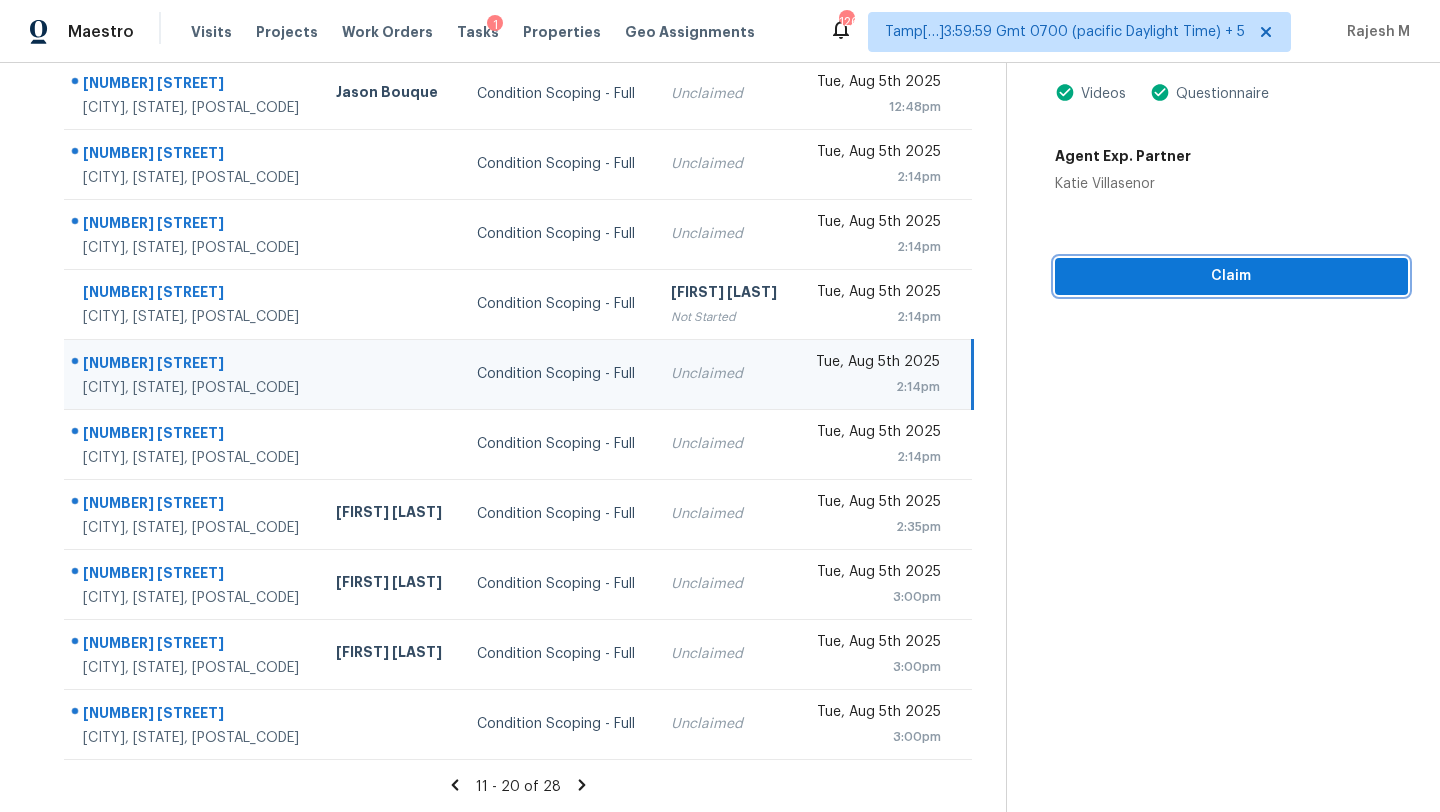 click on "Claim" at bounding box center [1231, 276] 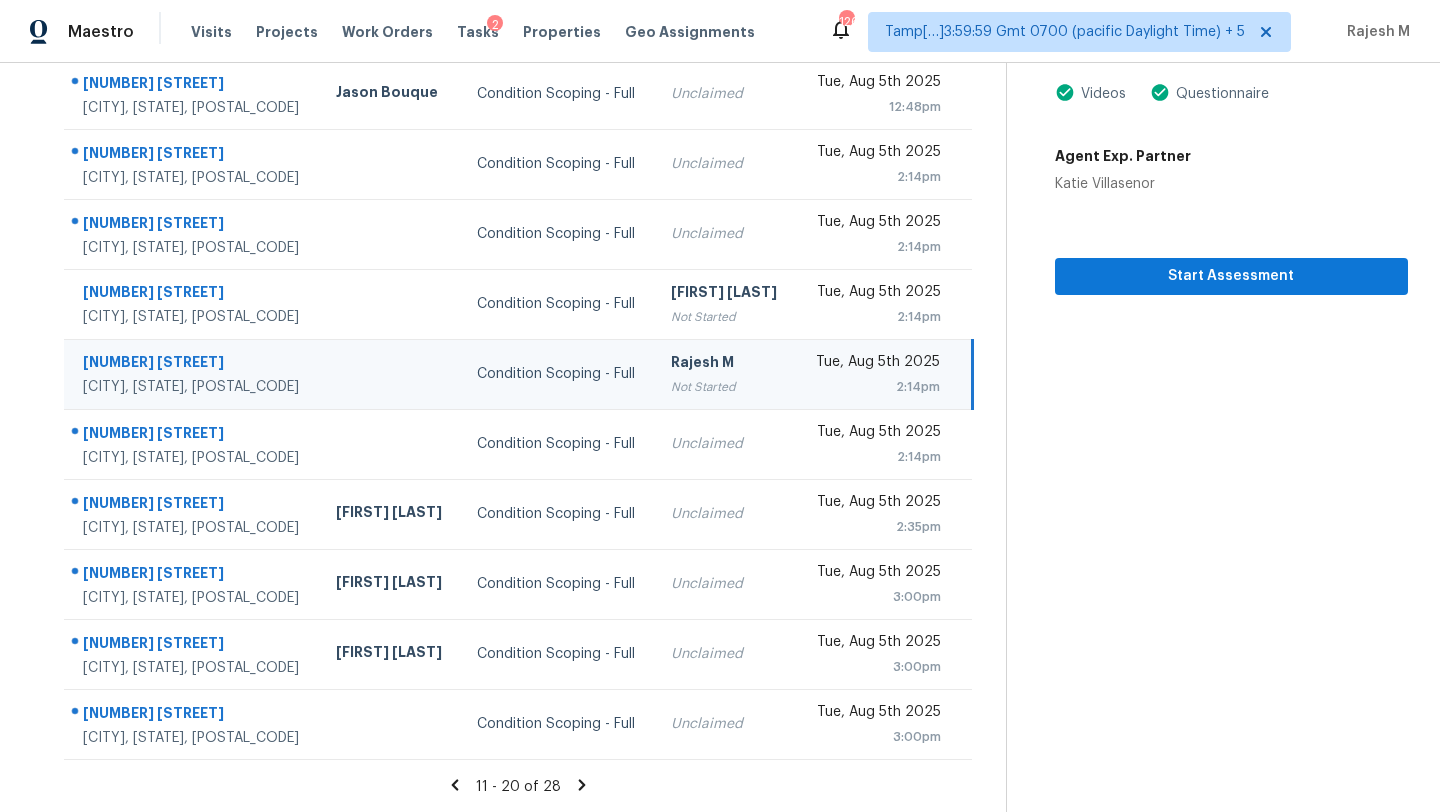 click on "Tasks 28  Results Date Range Open Condition Scoping - Full Assignee ​ Create a Task Address HPM Type Assignee Due 1745 Matheson Ave   Charlotte, NC, 28205 Jason Bouque Condition Scoping - Full Unclaimed Tue, Aug 5th 2025 12:48pm 6822 W Doris Maretta Ln   Homosassa, FL, 34446 Condition Scoping - Full Unclaimed Tue, Aug 5th 2025 2:14pm 1541 Arden St   Longwood, FL, 32750 Condition Scoping - Full Unclaimed Tue, Aug 5th 2025 2:14pm 13249 Holsinger Blvd   Jacksonville, FL, 32256 Condition Scoping - Full Sakthivel Chandran Not Started Tue, Aug 5th 2025 2:14pm 8737 SE 156th St   Summerfield, FL, 34491 Condition Scoping - Full Rajesh M Not Started Tue, Aug 5th 2025 2:14pm 6224 40th Ave W   Bradenton, FL, 34209 Condition Scoping - Full Unclaimed Tue, Aug 5th 2025 2:14pm 8583 Starlight Loop   Parrish, FL, 34219 Paul Springer Condition Scoping - Full Unclaimed Tue, Aug 5th 2025 2:35pm 360 Acerno Dr   Nokomis, FL, 34275 Naomi Ferreira Condition Scoping - Full Unclaimed Tue, Aug 5th 2025 3:00pm Valrico, FL, 33596 3:00pm" at bounding box center [519, 339] 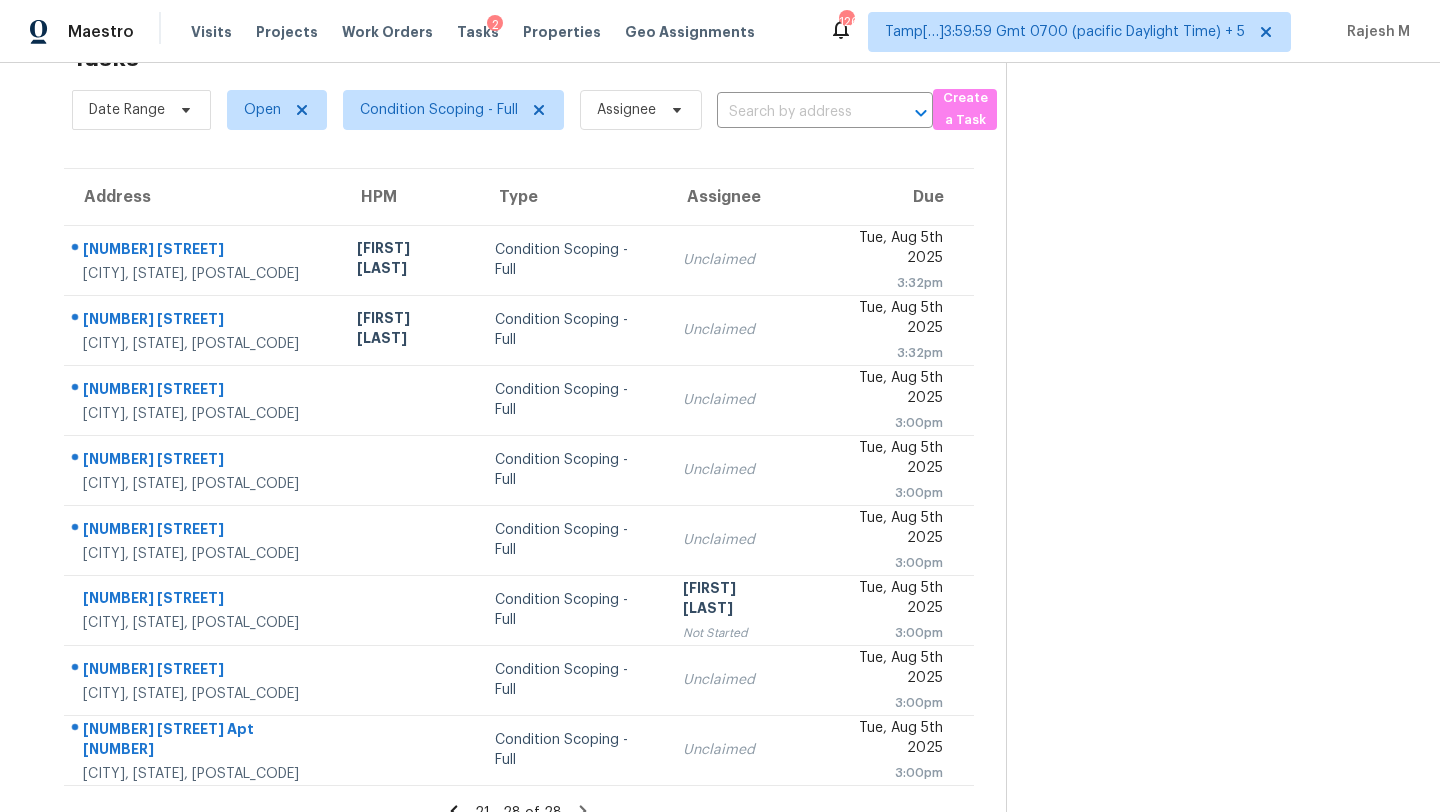 scroll, scrollTop: 89, scrollLeft: 0, axis: vertical 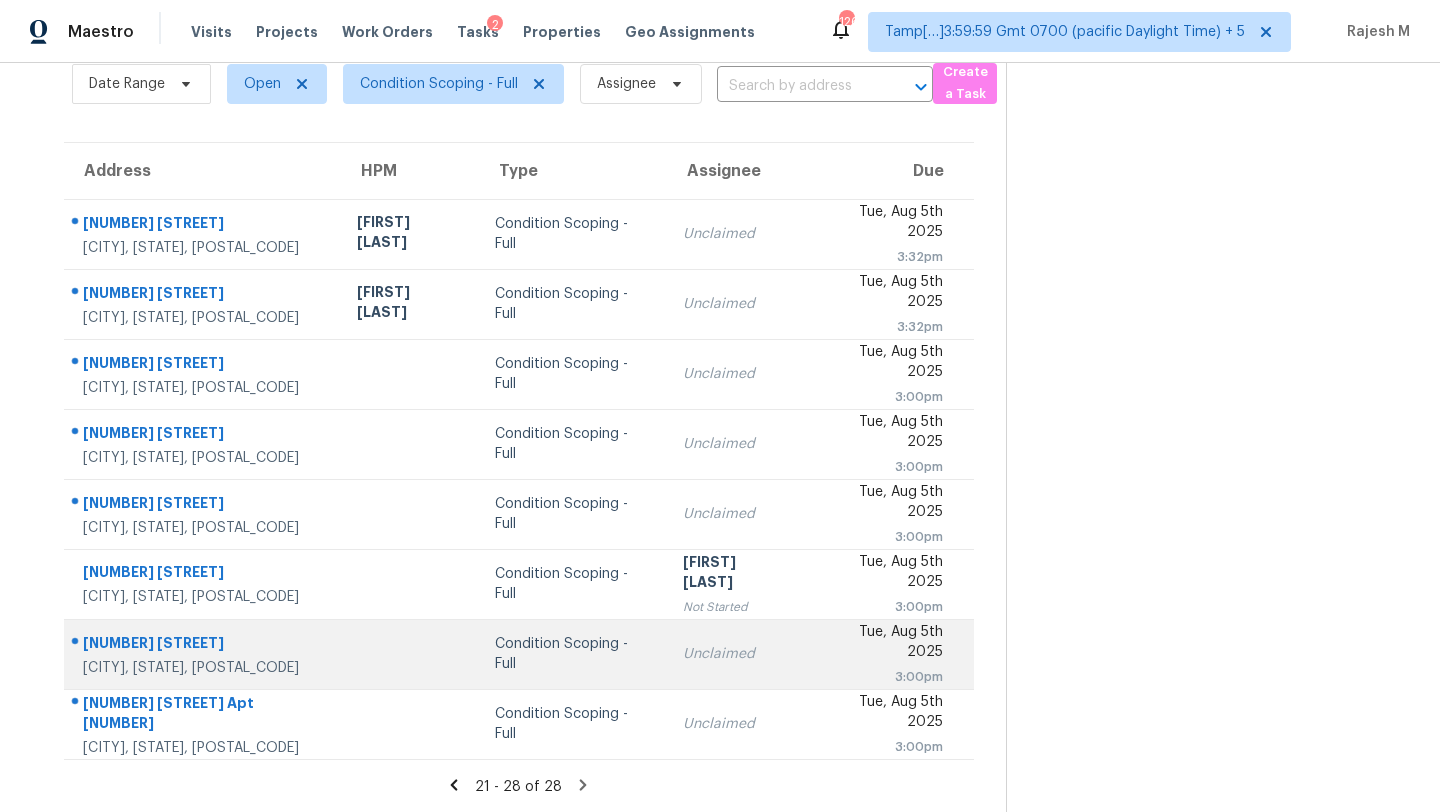 click on "Unclaimed" at bounding box center (735, 654) 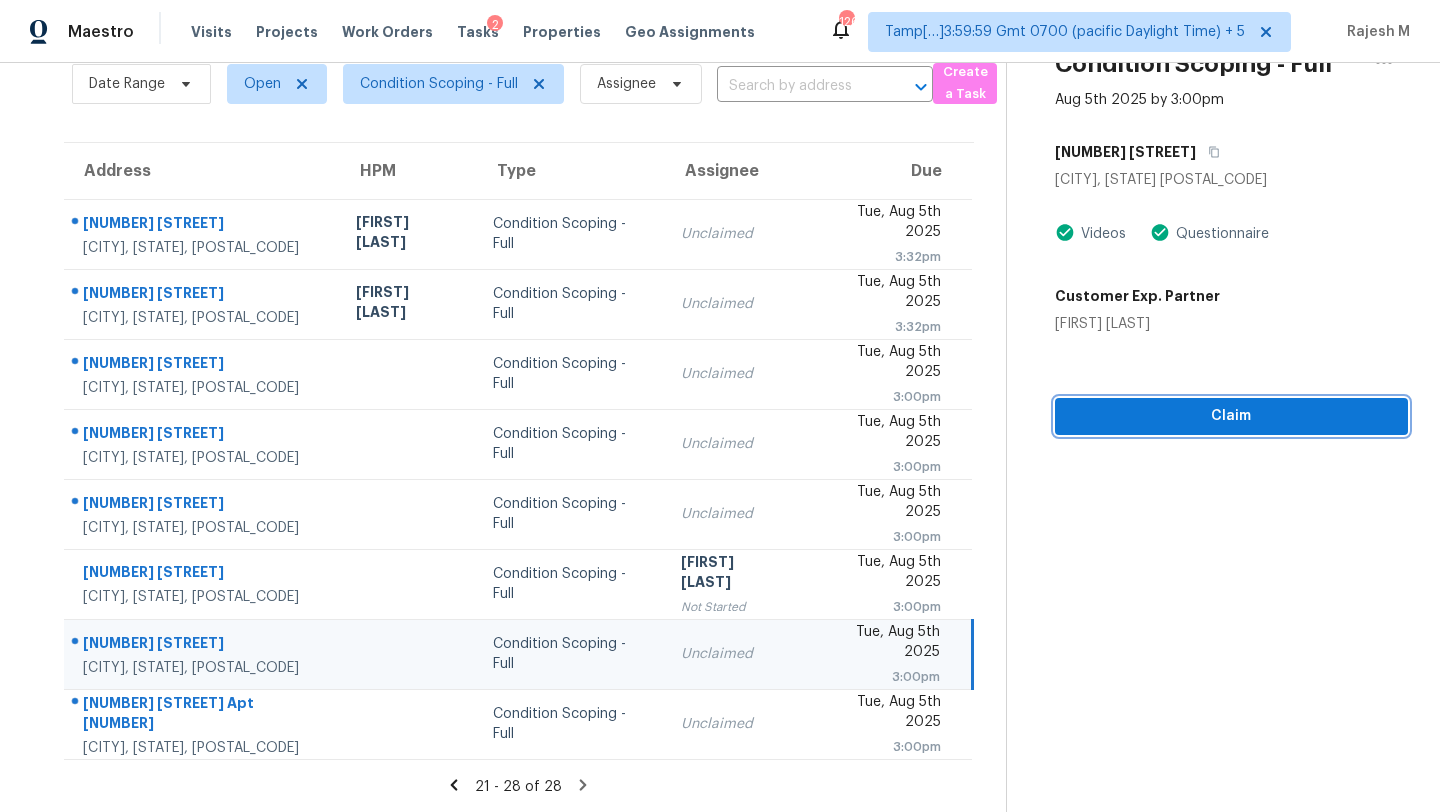 click on "Claim" at bounding box center (1231, 416) 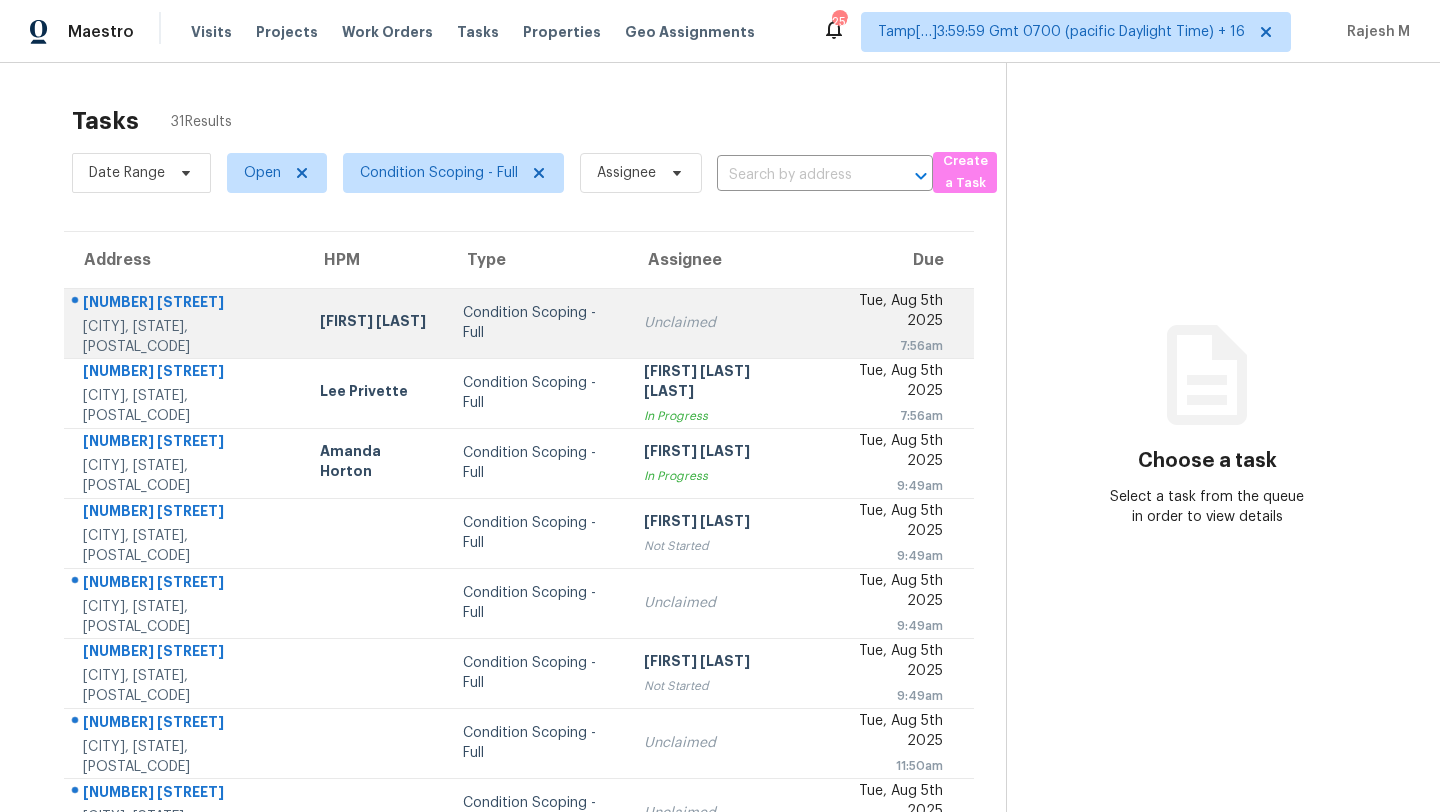 scroll, scrollTop: 0, scrollLeft: 0, axis: both 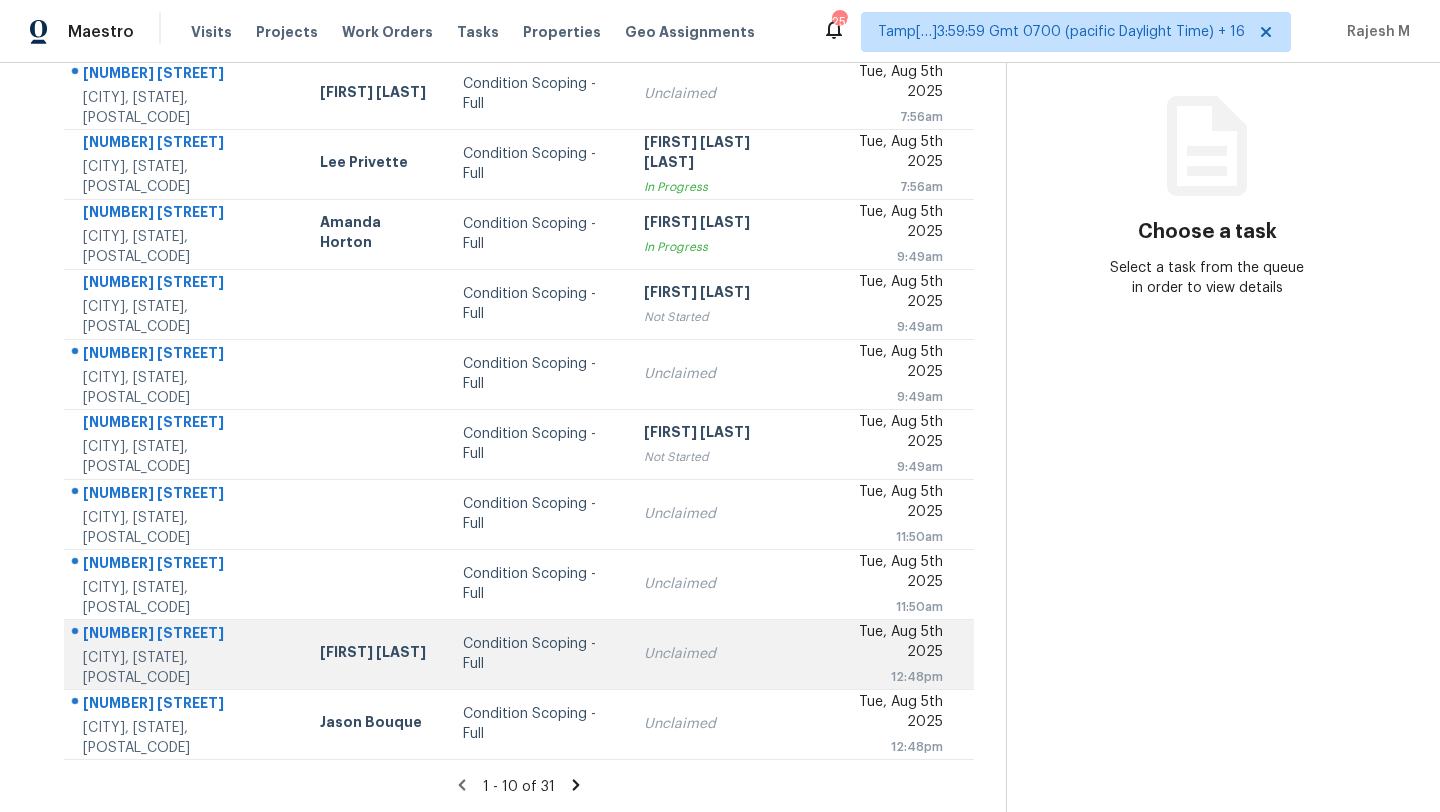 click on "Condition Scoping - Full" at bounding box center (537, 654) 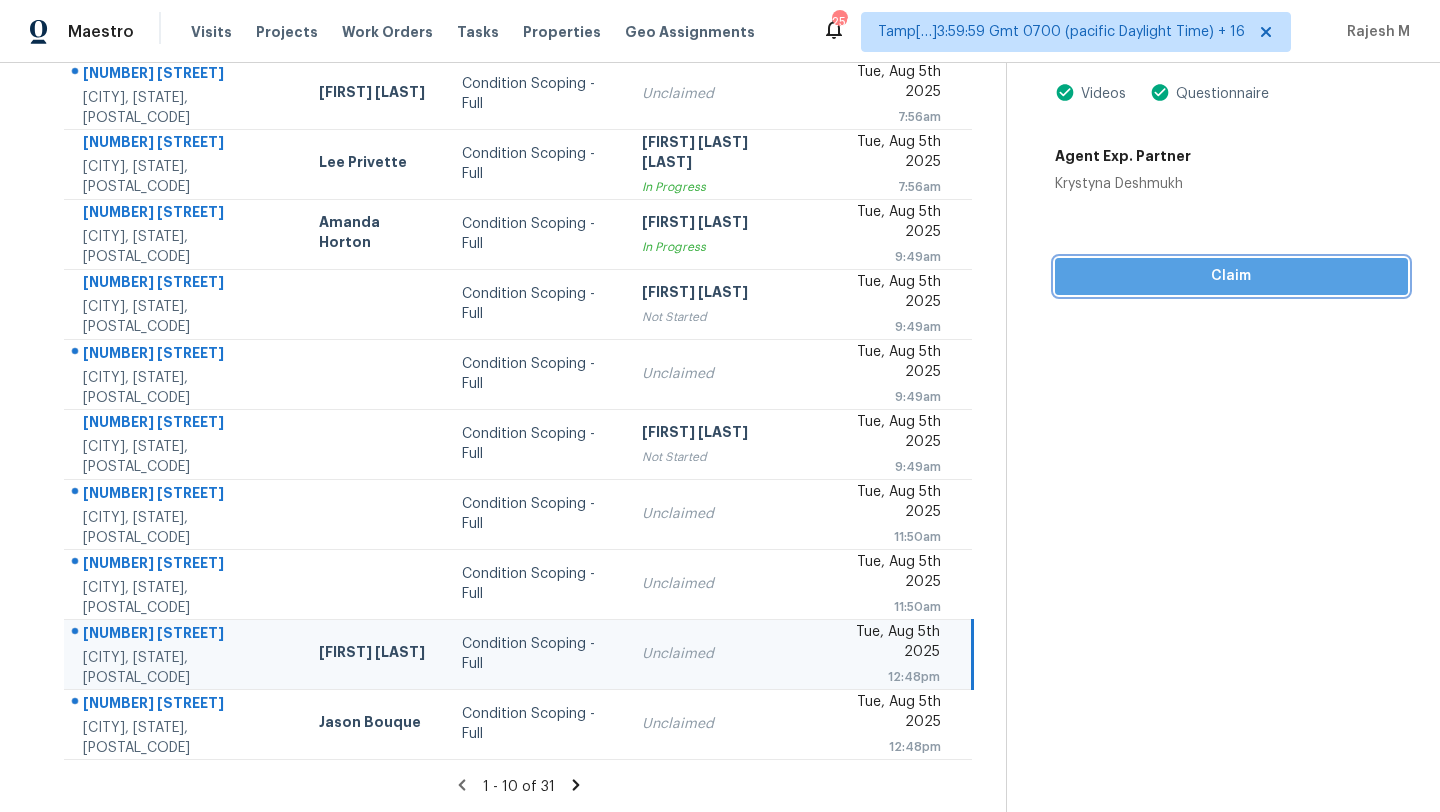 click on "Claim" at bounding box center (1231, 276) 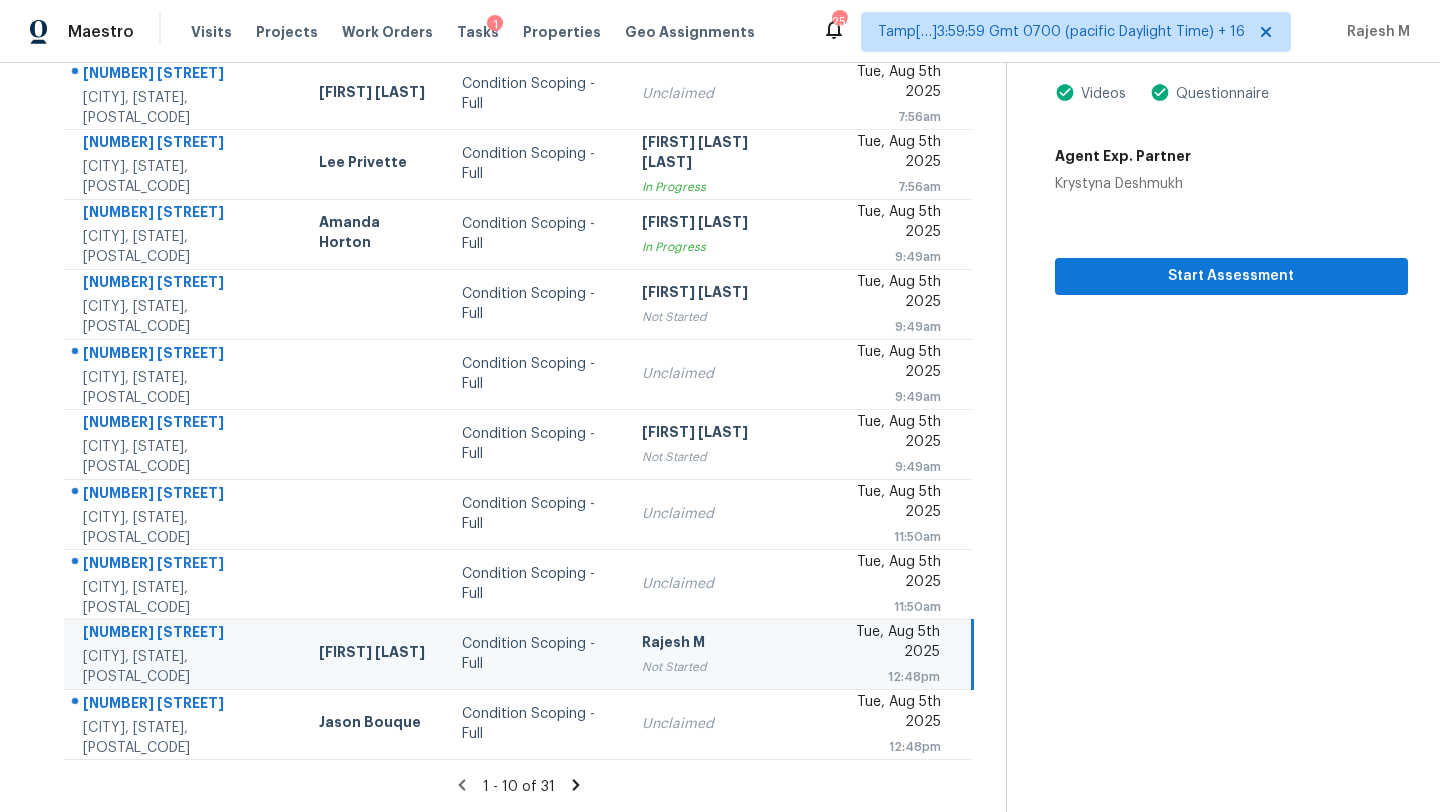click 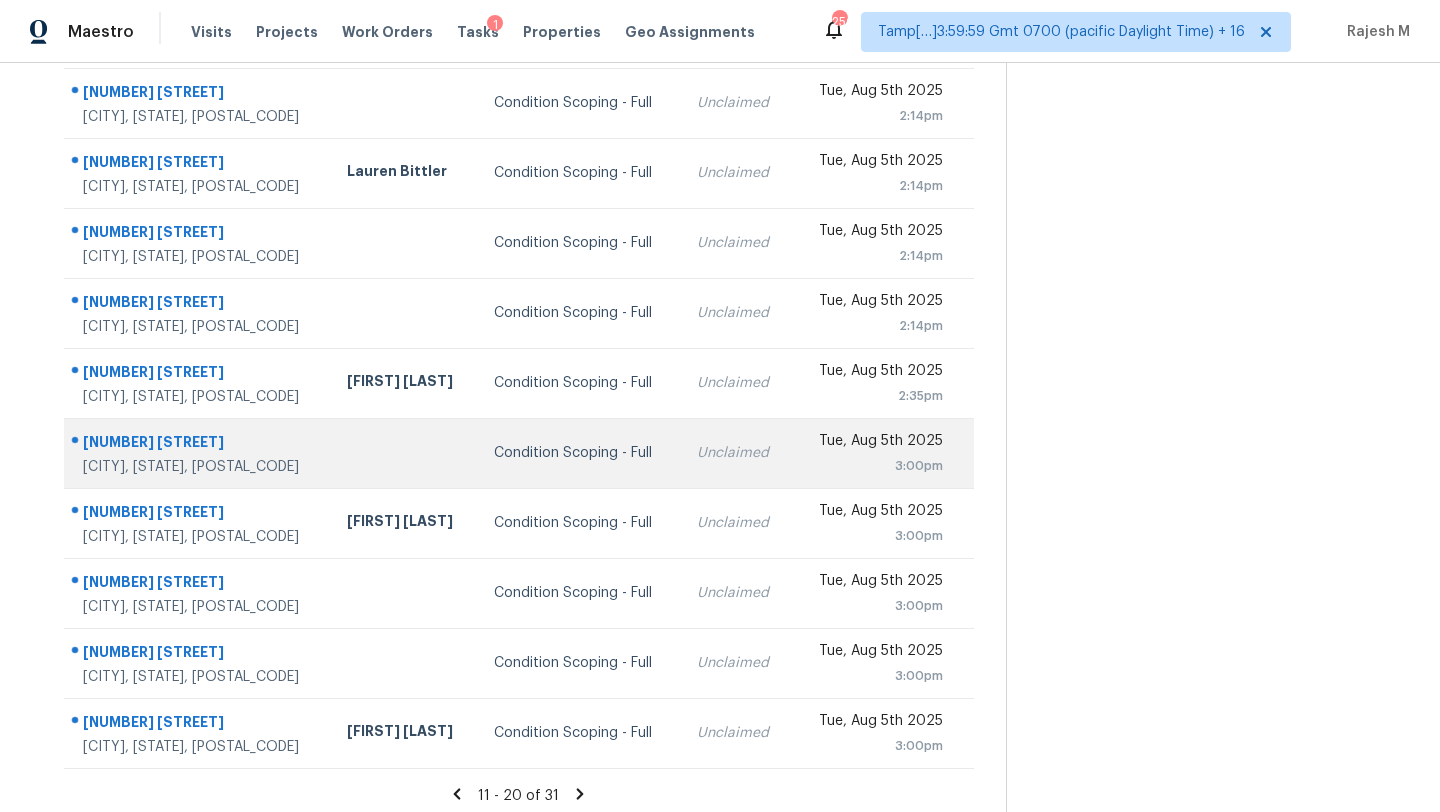 scroll, scrollTop: 229, scrollLeft: 0, axis: vertical 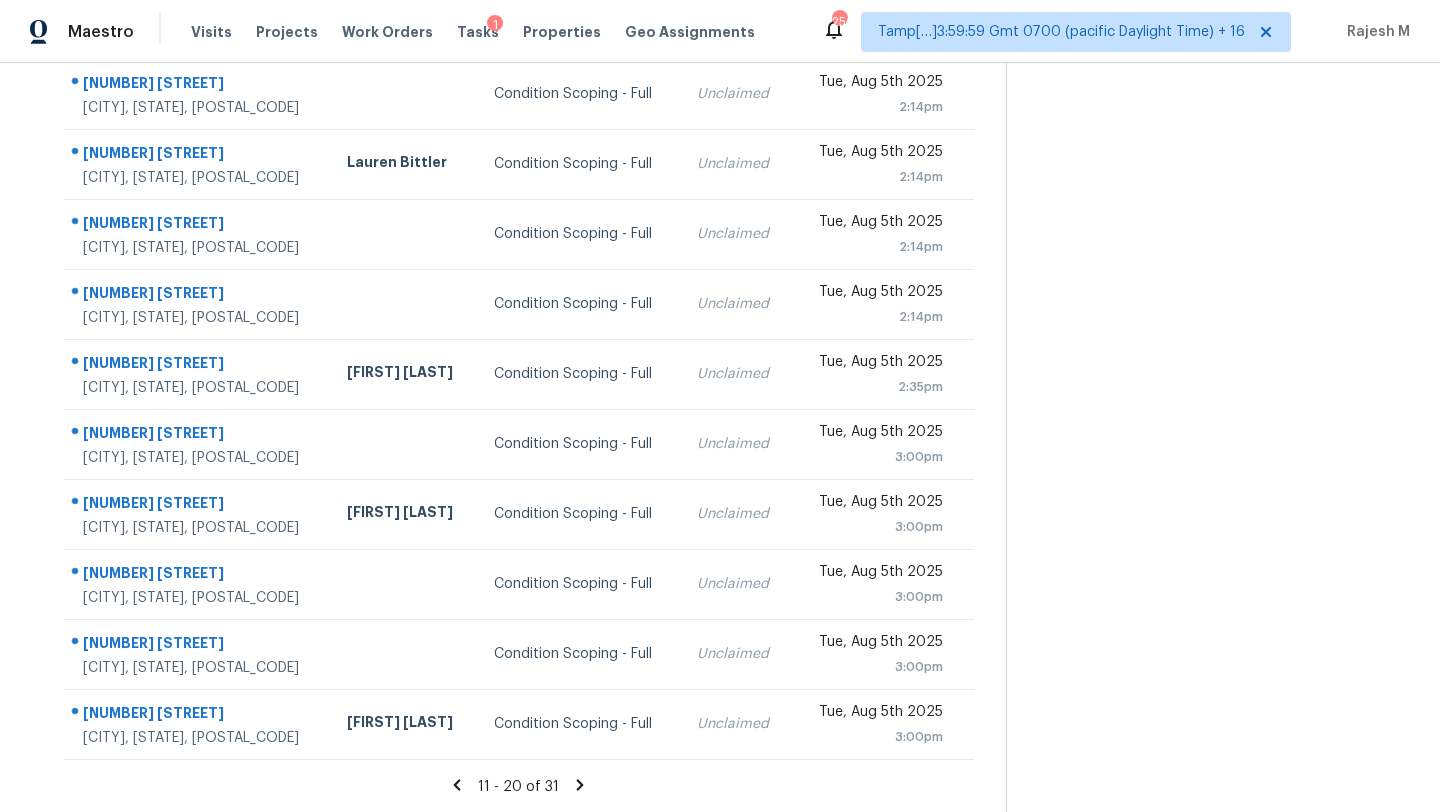 click 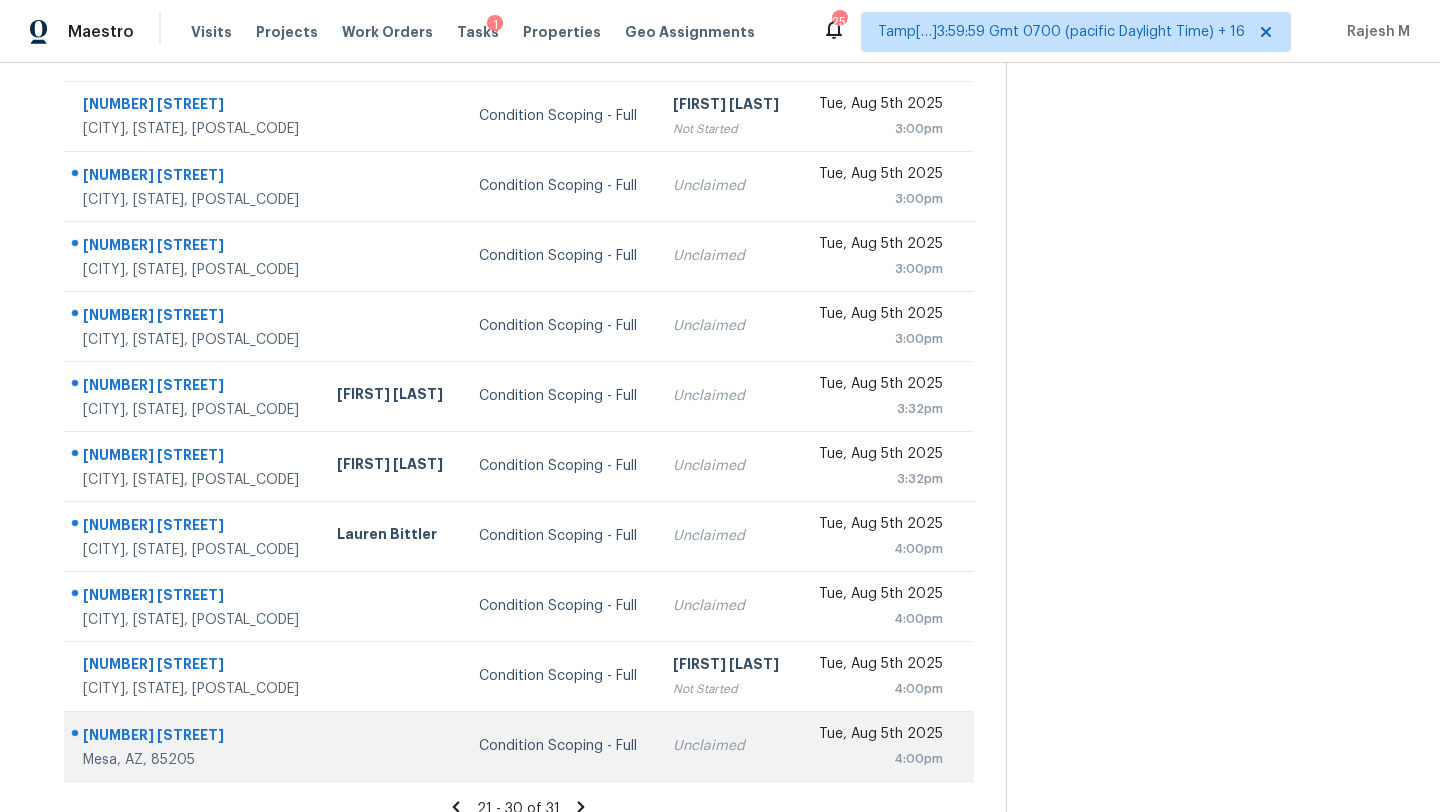 scroll, scrollTop: 229, scrollLeft: 0, axis: vertical 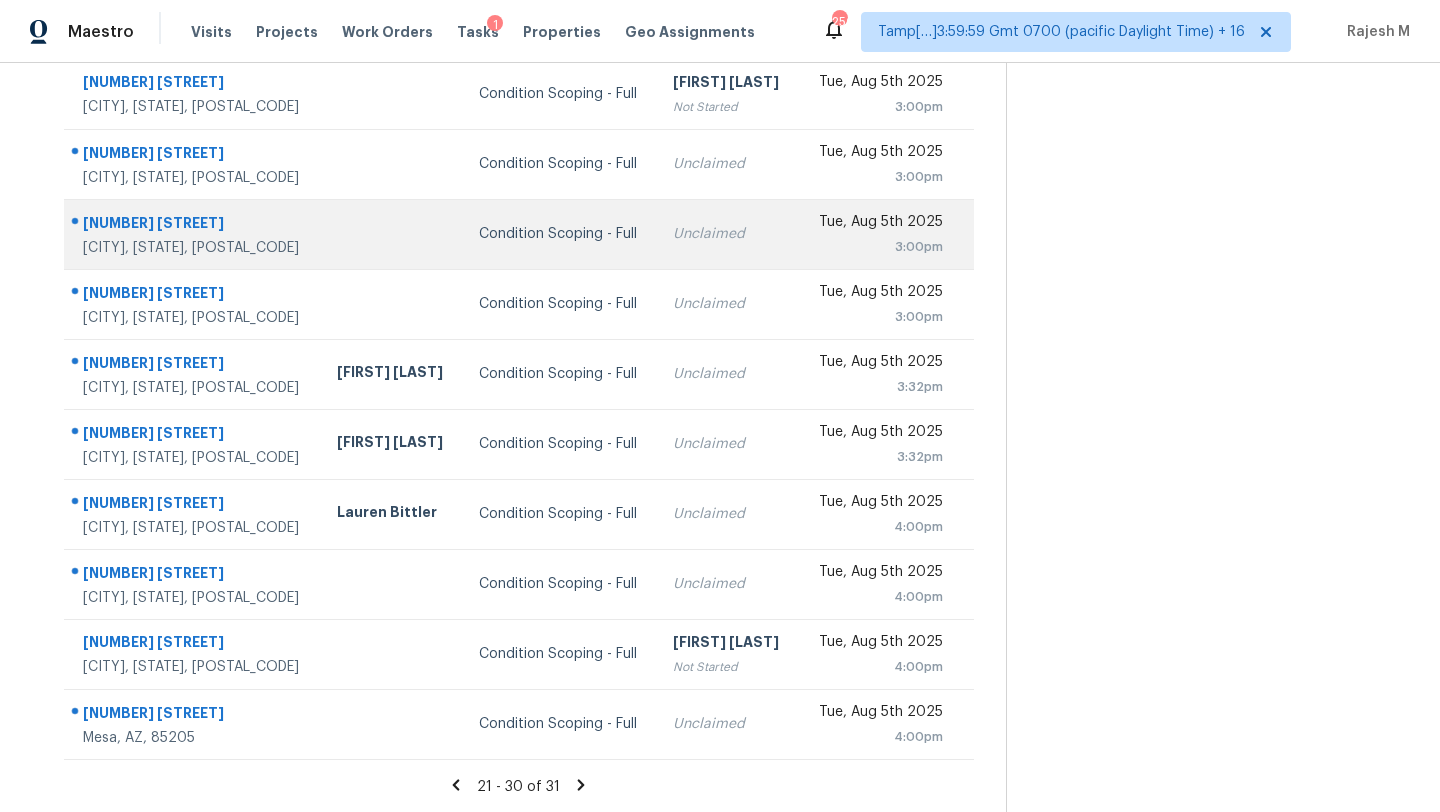 click at bounding box center [391, 234] 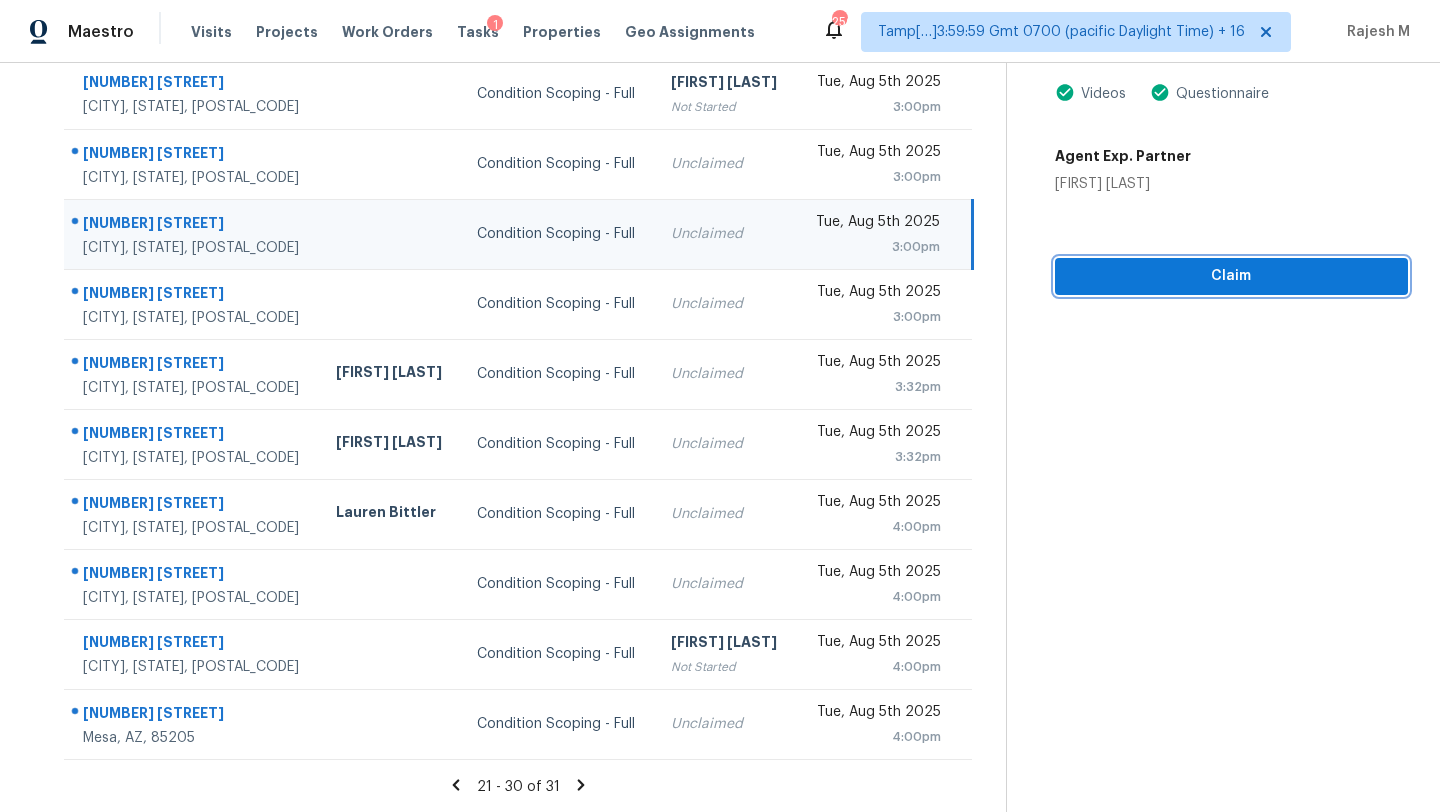 click on "Claim" at bounding box center [1231, 276] 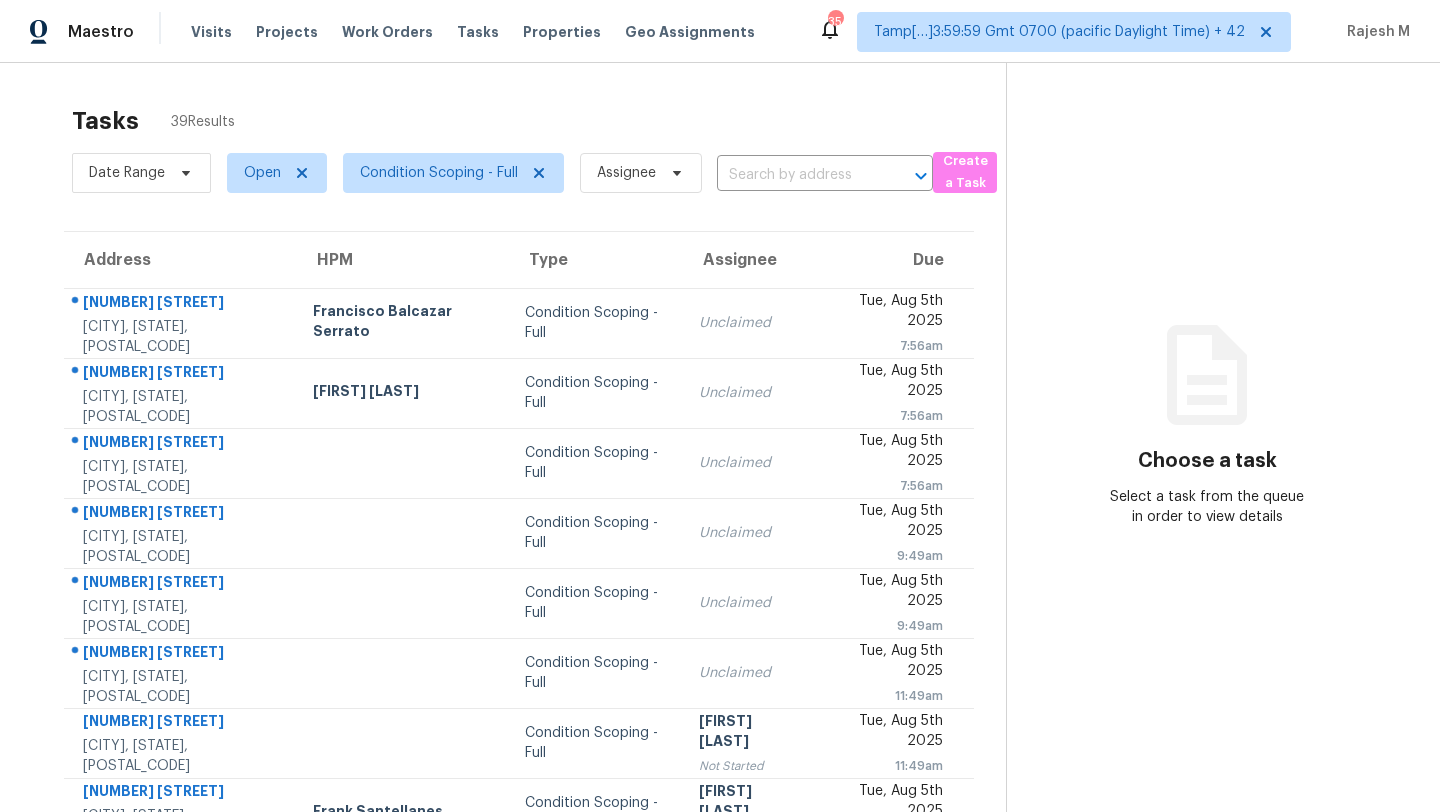 scroll, scrollTop: 0, scrollLeft: 0, axis: both 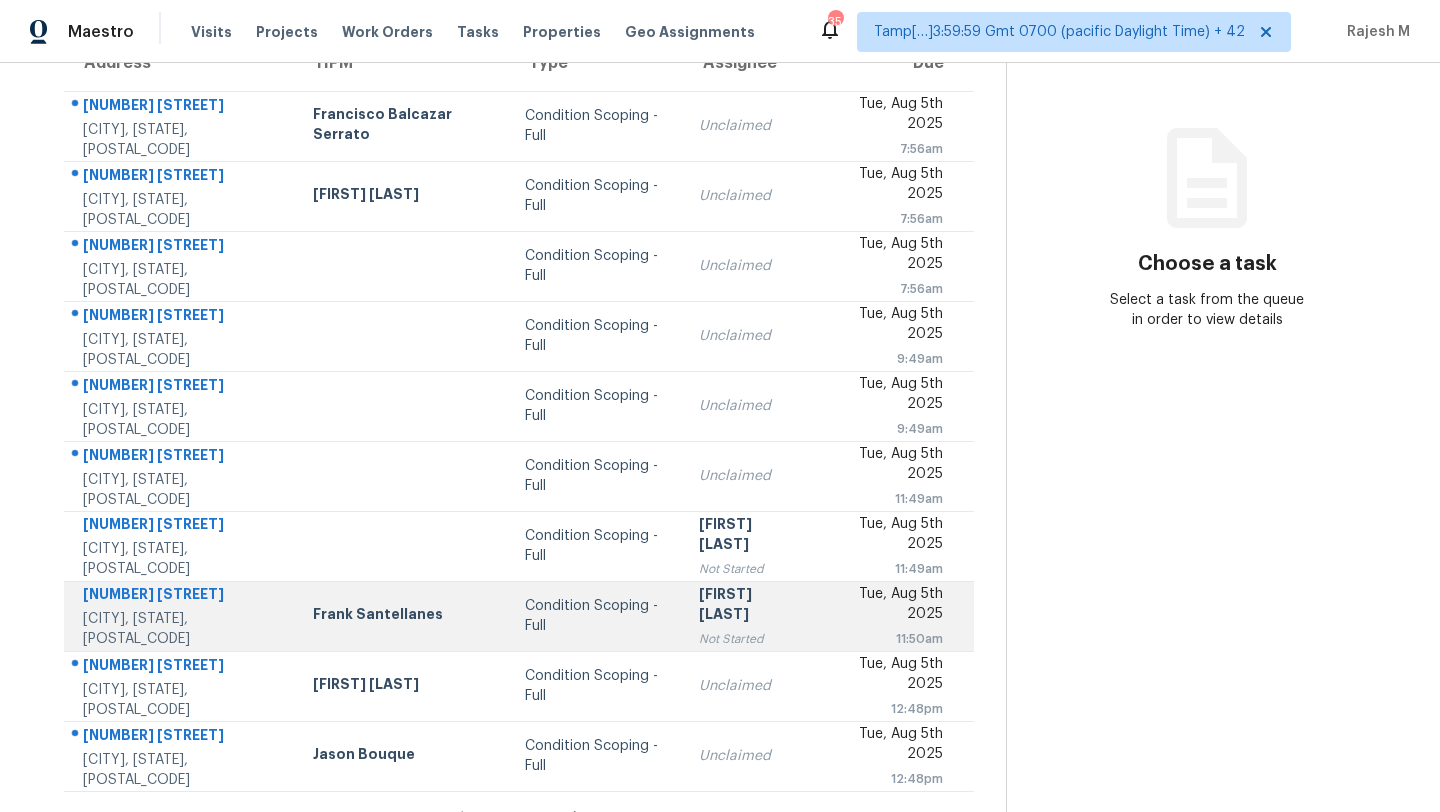 click on "Condition Scoping - Full" at bounding box center [596, 616] 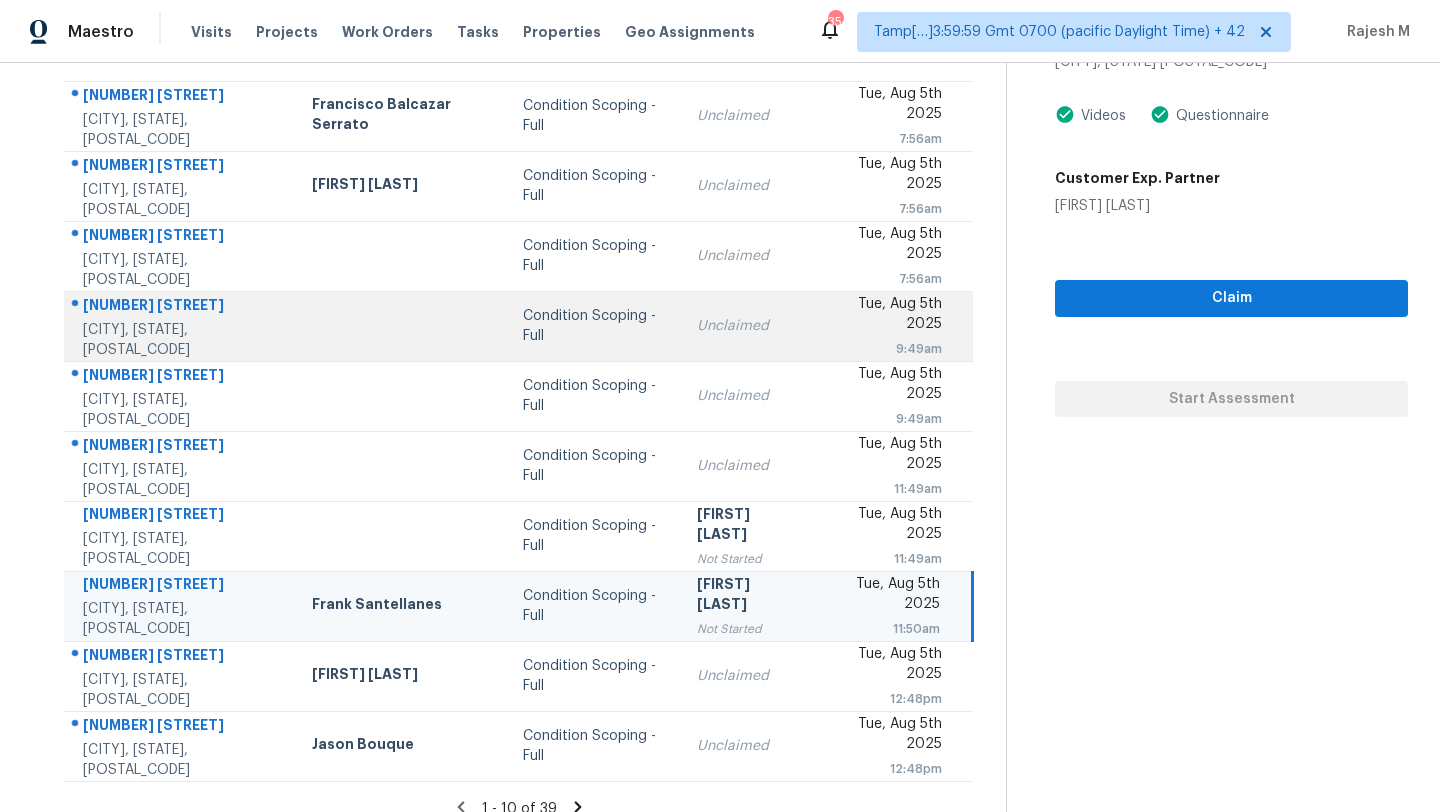 scroll, scrollTop: 229, scrollLeft: 0, axis: vertical 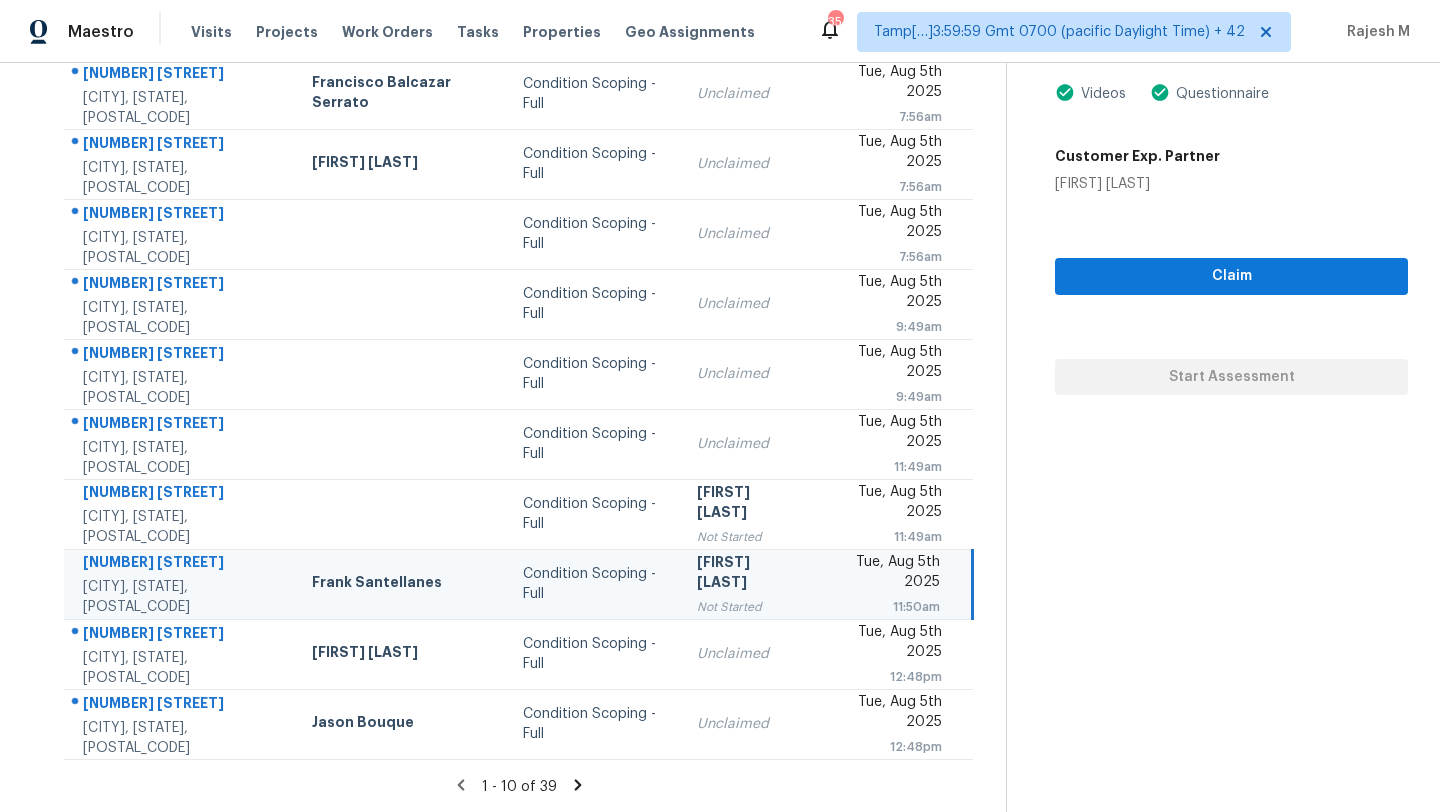 click 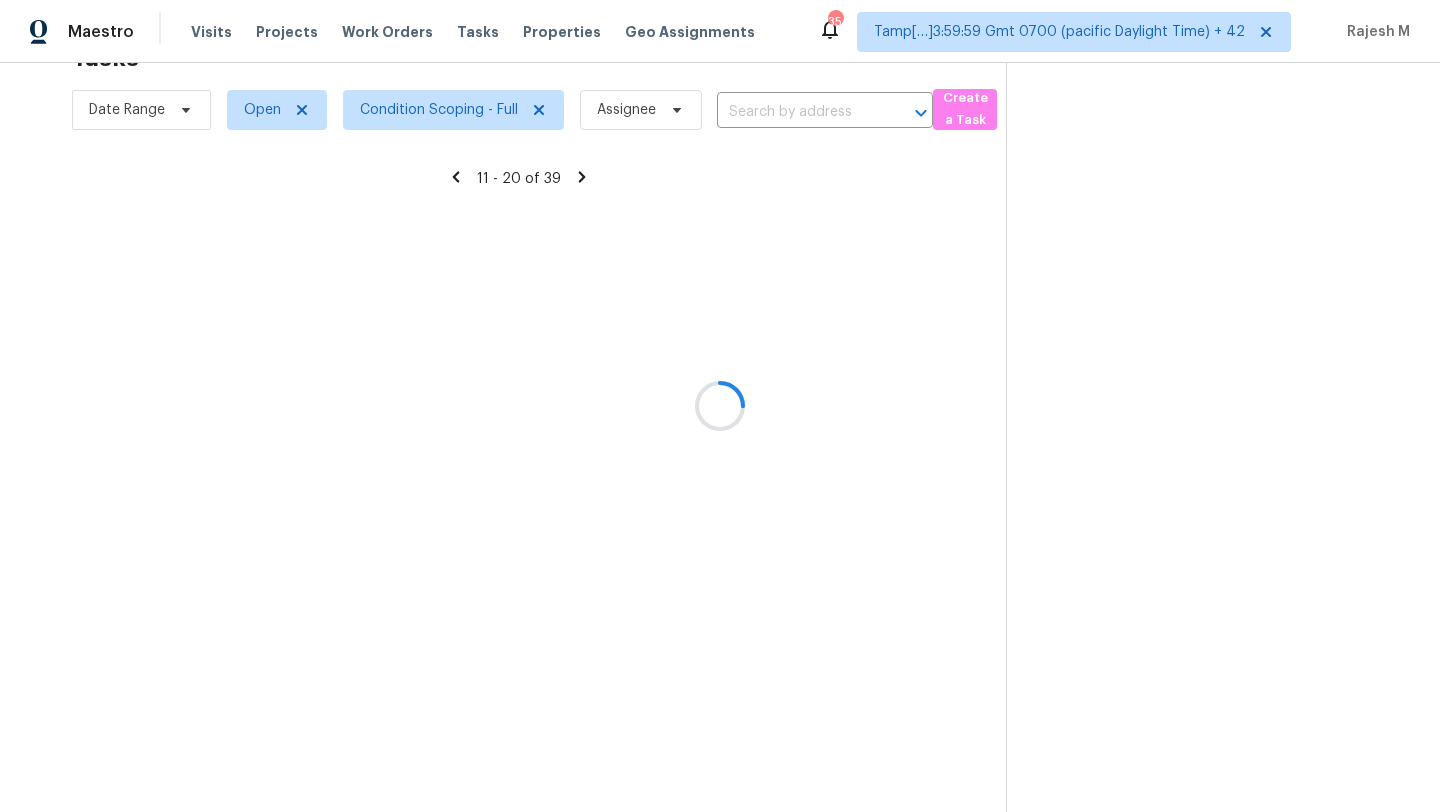 scroll, scrollTop: 229, scrollLeft: 0, axis: vertical 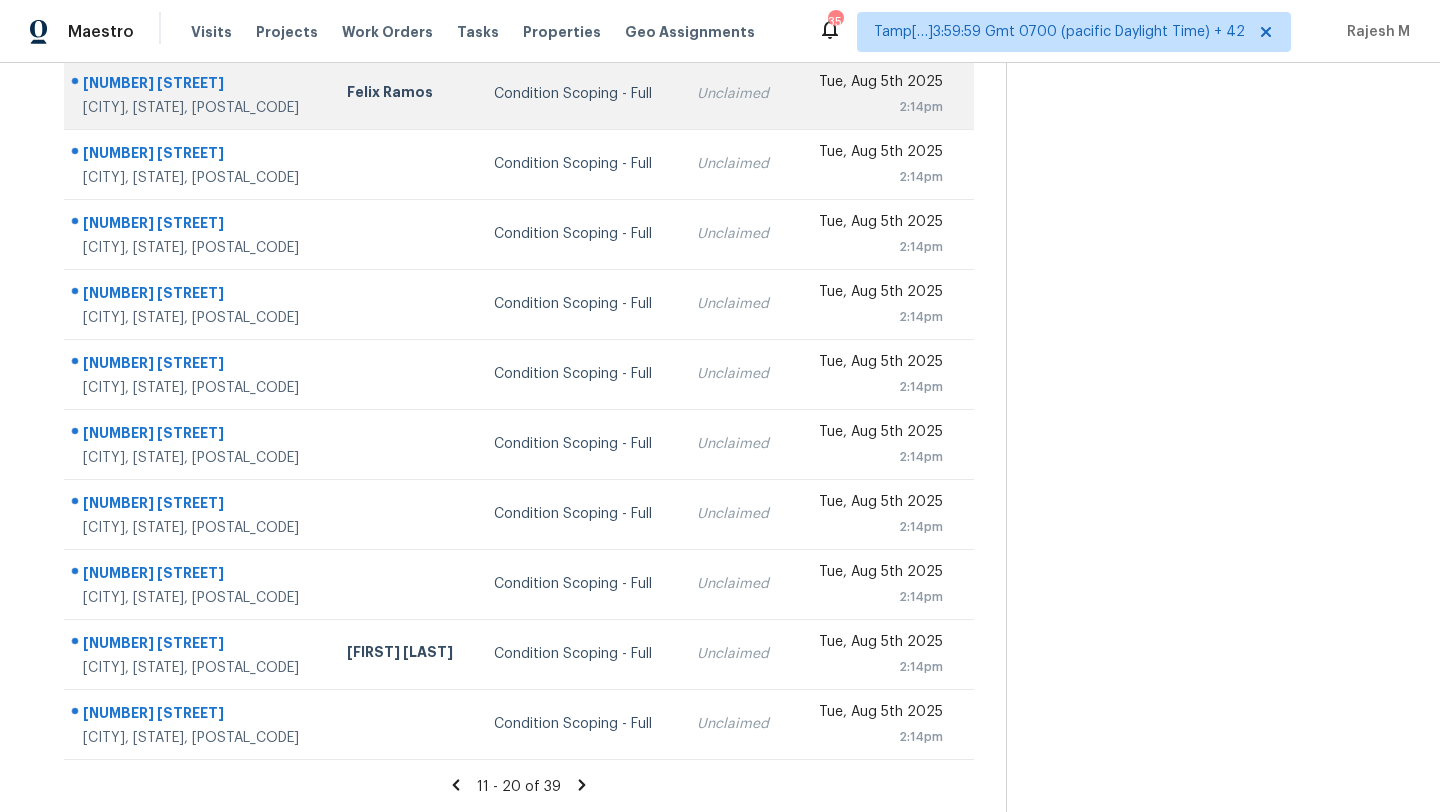 click on "[CITY], [STATE], [POSTAL_CODE]" at bounding box center (199, 108) 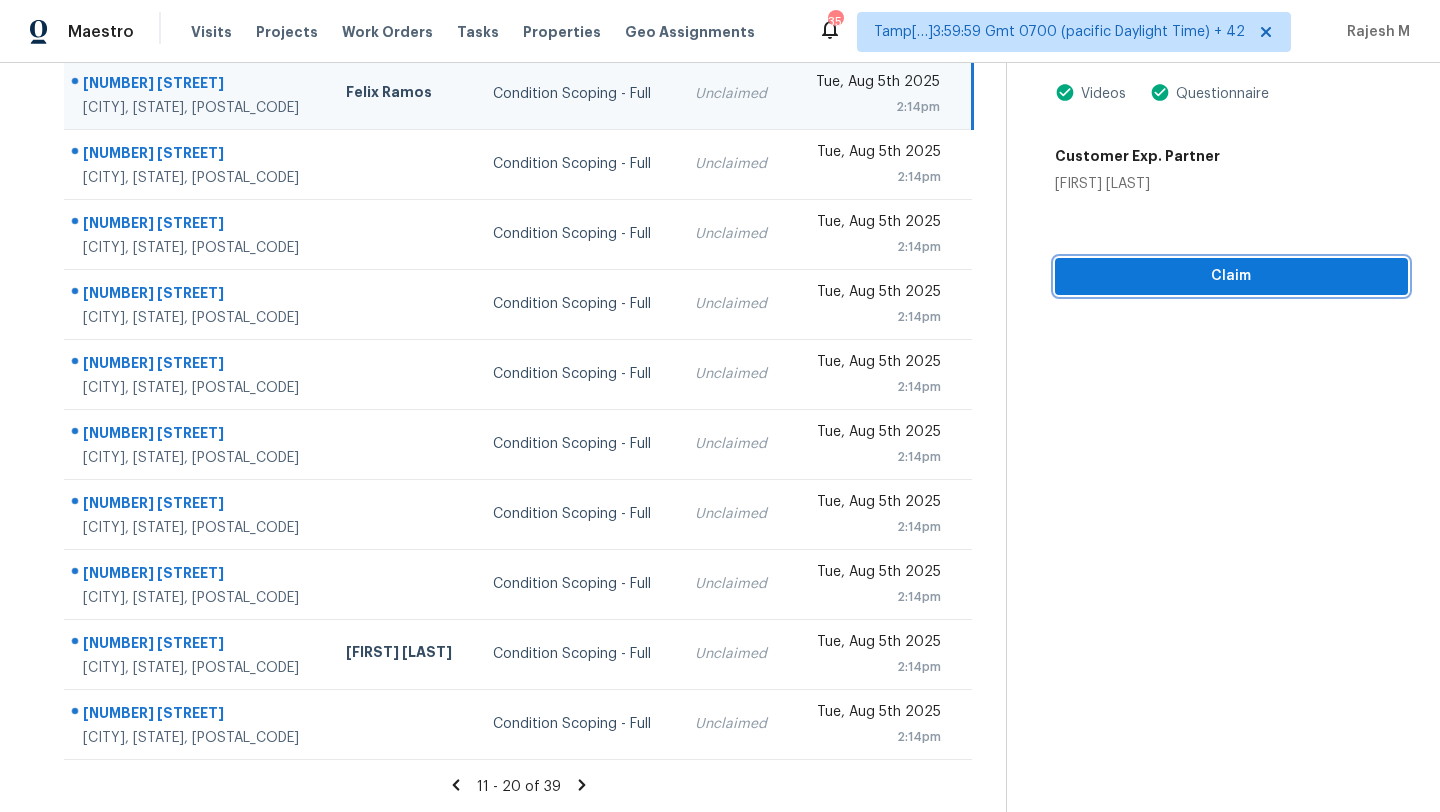 click on "Claim" at bounding box center [1231, 276] 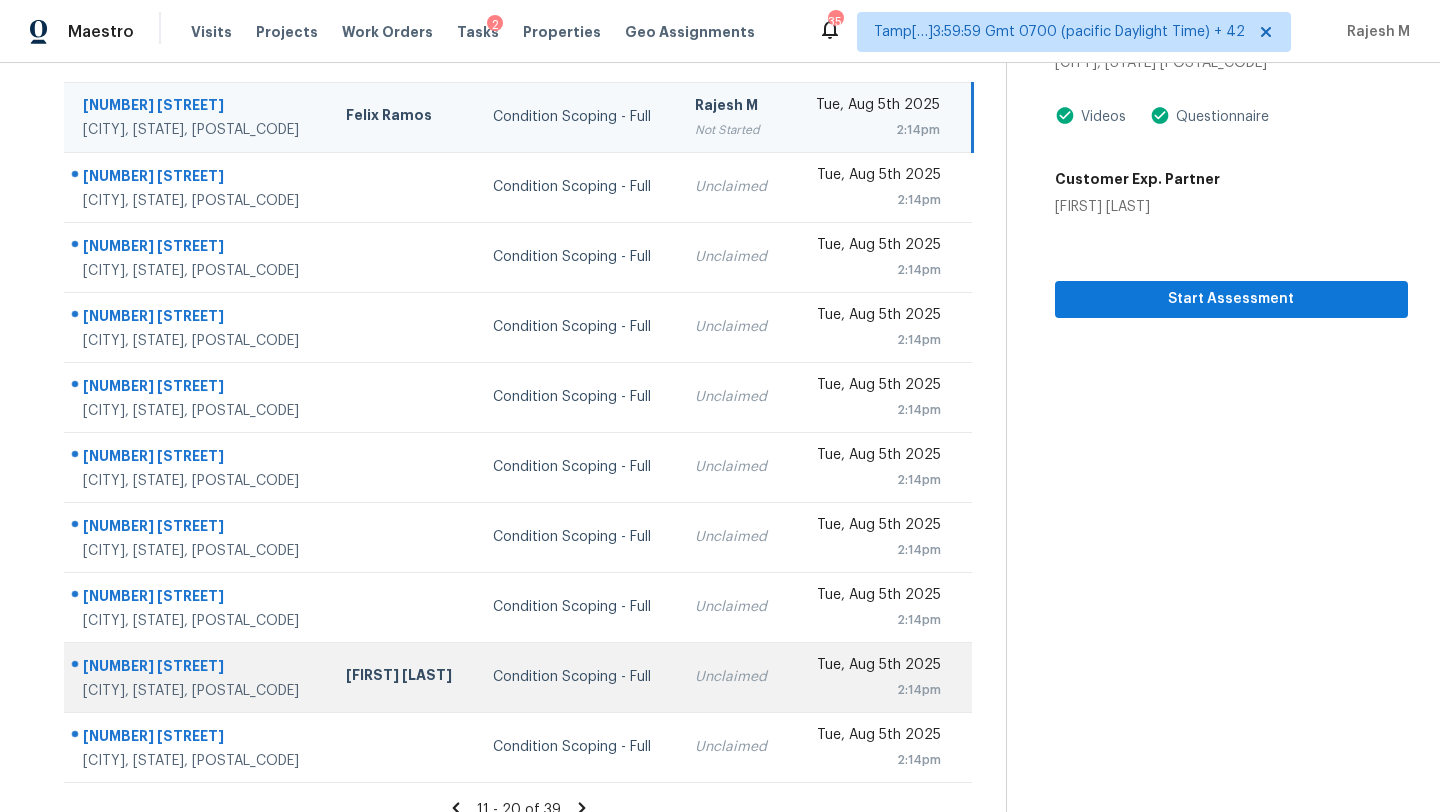 scroll, scrollTop: 229, scrollLeft: 0, axis: vertical 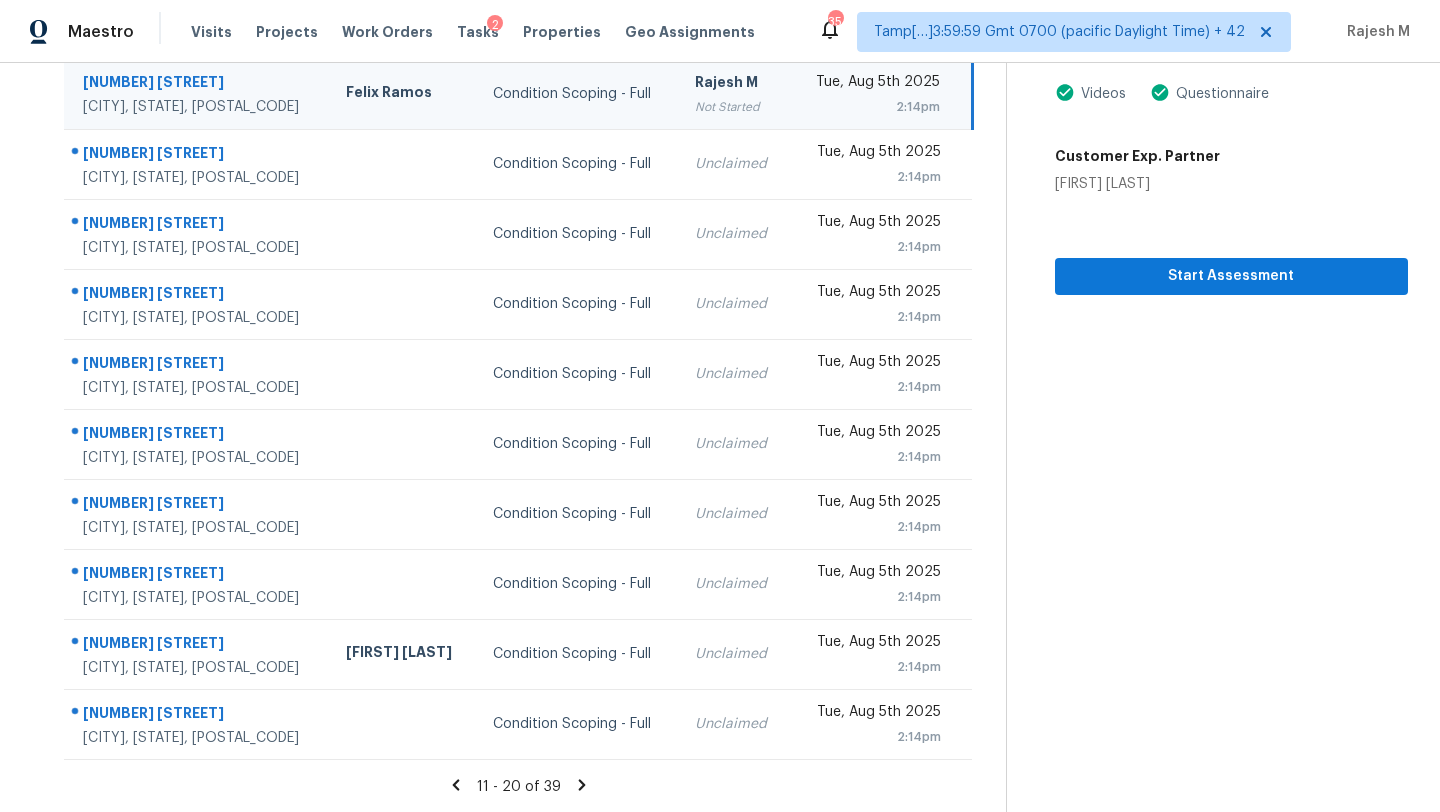 click 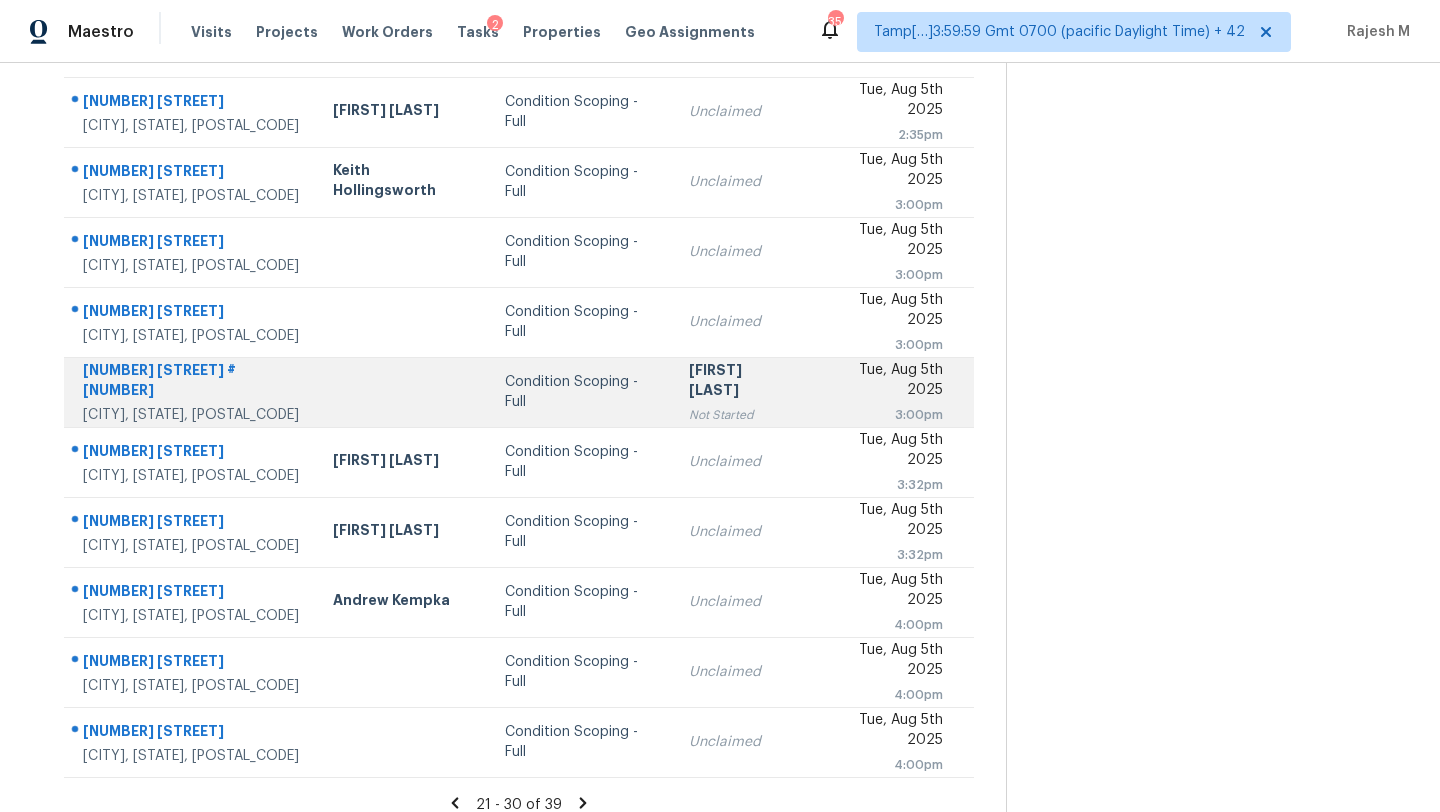 scroll, scrollTop: 229, scrollLeft: 0, axis: vertical 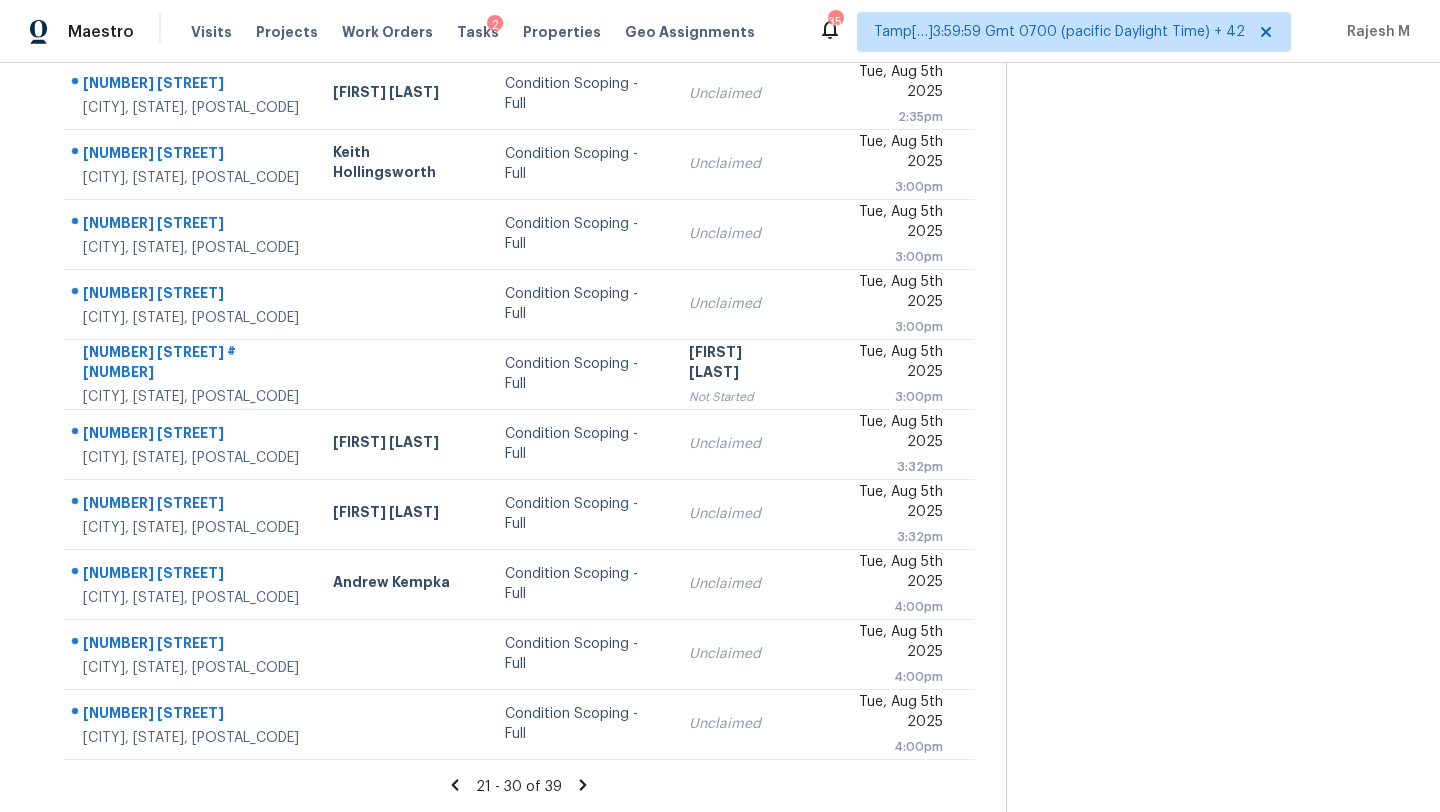 click 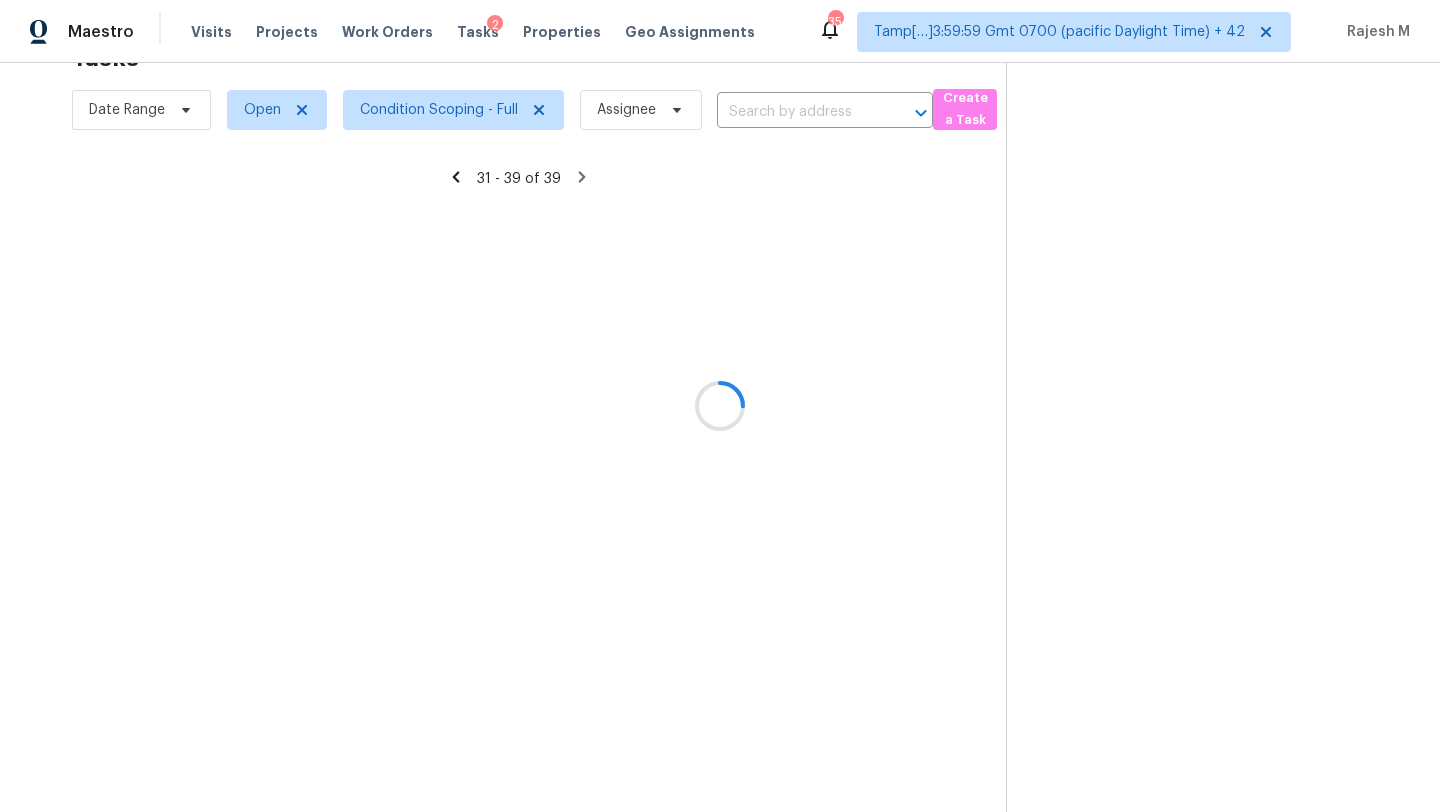 scroll, scrollTop: 159, scrollLeft: 0, axis: vertical 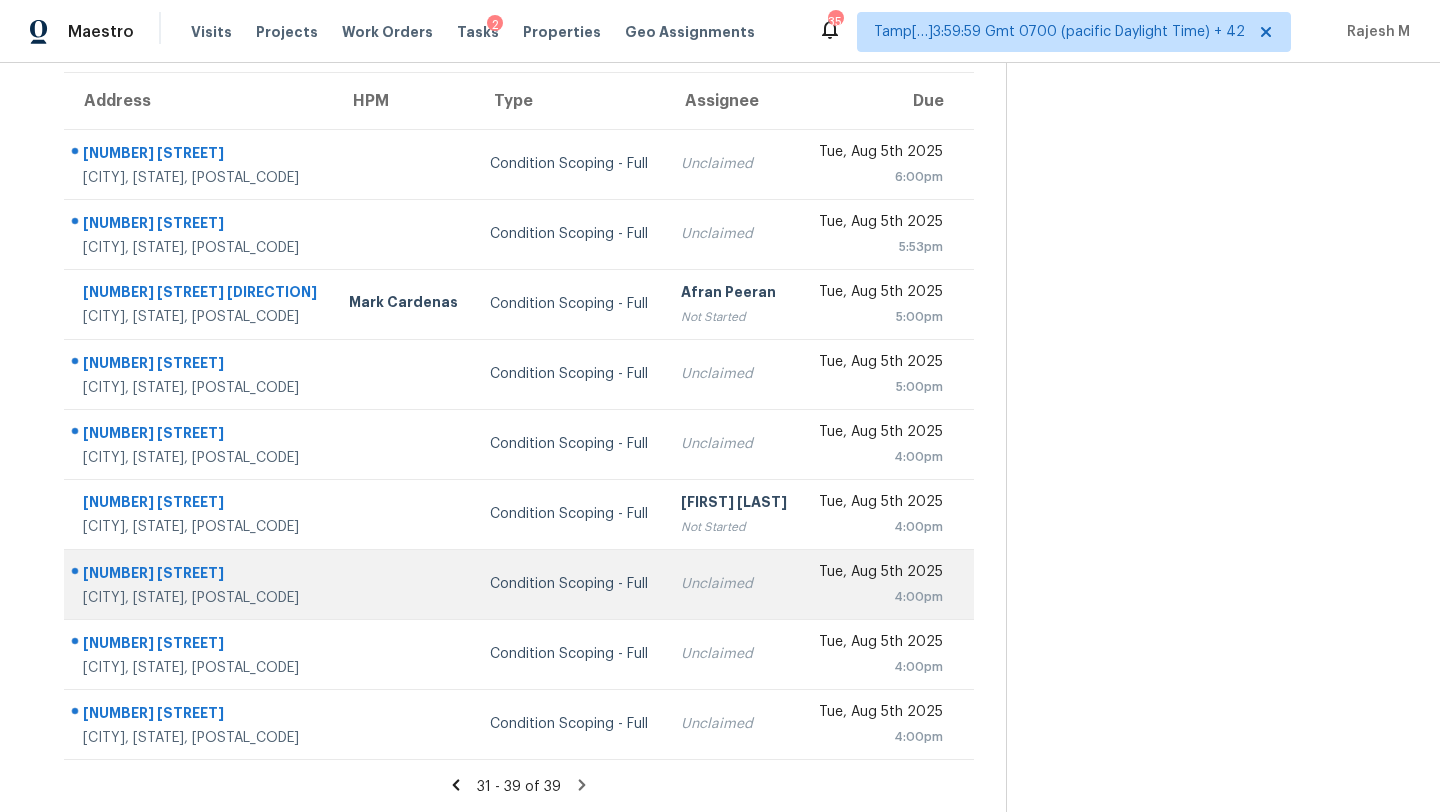 click on "11874 Burnett Rnch   San Antonio, TX, 78254" at bounding box center (198, 584) 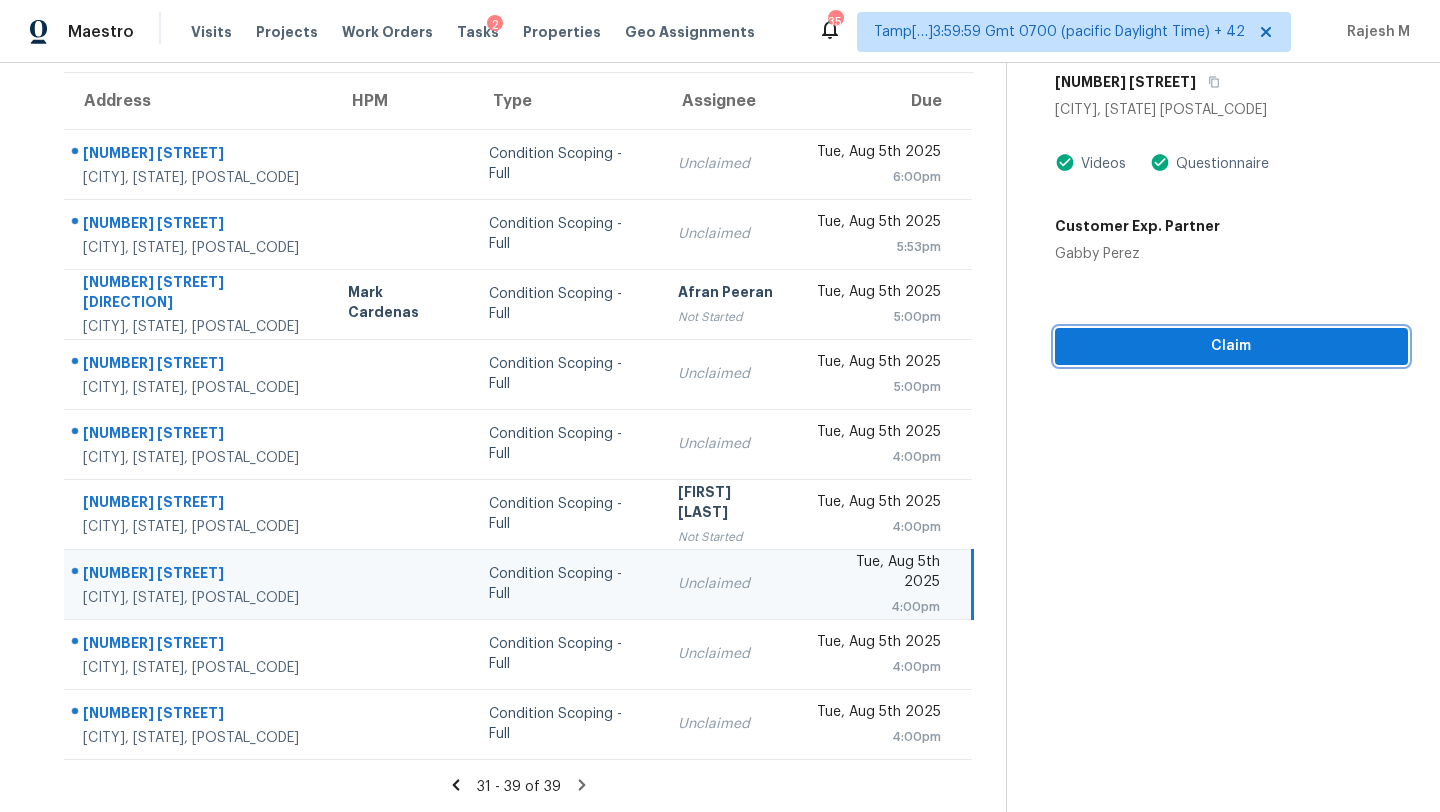 click on "Claim" at bounding box center (1231, 346) 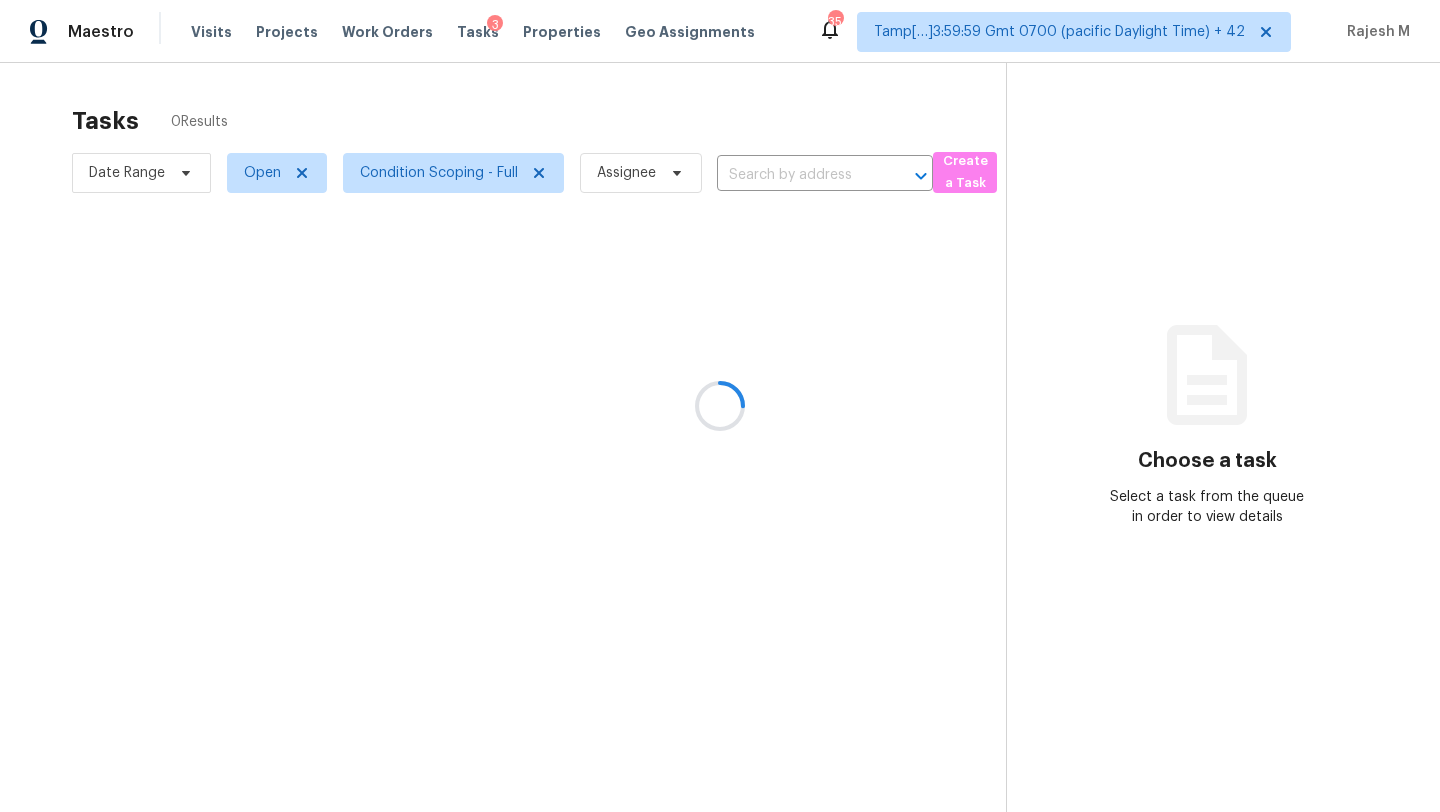 scroll, scrollTop: 0, scrollLeft: 0, axis: both 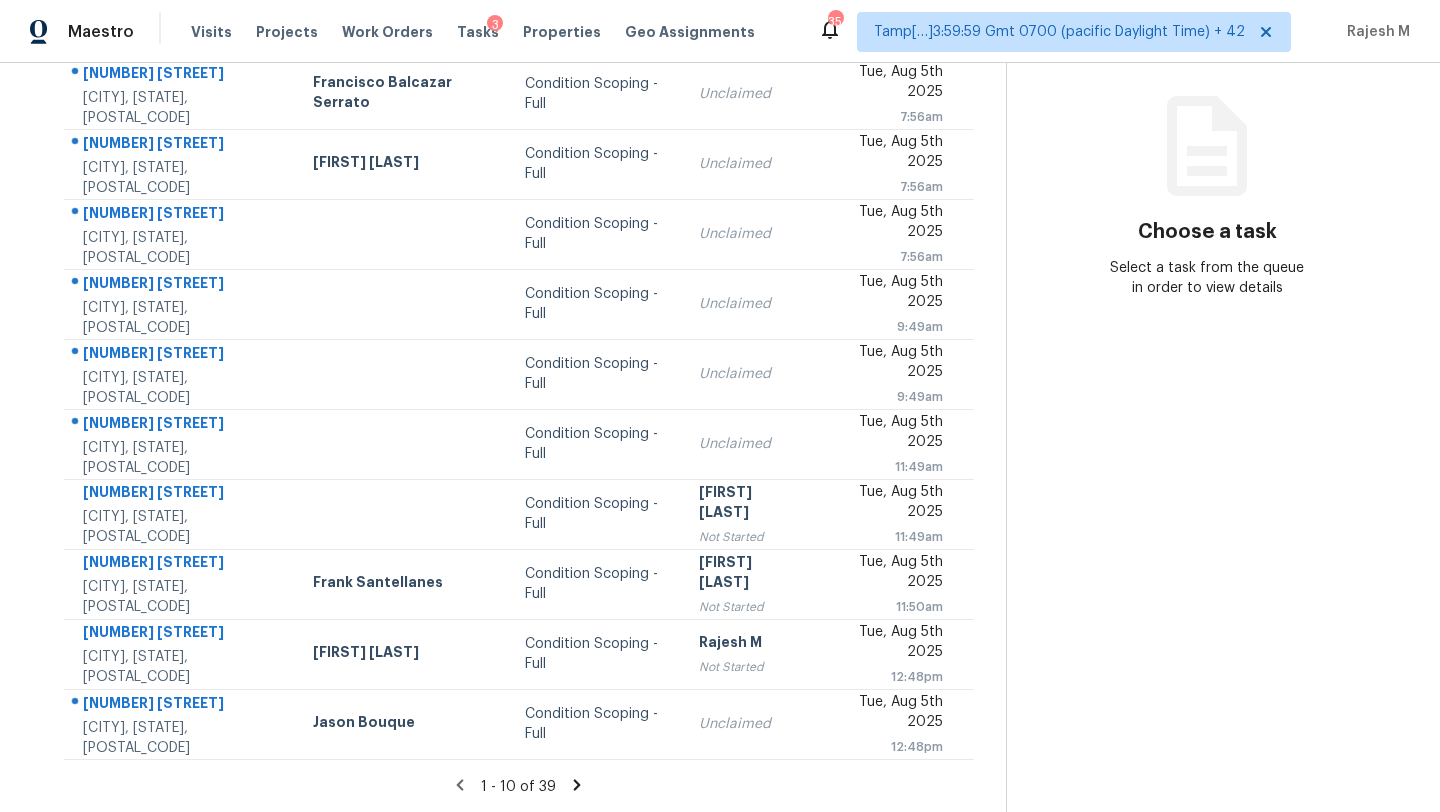 click 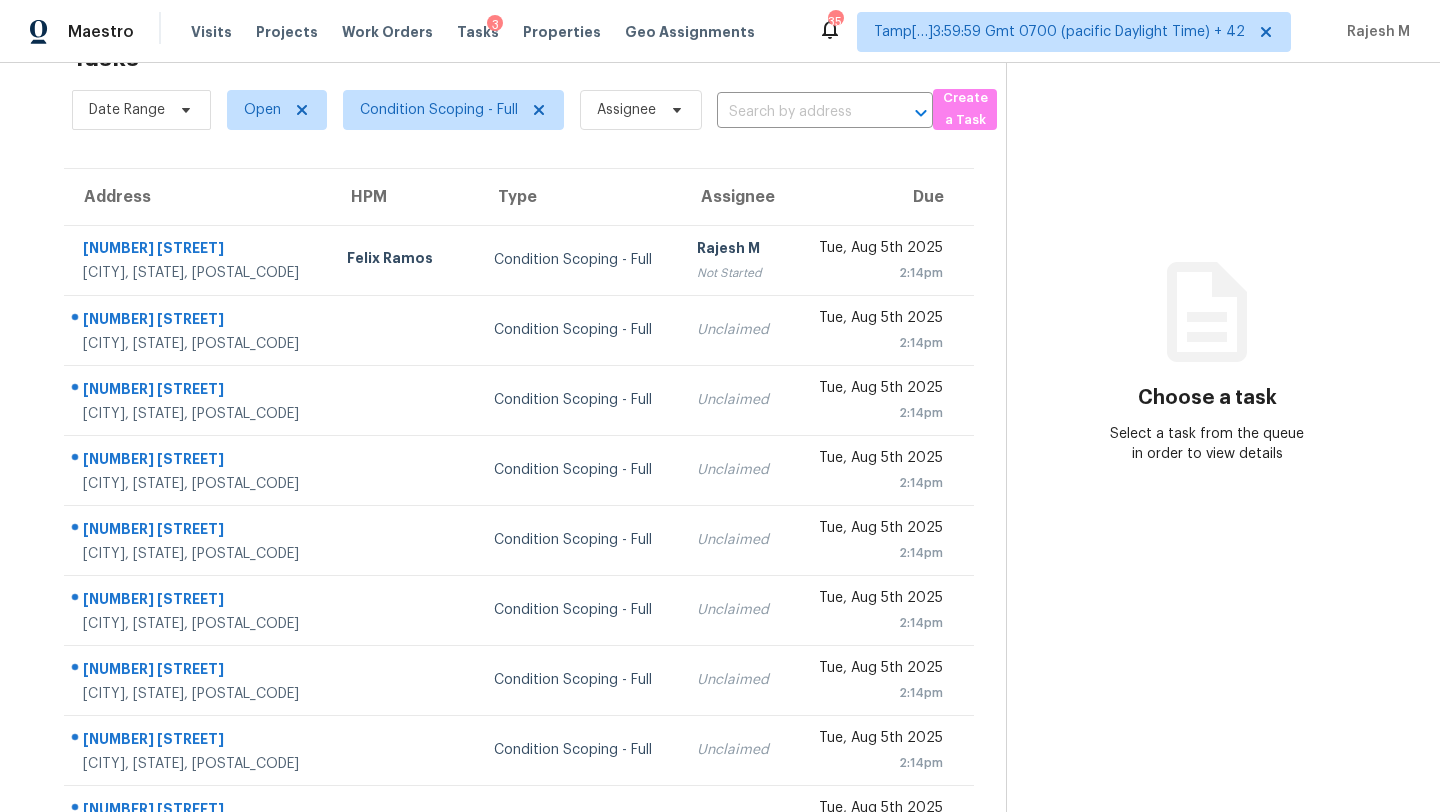 scroll, scrollTop: 229, scrollLeft: 0, axis: vertical 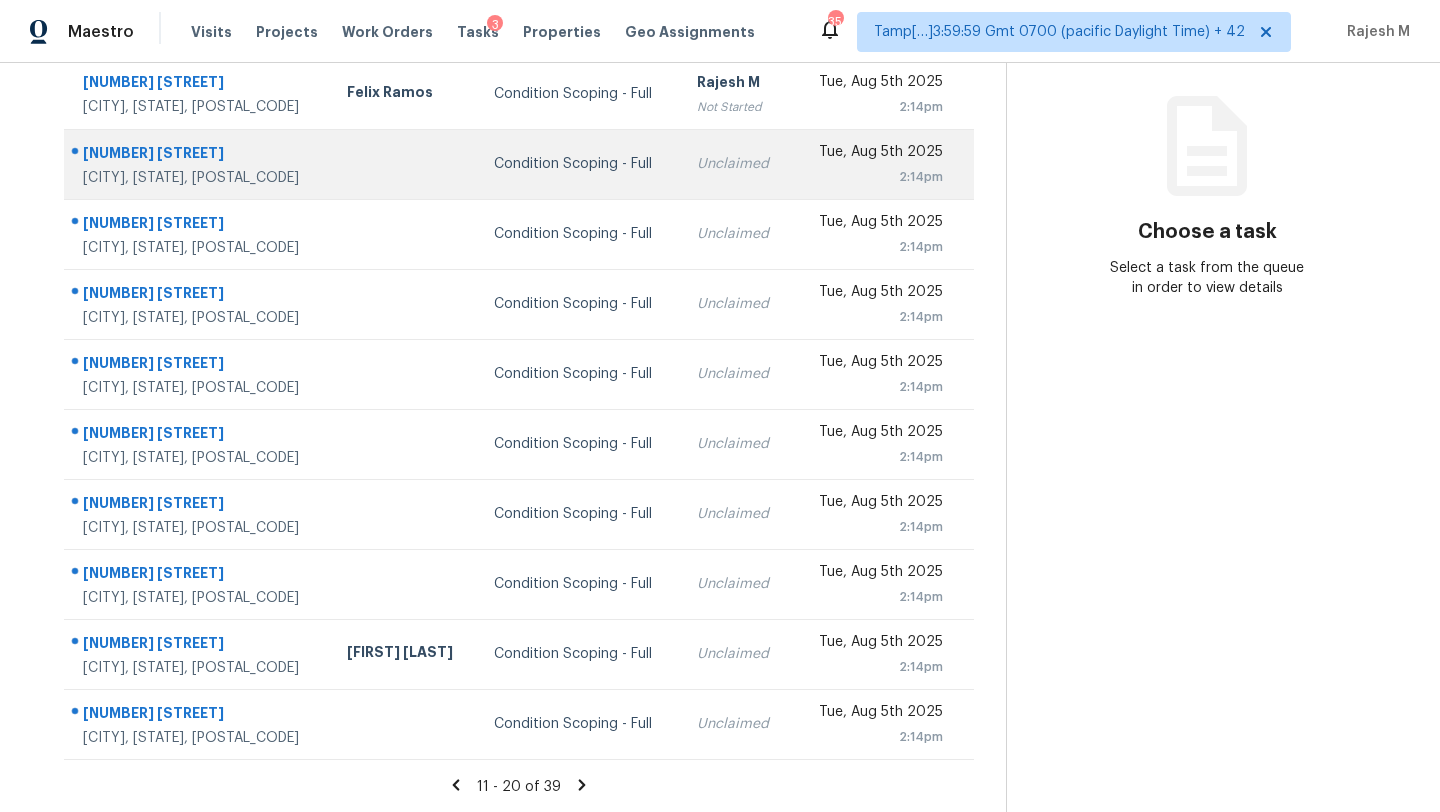 click on "[NUMBER] [STREET]" at bounding box center [199, 155] 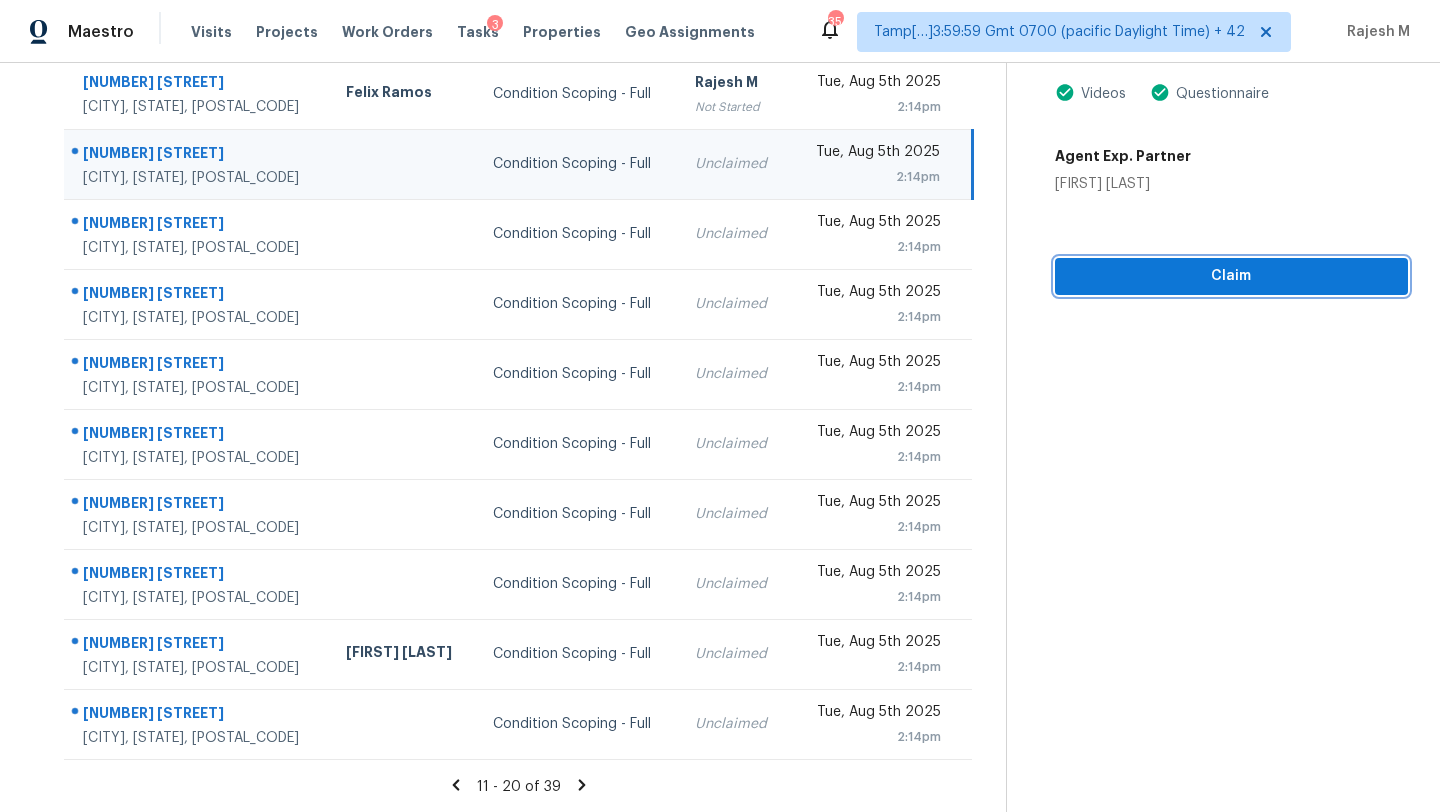 click on "Claim" at bounding box center (1231, 276) 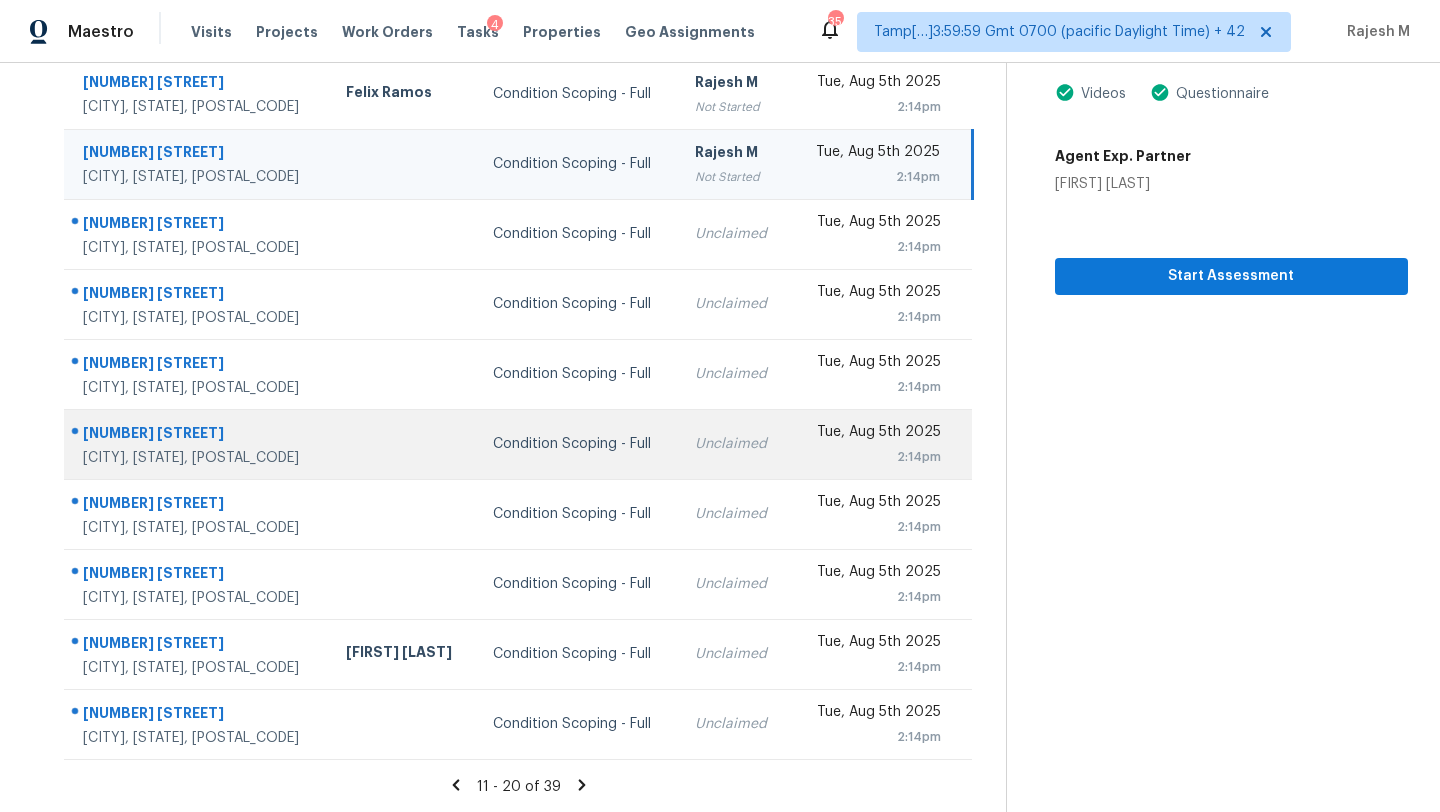scroll, scrollTop: 211, scrollLeft: 0, axis: vertical 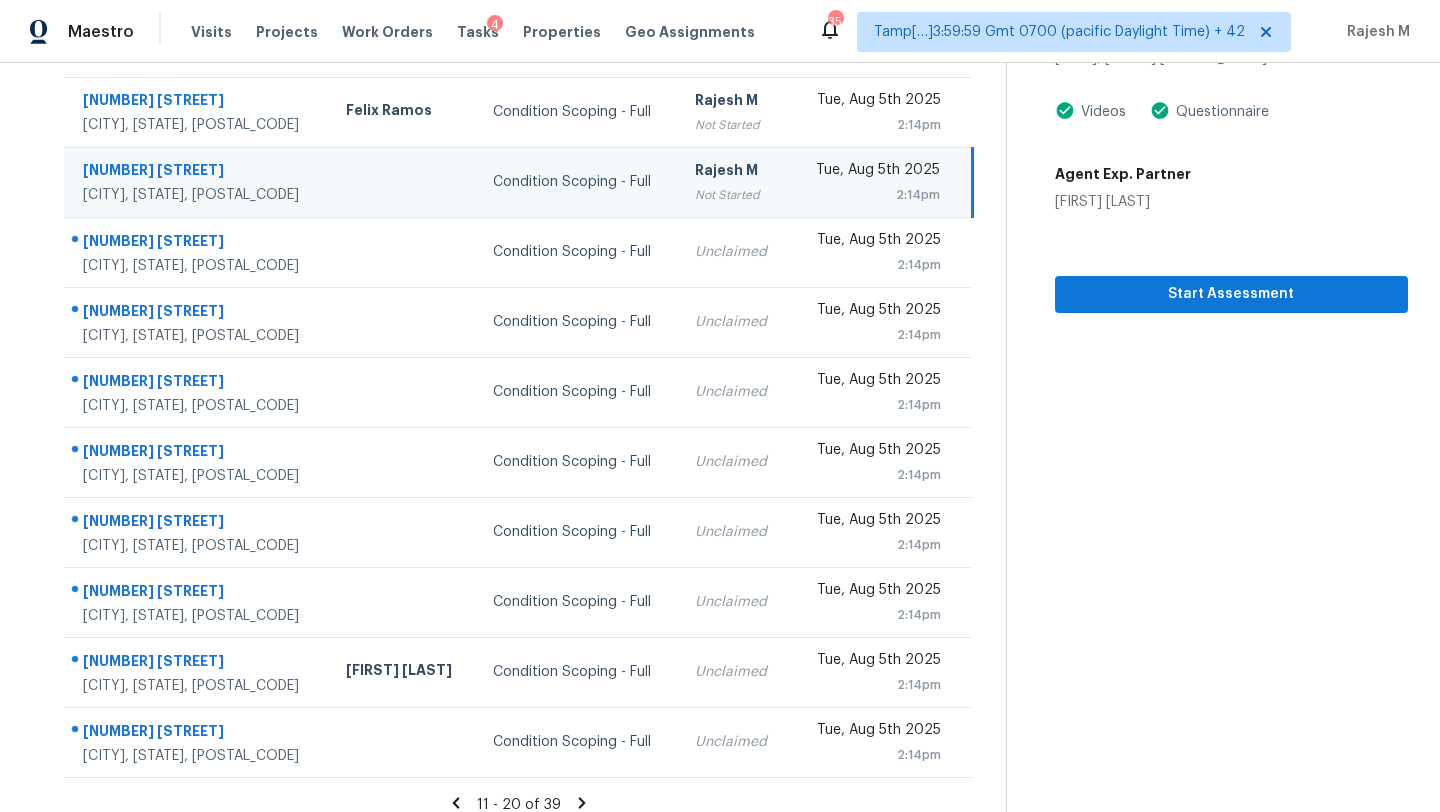 click on "11 - 20 of 39" at bounding box center [519, 804] 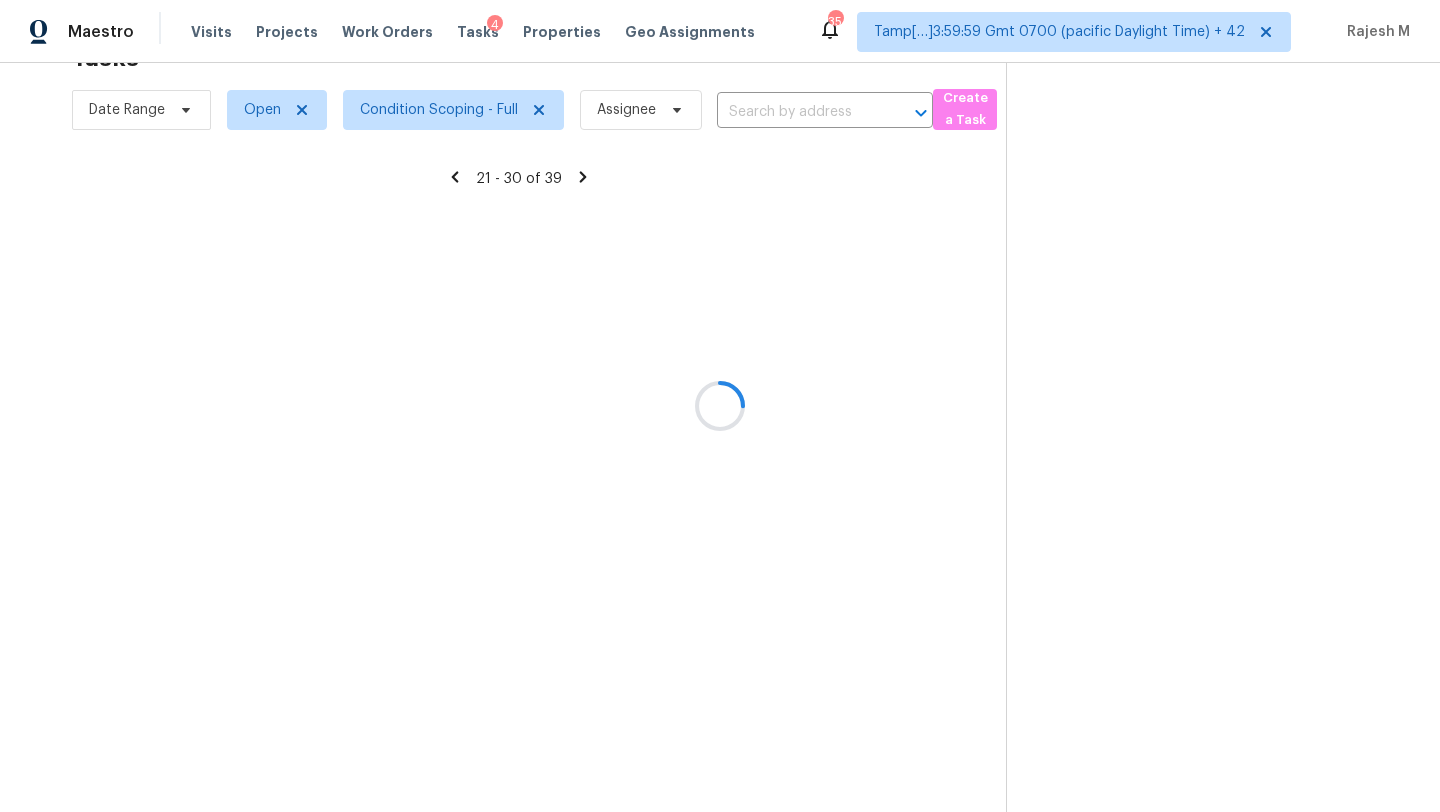 click at bounding box center (720, 406) 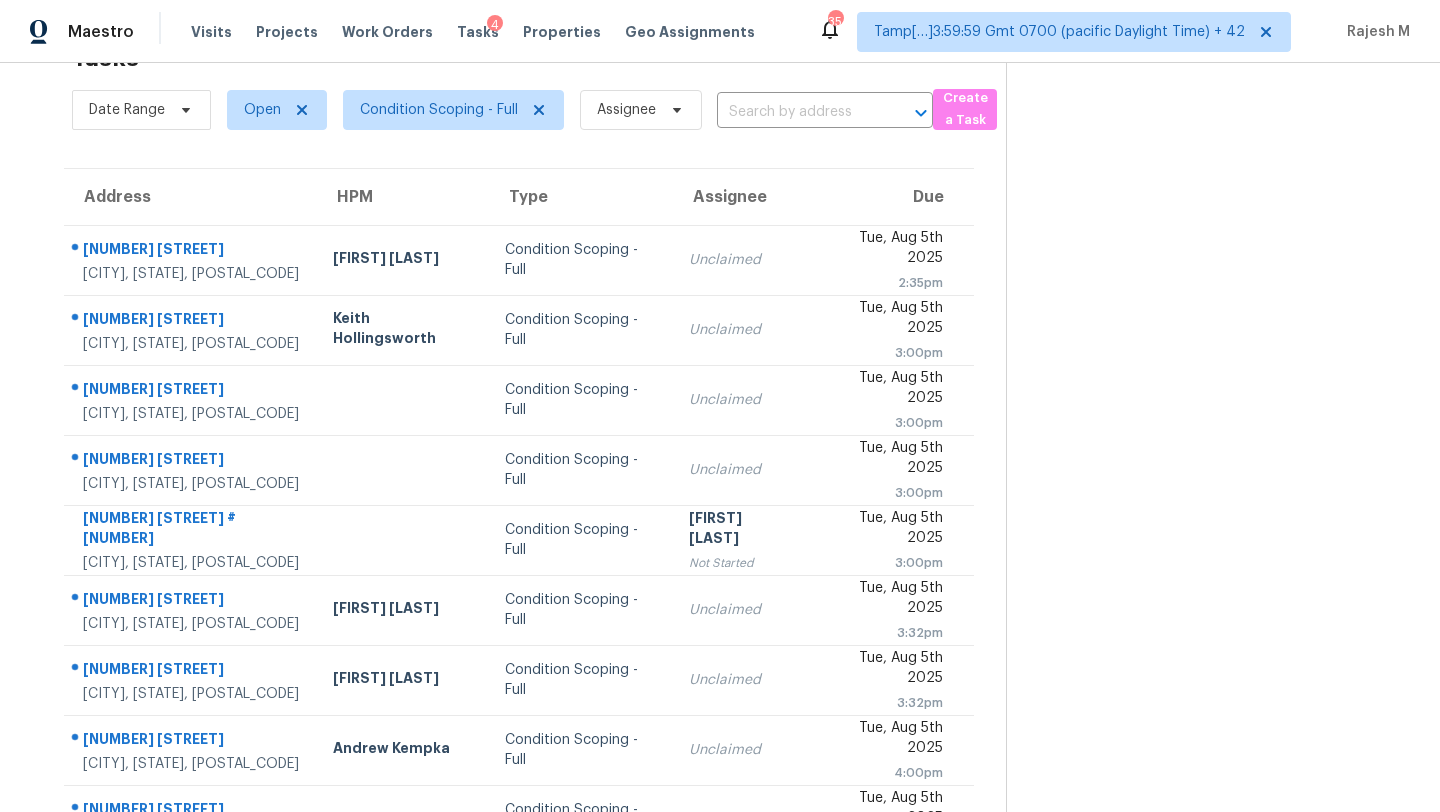 scroll, scrollTop: 211, scrollLeft: 0, axis: vertical 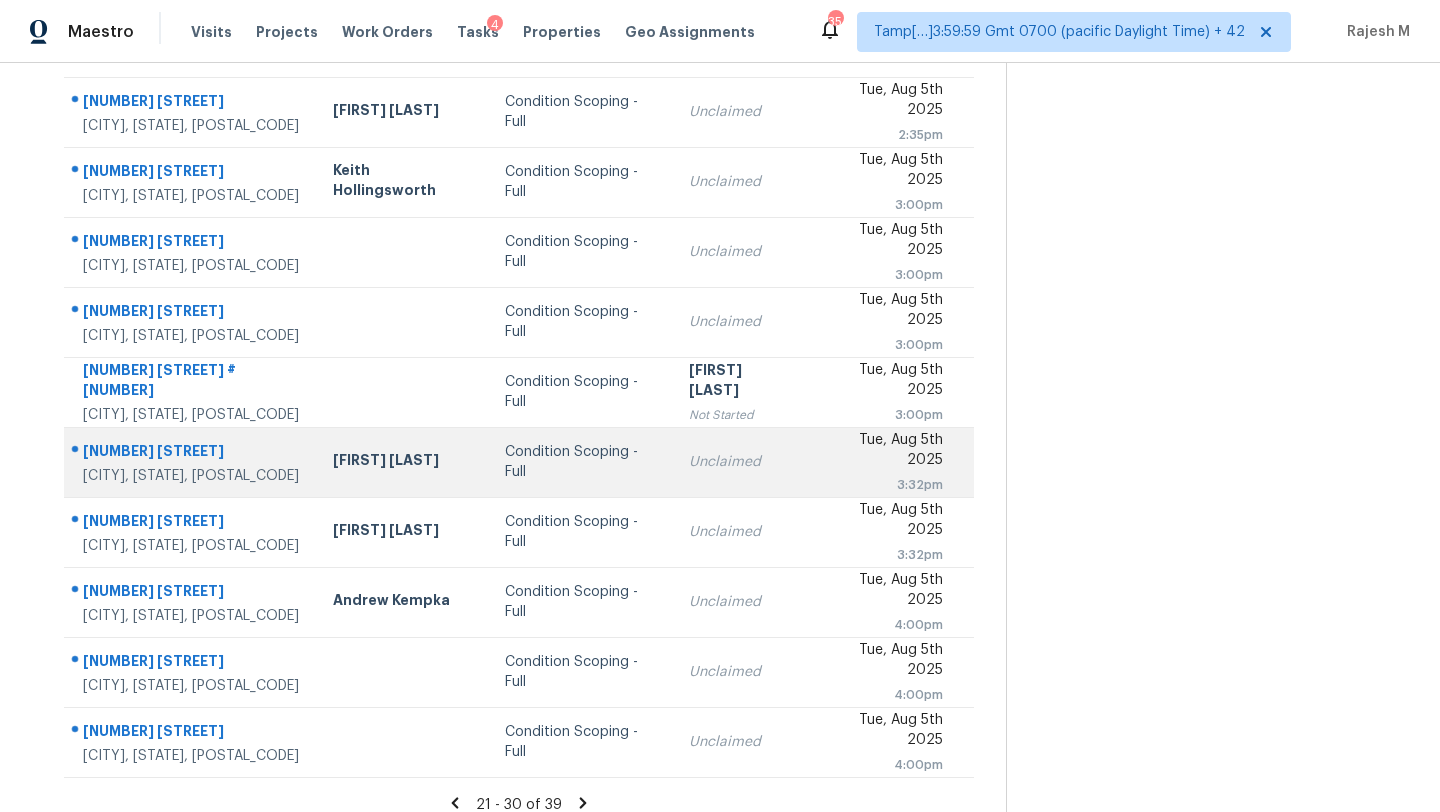 click on "[NUMBER] [STREET]" at bounding box center [192, 453] 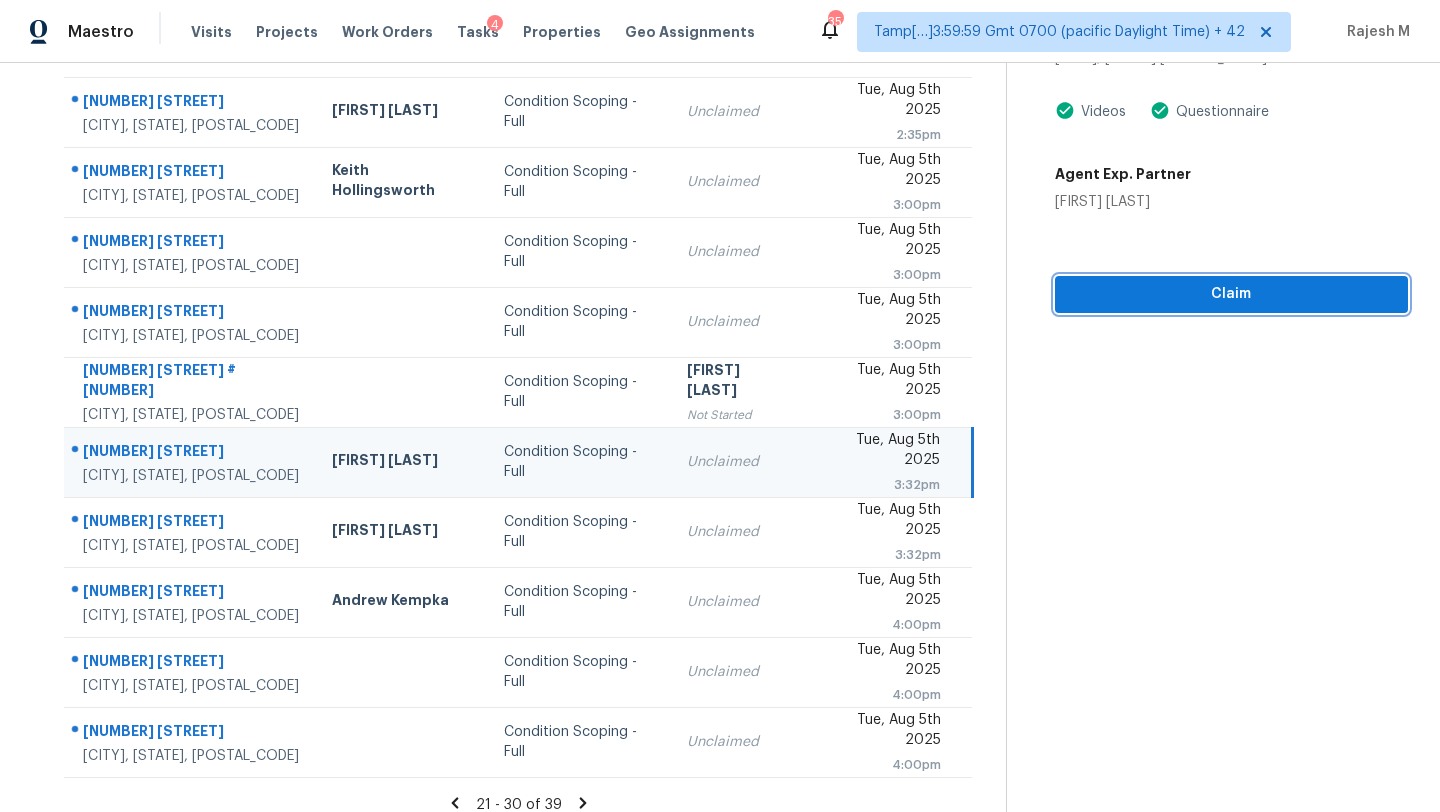click on "Claim" at bounding box center (1231, 294) 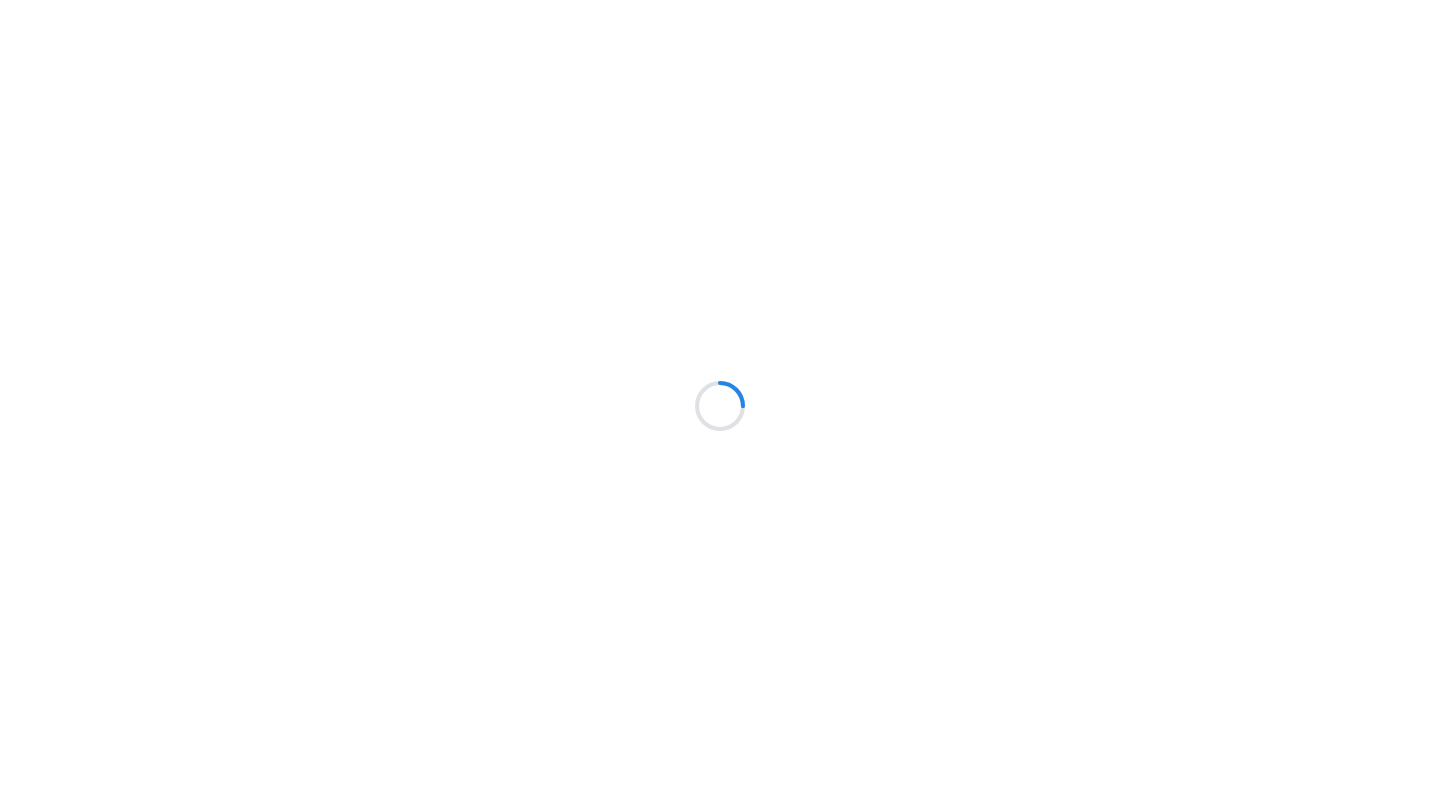 scroll, scrollTop: 0, scrollLeft: 0, axis: both 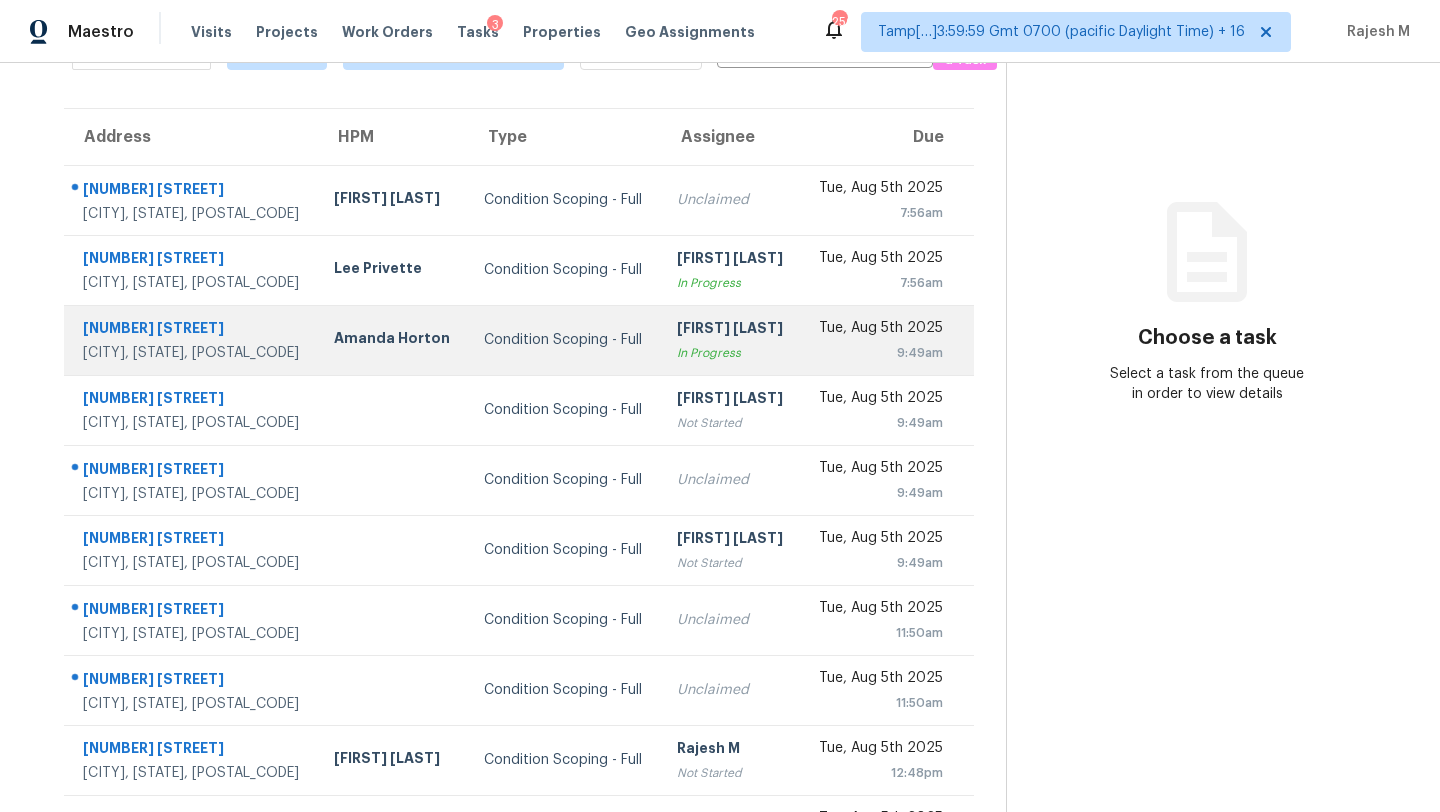 click at bounding box center [393, 480] 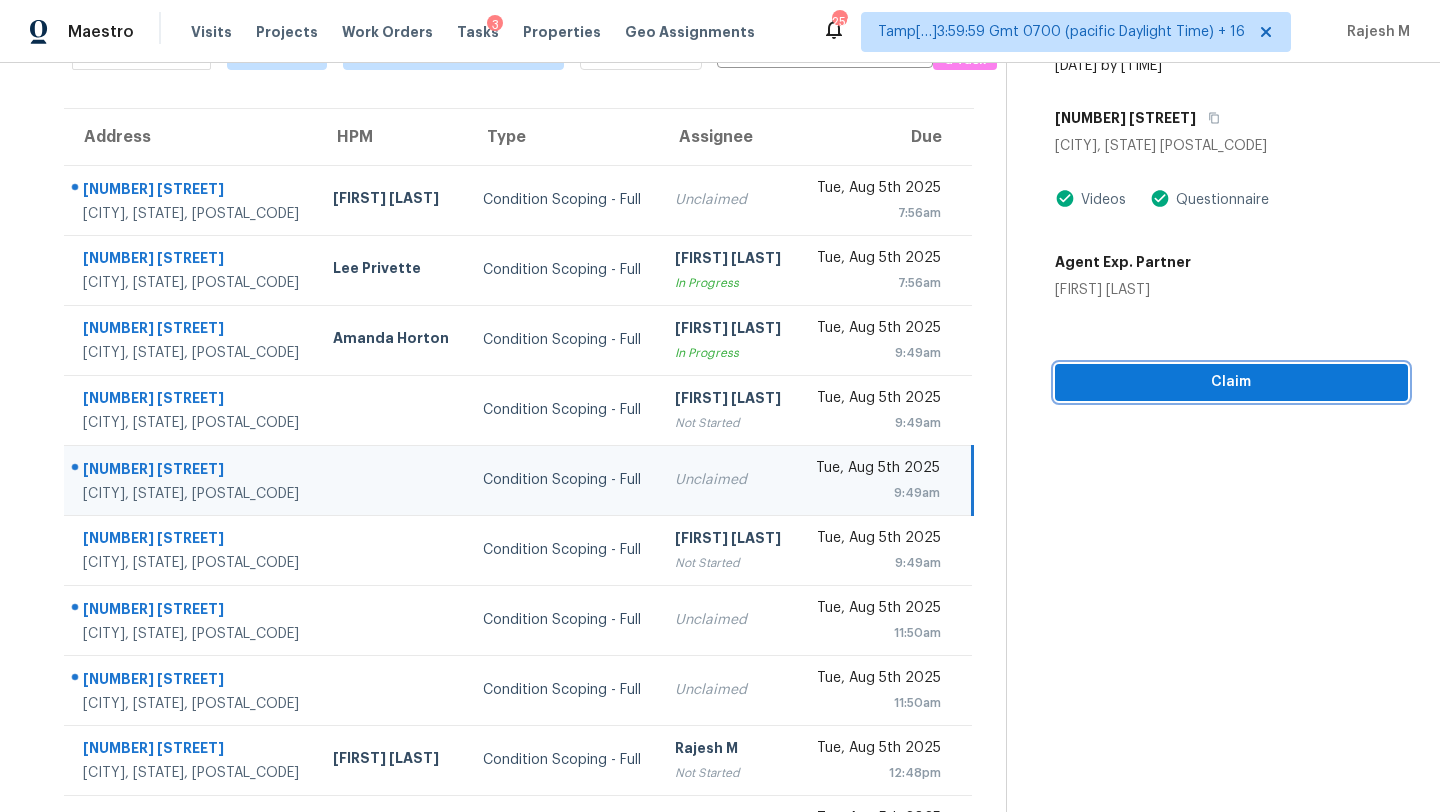 click on "Claim" at bounding box center (1231, 382) 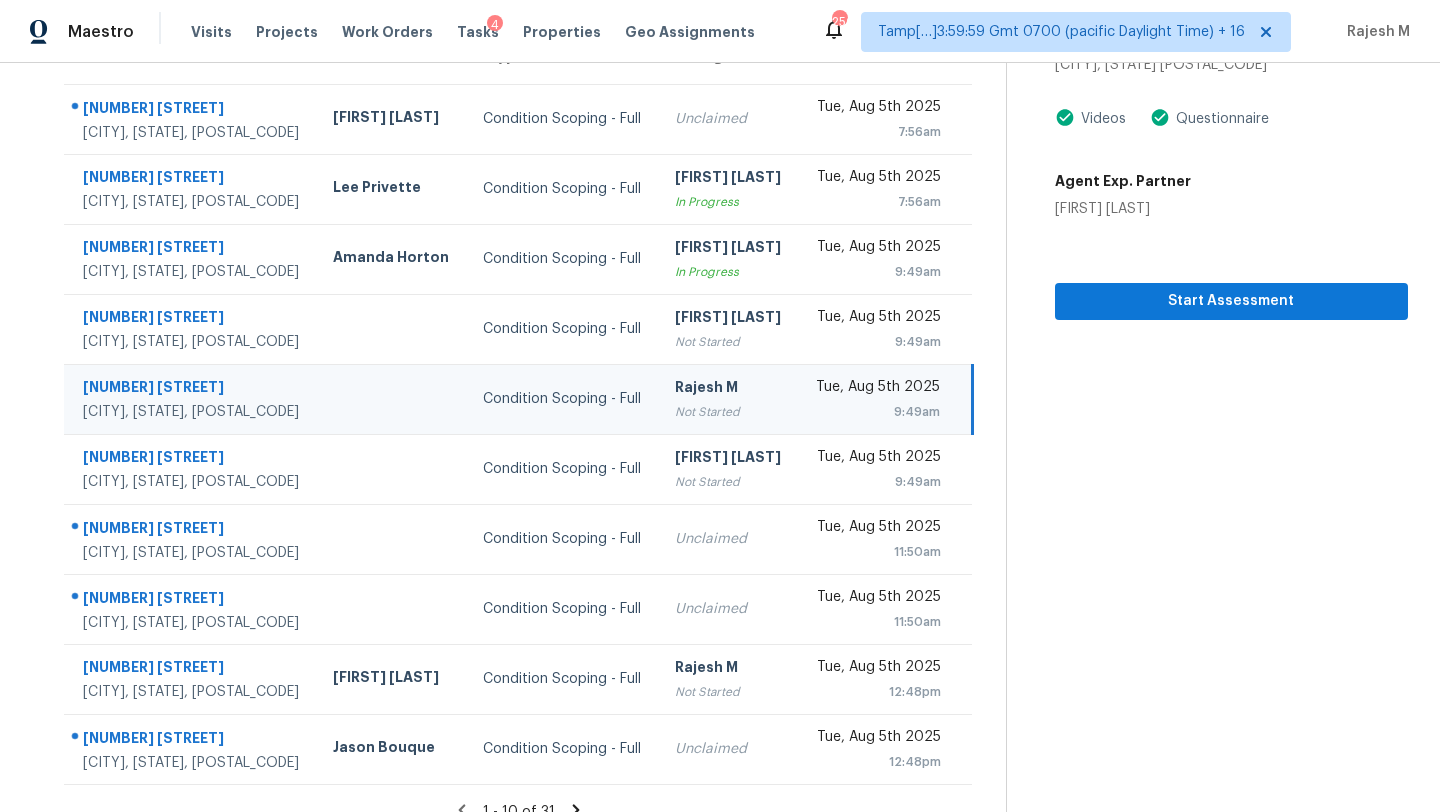 scroll, scrollTop: 229, scrollLeft: 0, axis: vertical 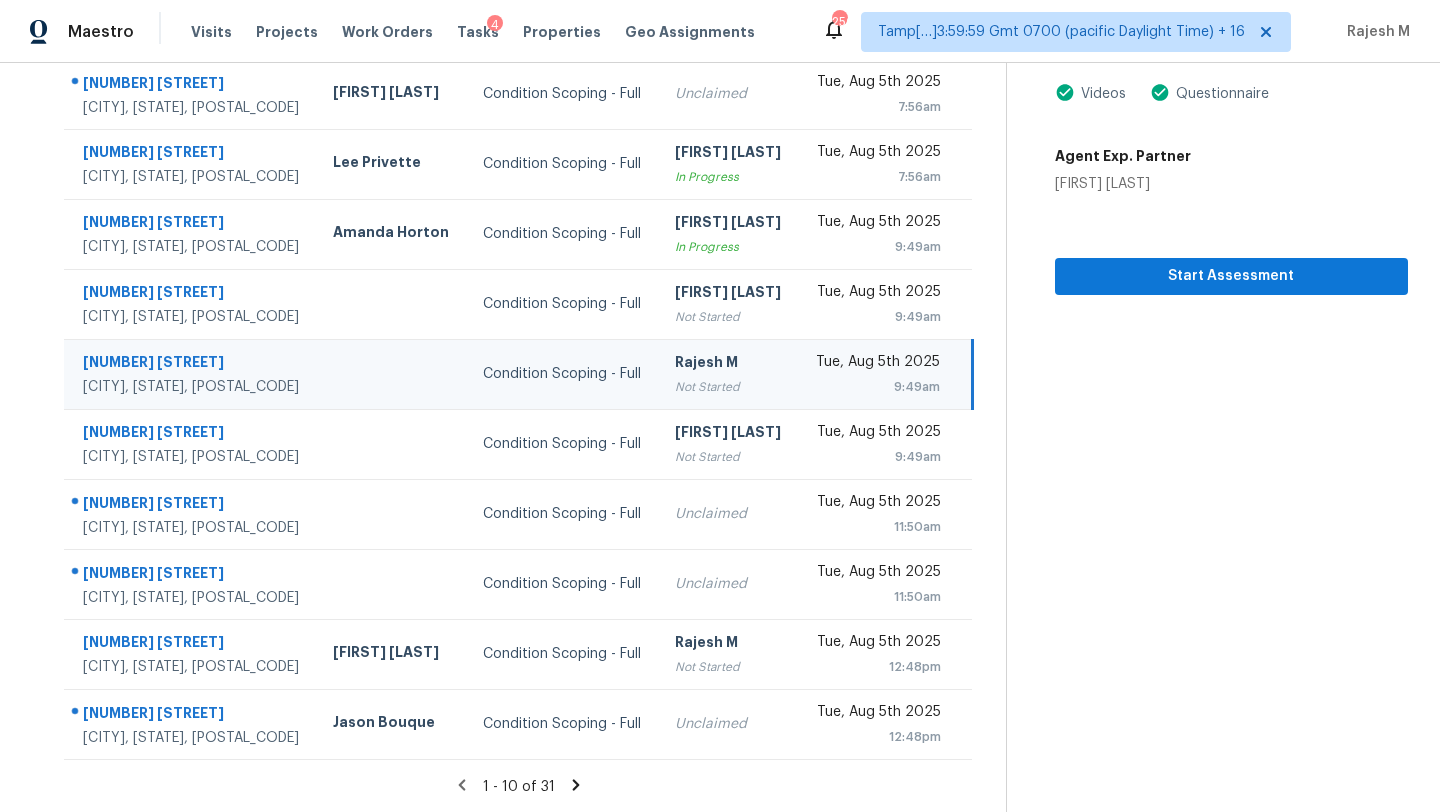 click 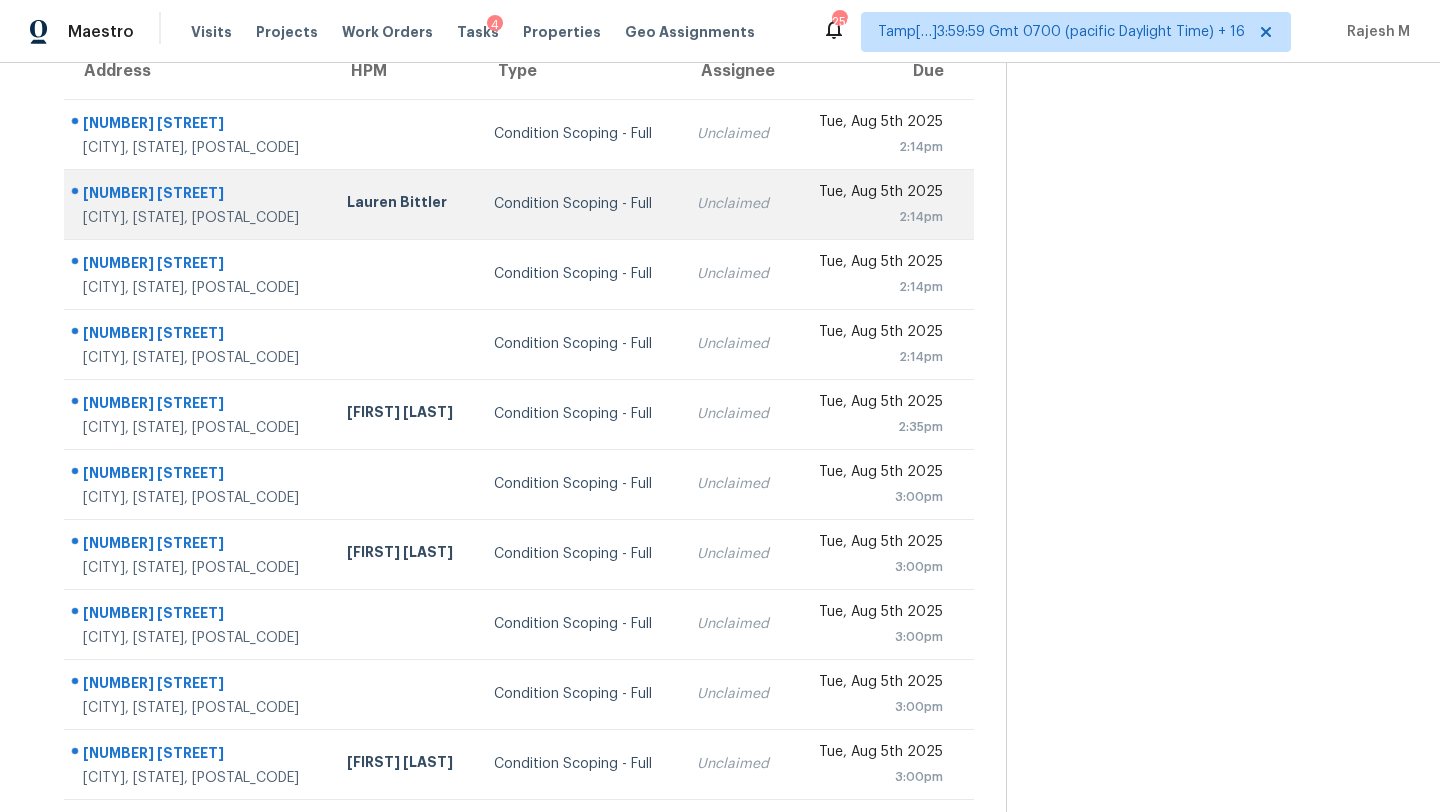 scroll, scrollTop: 229, scrollLeft: 0, axis: vertical 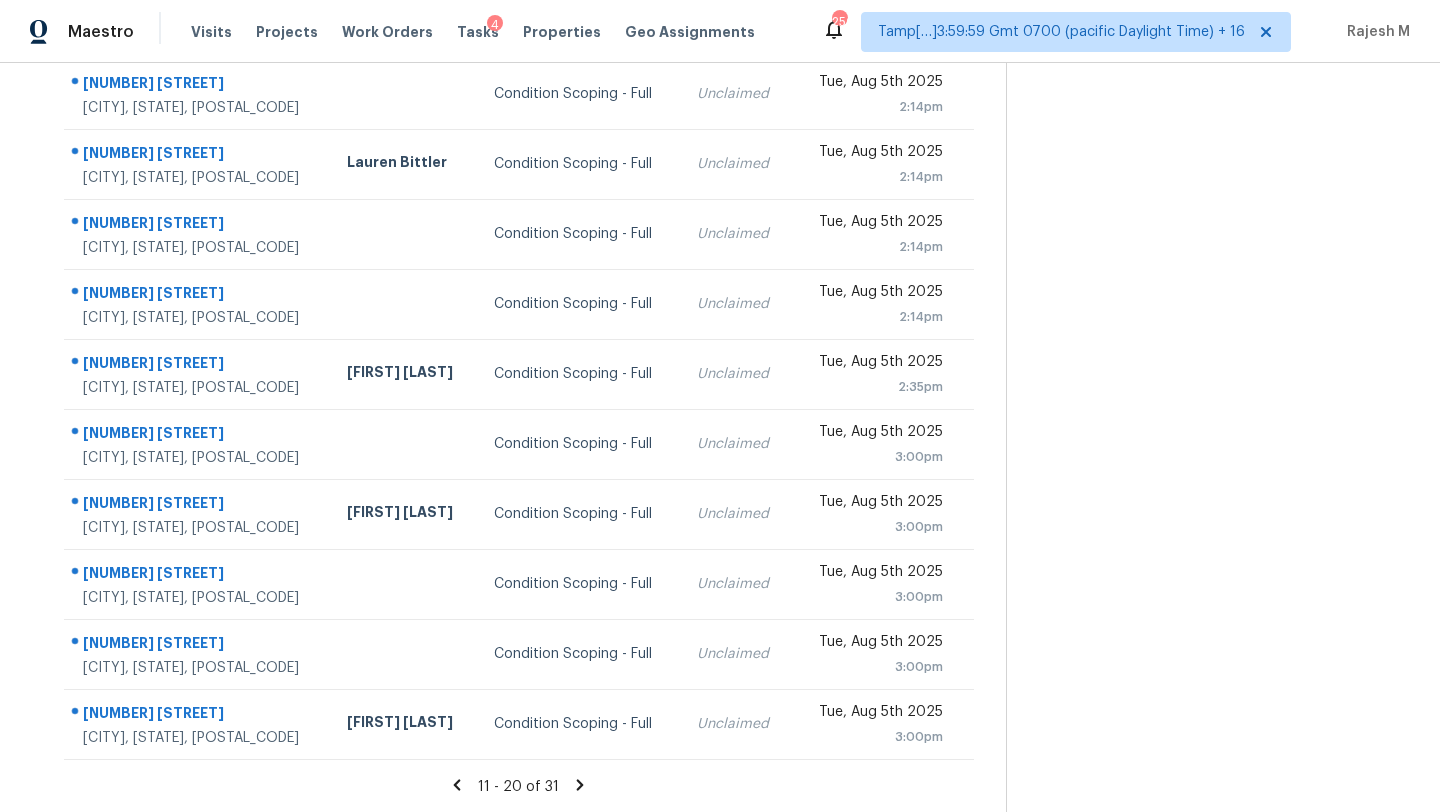 click 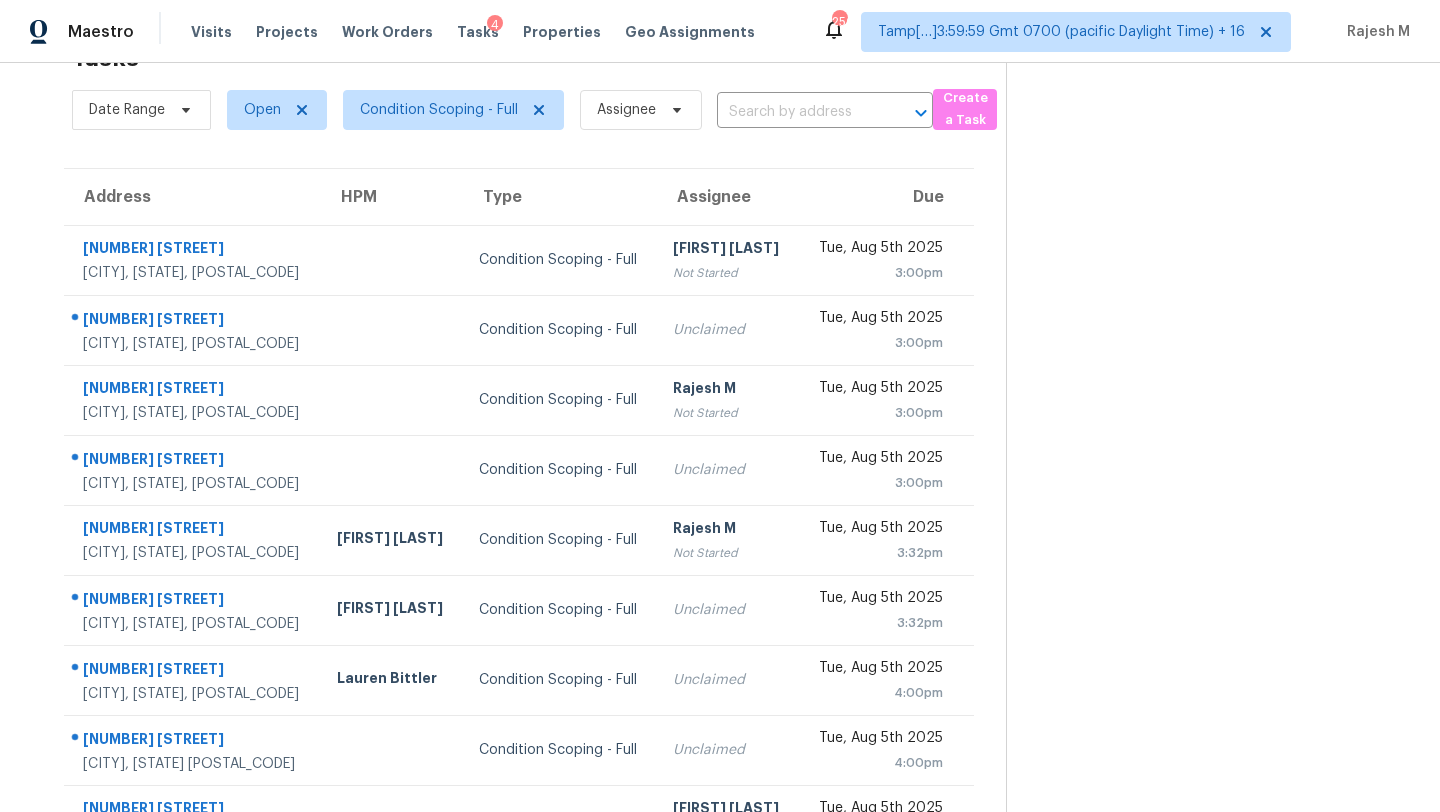scroll, scrollTop: 229, scrollLeft: 0, axis: vertical 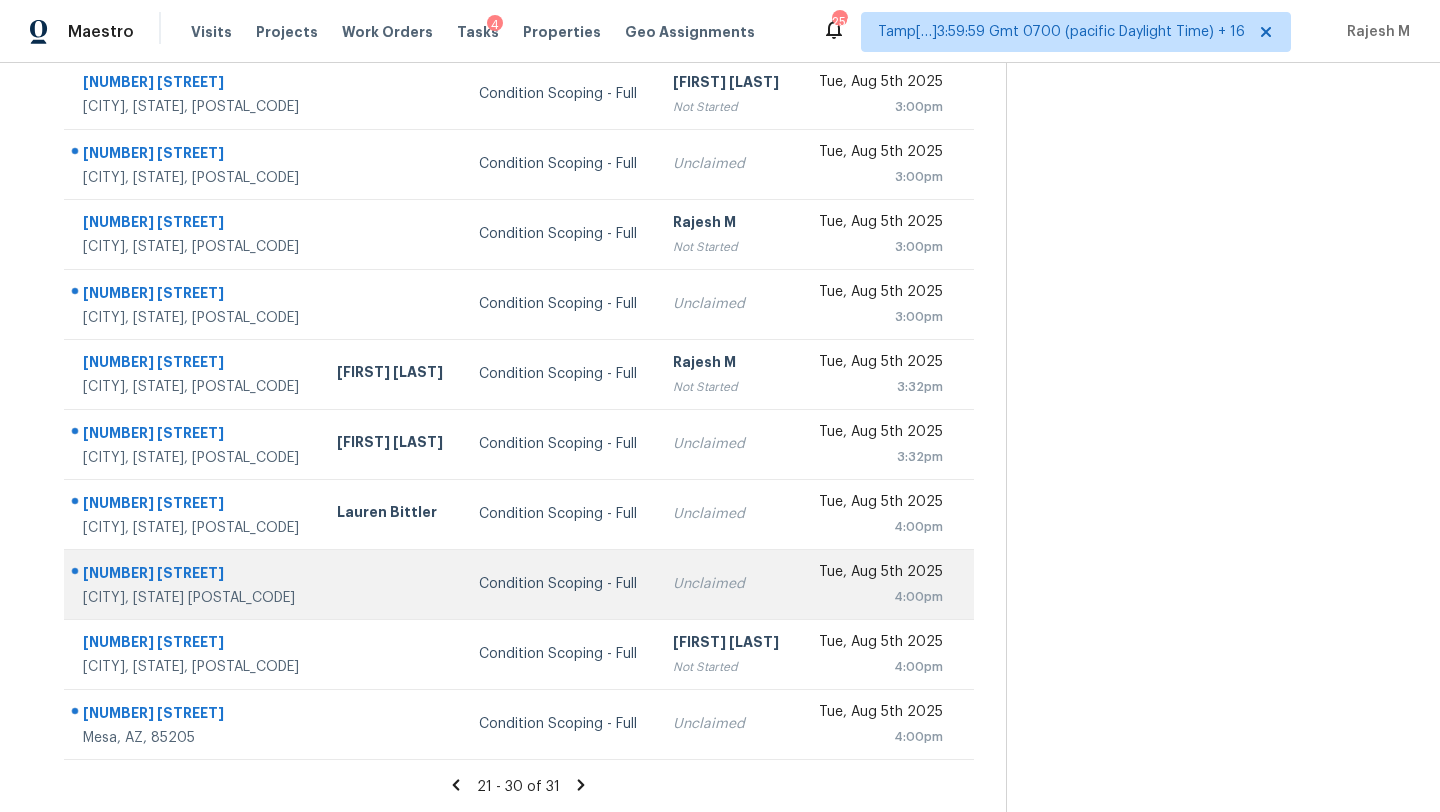click on "1157 Jacksons View Rd   Hermitage, TN, 37076" at bounding box center (192, 584) 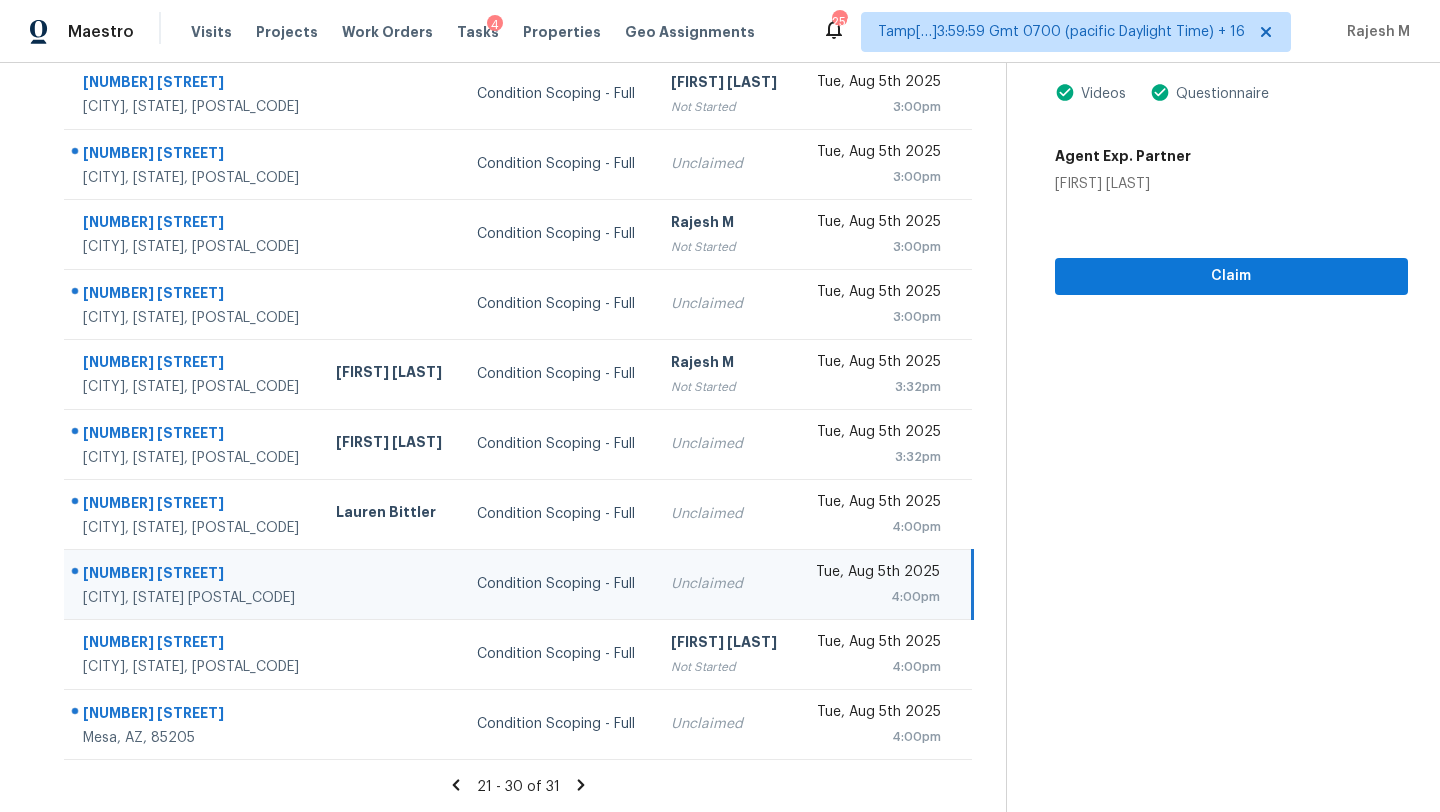 click on "Condition Scoping - Full Aug 5th 2025 by 4:00pm 1157 Jacksons View Rd Hermitage, TN 37076 Videos Questionnaire Agent Exp. Partner Adam Wright Claim" at bounding box center (1207, 323) 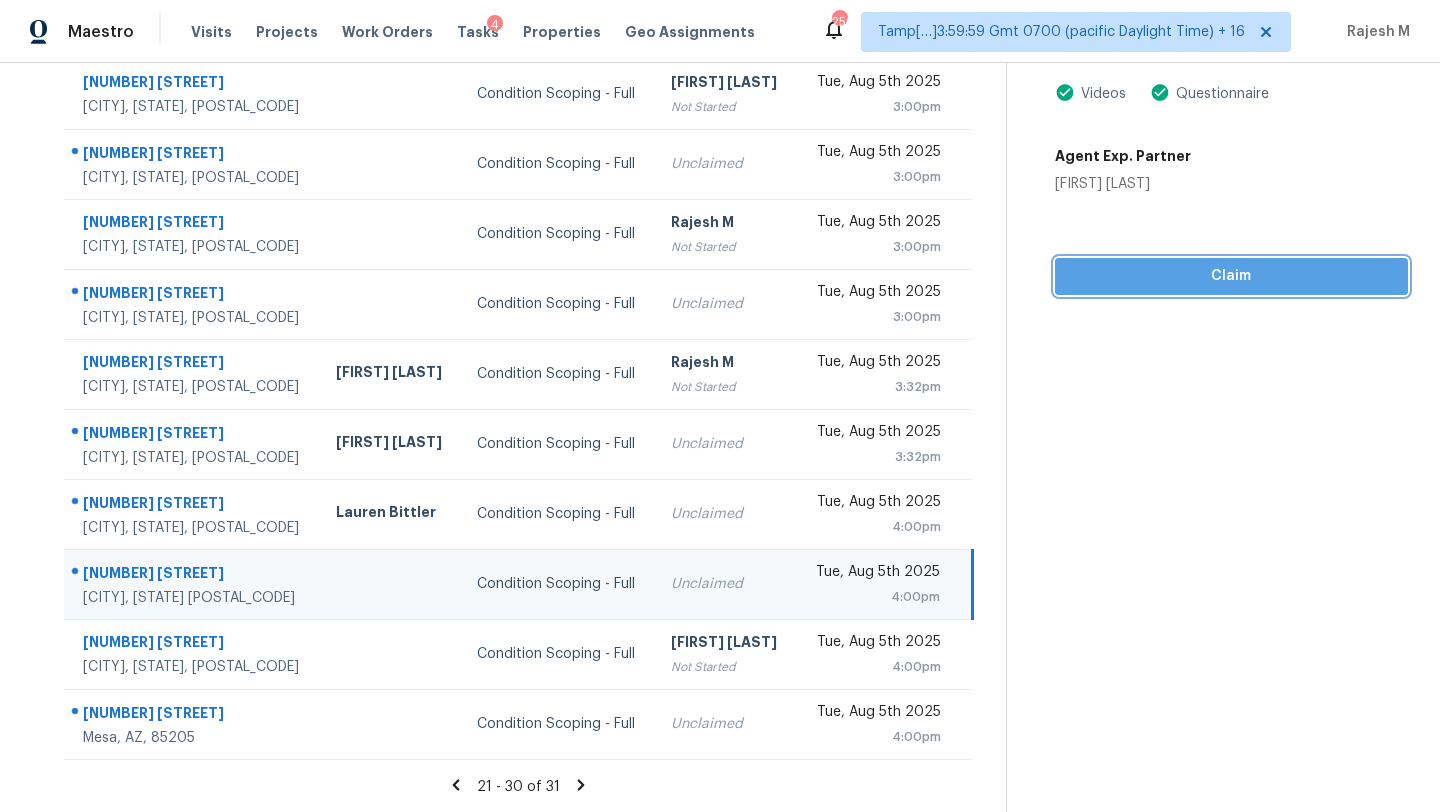 click on "Claim" at bounding box center (1231, 276) 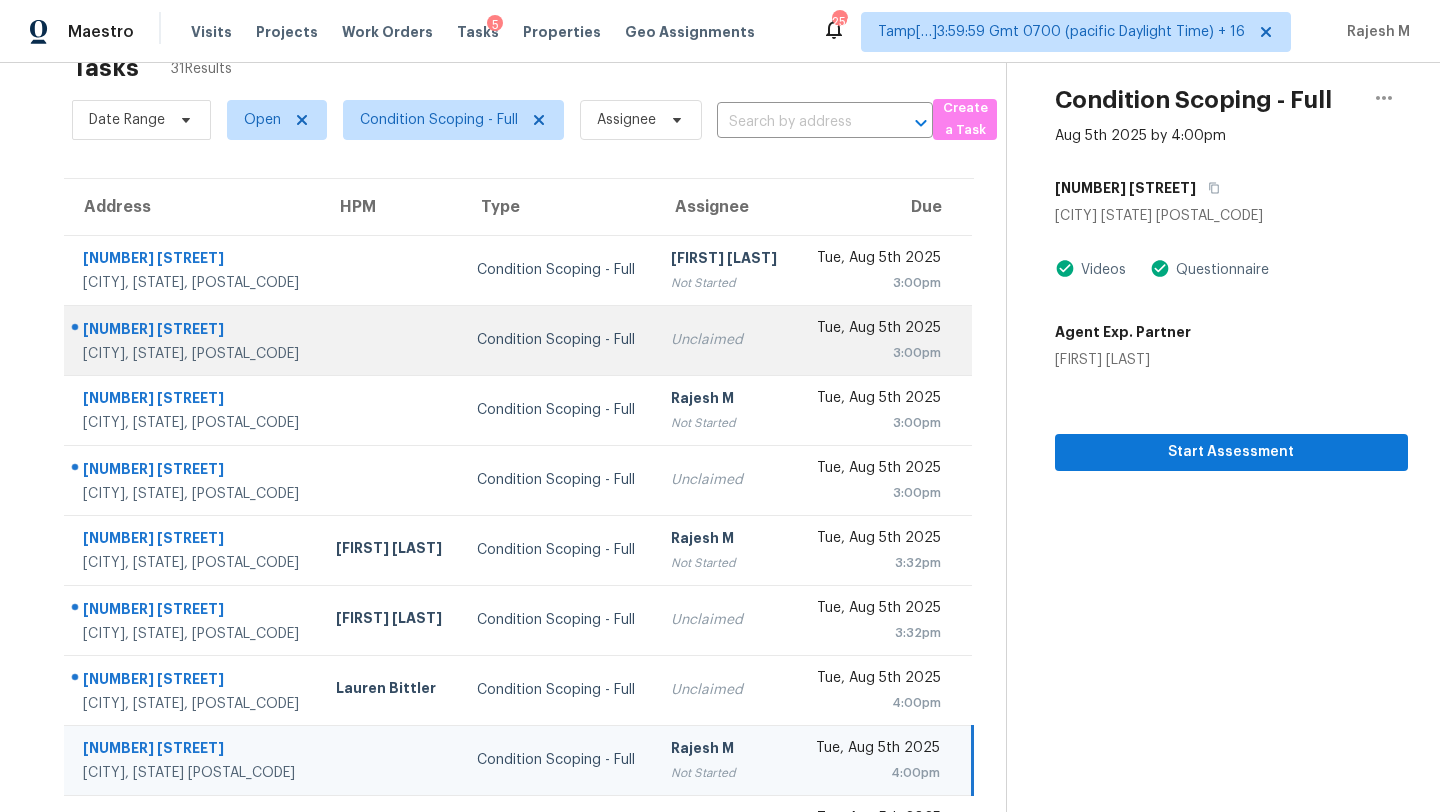 scroll, scrollTop: 0, scrollLeft: 0, axis: both 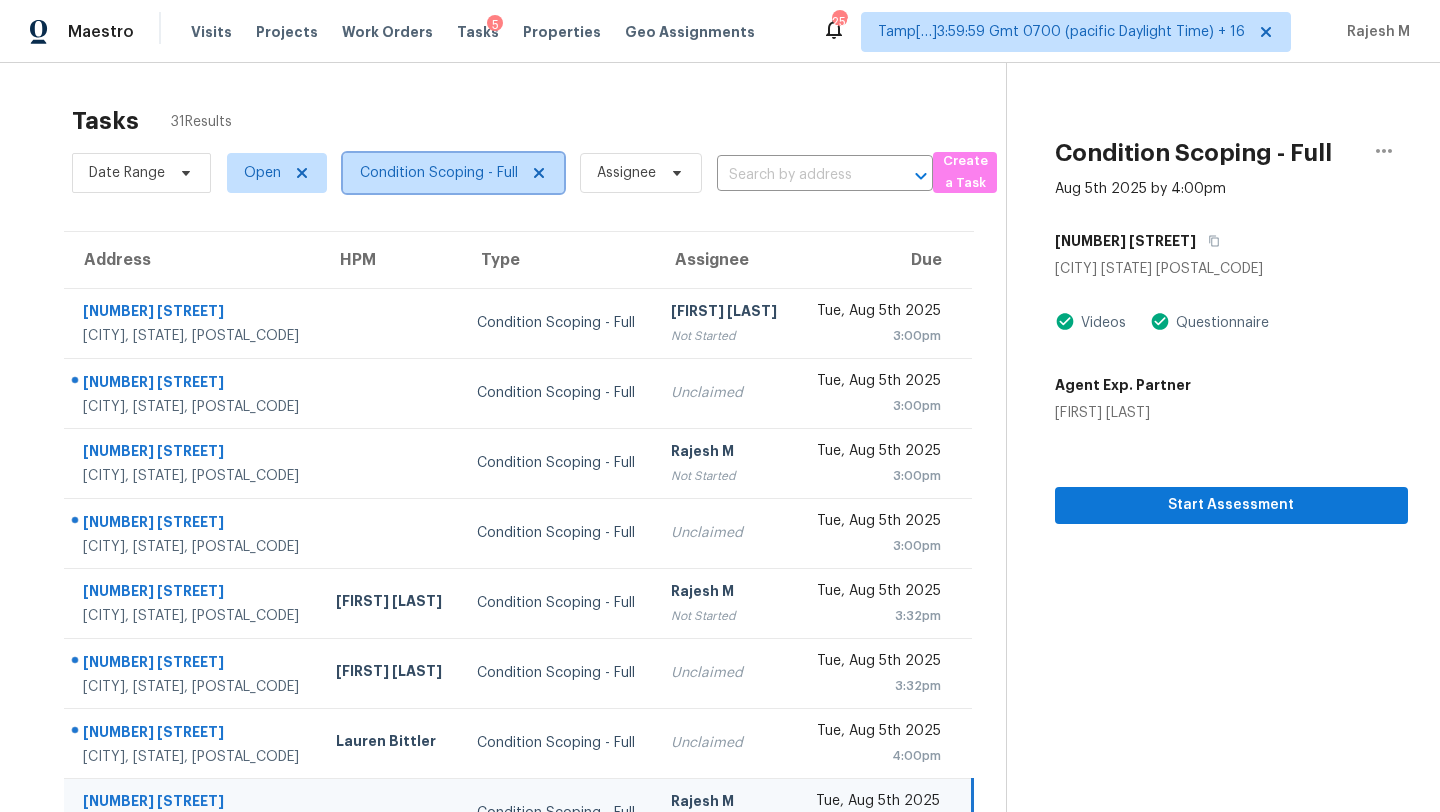 click on "Condition Scoping - Full" at bounding box center (439, 173) 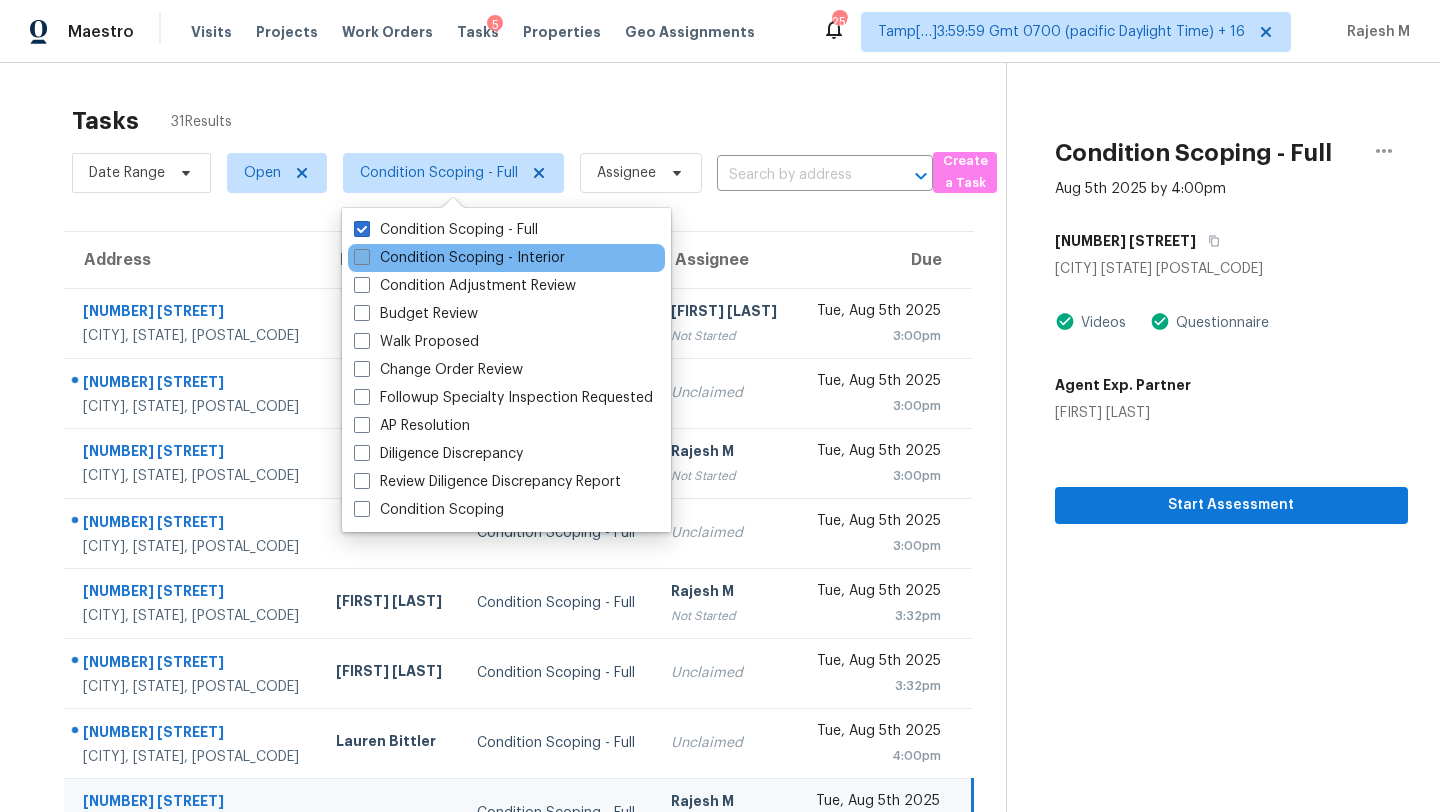click on "Condition Scoping - Interior" at bounding box center [459, 258] 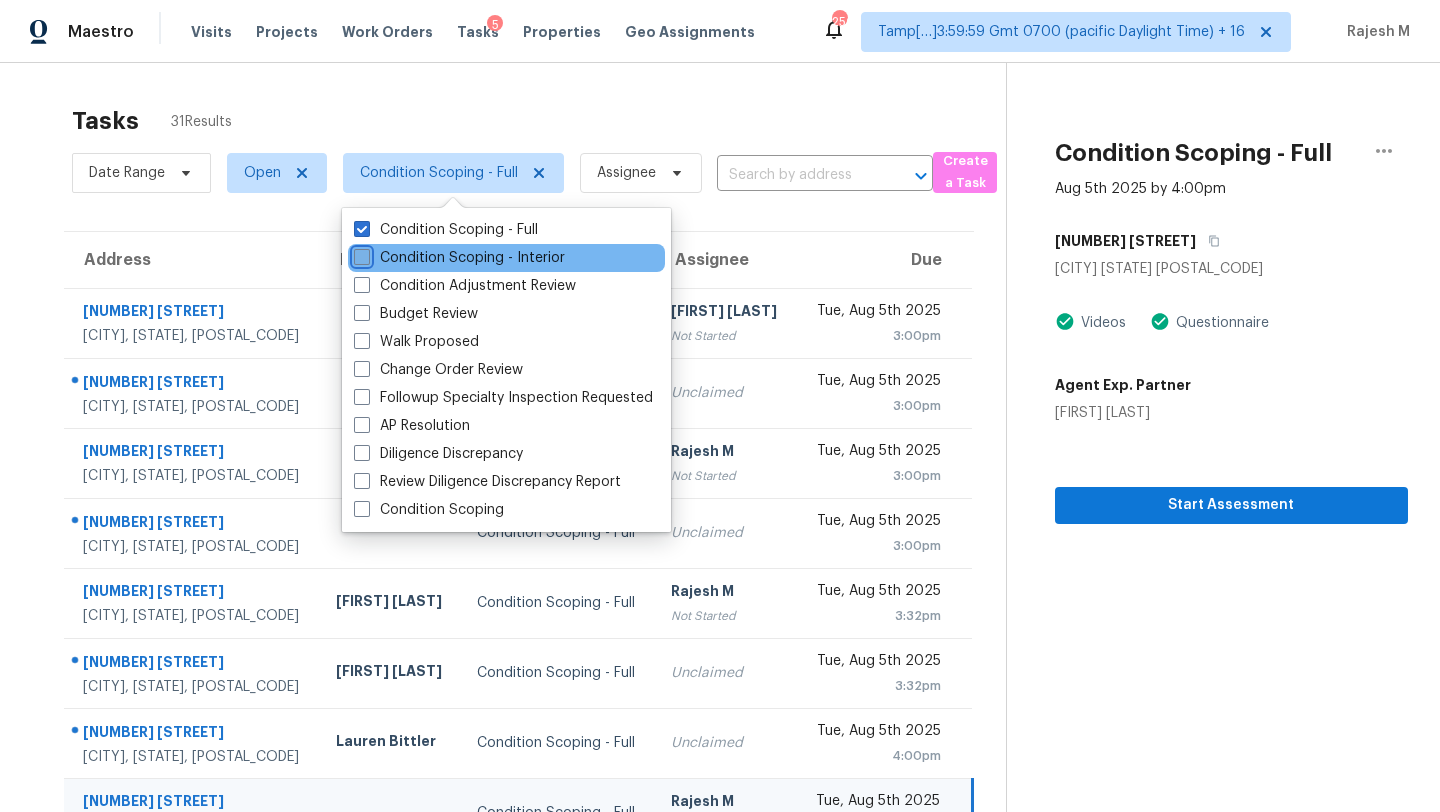 click on "Condition Scoping - Interior" at bounding box center (360, 254) 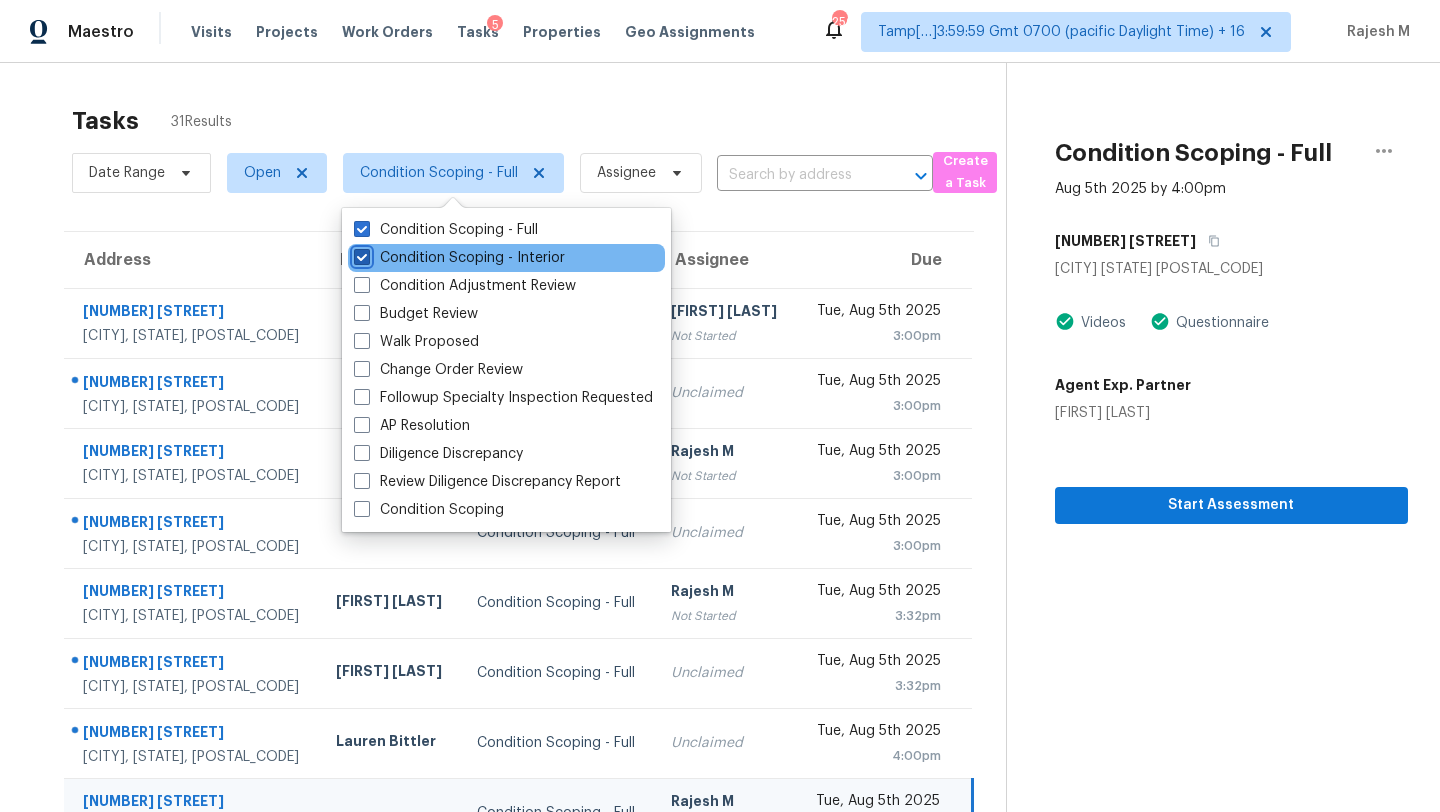 checkbox on "true" 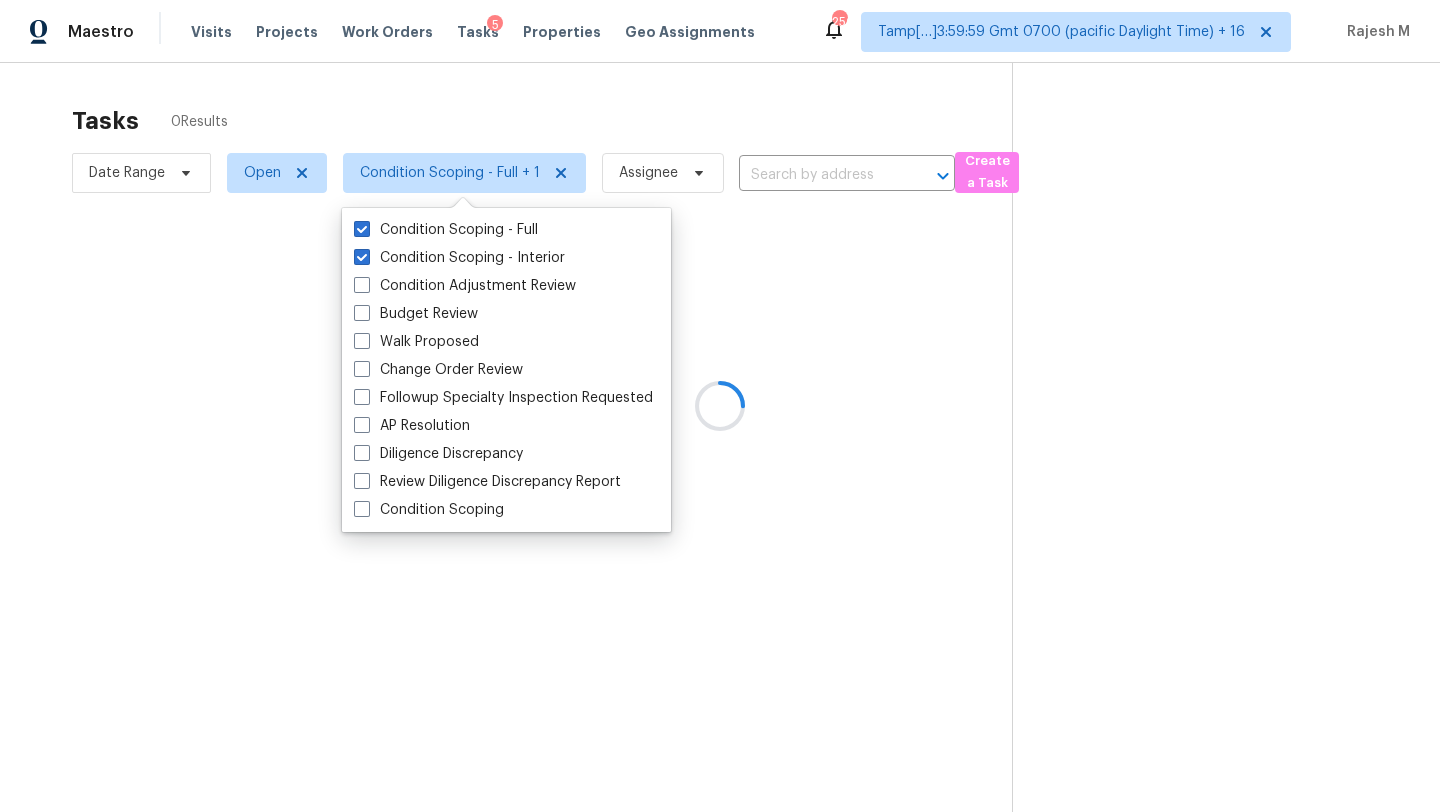 click at bounding box center [720, 406] 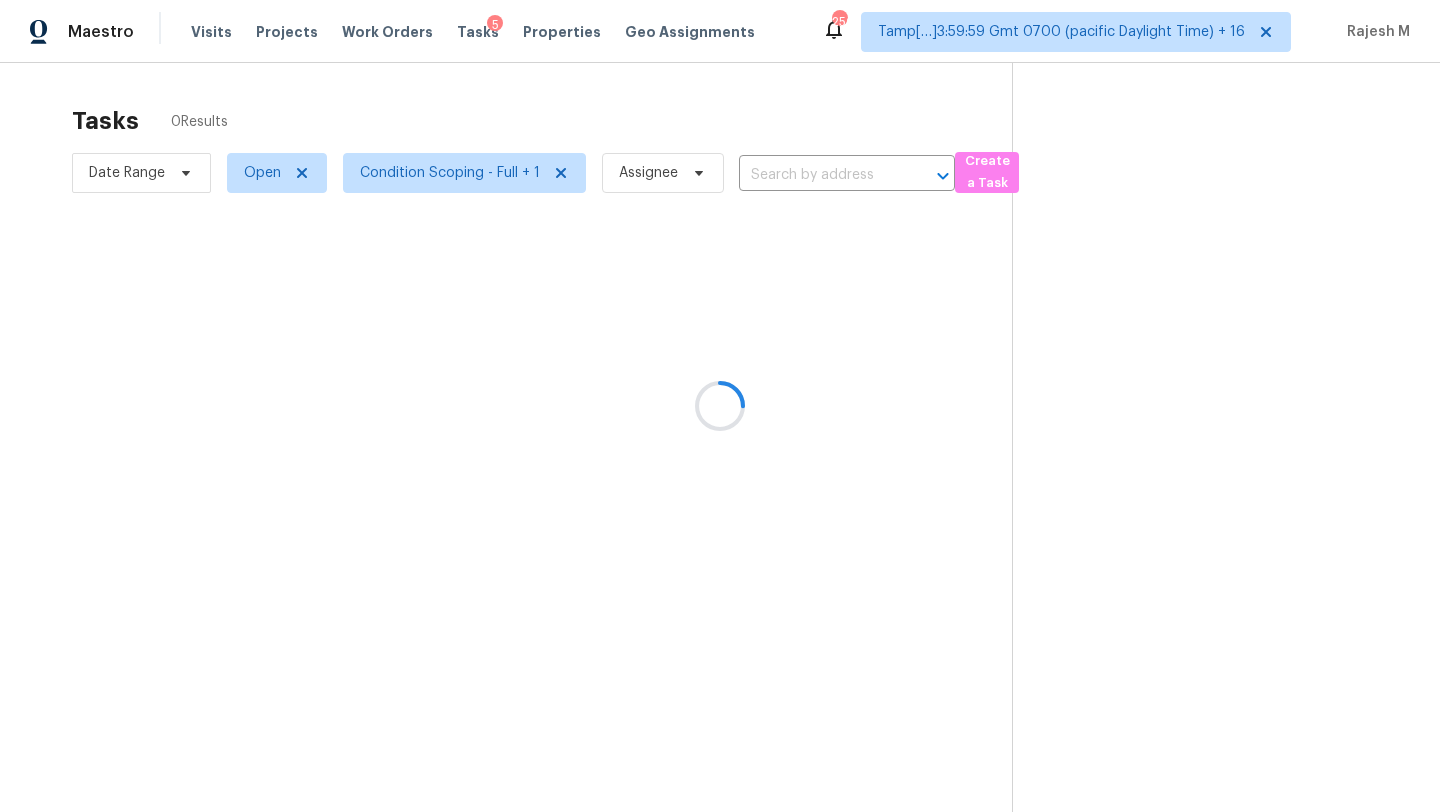 click at bounding box center [720, 406] 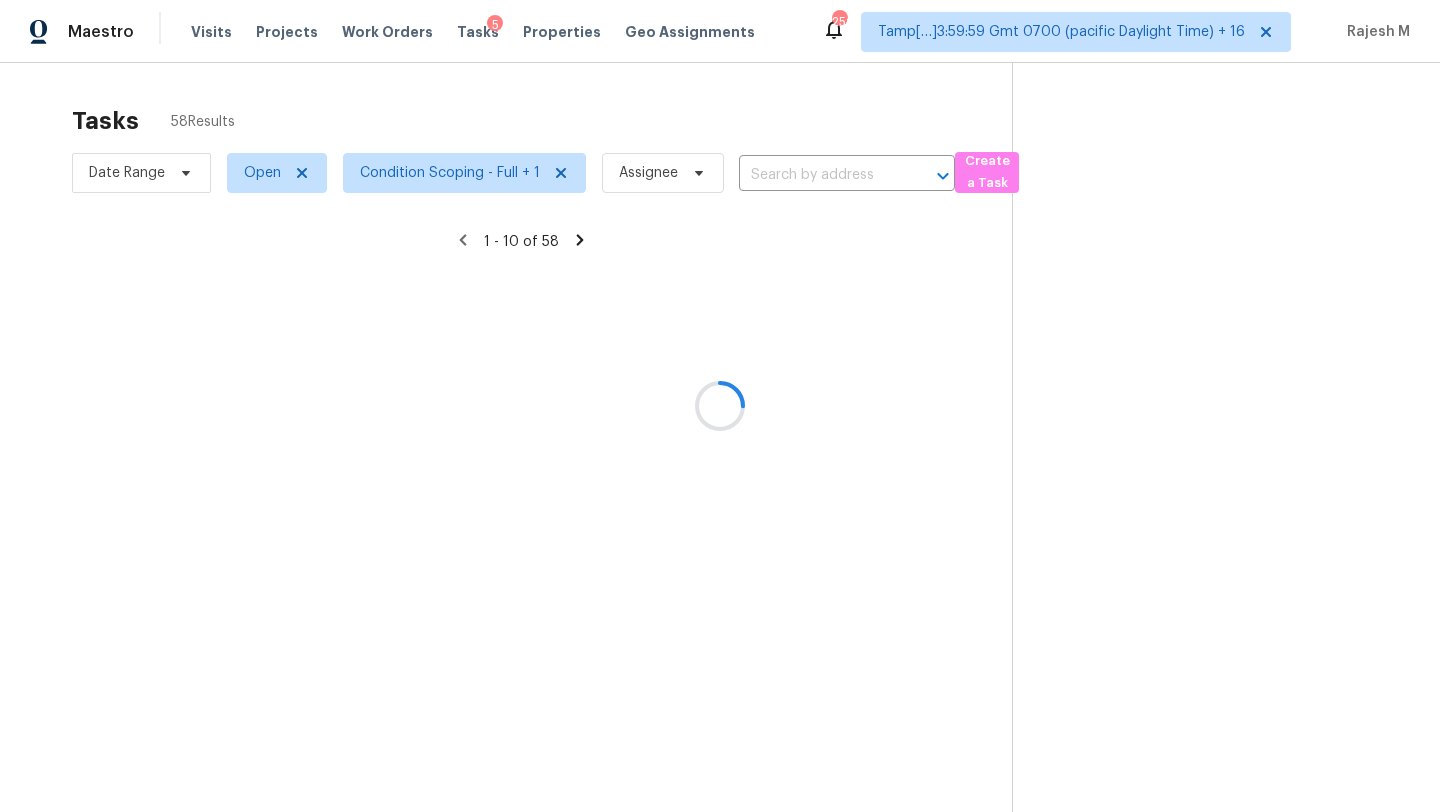 click at bounding box center [720, 406] 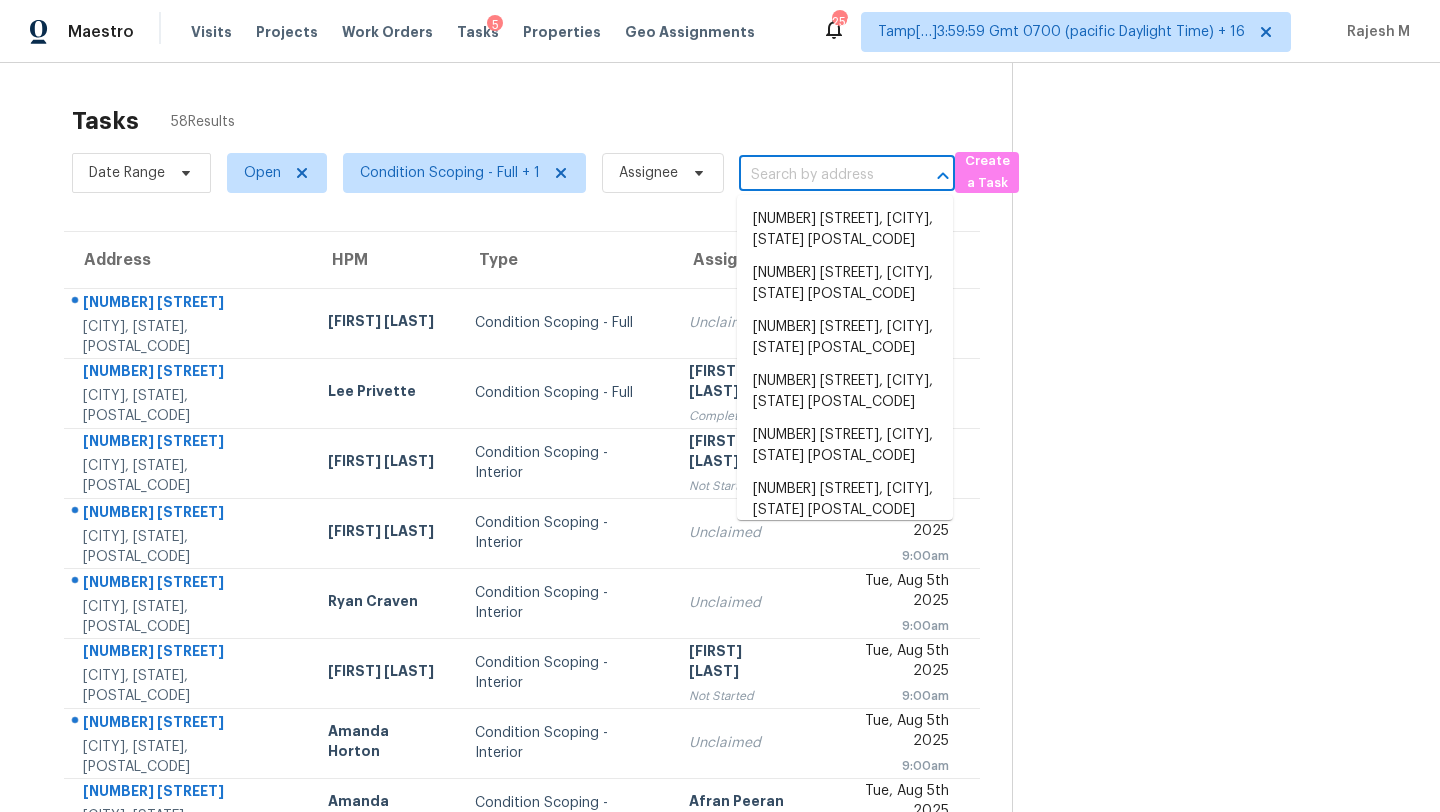 click at bounding box center (819, 175) 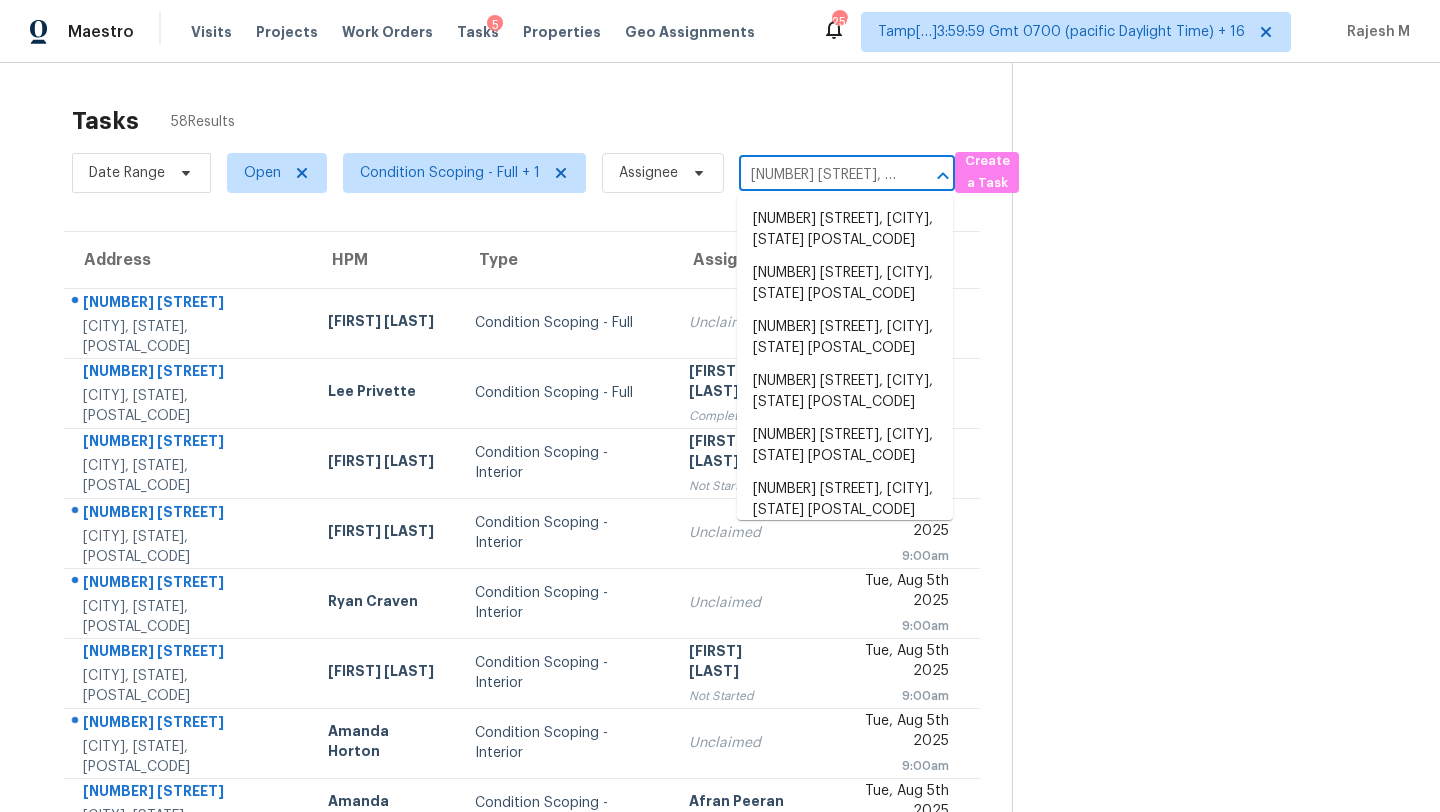 scroll, scrollTop: 0, scrollLeft: 102, axis: horizontal 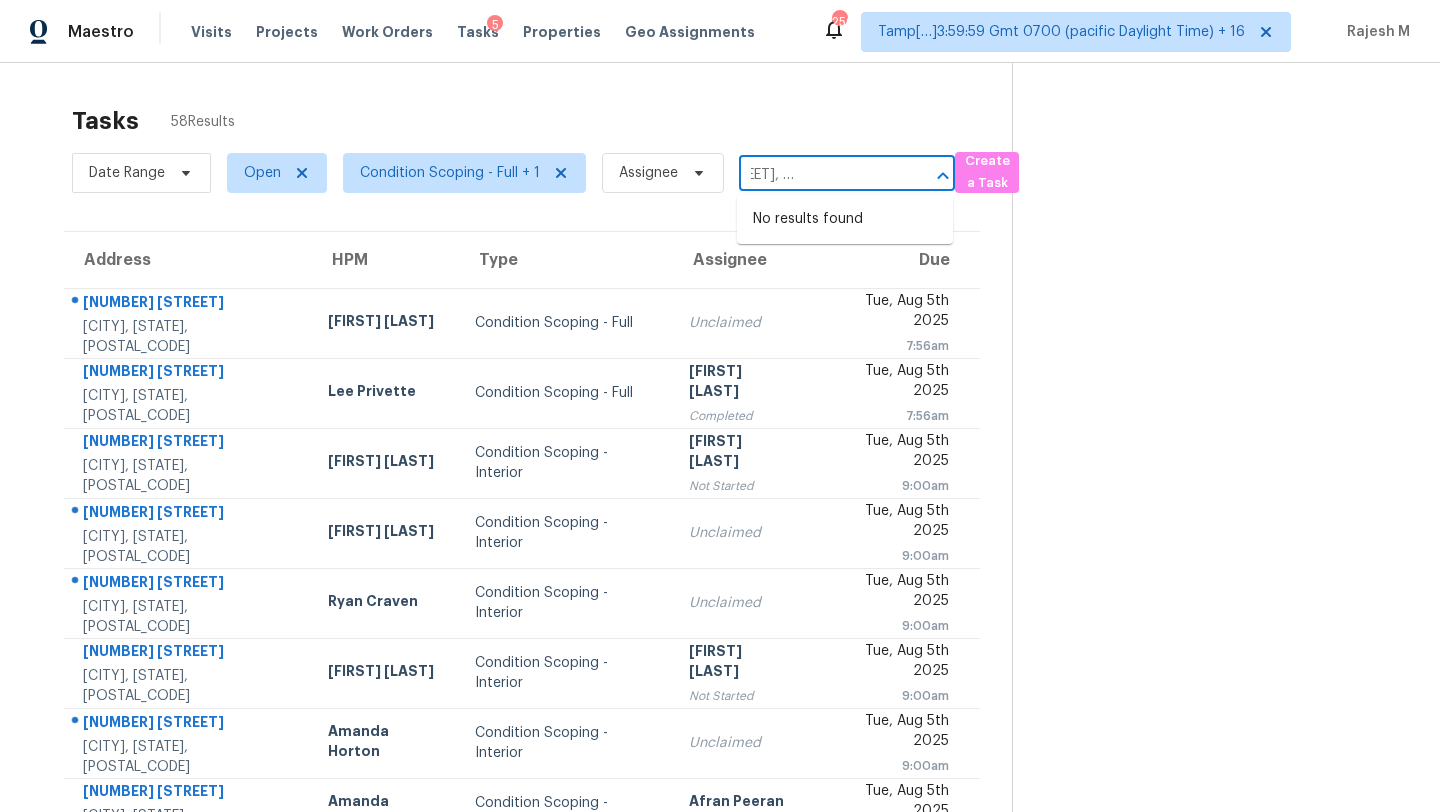 click on "2228 Lovett Dr, Saint Louis, MO, 63136" at bounding box center [819, 175] 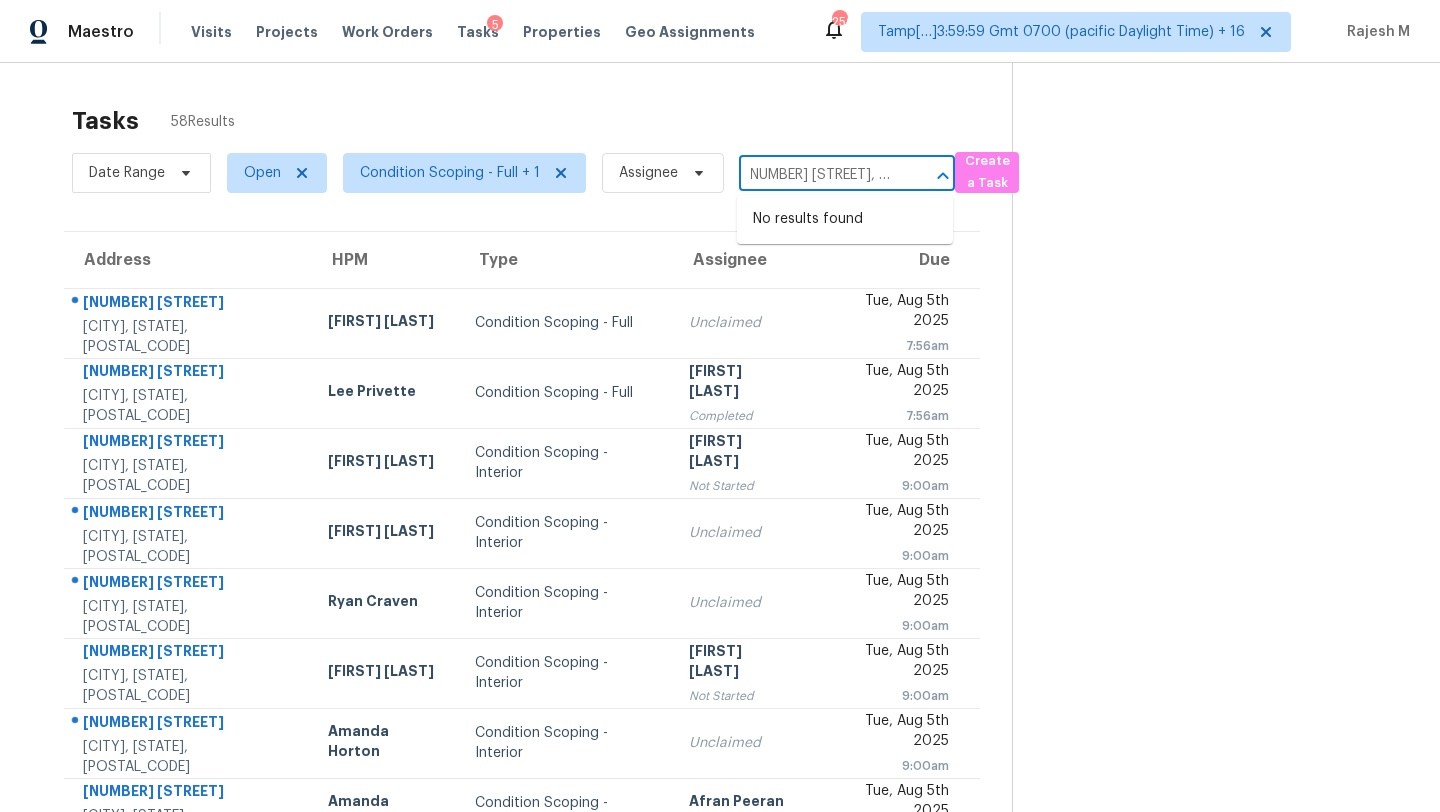 scroll, scrollTop: 0, scrollLeft: 0, axis: both 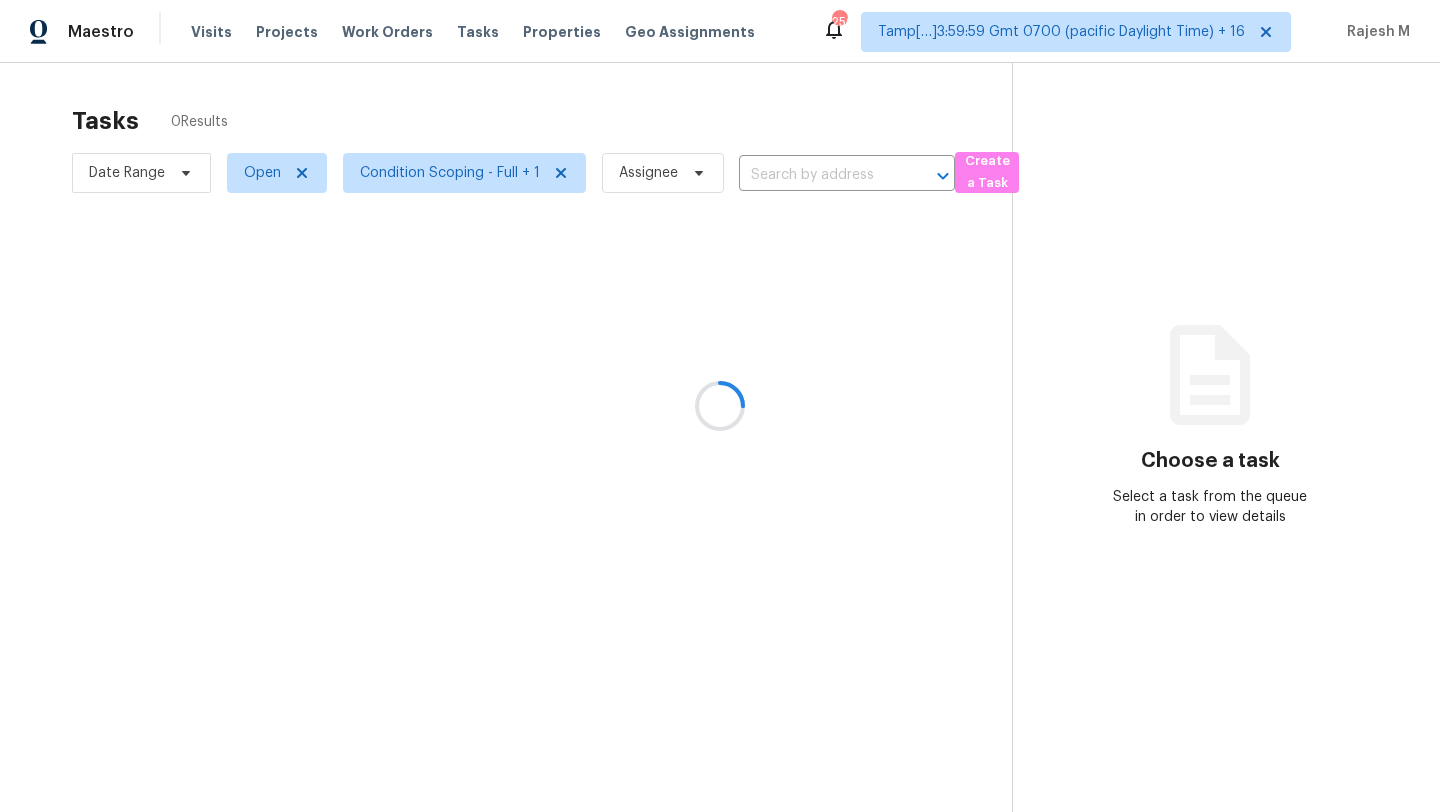 click at bounding box center [720, 406] 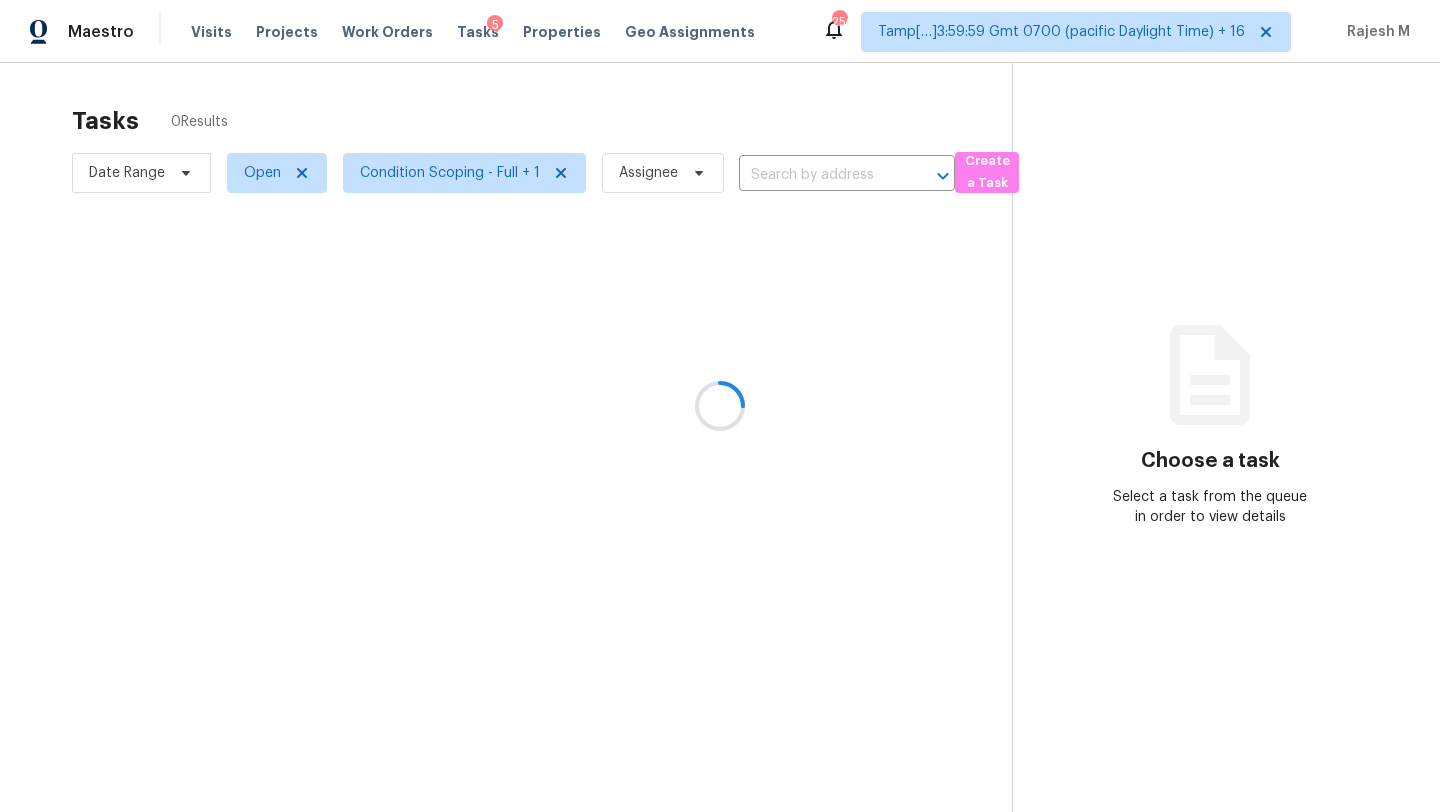 click at bounding box center (720, 406) 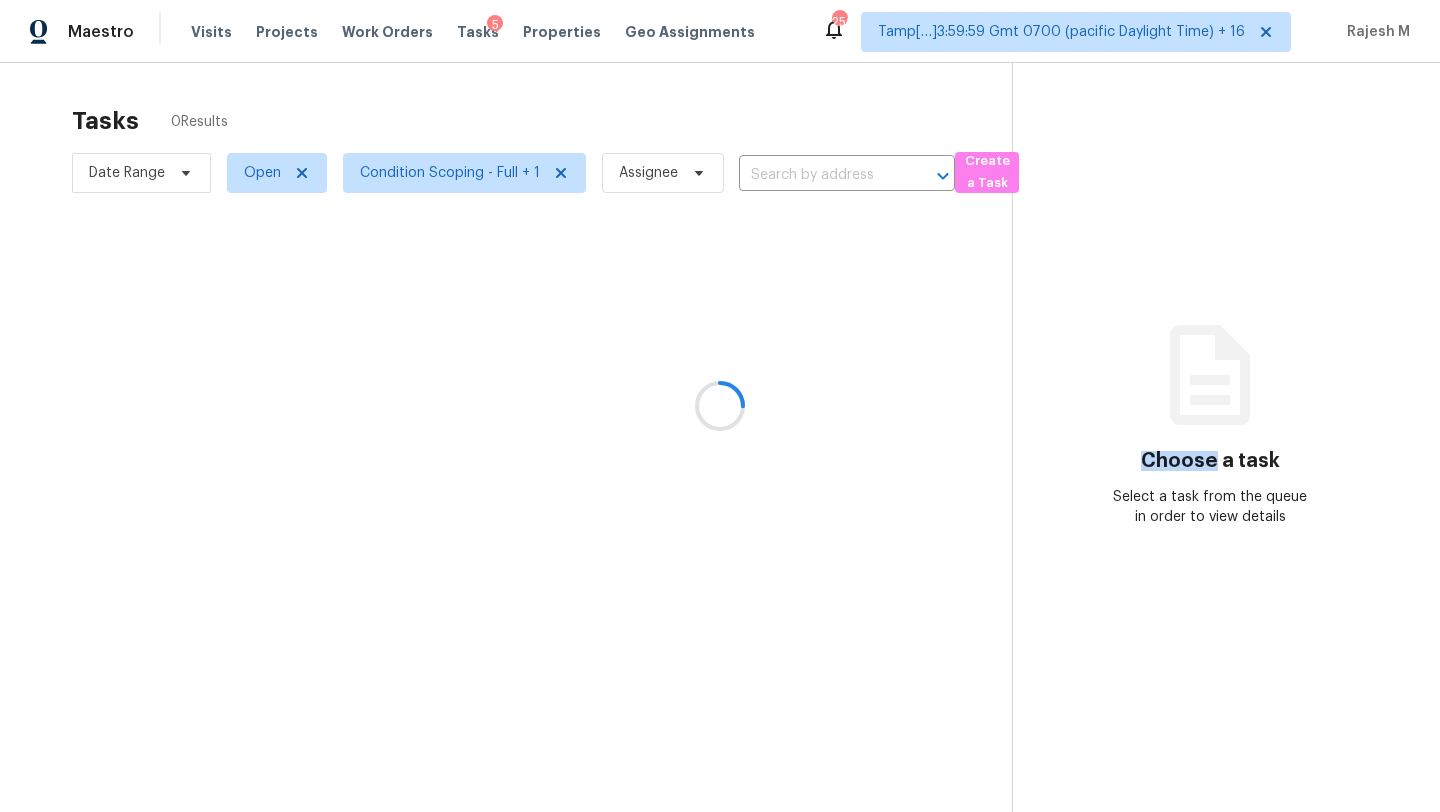 click at bounding box center (720, 406) 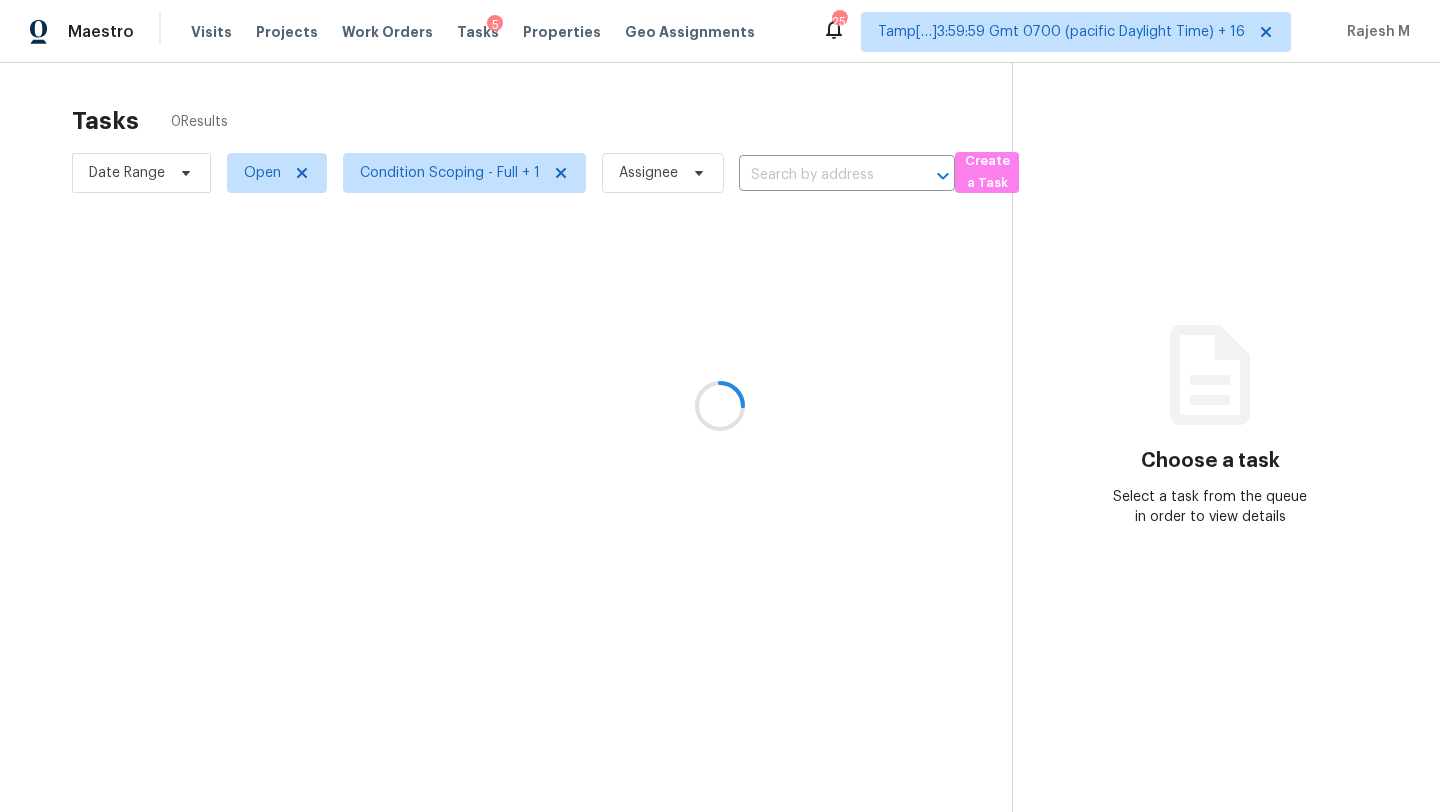click at bounding box center [720, 406] 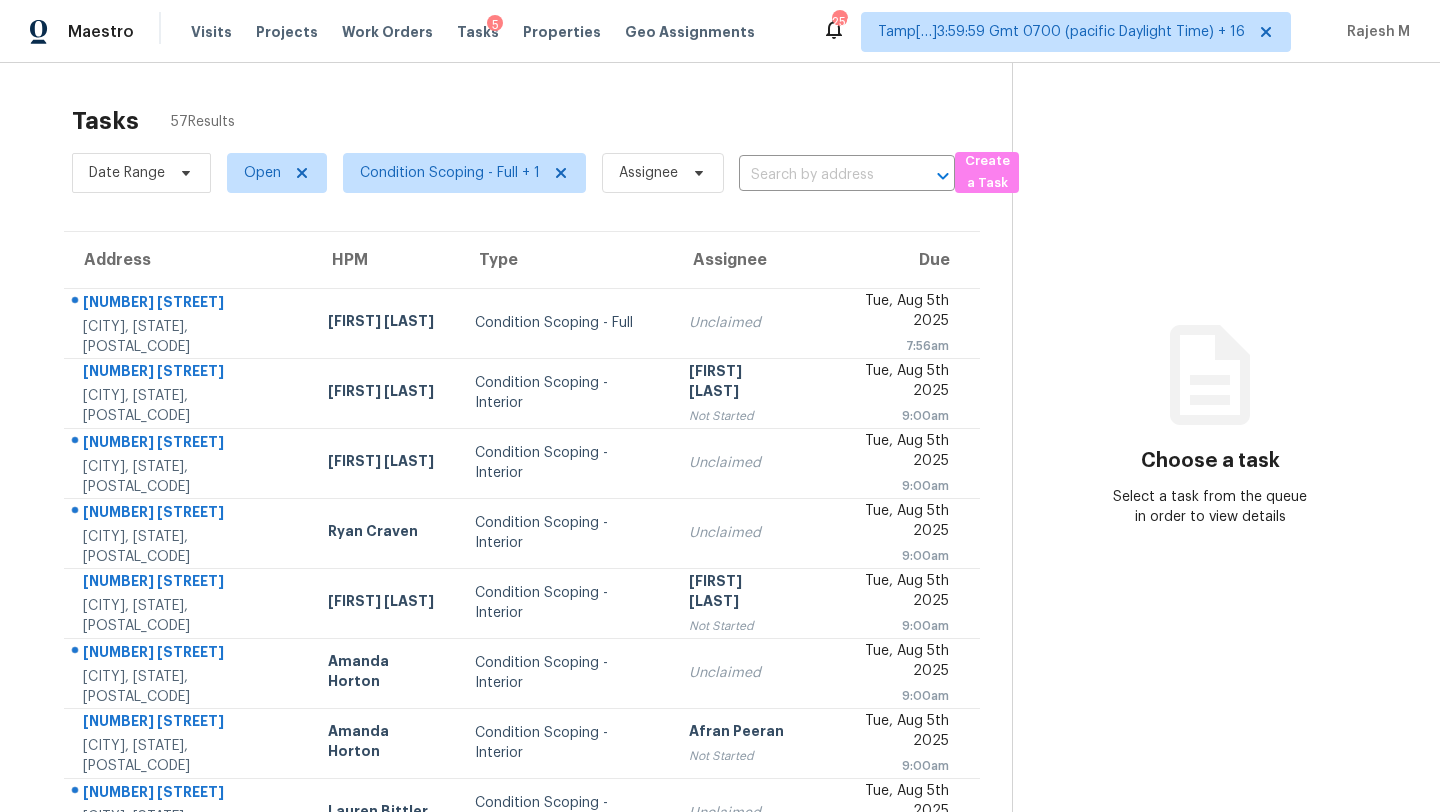 click at bounding box center (819, 175) 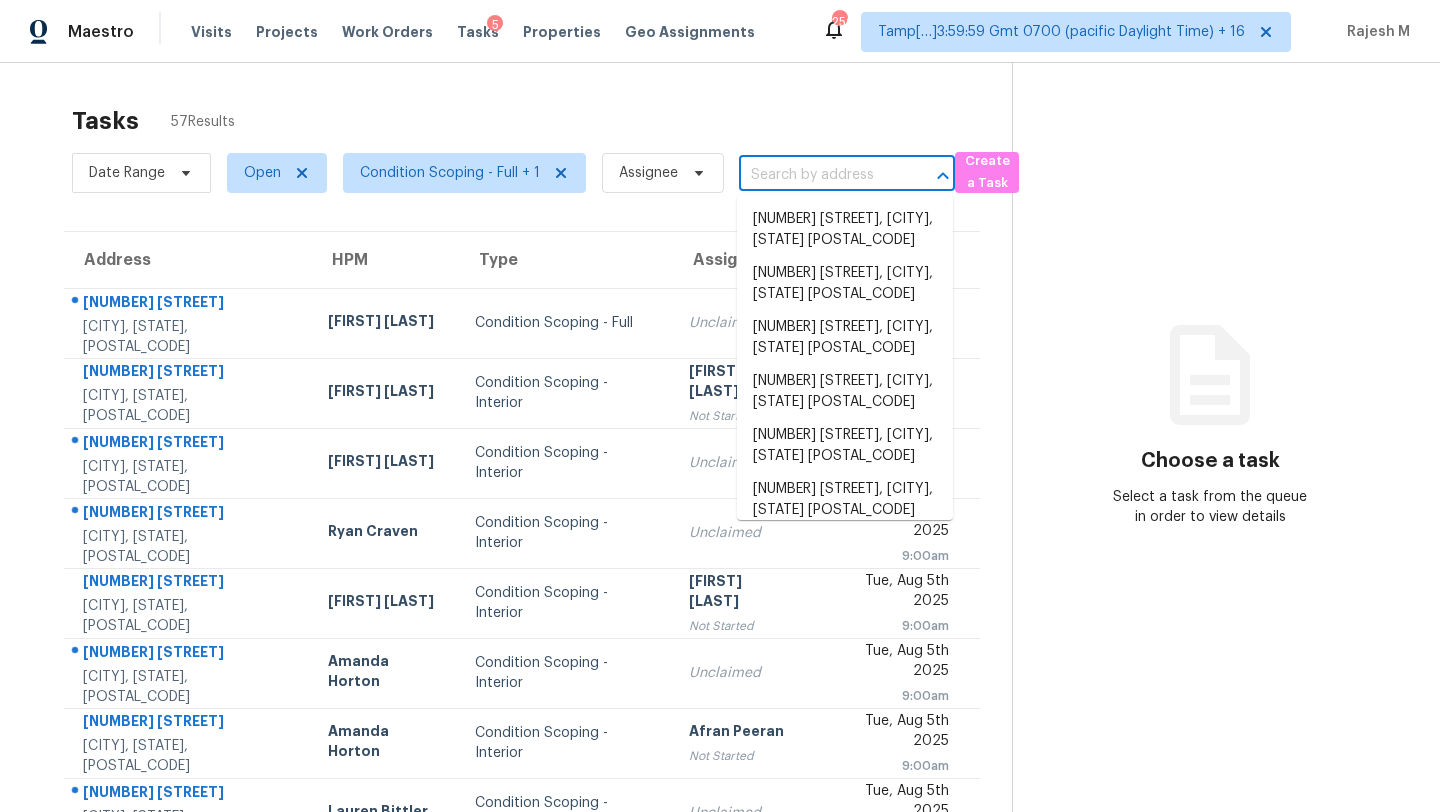 paste on "[NUMBER] [STREET], [CITY], [STATE] [POSTAL_CODE]" 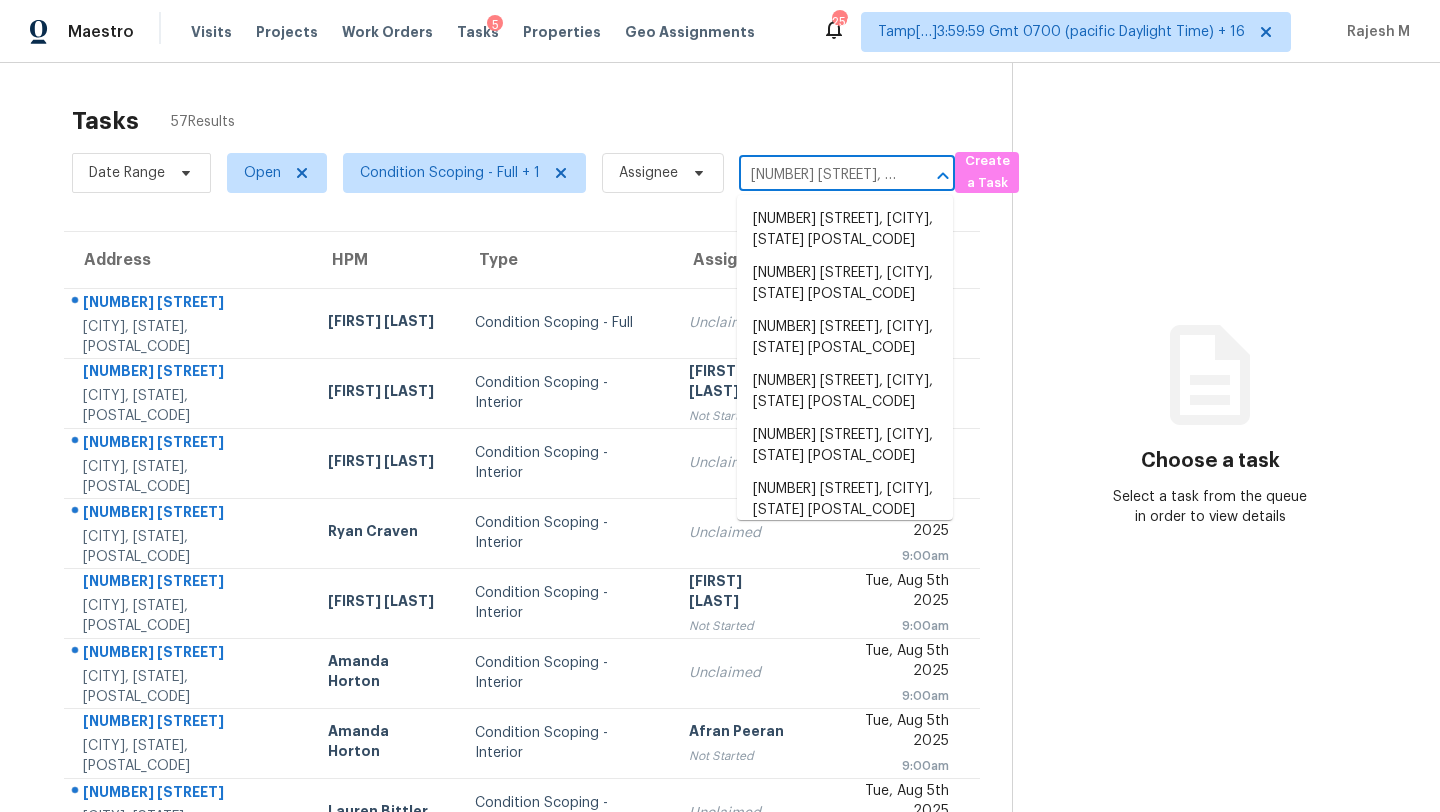 scroll, scrollTop: 0, scrollLeft: 102, axis: horizontal 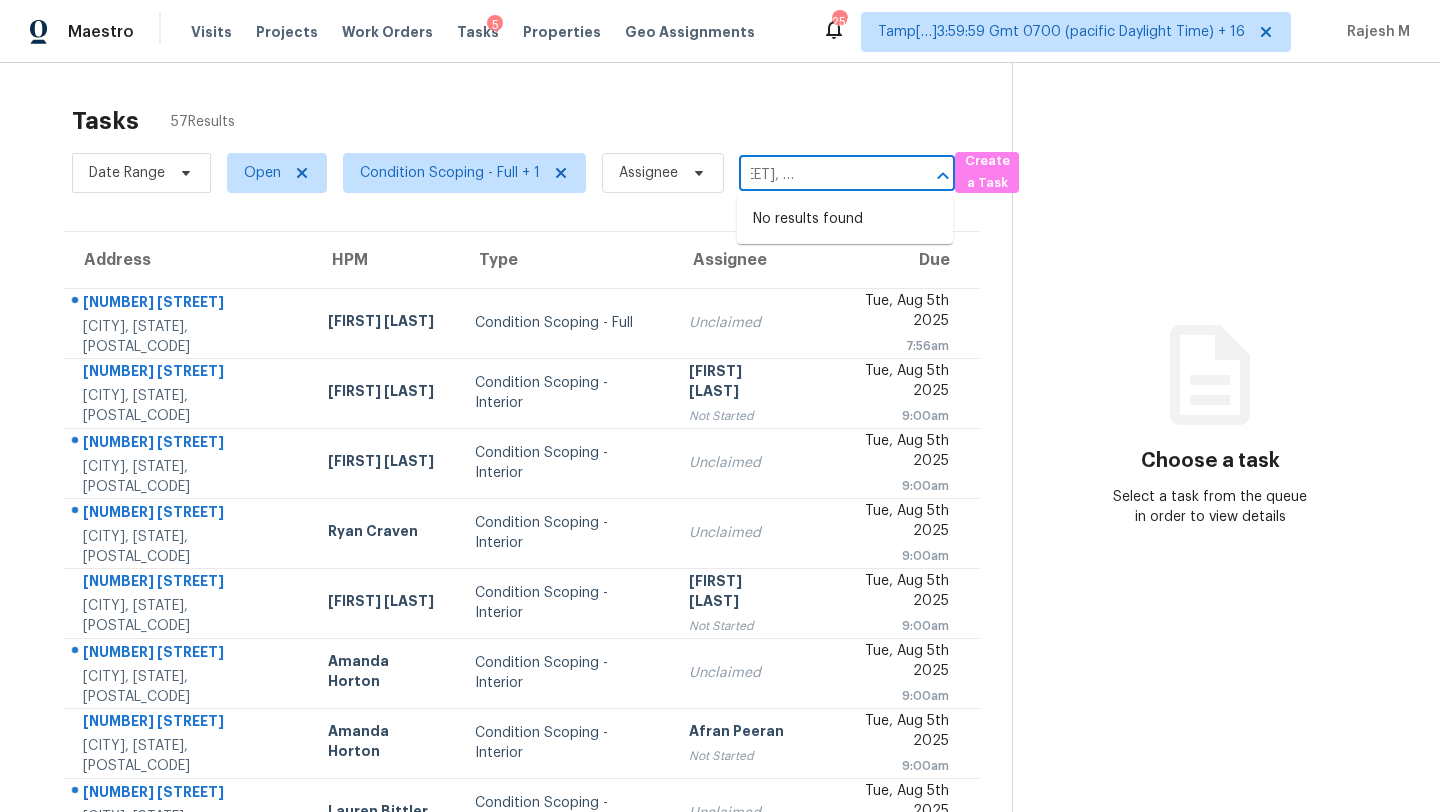 click on "[NUMBER] [STREET], [CITY], [STATE], [POSTAL_CODE]" at bounding box center [819, 175] 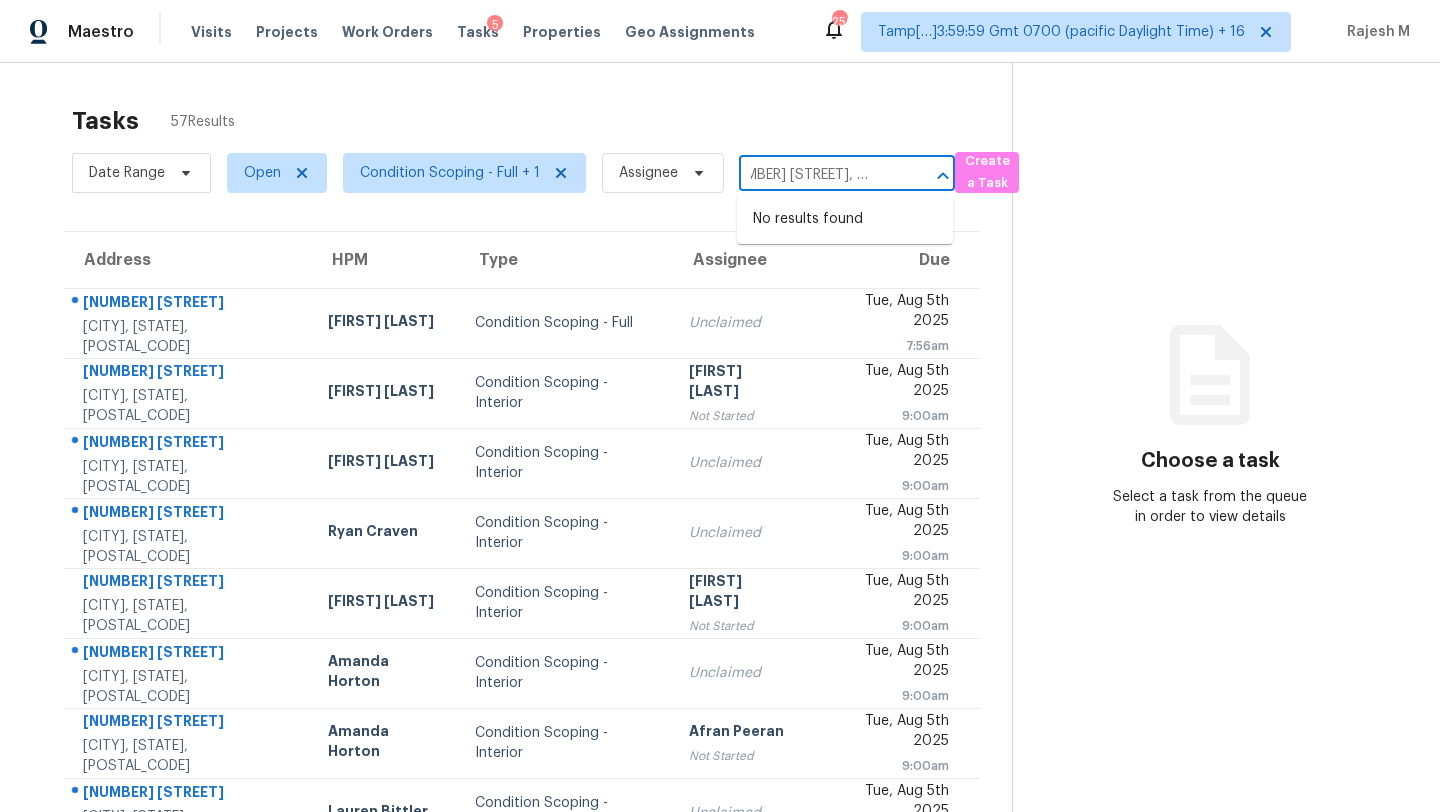 scroll, scrollTop: 0, scrollLeft: 102, axis: horizontal 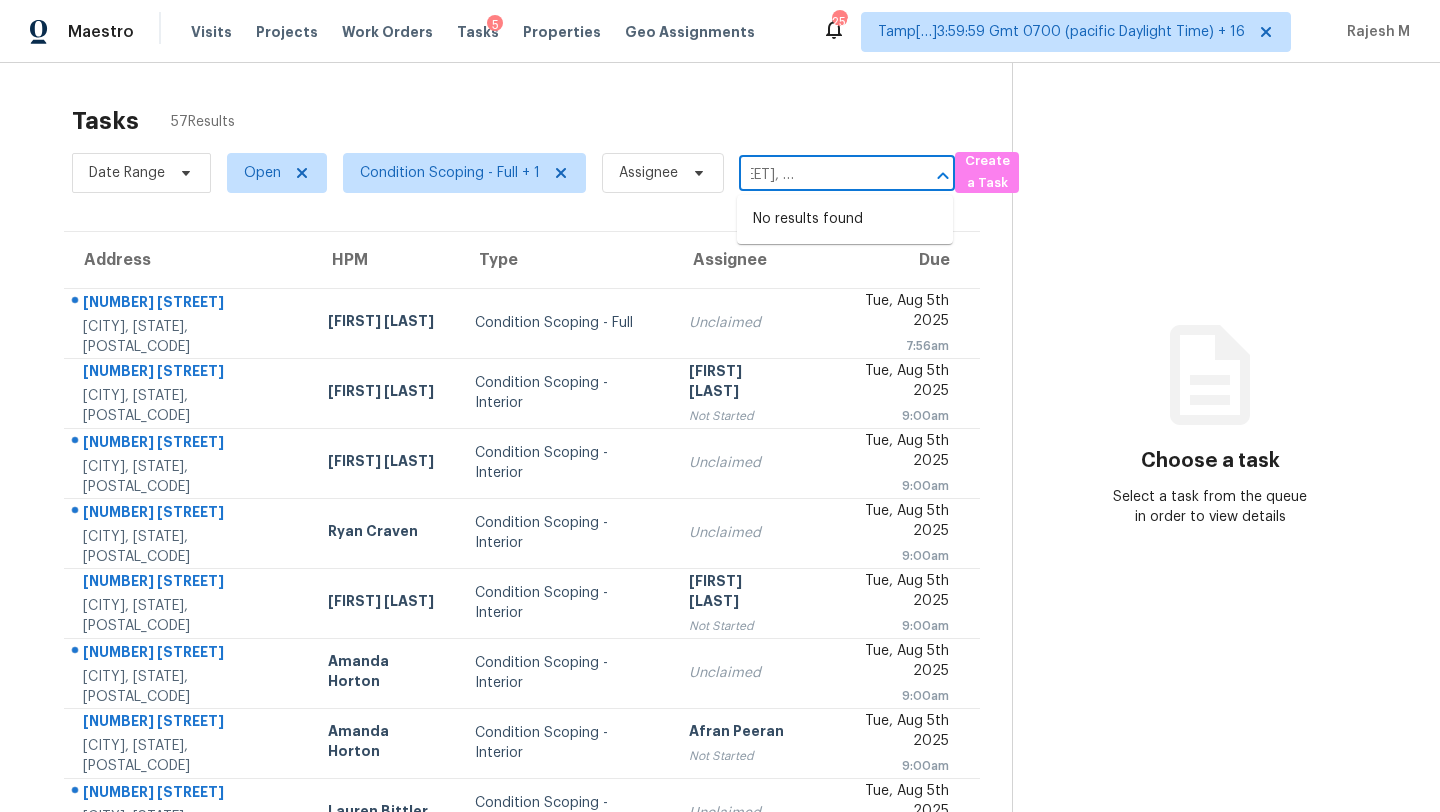 drag, startPoint x: 827, startPoint y: 175, endPoint x: 1023, endPoint y: 173, distance: 196.01021 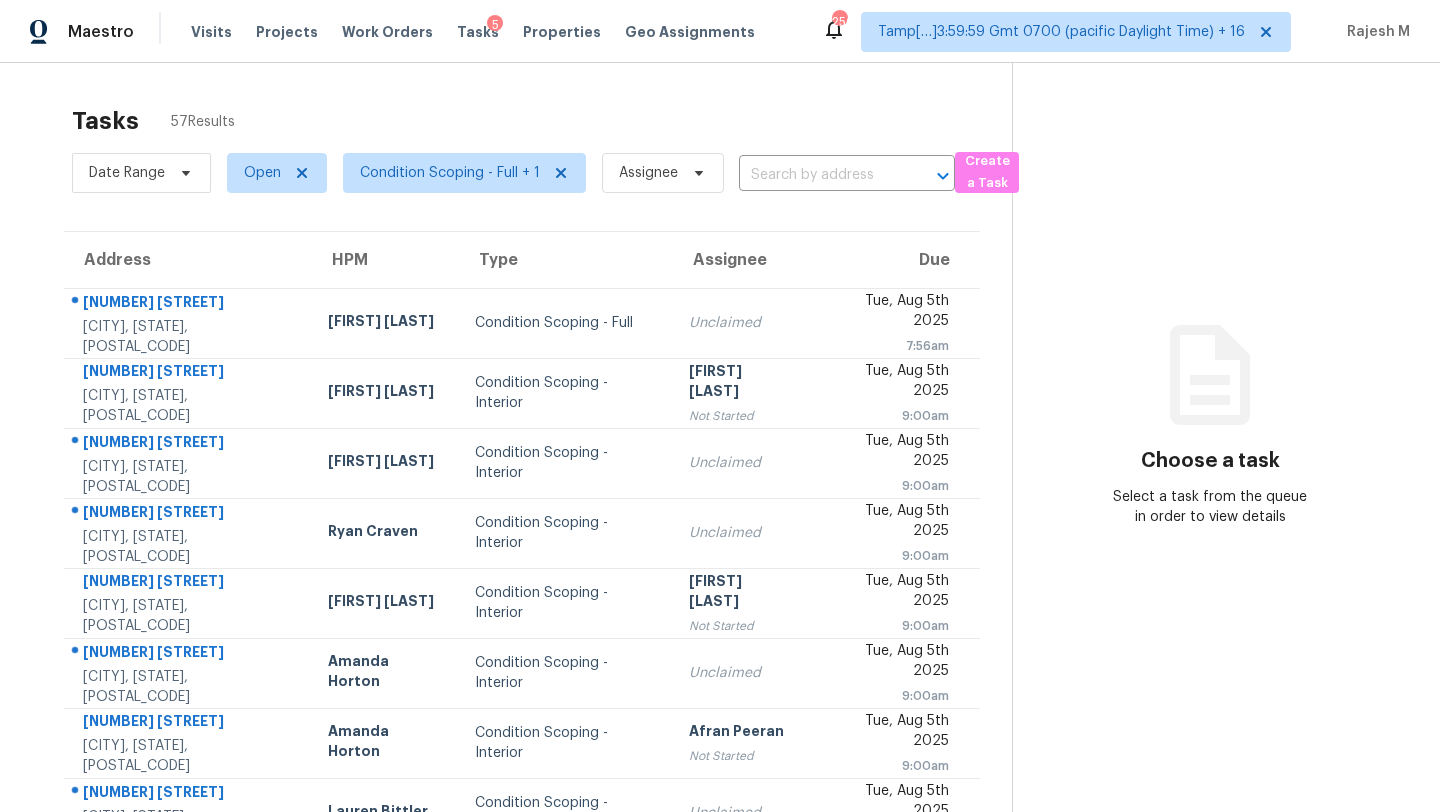 scroll, scrollTop: 0, scrollLeft: 0, axis: both 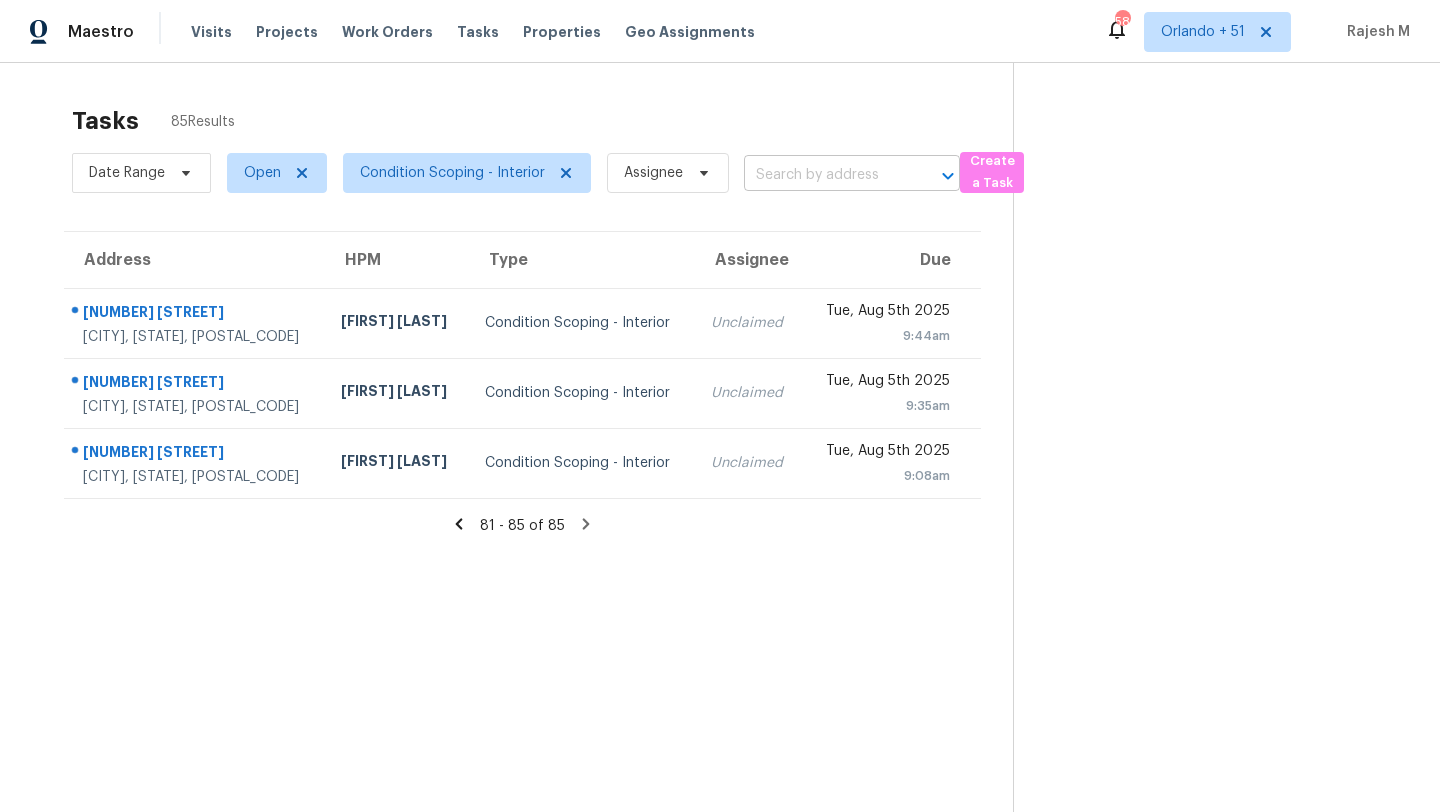 click at bounding box center [824, 175] 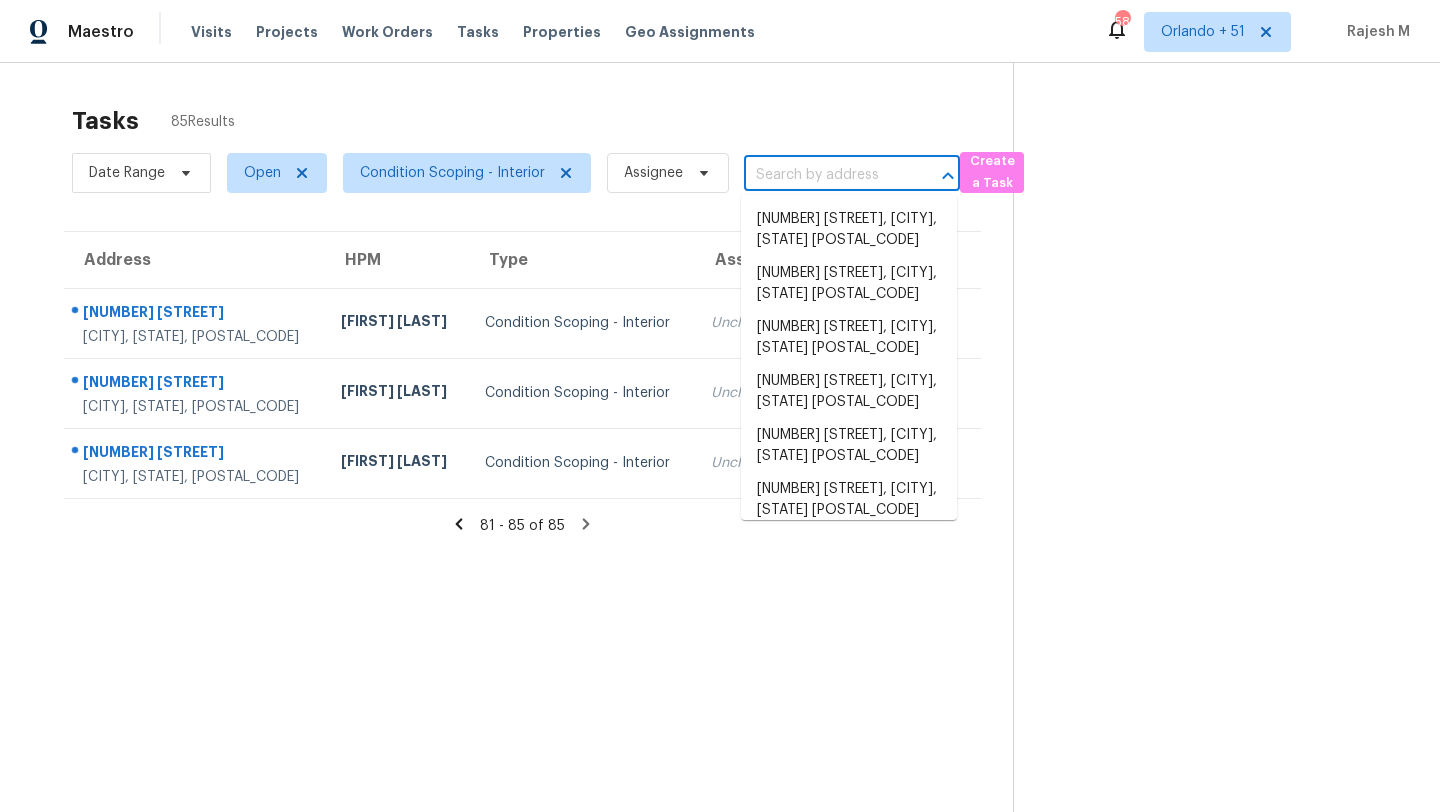 paste on "[NUMBER] [STREET], [CITY], [STATE], [POSTAL_CODE]" 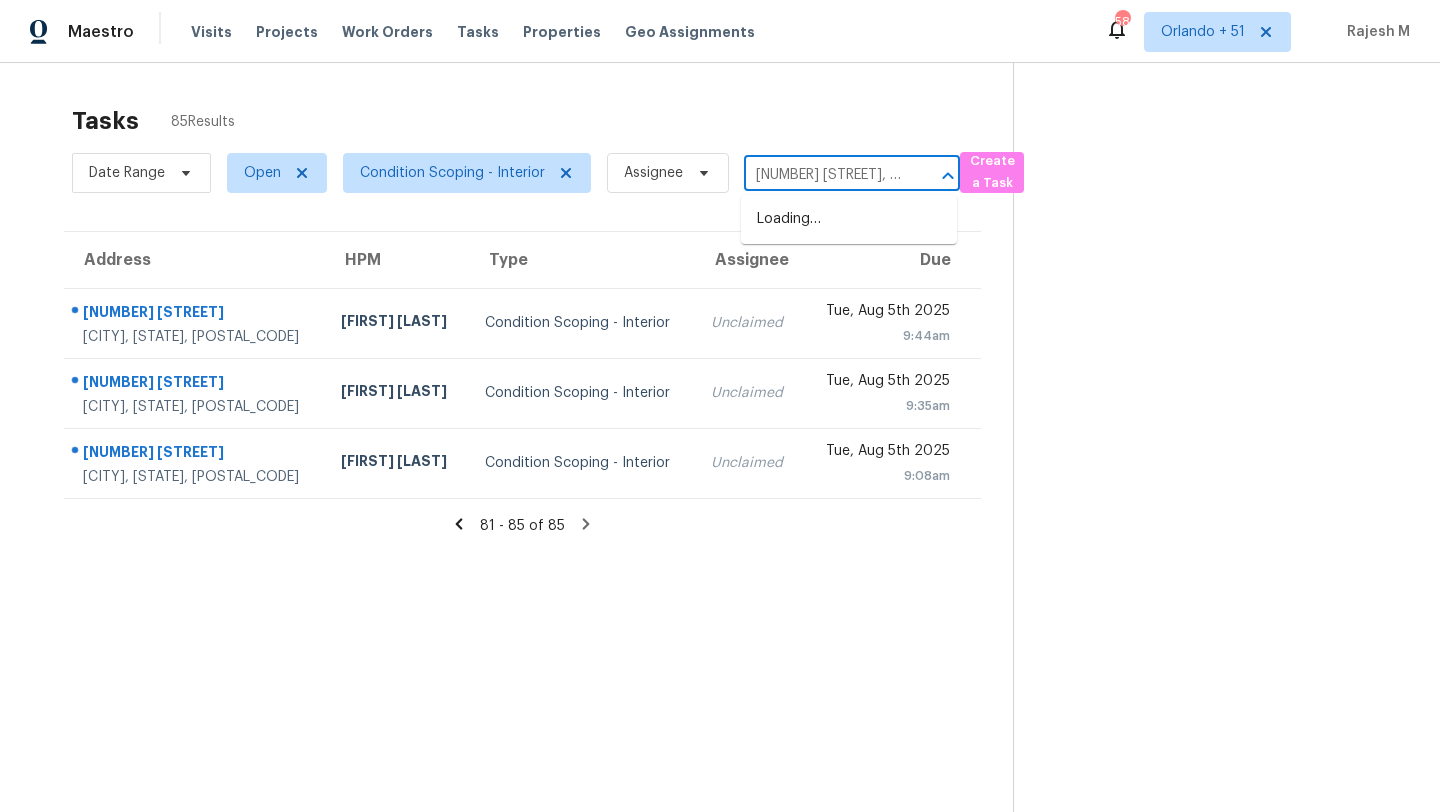 scroll, scrollTop: 0, scrollLeft: 102, axis: horizontal 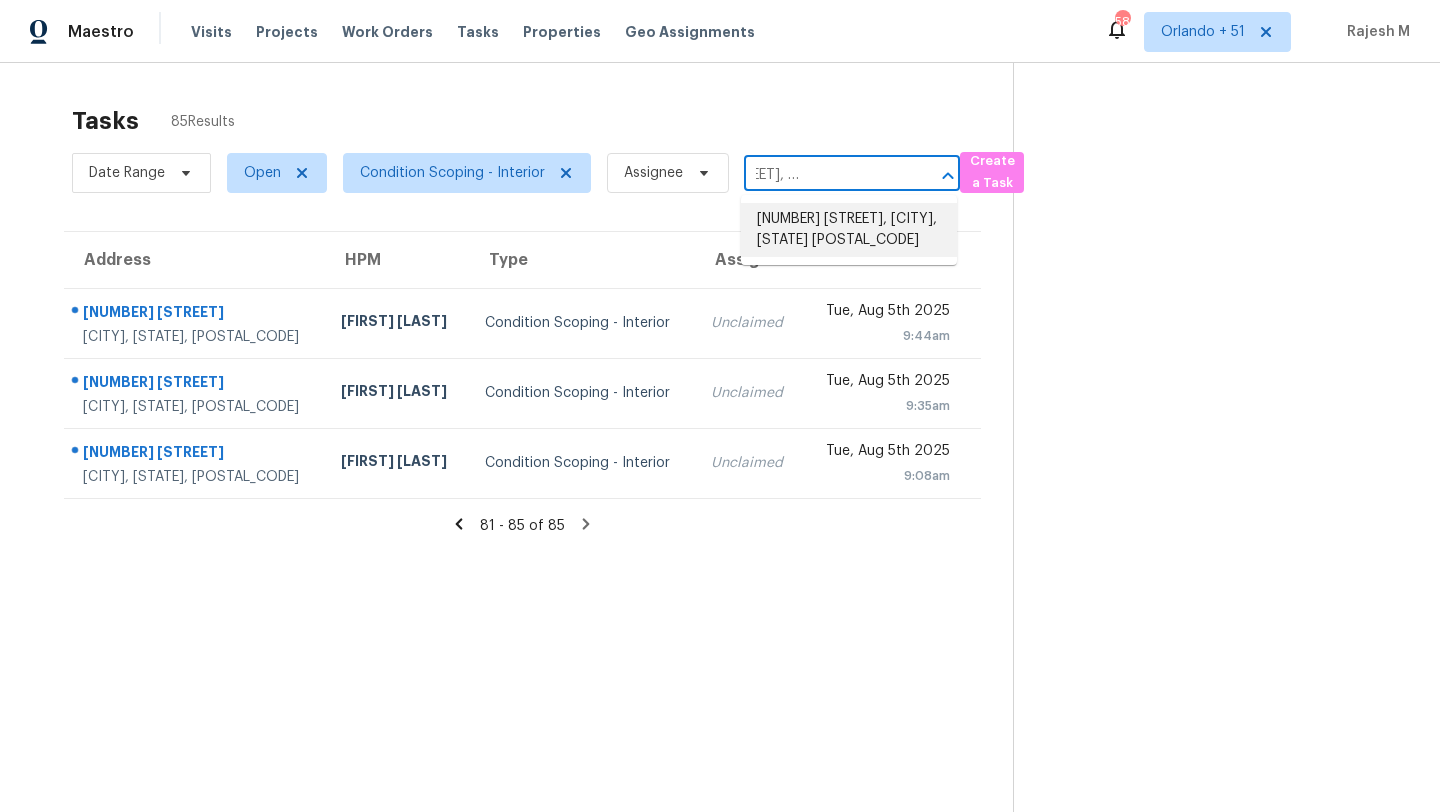 click on "[NUMBER] [STREET], [CITY], [STATE] [POSTAL_CODE]" at bounding box center (849, 230) 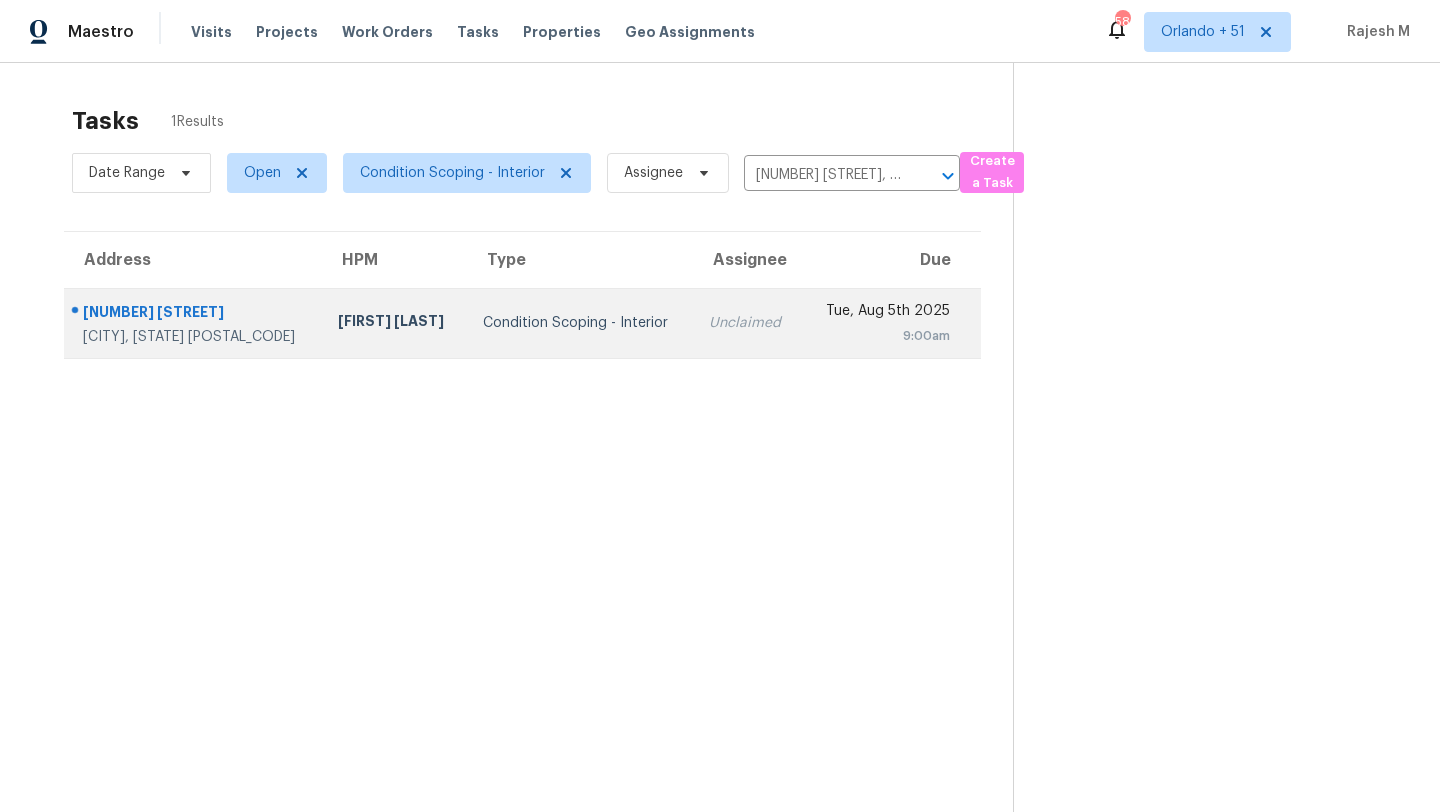 click on "9:00am" at bounding box center [884, 336] 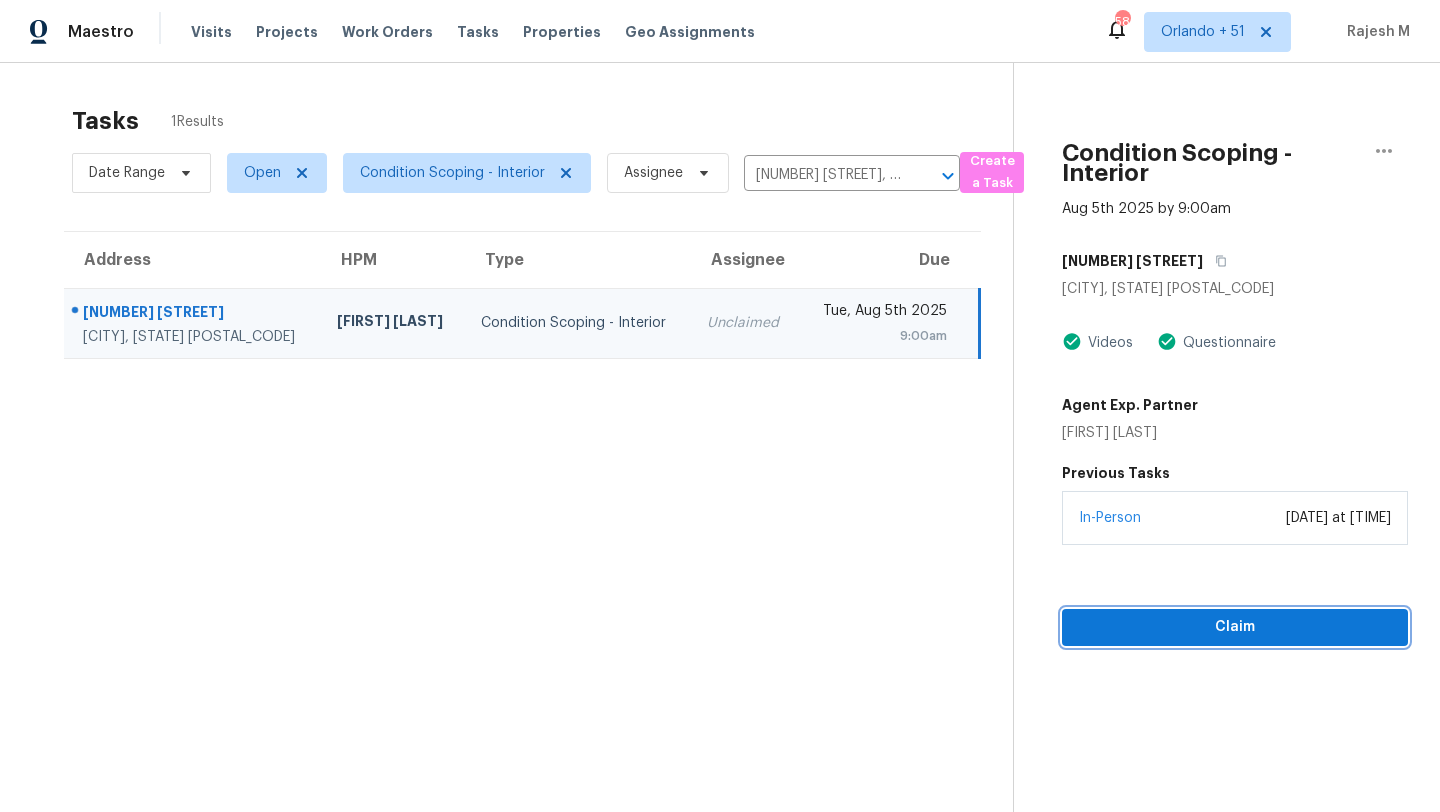 click on "Claim" at bounding box center (1235, 627) 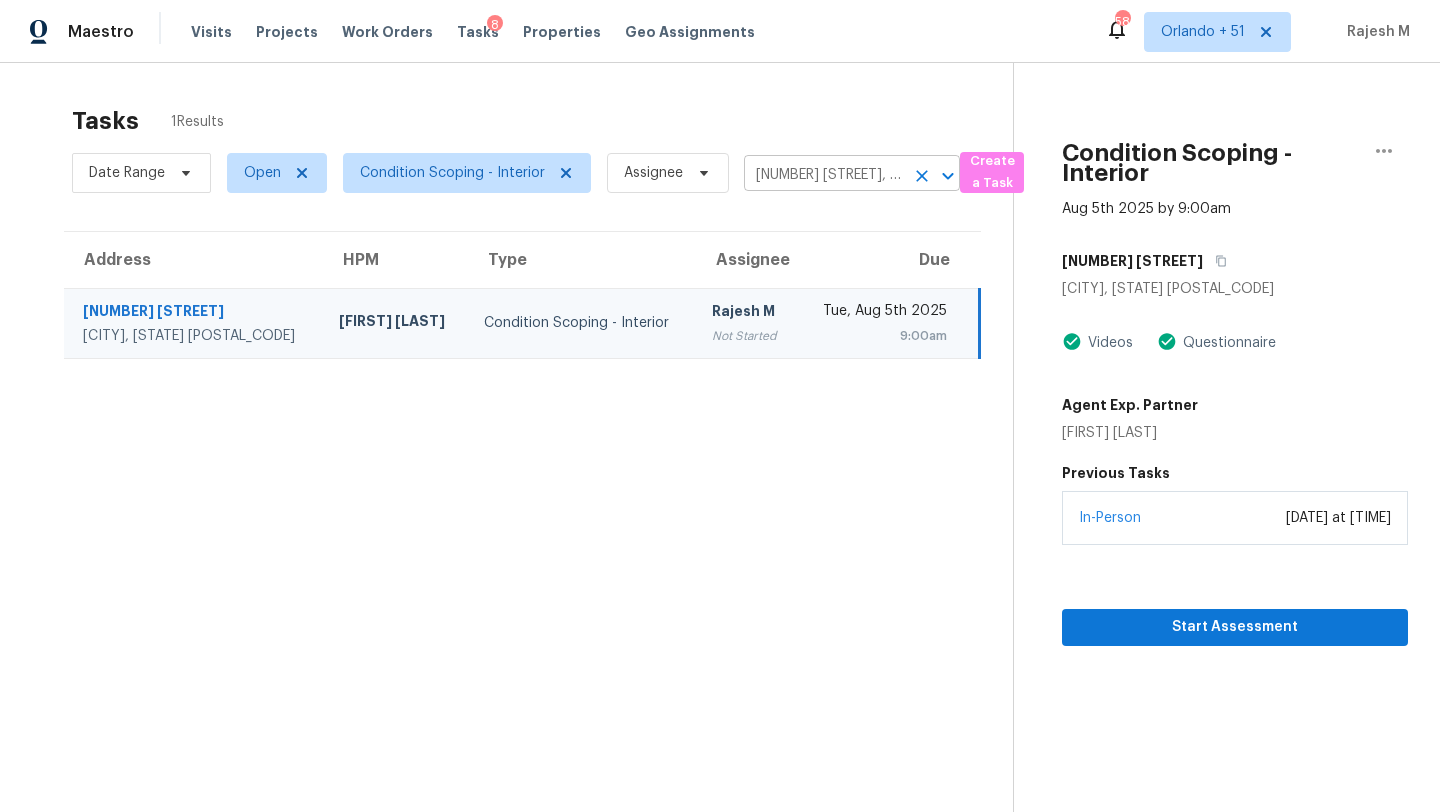 click on "[NUMBER] [STREET], [CITY], [STATE] [POSTAL_CODE]" at bounding box center [824, 175] 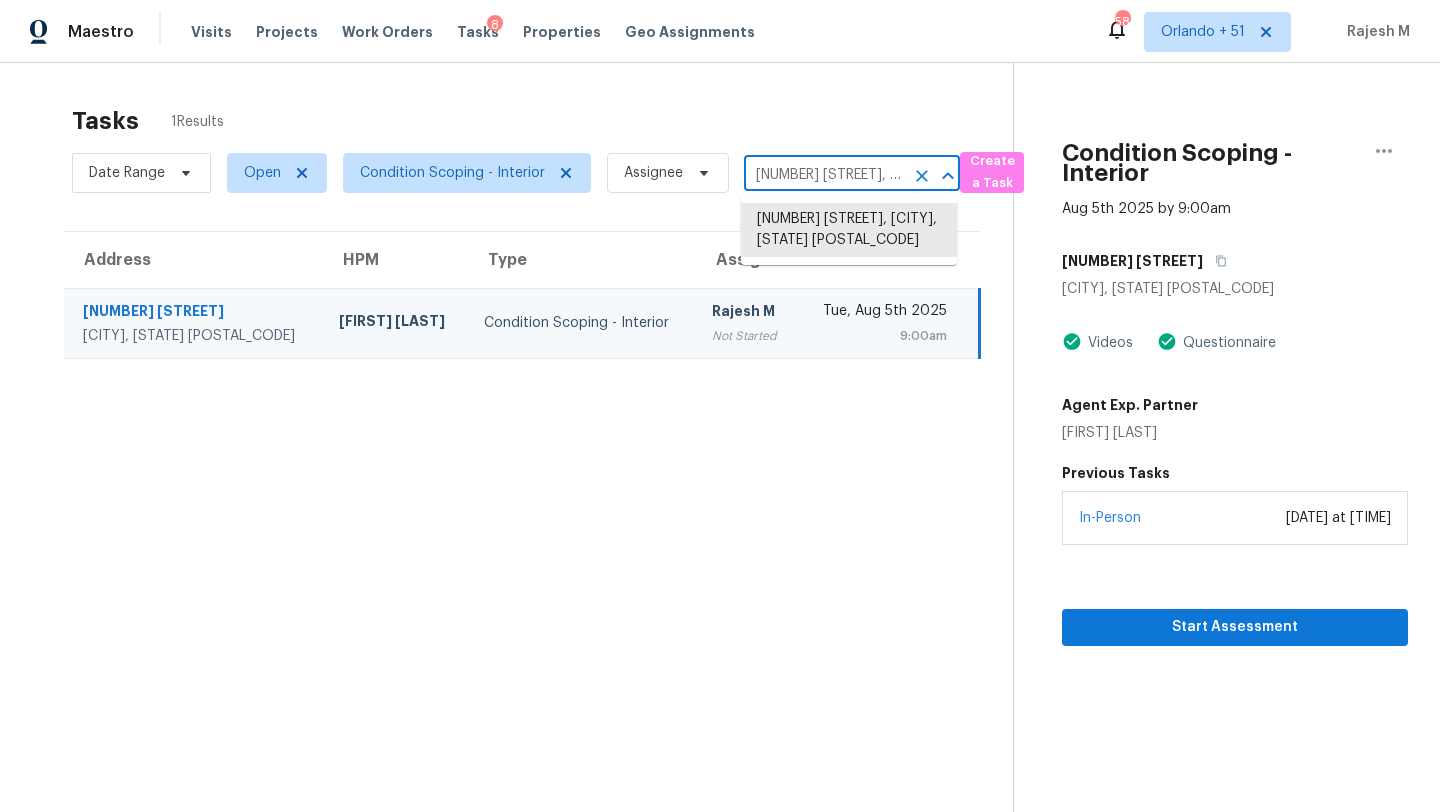 click on "[NUMBER] [STREET], [CITY], [STATE] [POSTAL_CODE]" at bounding box center [824, 175] 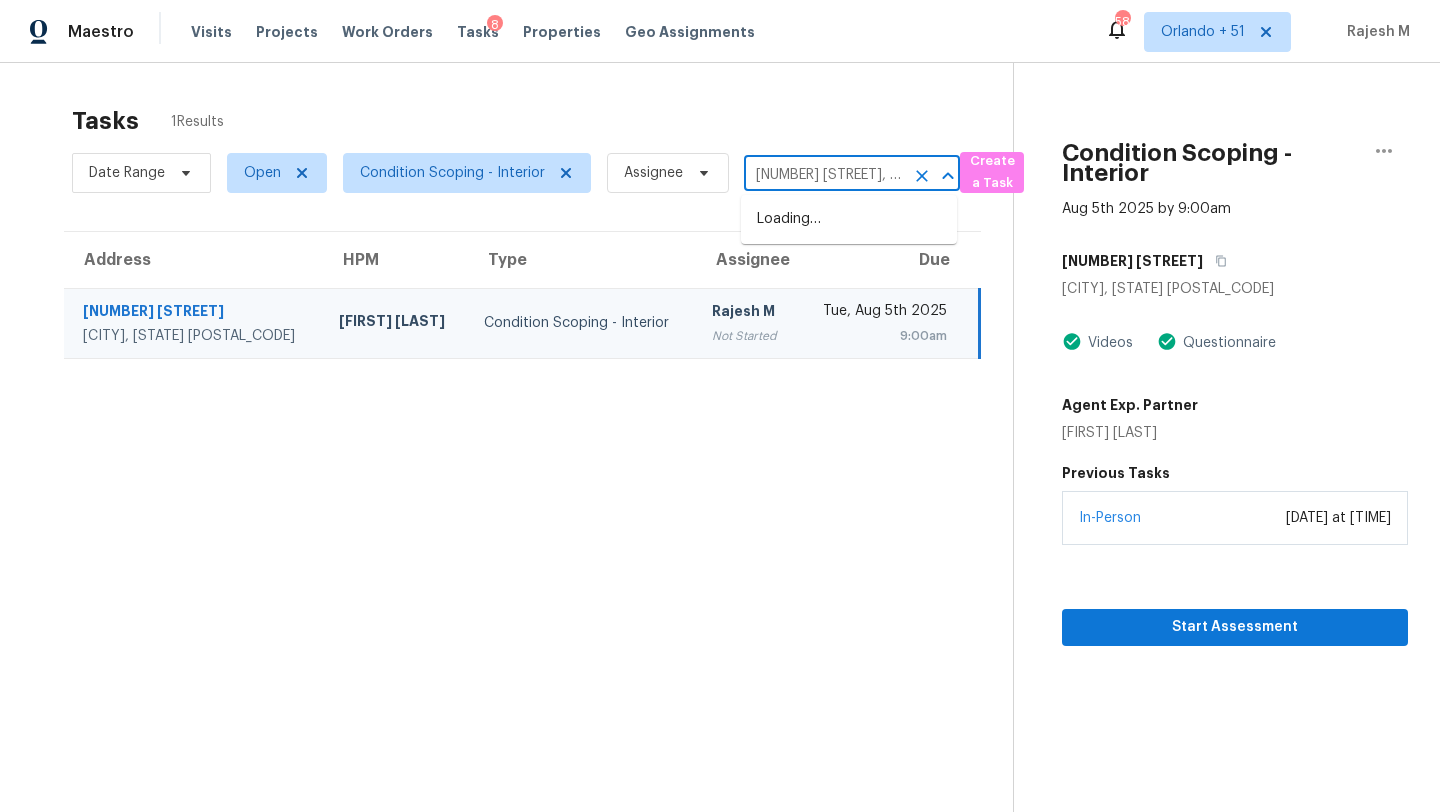 scroll, scrollTop: 0, scrollLeft: 191, axis: horizontal 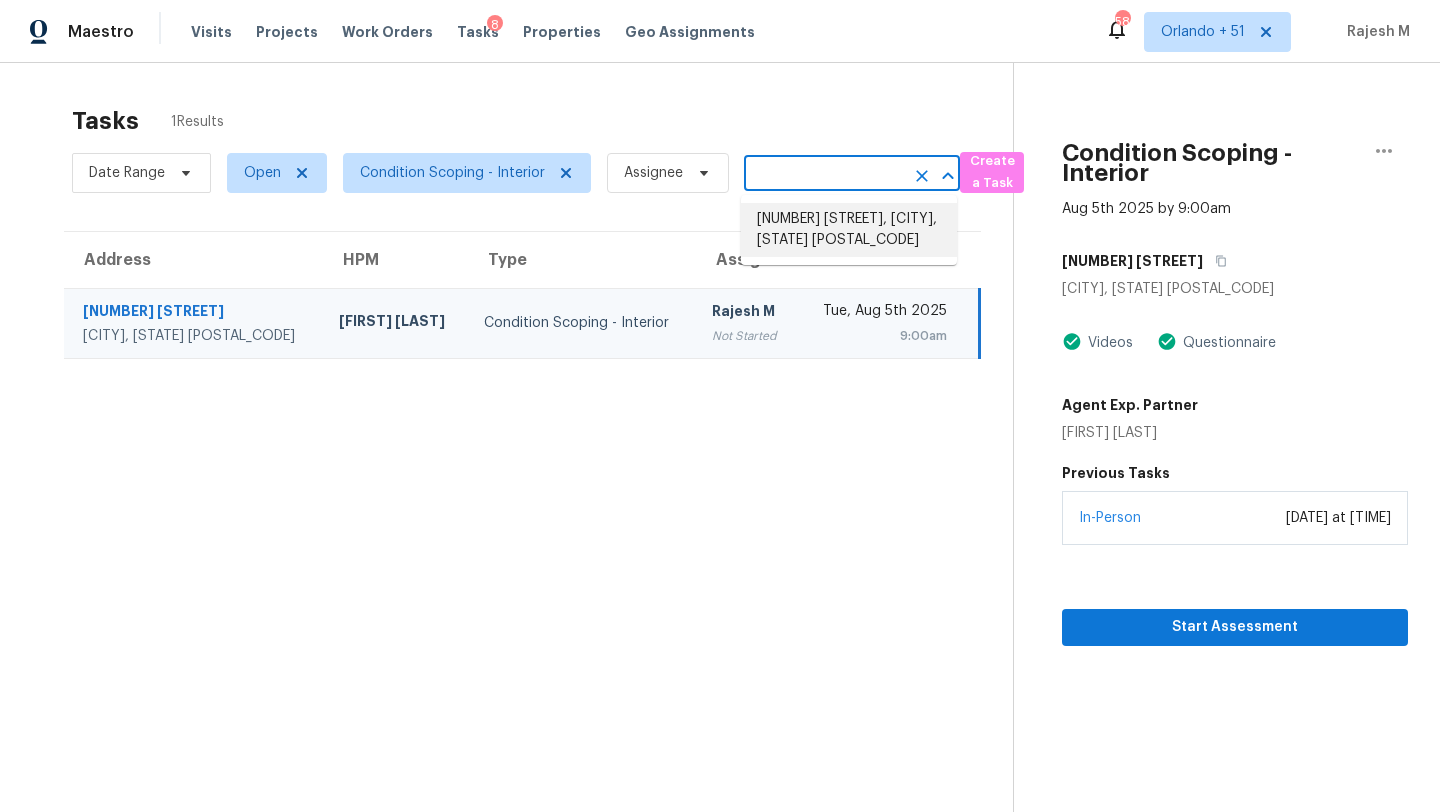 click on "[NUMBER] [STREET], [CITY], [STATE] [POSTAL_CODE]" at bounding box center [849, 230] 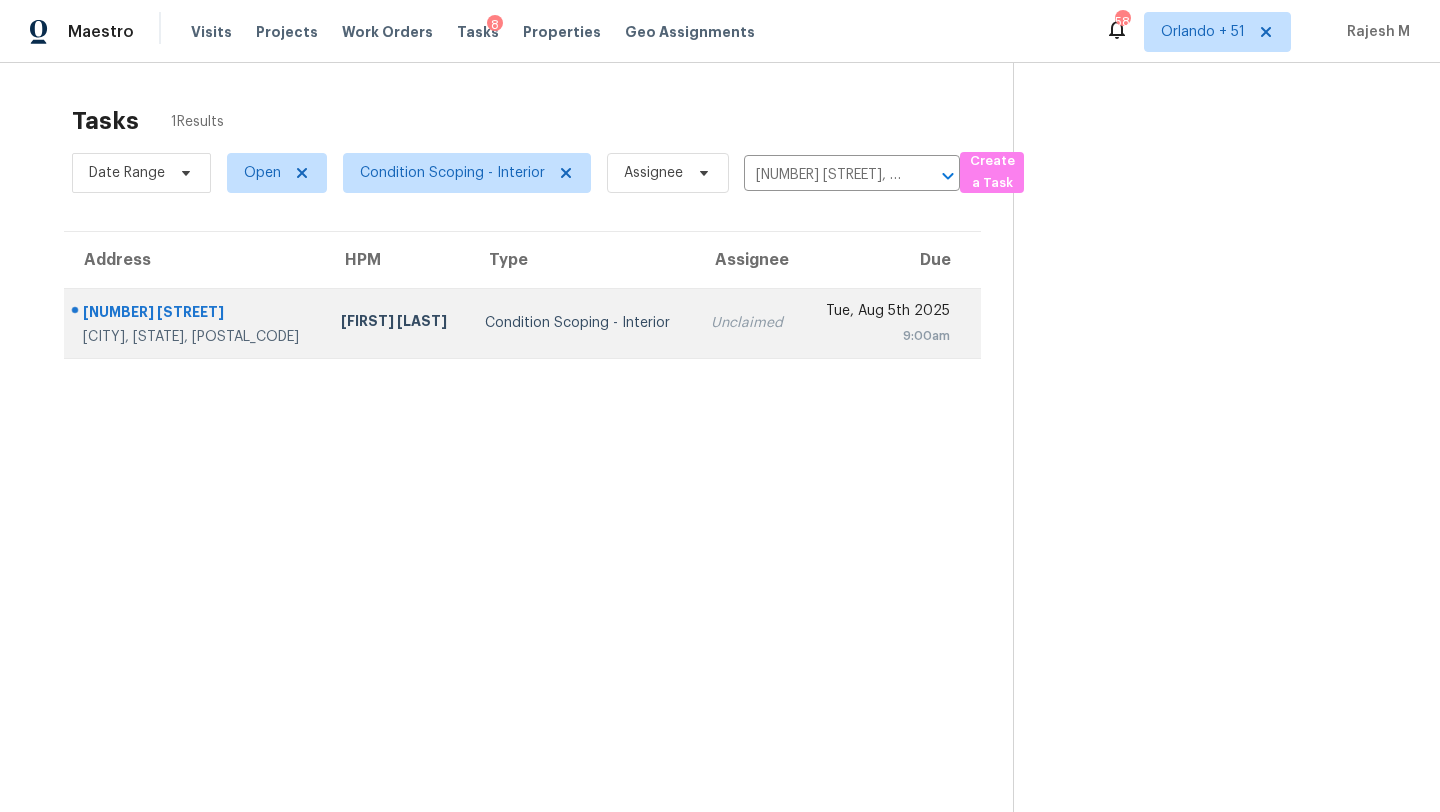 click on "Unclaimed" at bounding box center [749, 323] 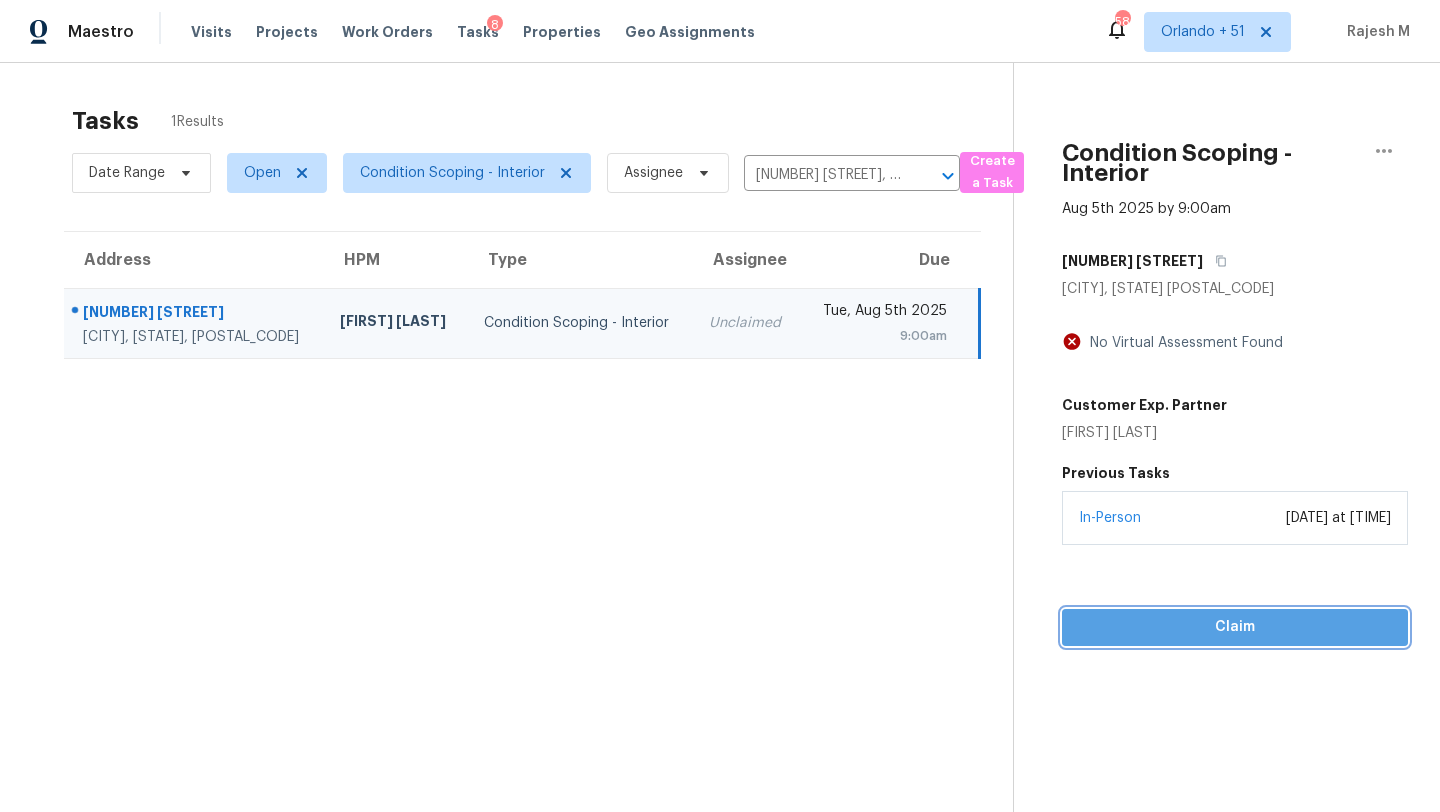 click on "Claim" at bounding box center [1235, 627] 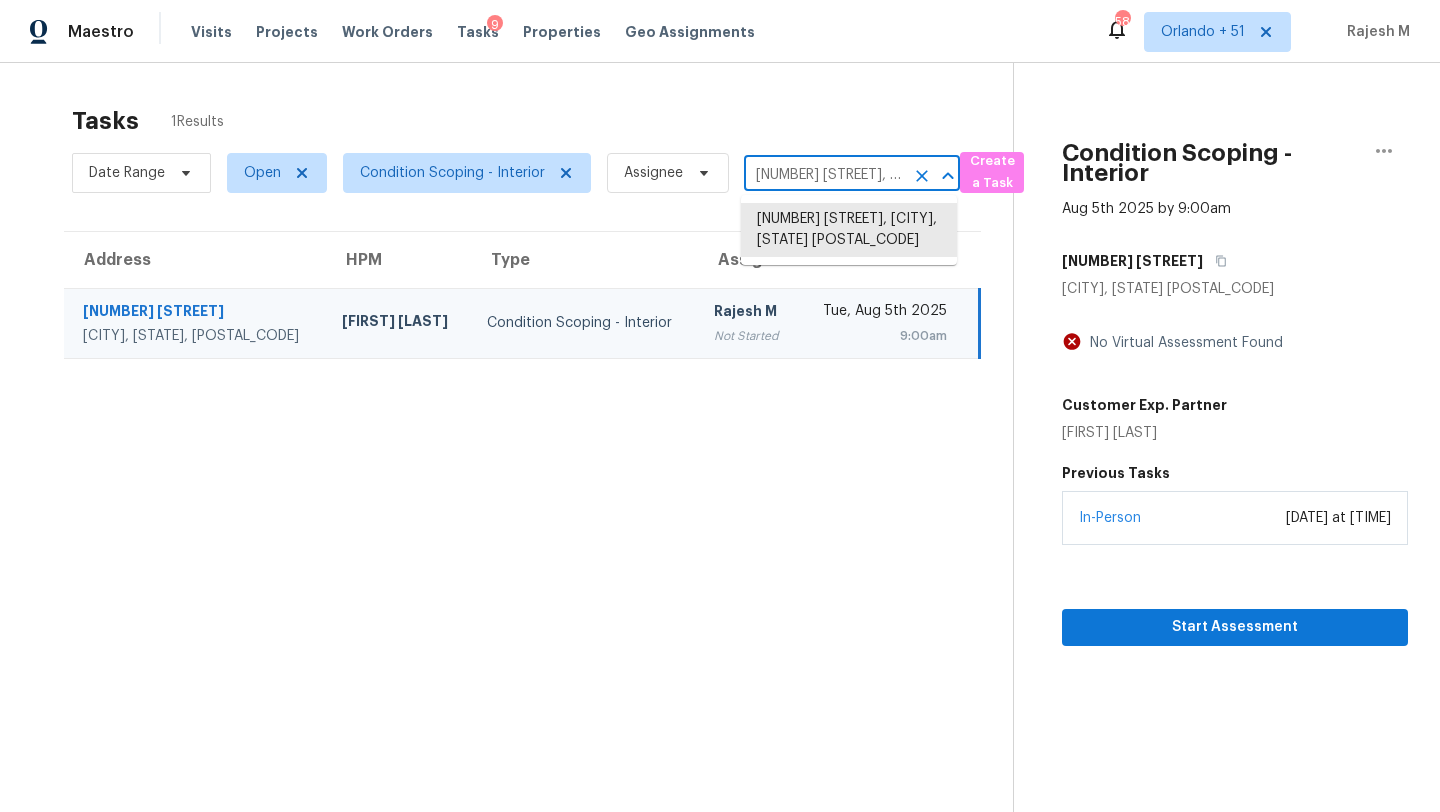 click on "[NUMBER] [STREET], [CITY], [STATE] [POSTAL_CODE]" at bounding box center (824, 175) 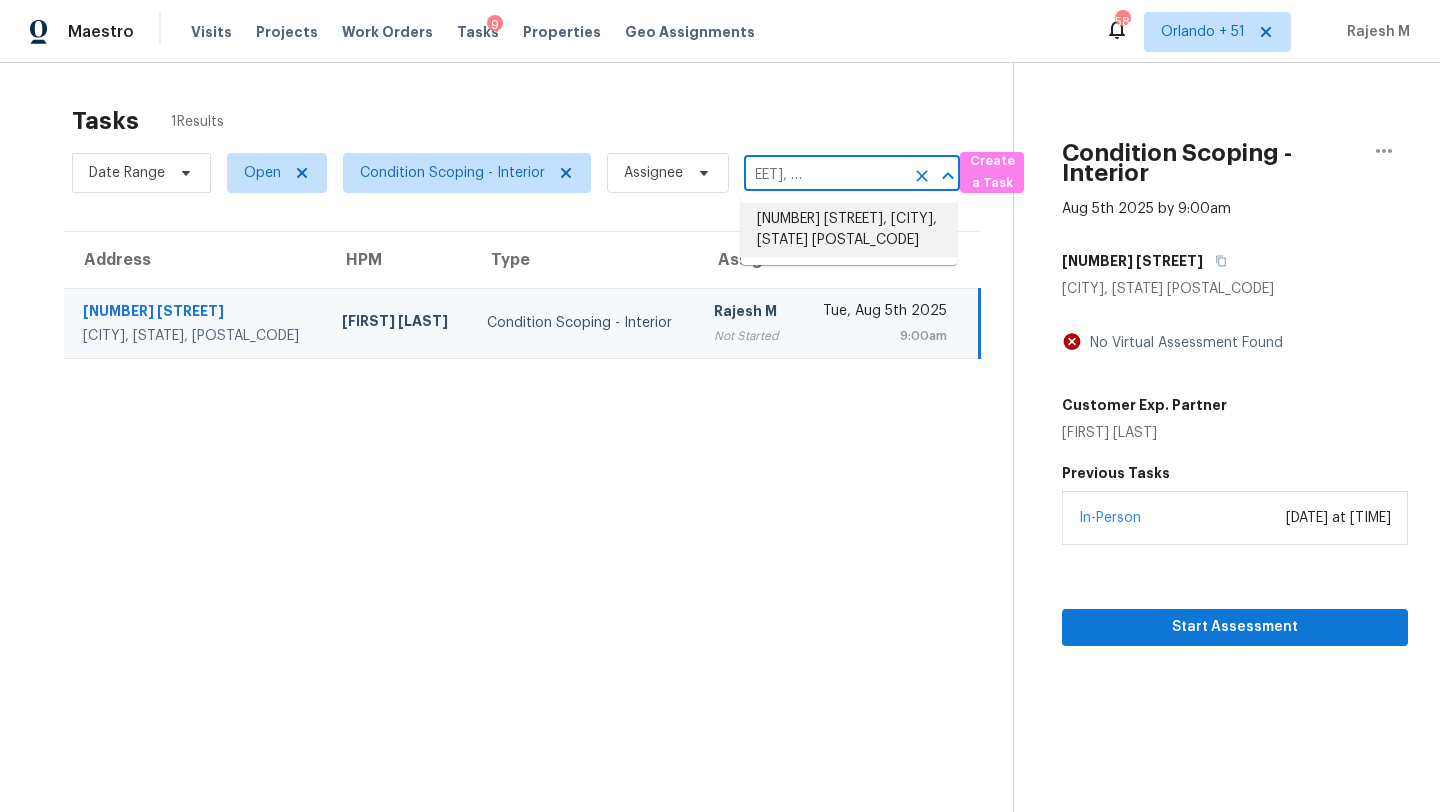 click on "1724 W St SE, Washington, DC 20020" at bounding box center (849, 230) 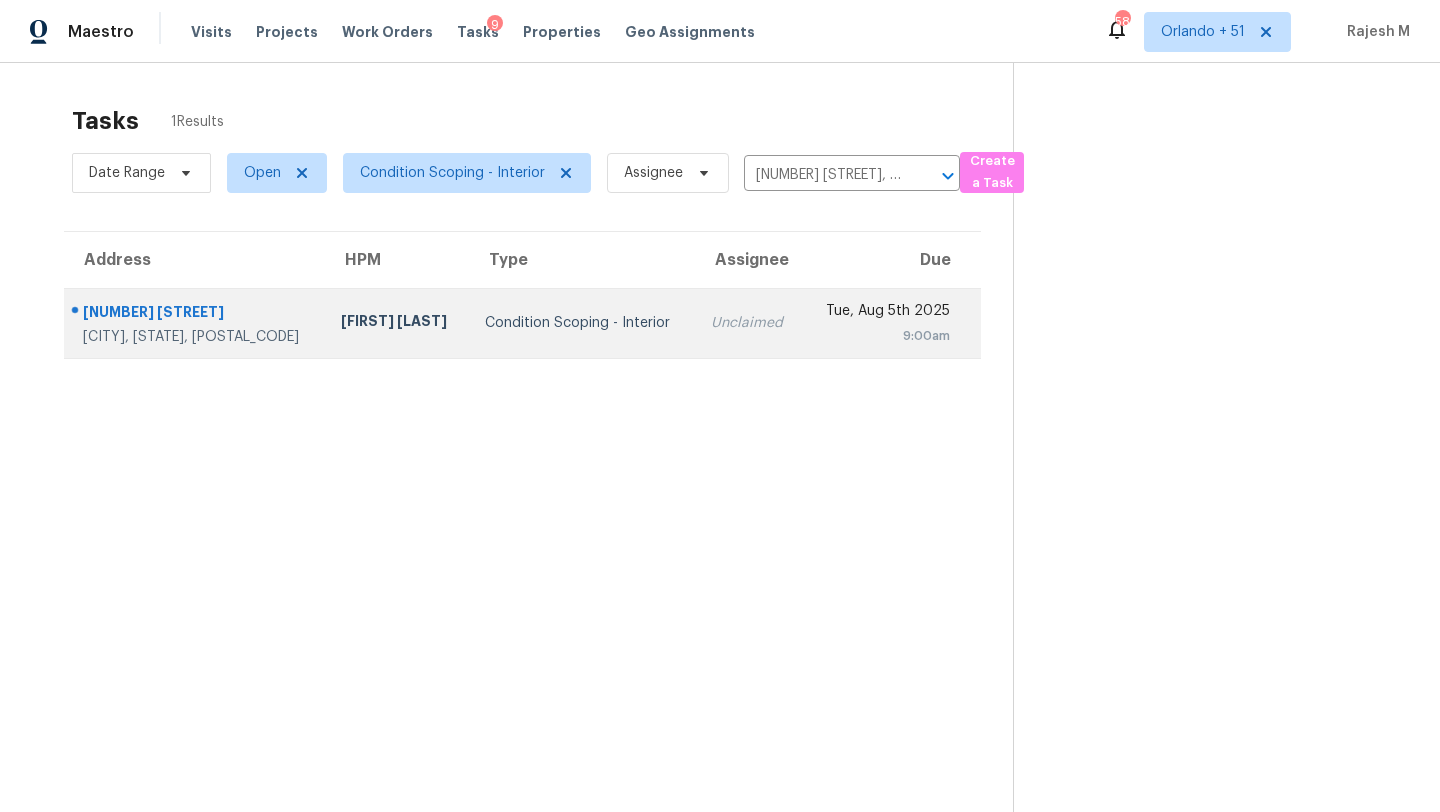 click on "9:00am" at bounding box center [884, 336] 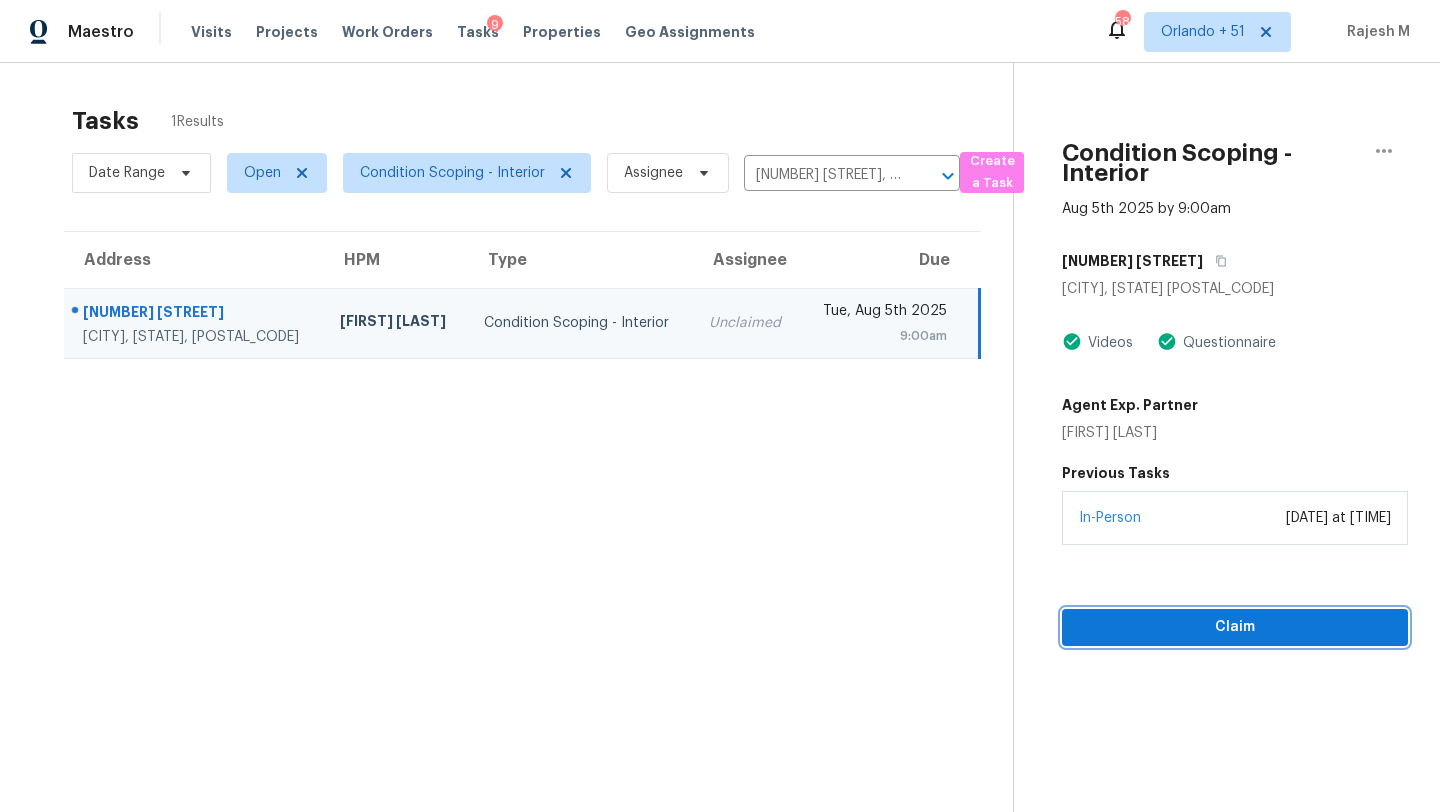 click on "Claim" at bounding box center [1235, 627] 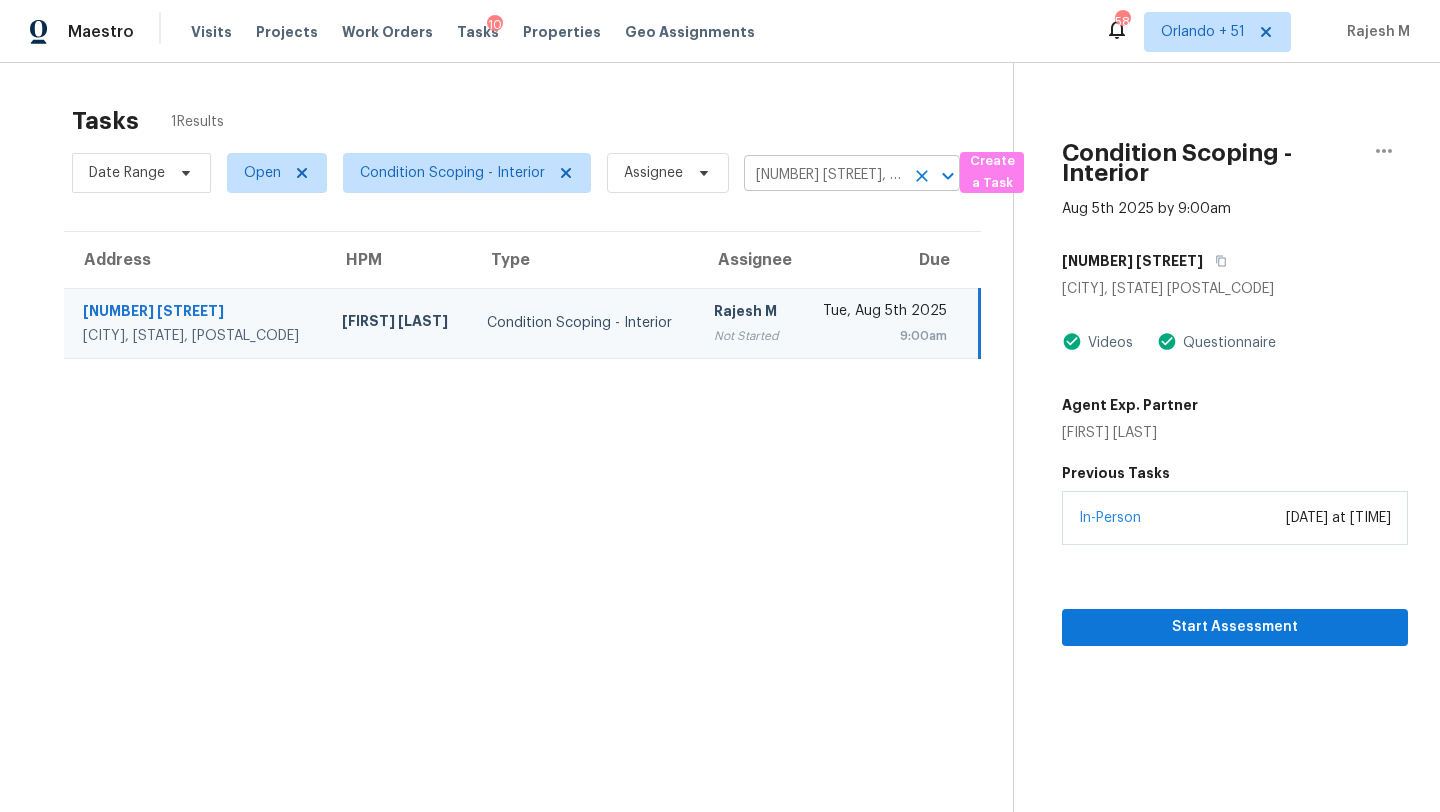 click on "1724 W St SE, Washington, DC 20020" at bounding box center (824, 175) 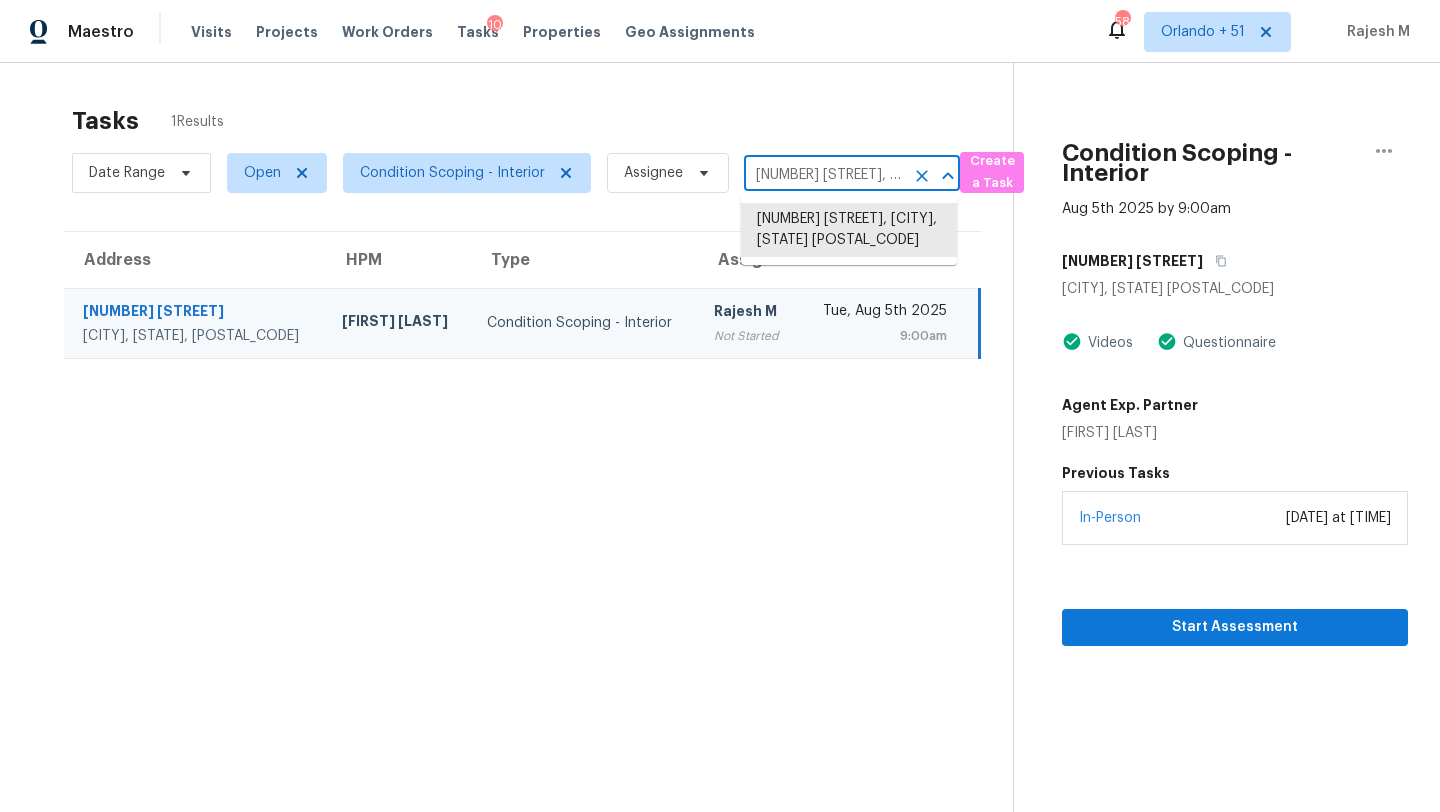 paste on "2106 Danibelle Dr, Forney, TX, 75126" 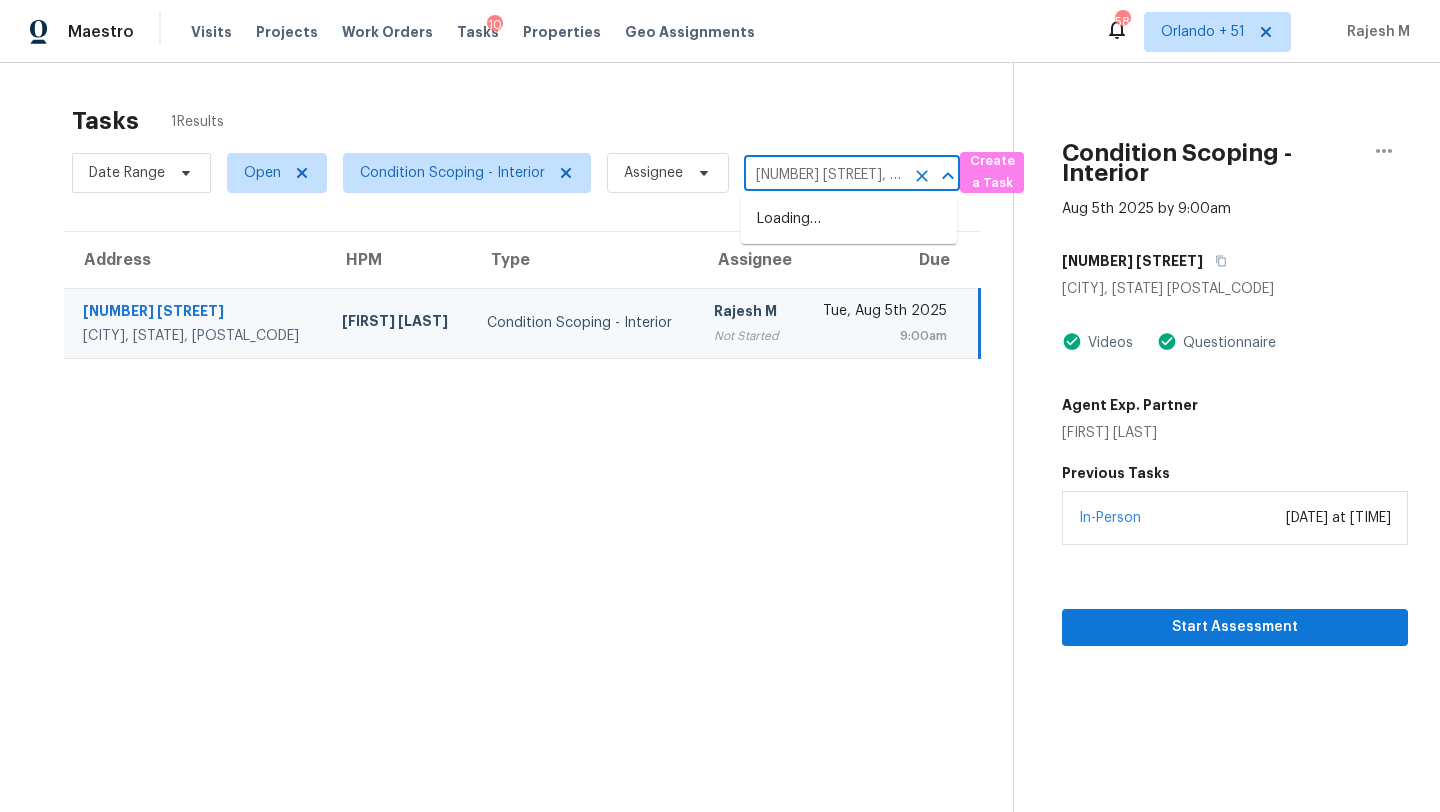 scroll, scrollTop: 0, scrollLeft: 87, axis: horizontal 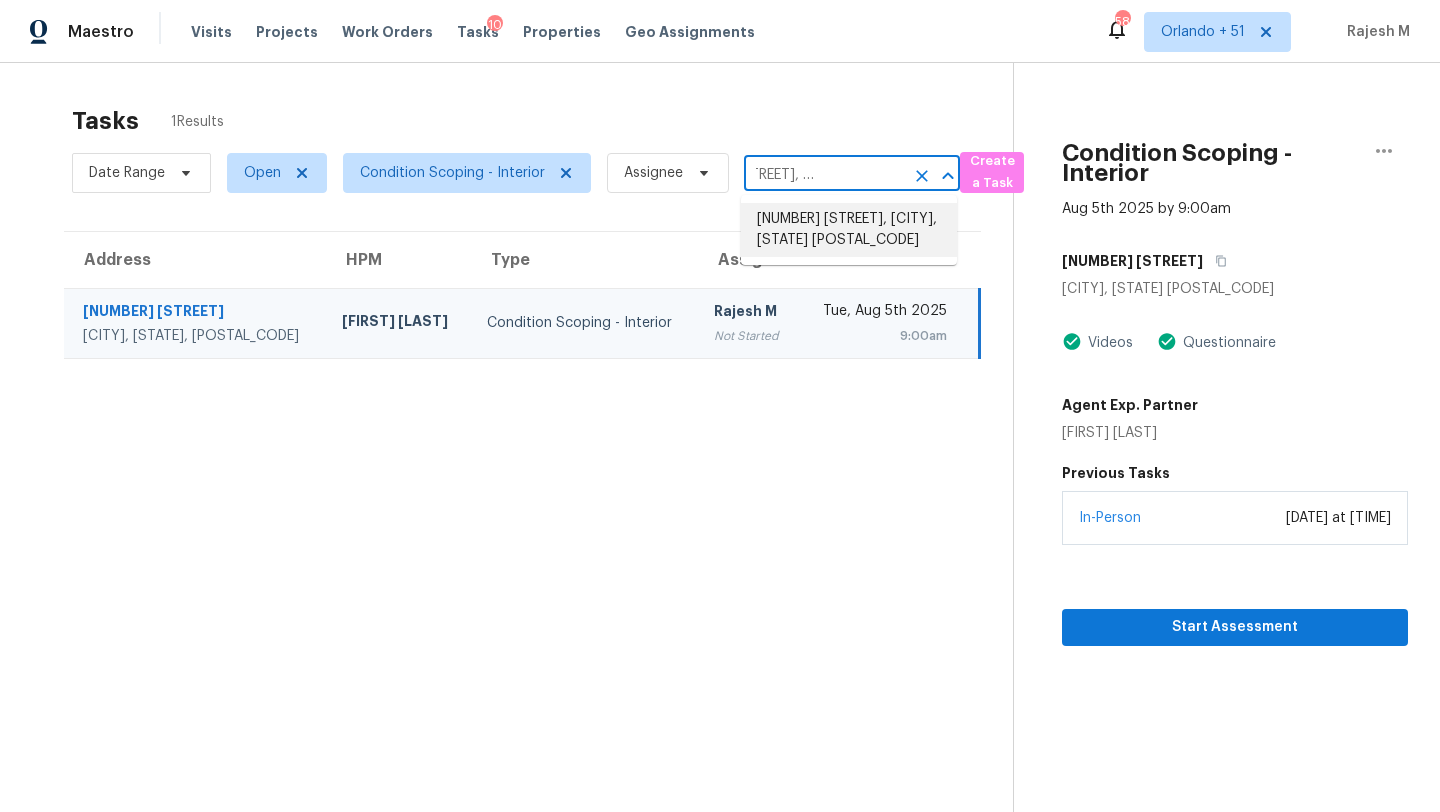 click on "2106 Danibelle Dr, Forney, TX 75126" at bounding box center (849, 230) 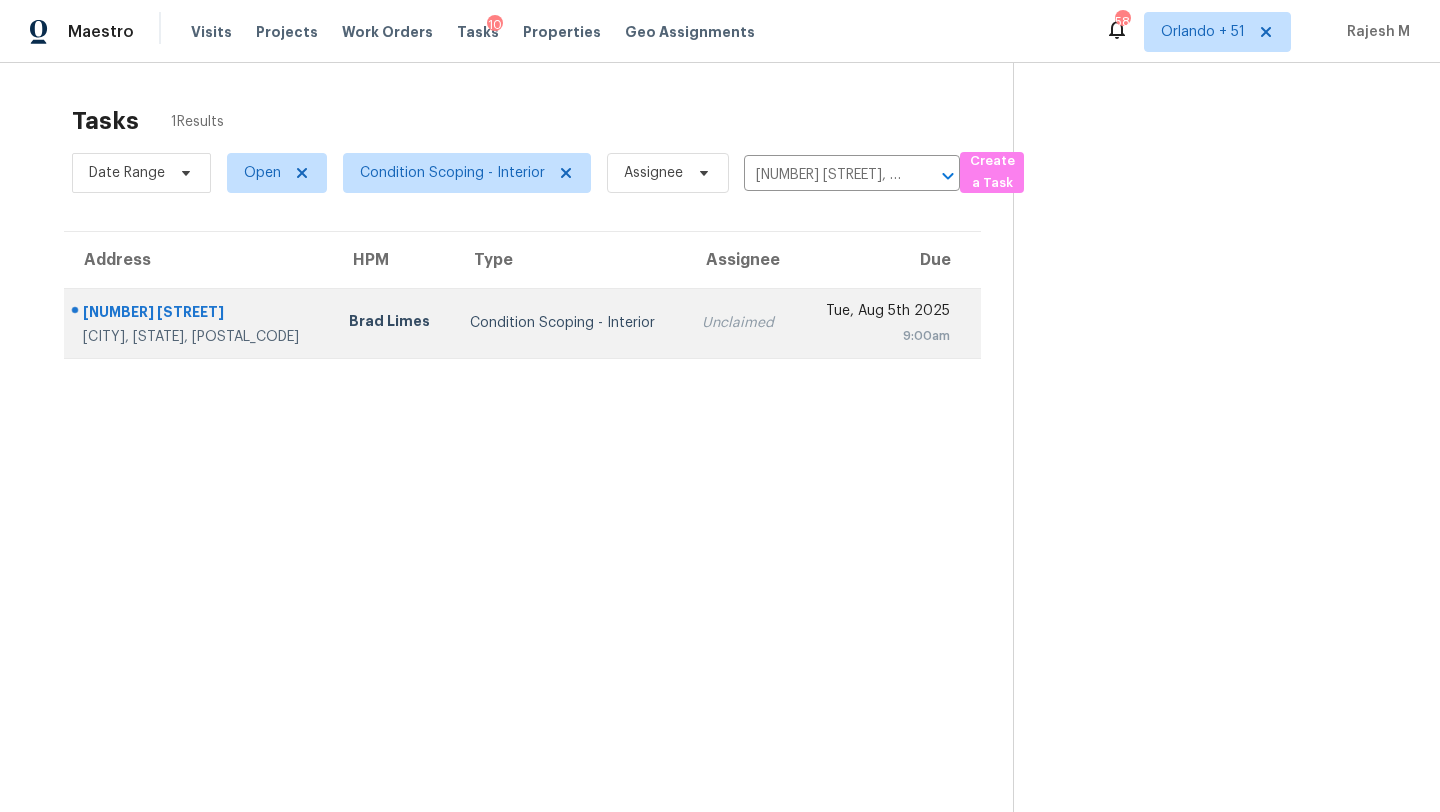 click on "Tue, Aug 5th 2025" at bounding box center (882, 313) 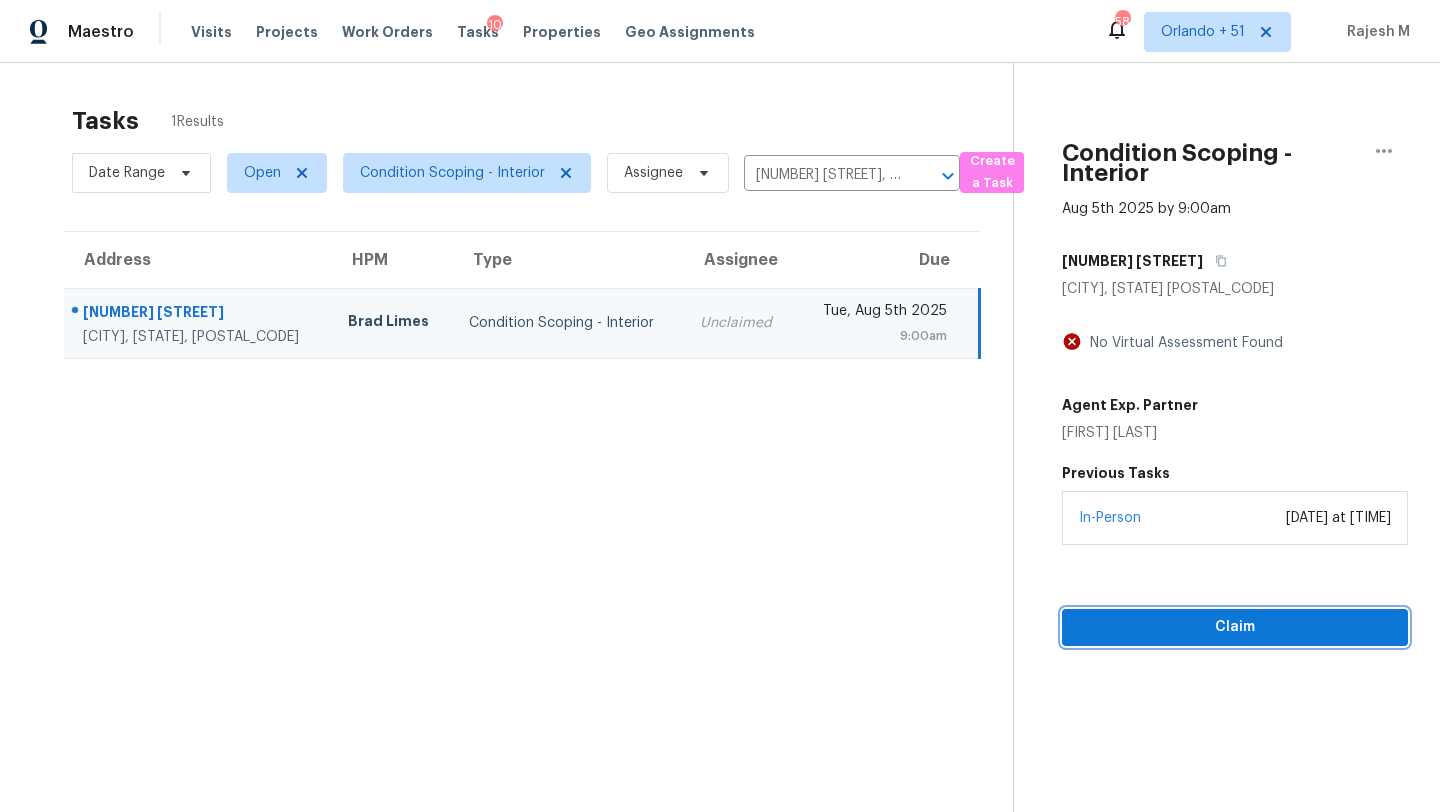 click on "Claim" at bounding box center [1235, 627] 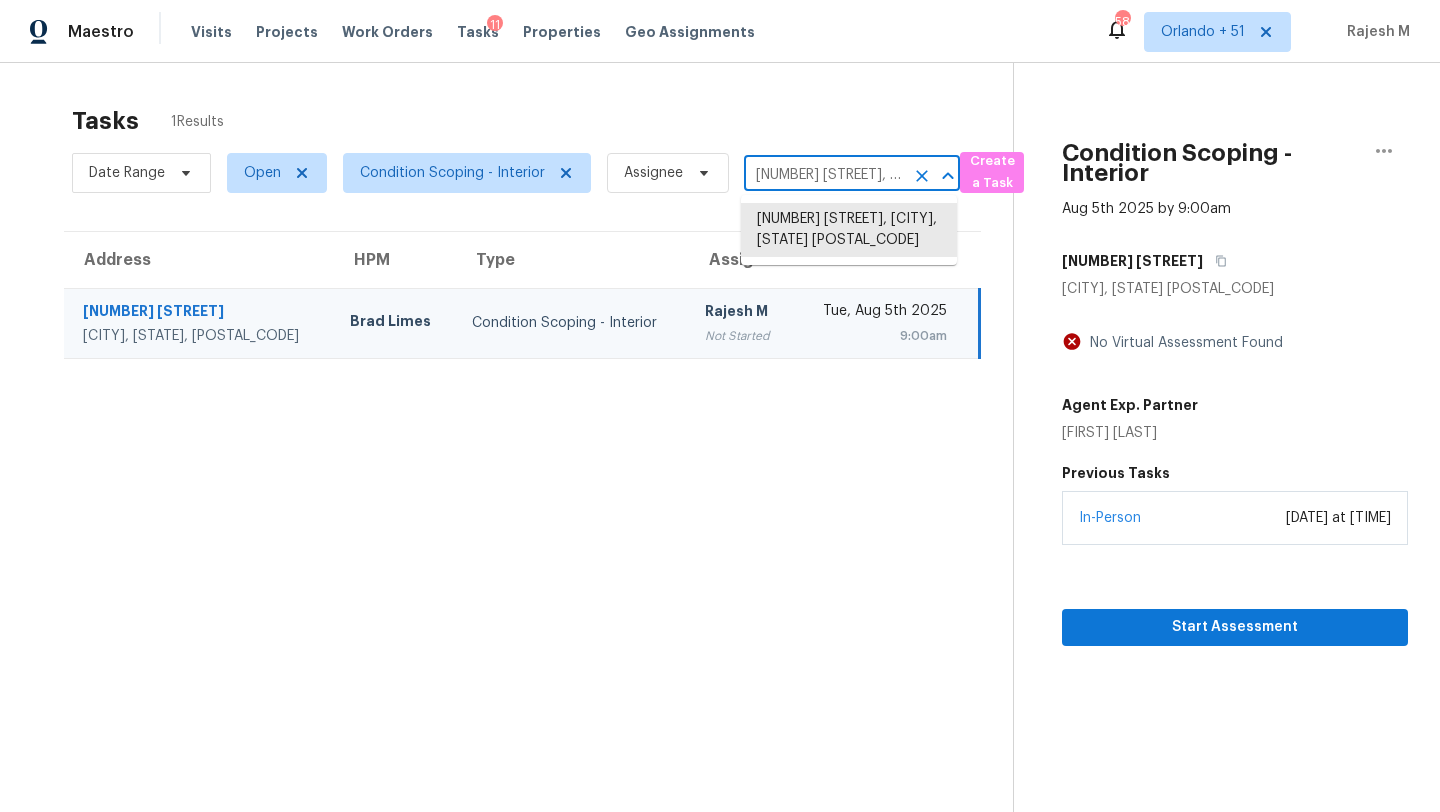 click on "2106 Danibelle Dr, Forney, TX 75126" at bounding box center (824, 175) 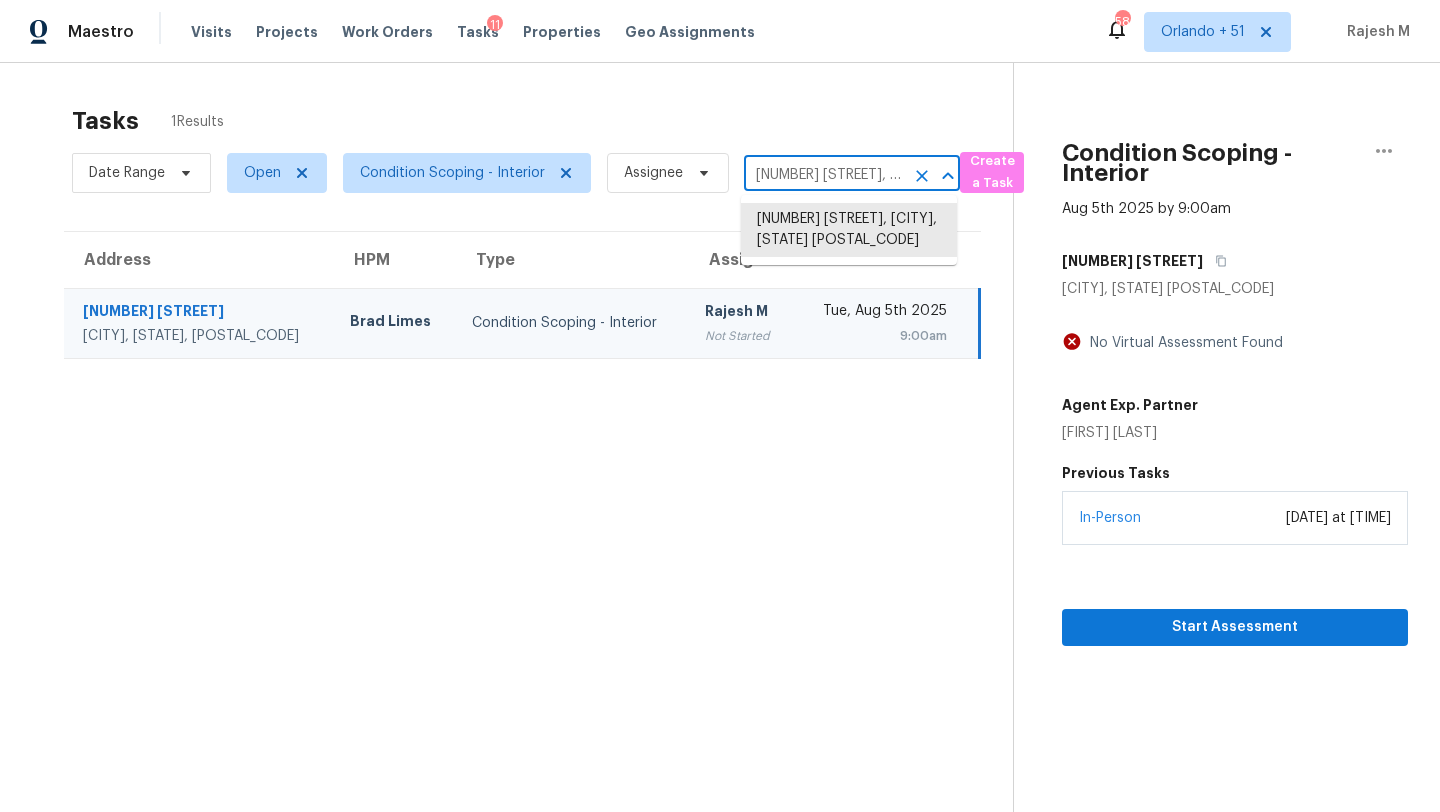 scroll, scrollTop: 0, scrollLeft: 76, axis: horizontal 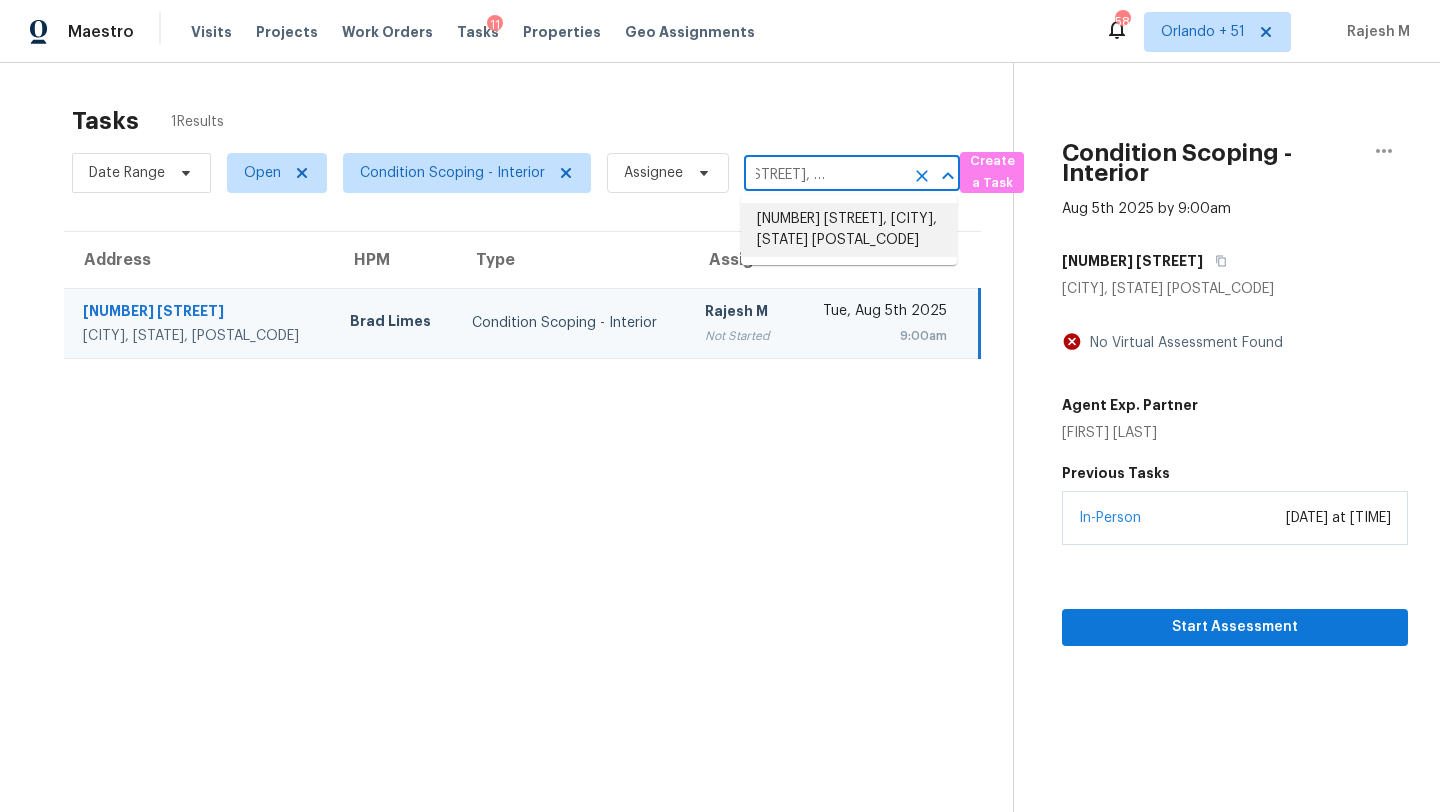 click on "113 Foley Ln, Lexington, SC 29072" at bounding box center (849, 230) 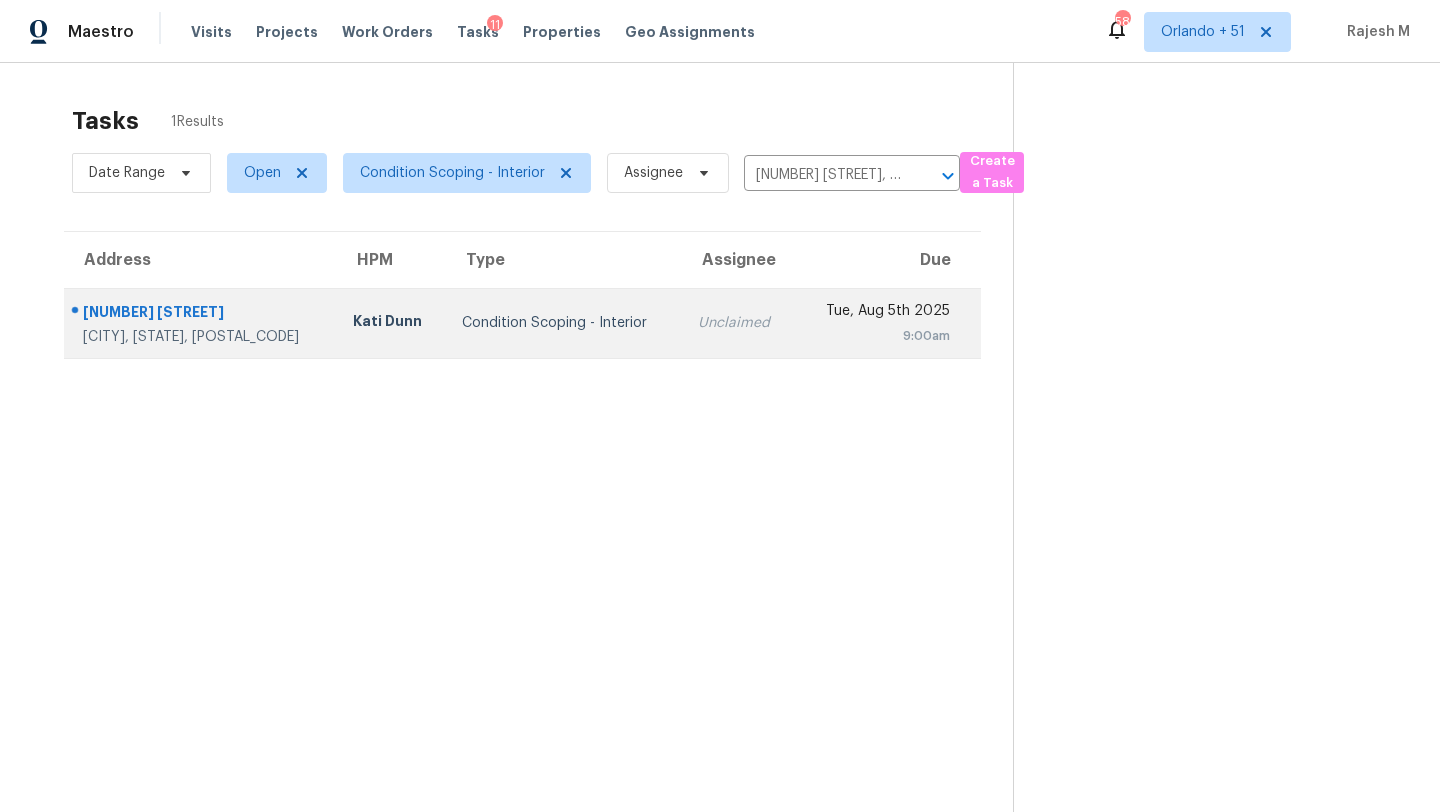click on "Tue, Aug 5th 2025" at bounding box center [880, 313] 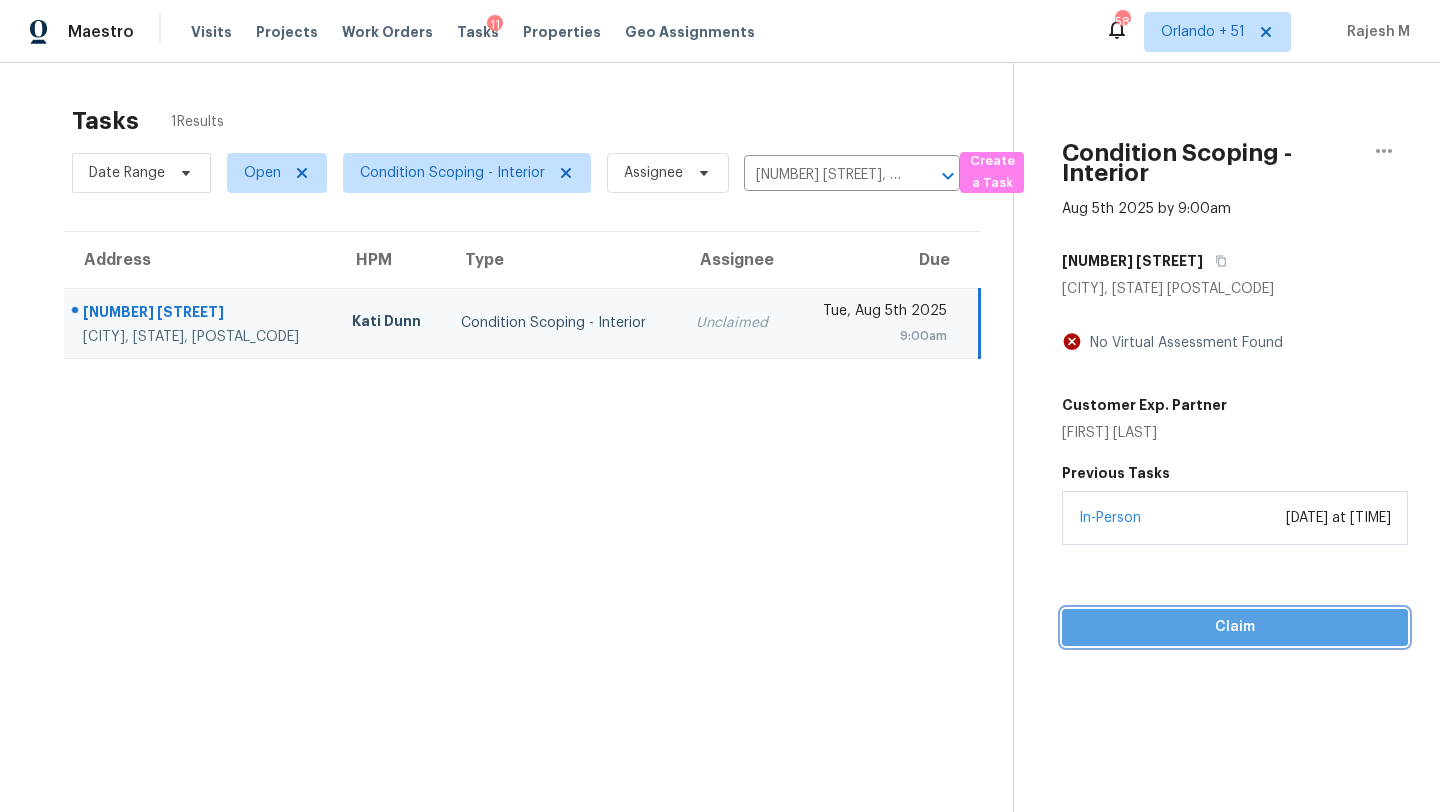 click on "Claim" at bounding box center (1235, 627) 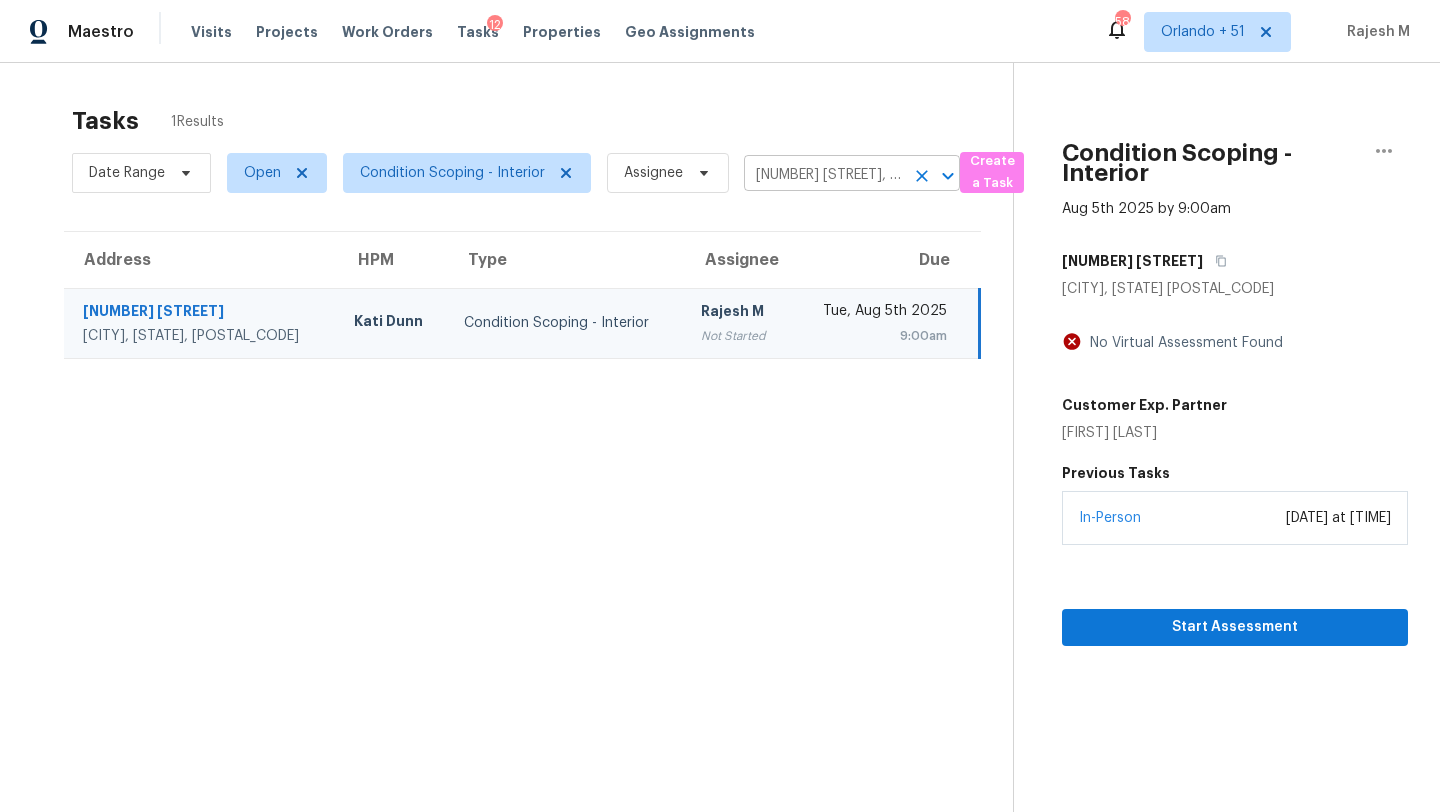 click on "113 Foley Ln, Lexington, SC 29072" at bounding box center (824, 175) 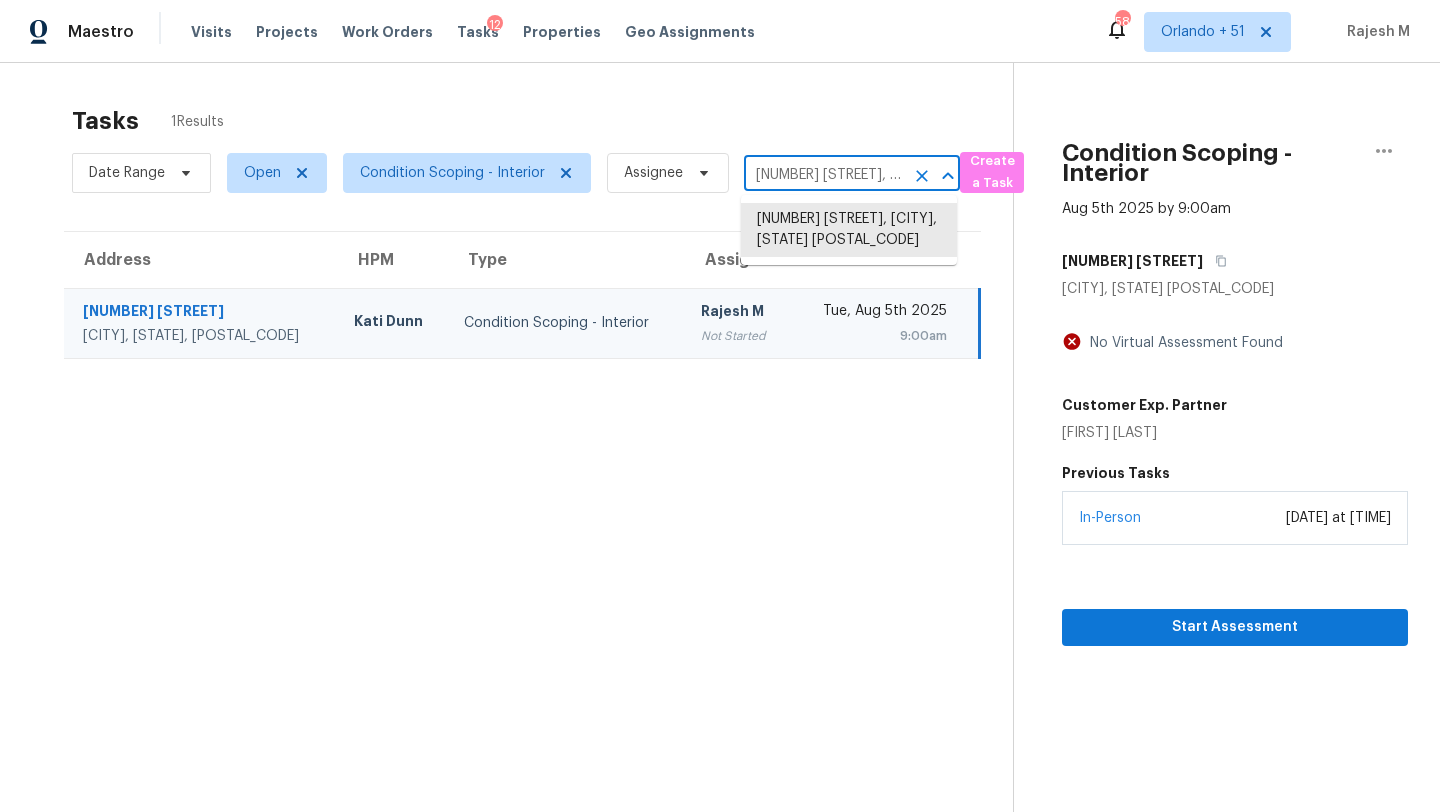 click on "113 Foley Ln, Lexington, SC 29072" at bounding box center (824, 175) 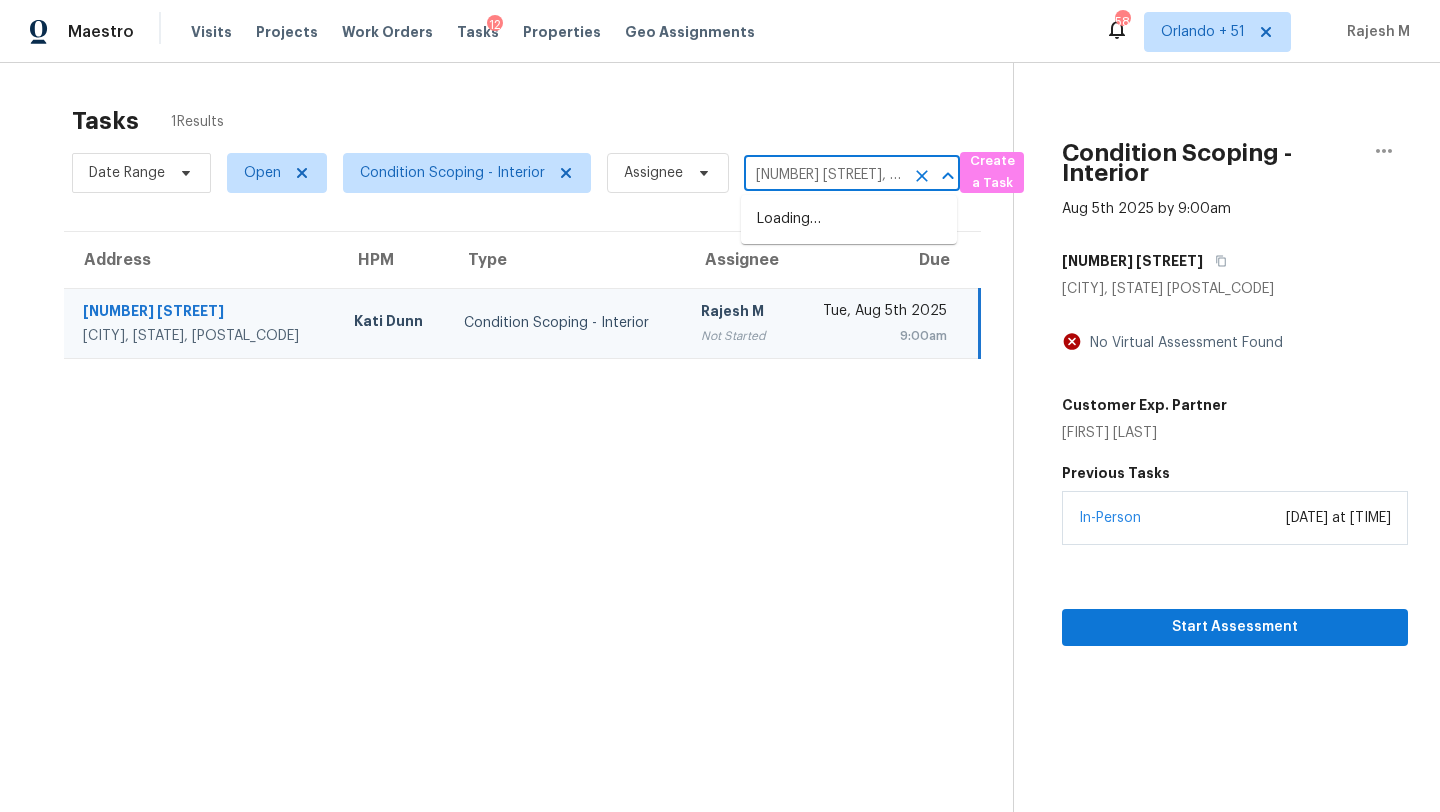 scroll, scrollTop: 0, scrollLeft: 129, axis: horizontal 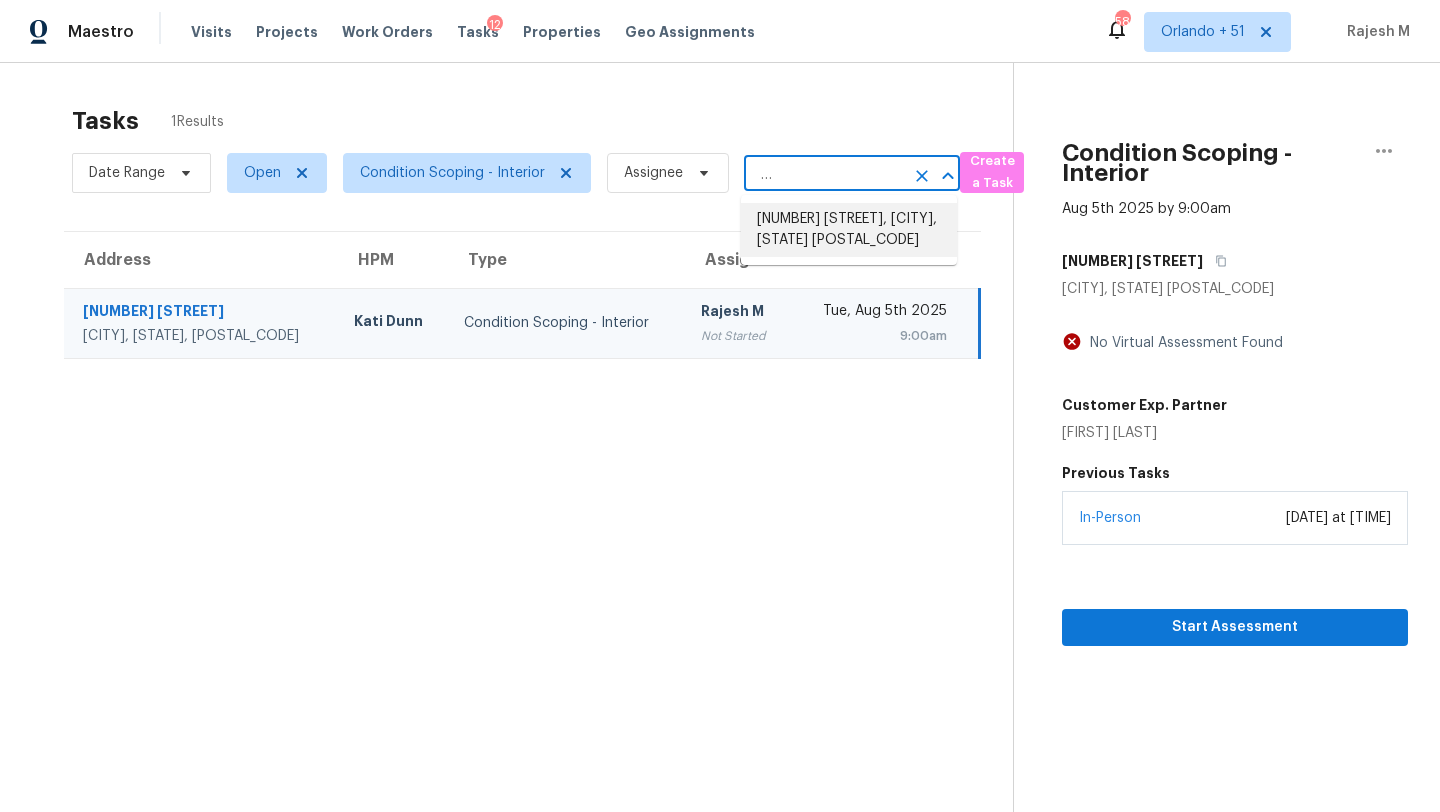 click on "2610 Cromwell Rd, Greensboro, NC 27407" at bounding box center (849, 230) 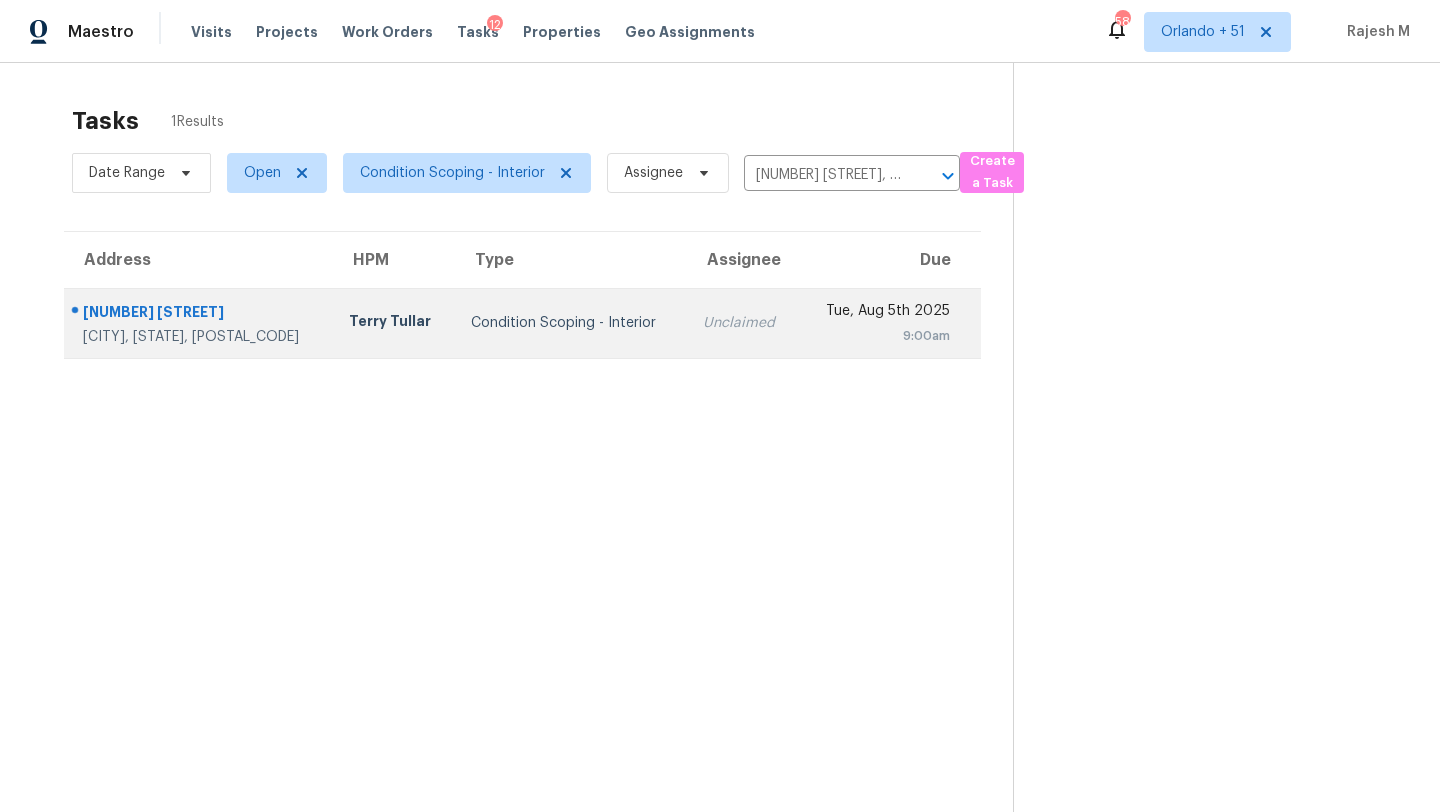 click on "Unclaimed" at bounding box center [742, 323] 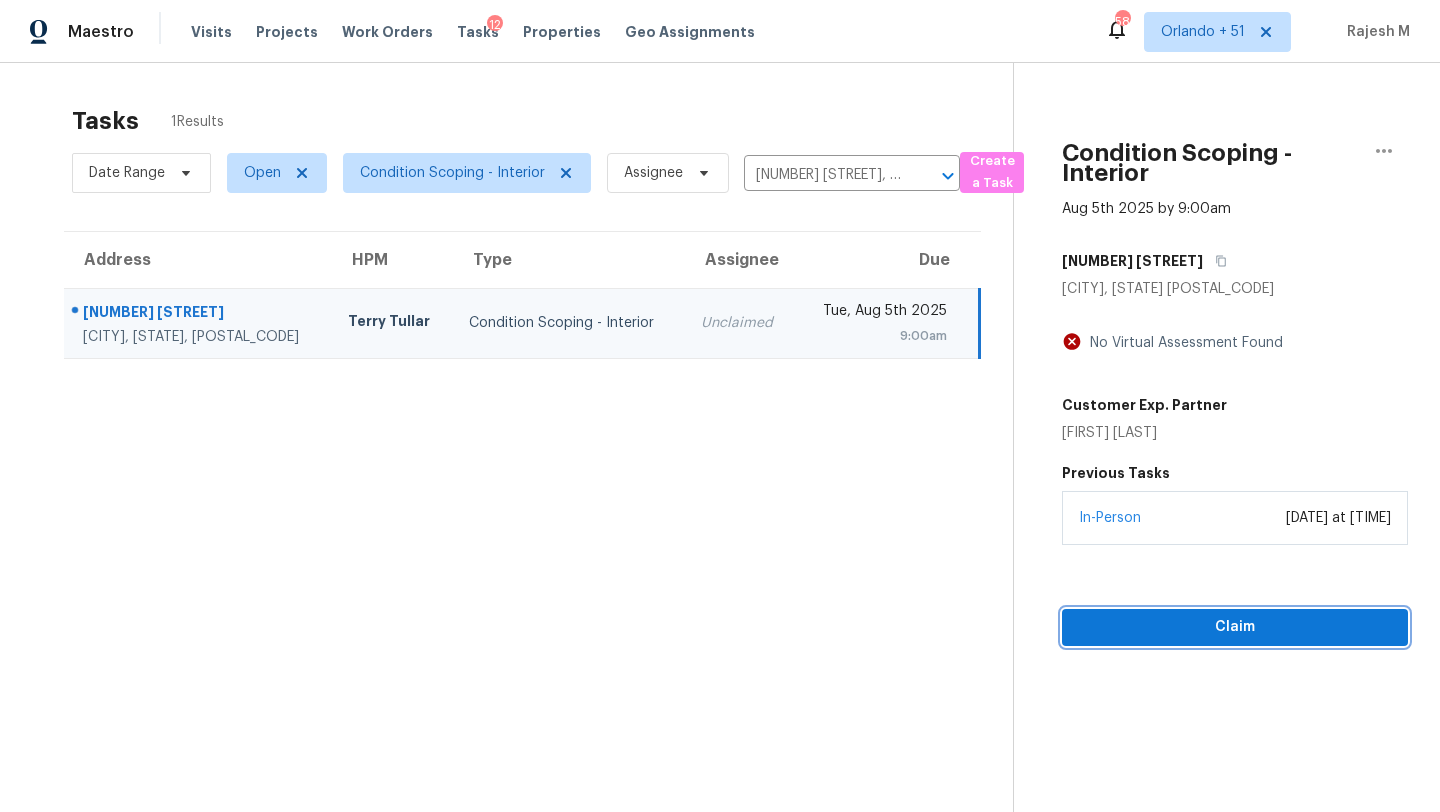 click on "Claim" at bounding box center (1235, 627) 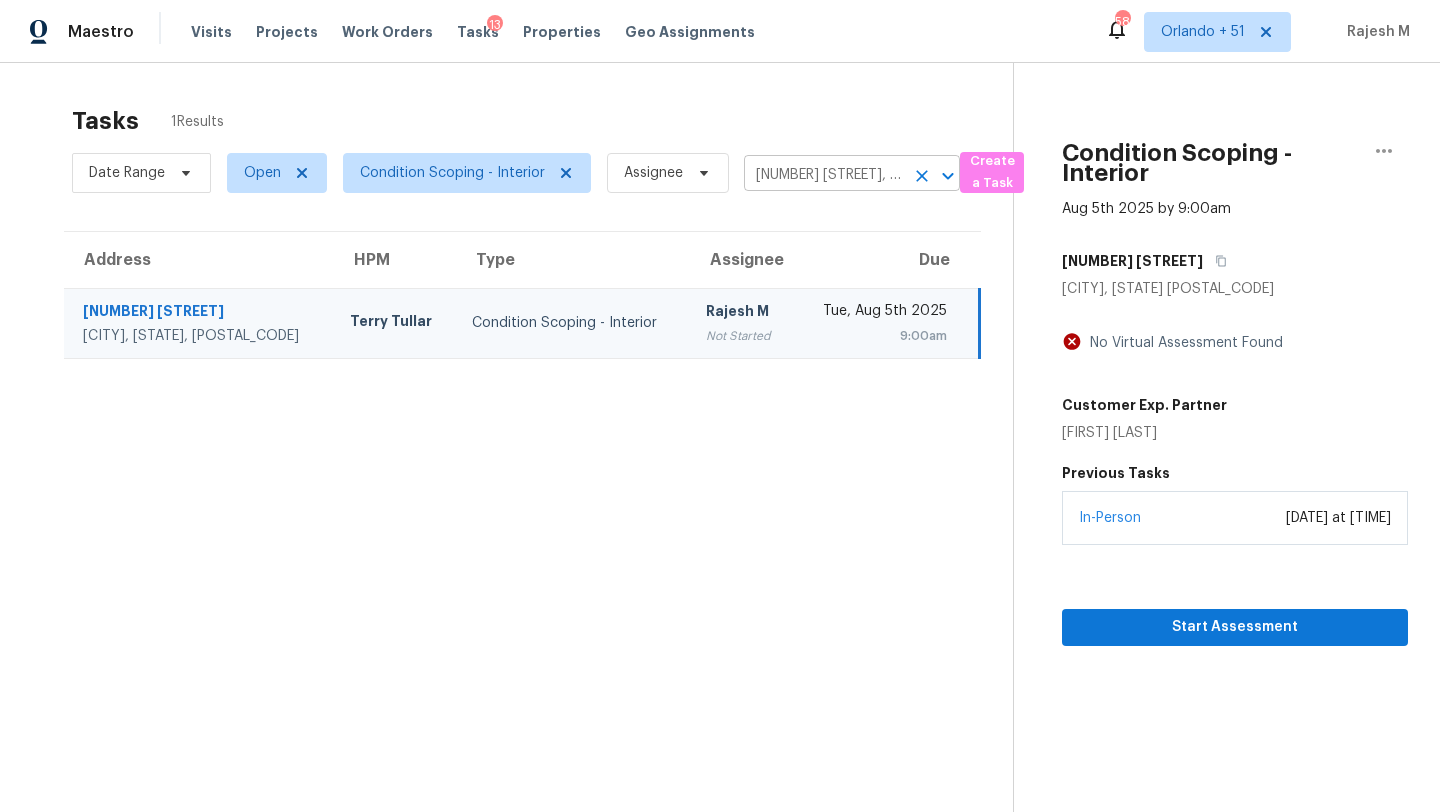 click on "2610 Cromwell Rd, Greensboro, NC 27407" at bounding box center (824, 175) 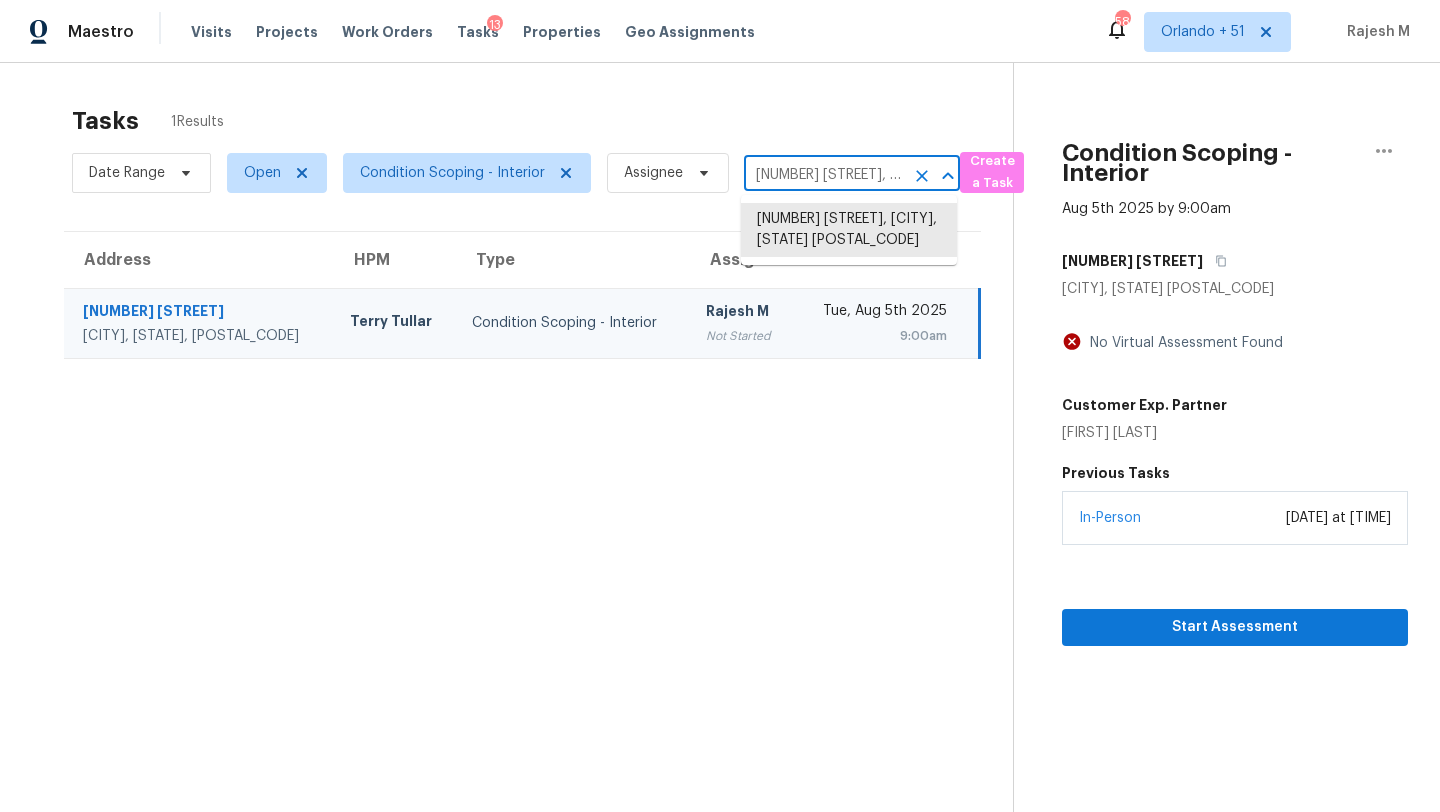 click on "2610 Cromwell Rd, Greensboro, NC 27407" at bounding box center [824, 175] 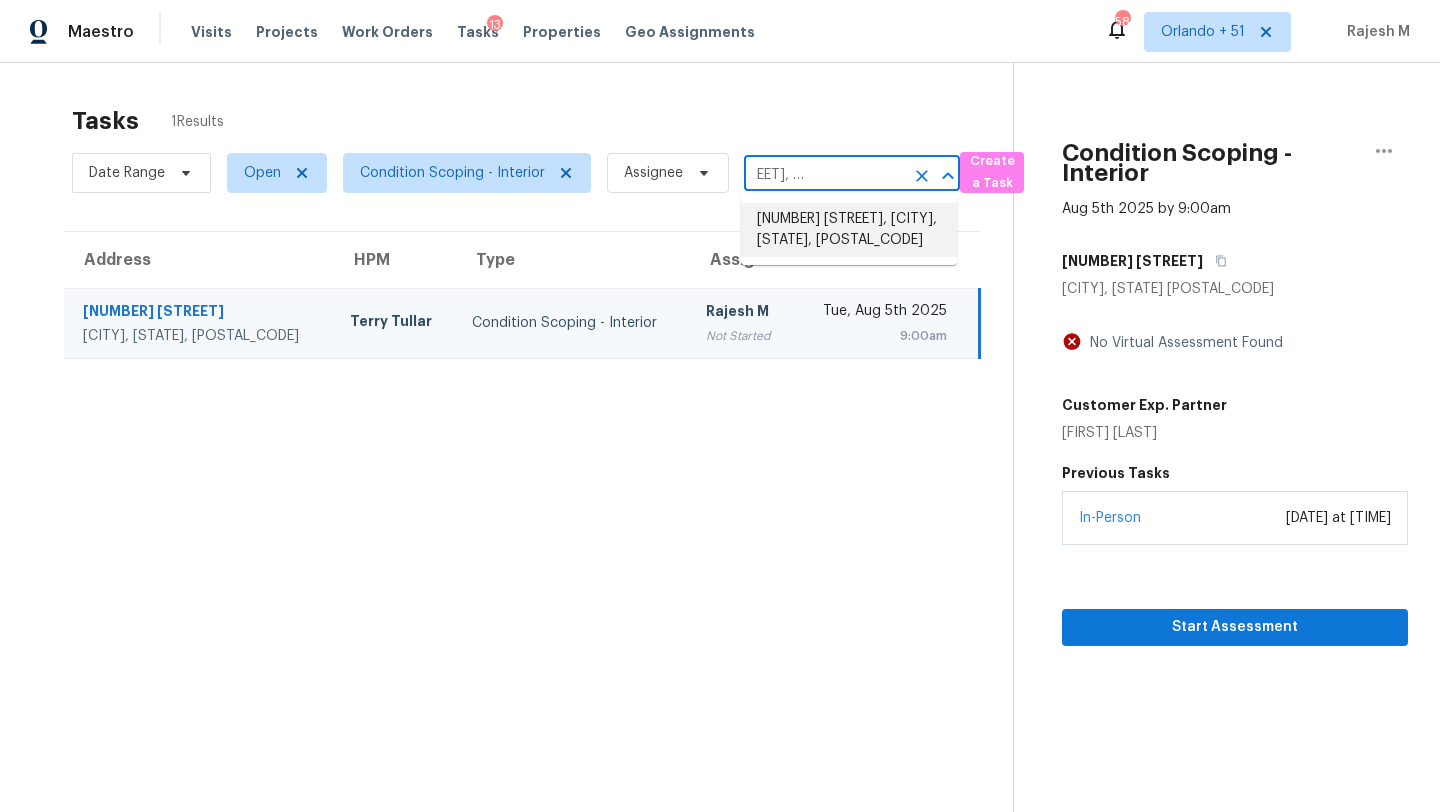 click on "4901 Tree Top Ln, Garland, TX 75044" at bounding box center (849, 230) 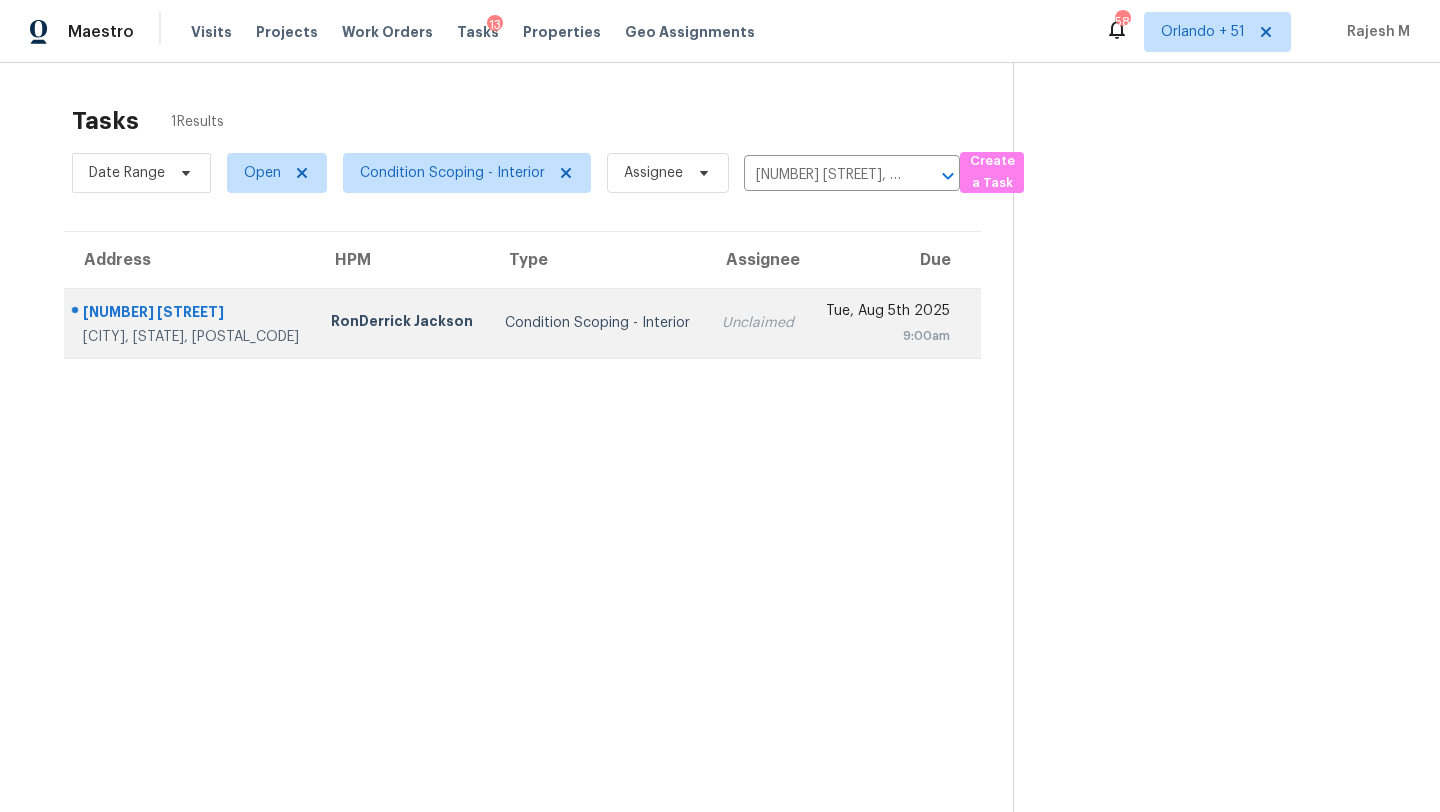 click on "9:00am" at bounding box center [888, 336] 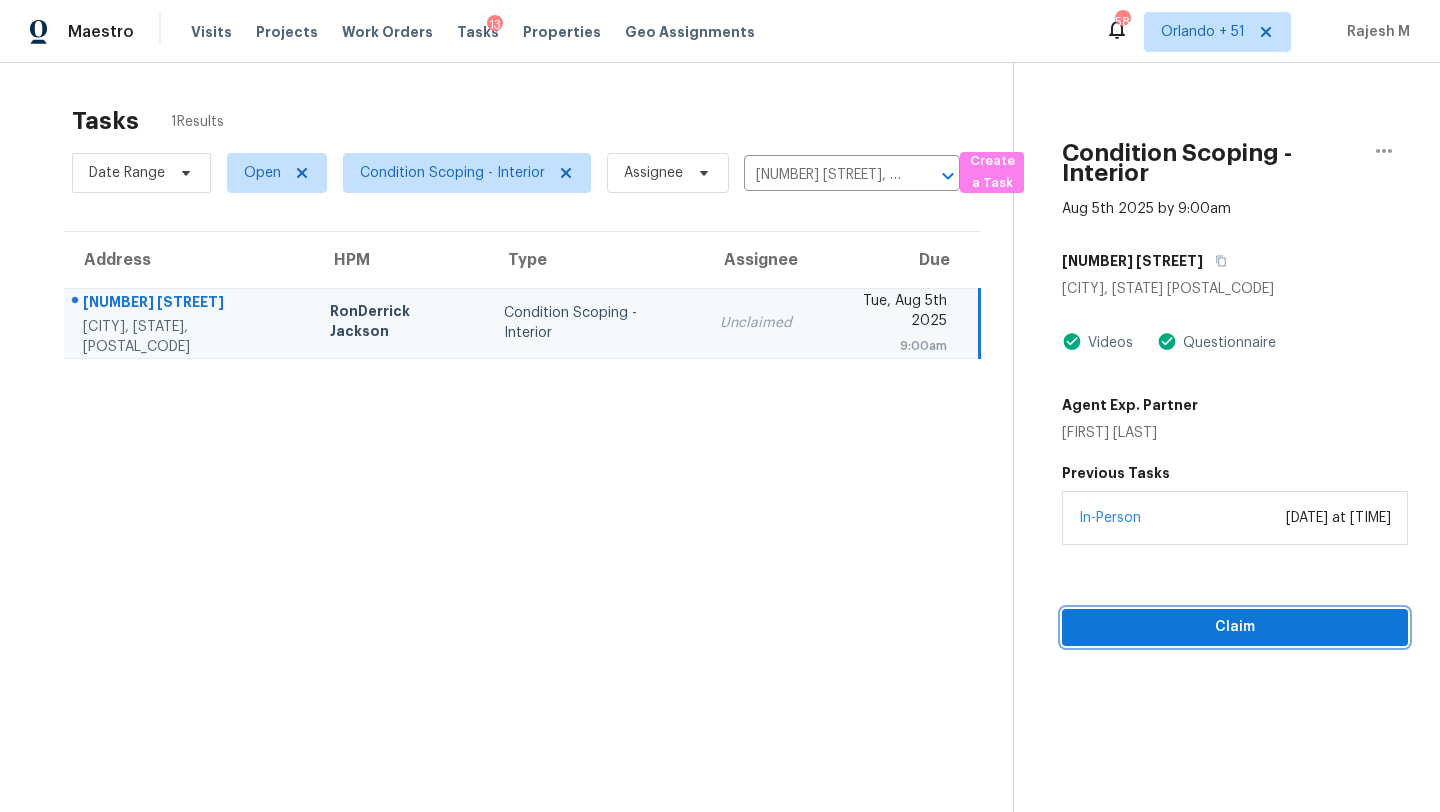 click on "Claim" at bounding box center (1235, 627) 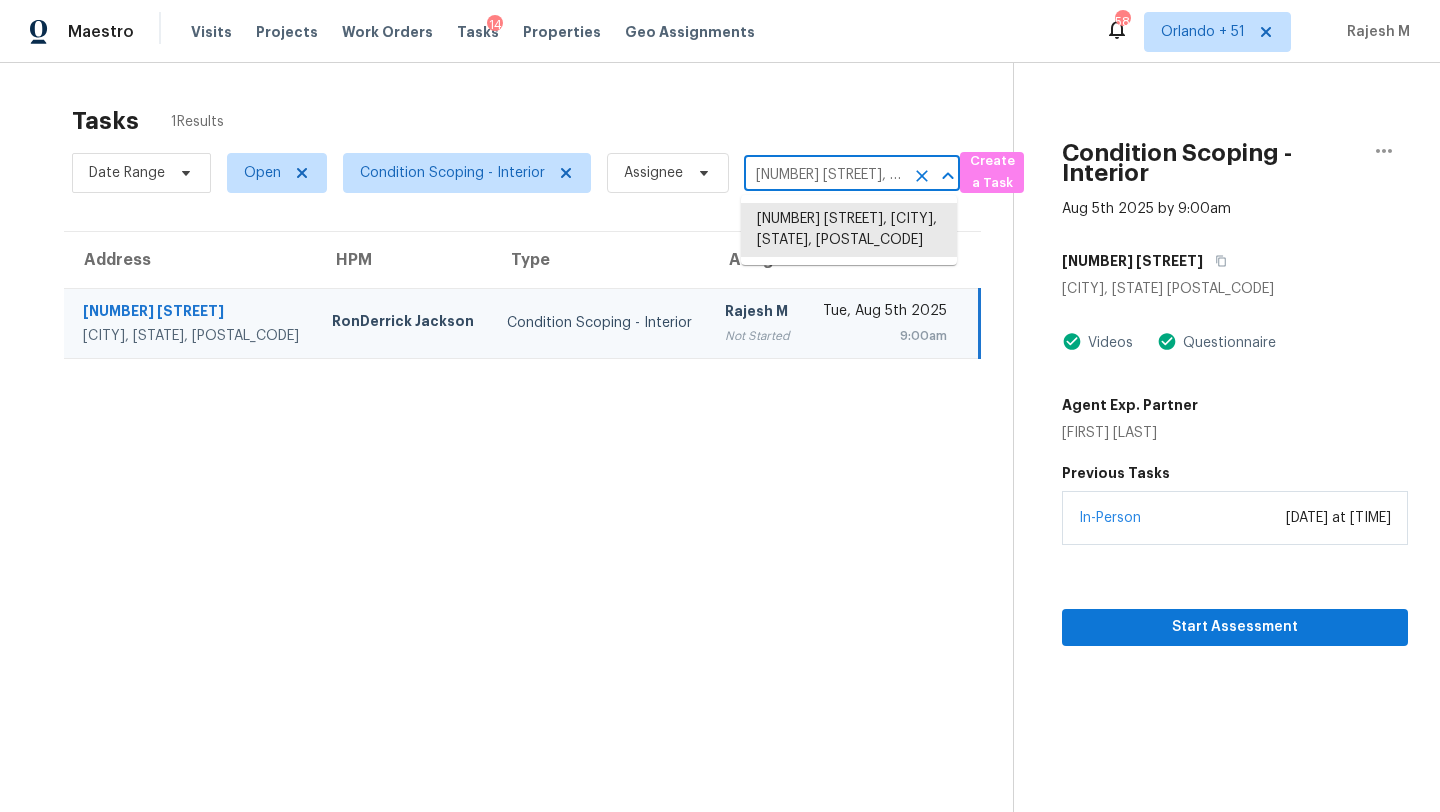 click on "4901 Tree Top Ln, Garland, TX 75044" at bounding box center [824, 175] 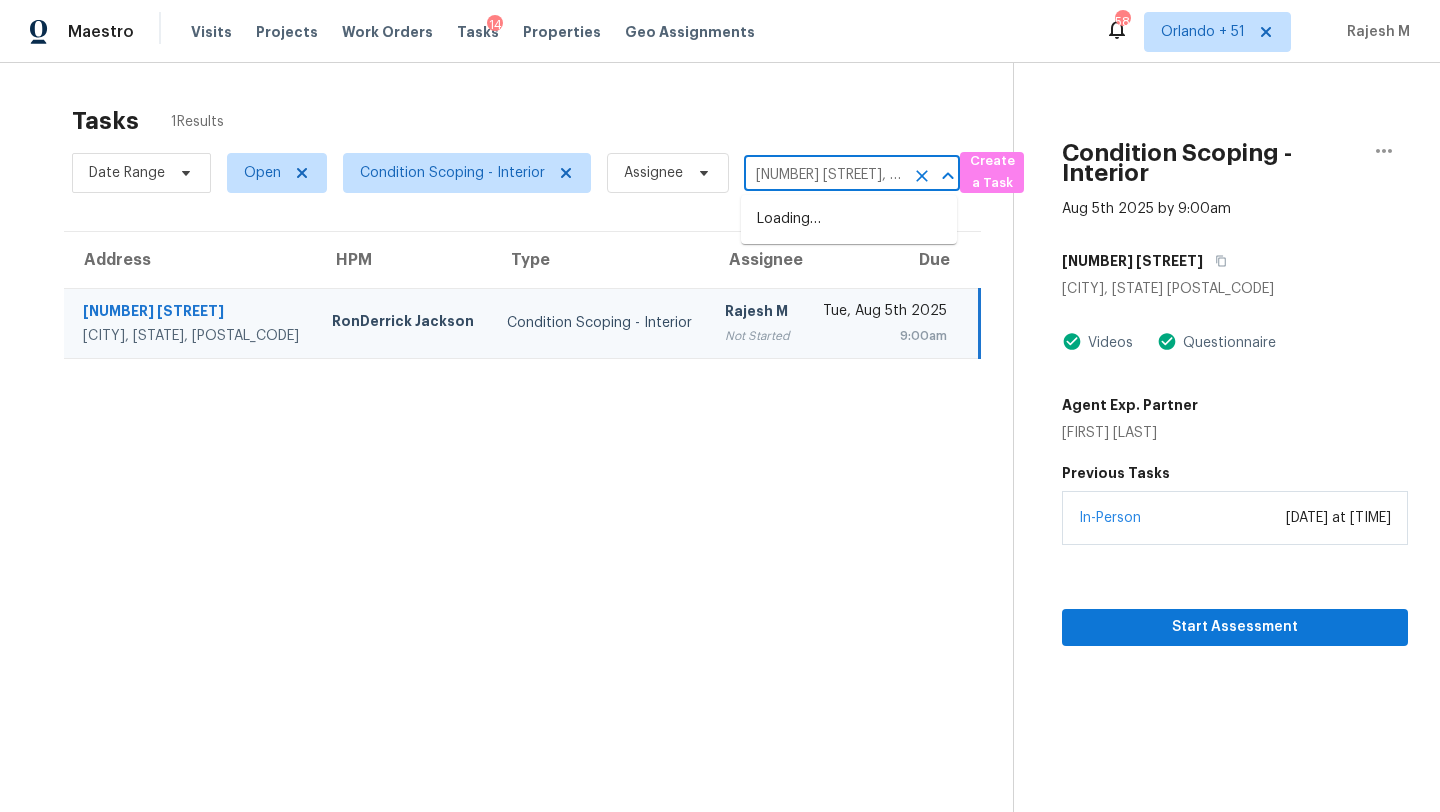 scroll, scrollTop: 0, scrollLeft: 117, axis: horizontal 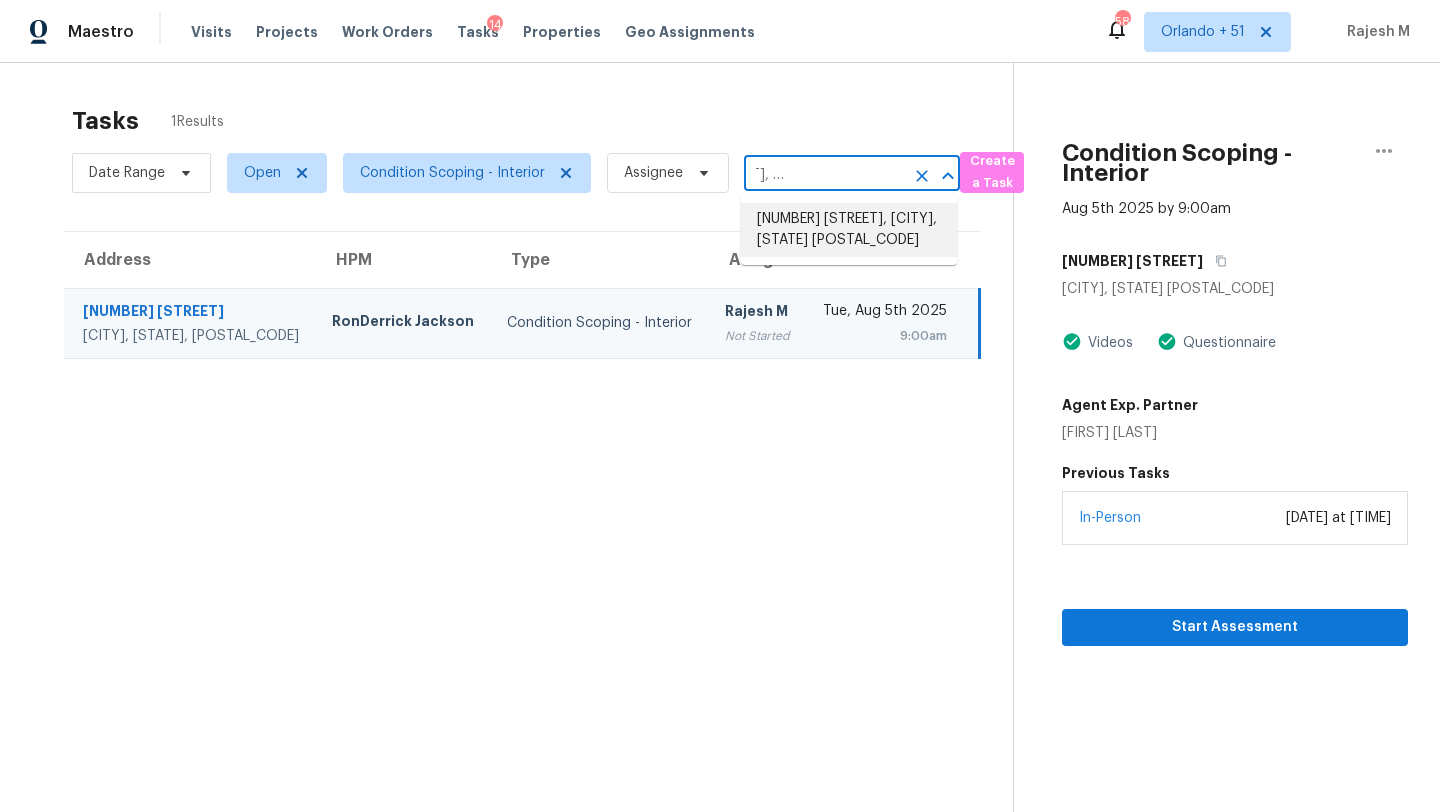 click on "57 Arbor Hill Pl, Mc Leansville, NC 27301" at bounding box center [849, 230] 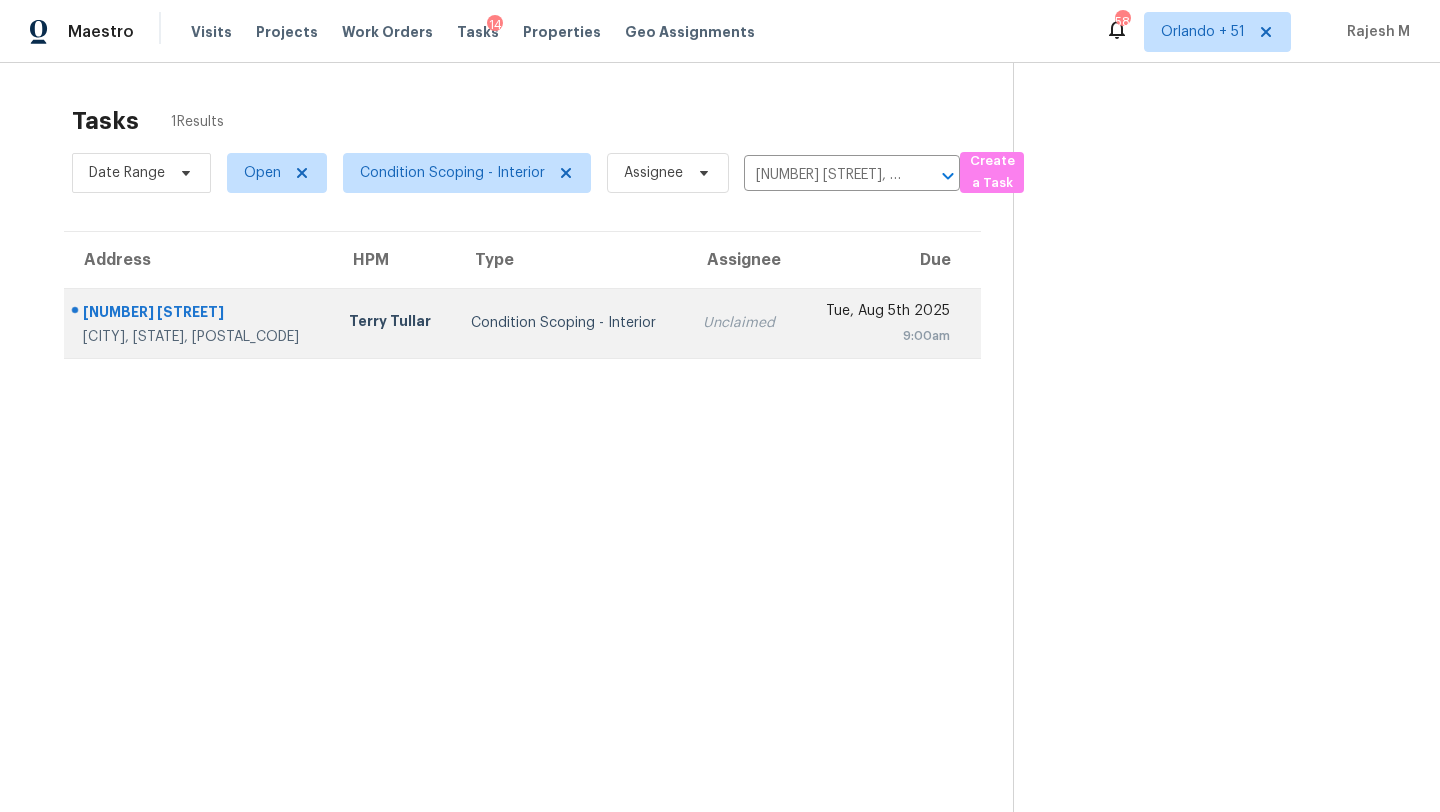 click on "Tue, Aug 5th 2025" at bounding box center [882, 313] 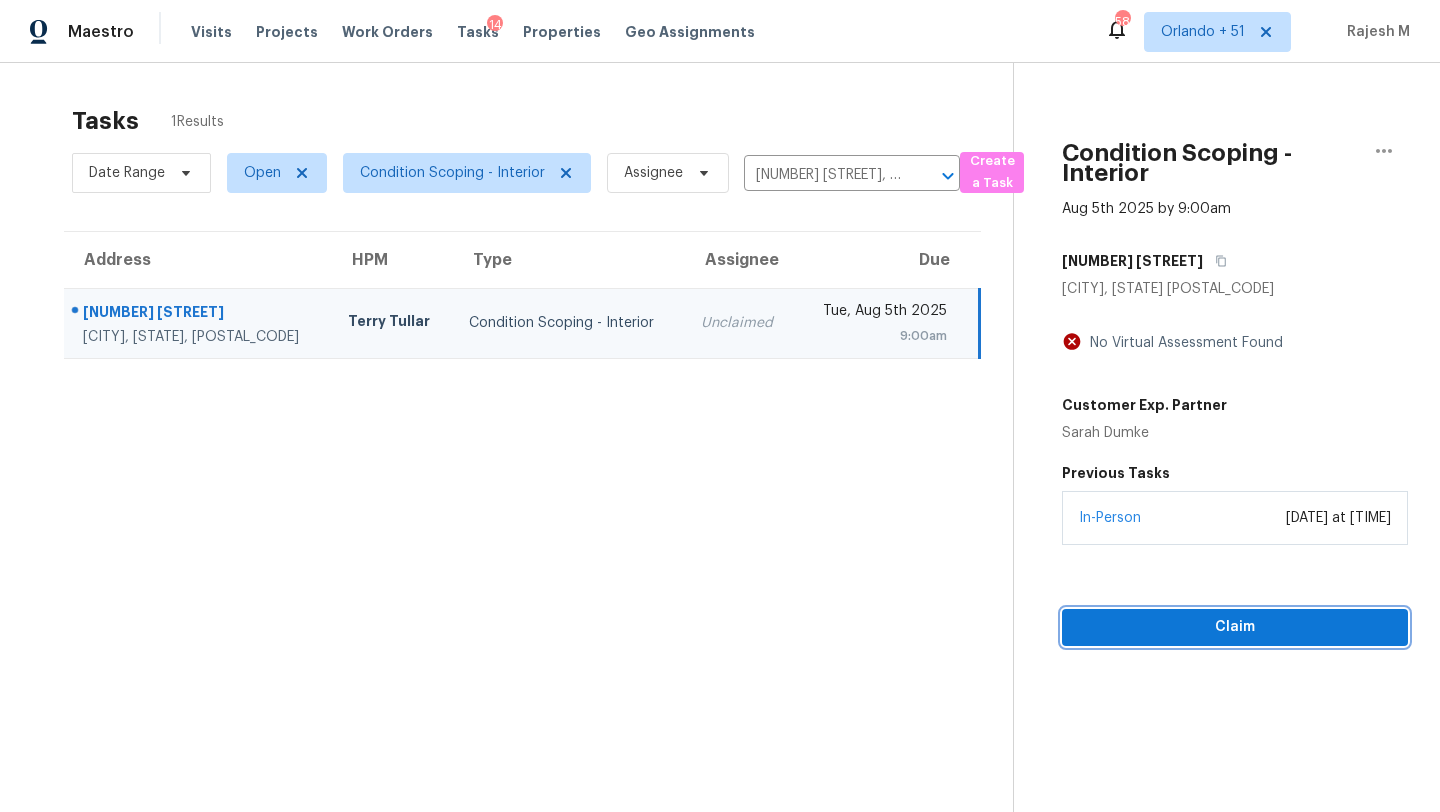 click on "Claim" at bounding box center [1235, 627] 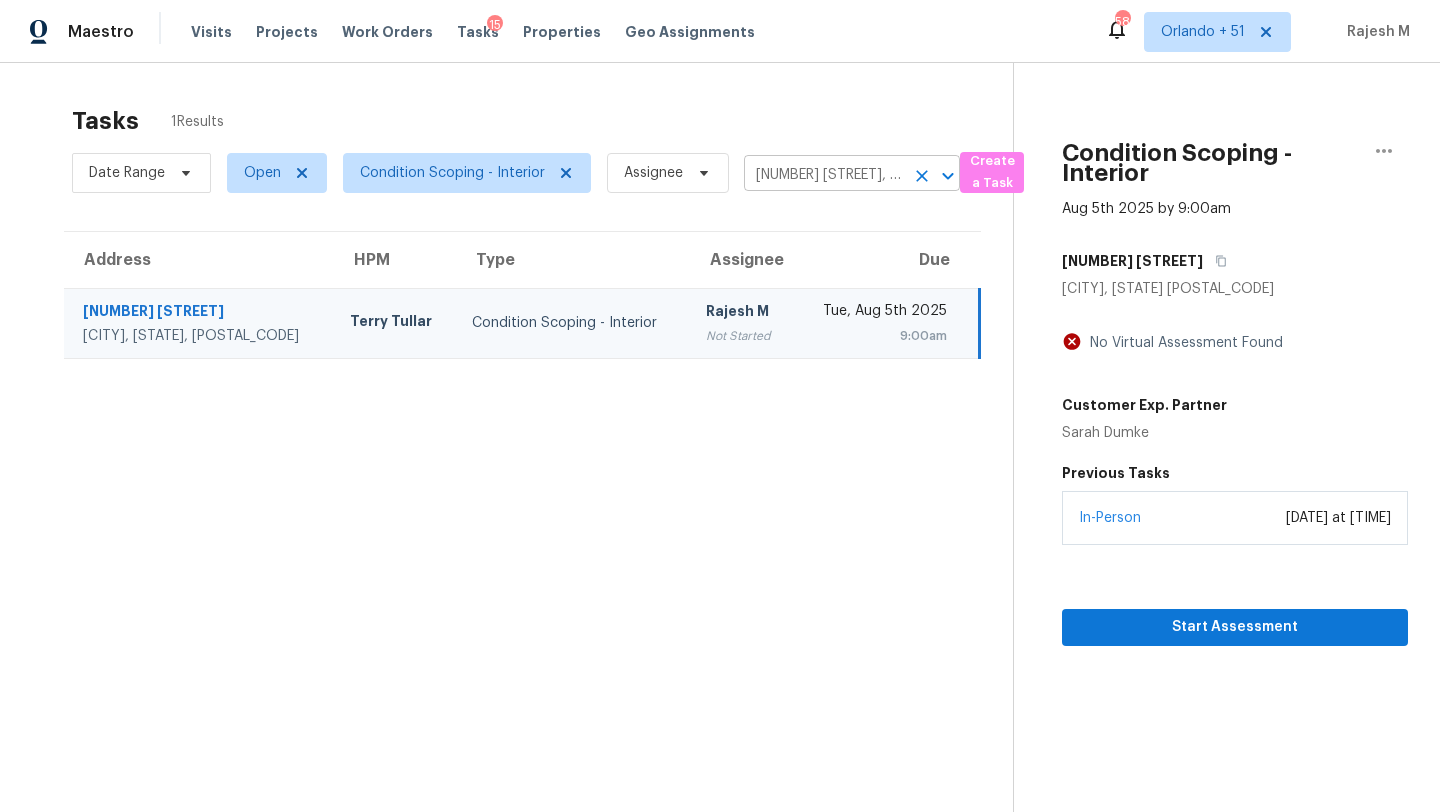 click on "57 Arbor Hill Pl, Mc Leansville, NC 27301" at bounding box center [824, 175] 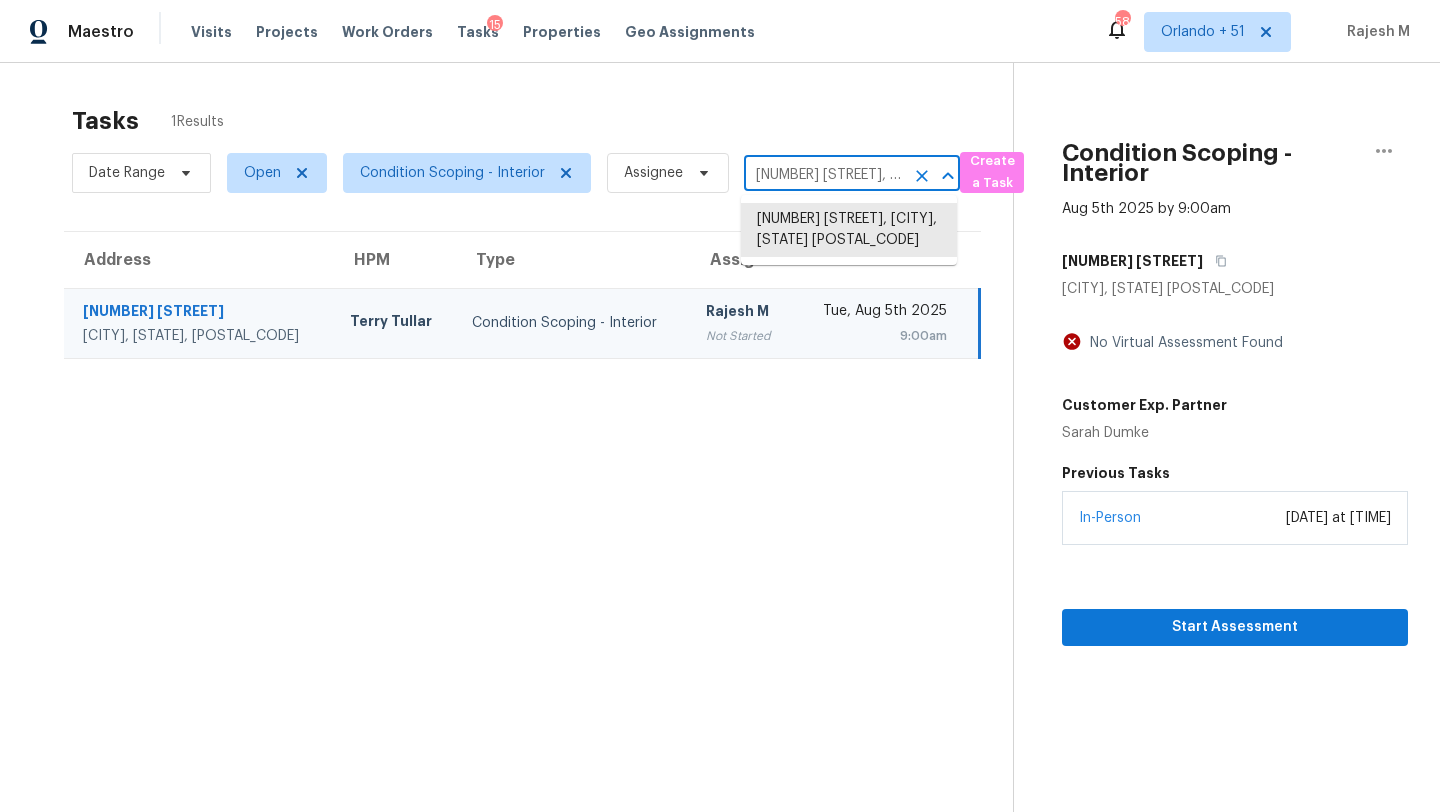 click on "57 Arbor Hill Pl, Mc Leansville, NC 27301" at bounding box center [824, 175] 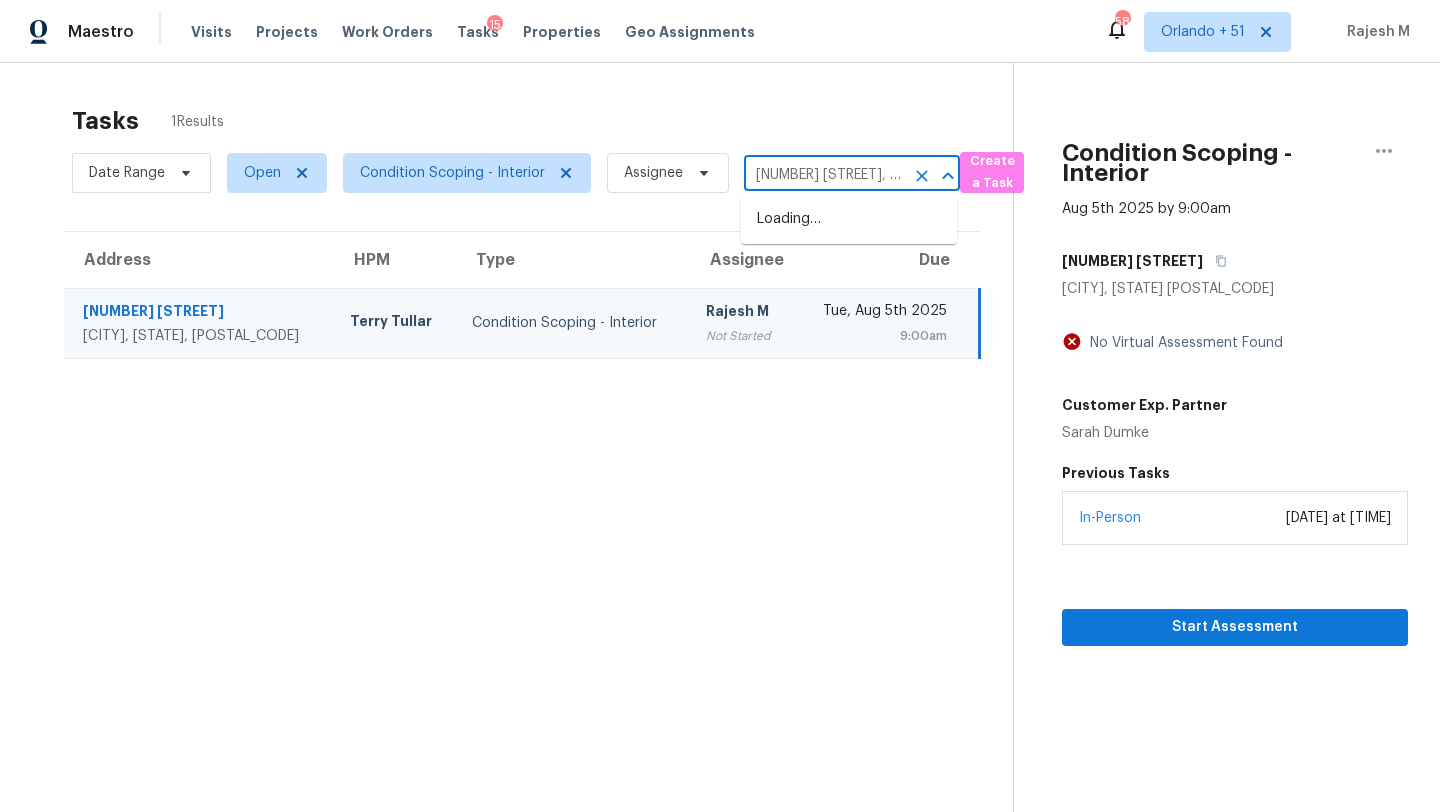 scroll, scrollTop: 0, scrollLeft: 129, axis: horizontal 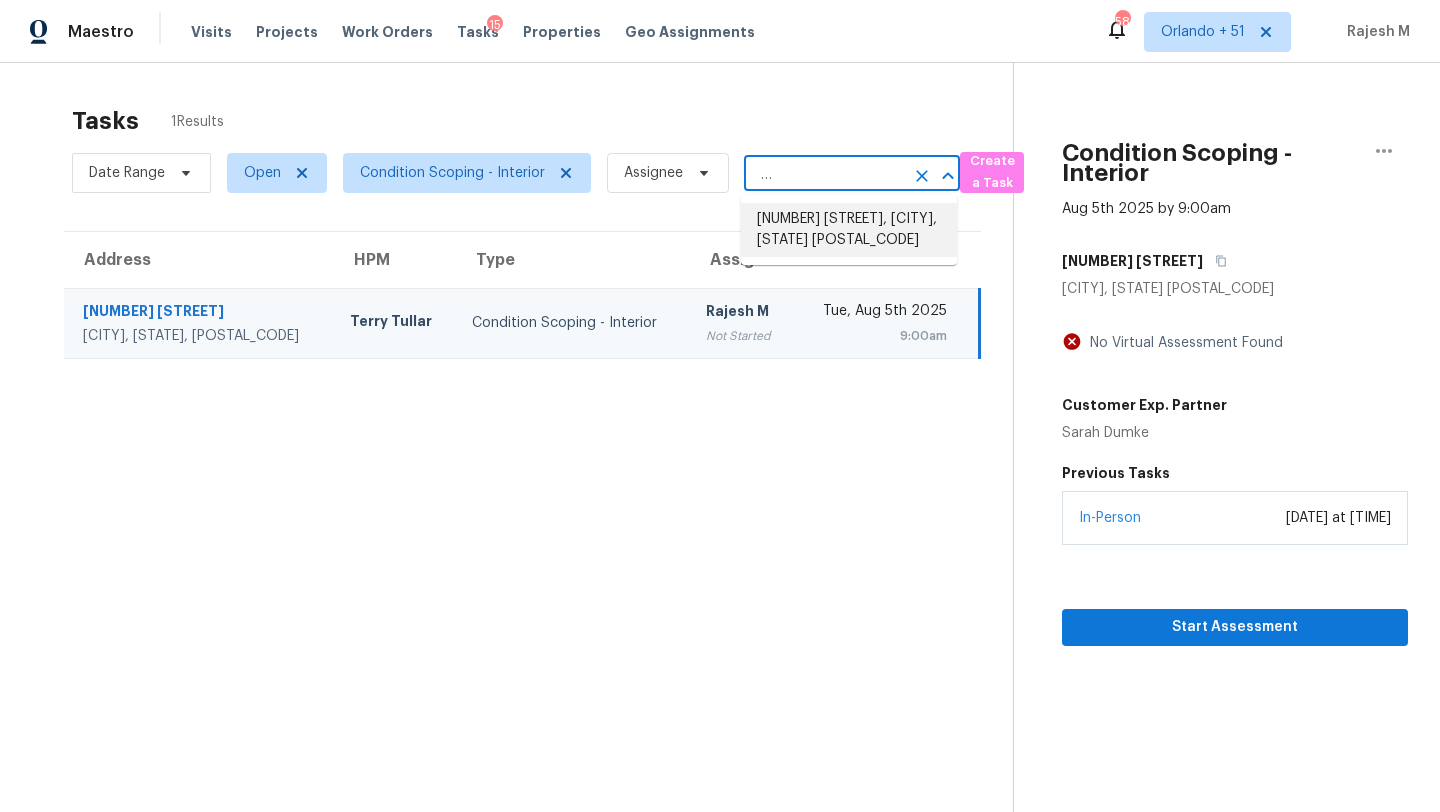 click on "4610 Green Meadow St, Killeen, TX 76549" at bounding box center (849, 230) 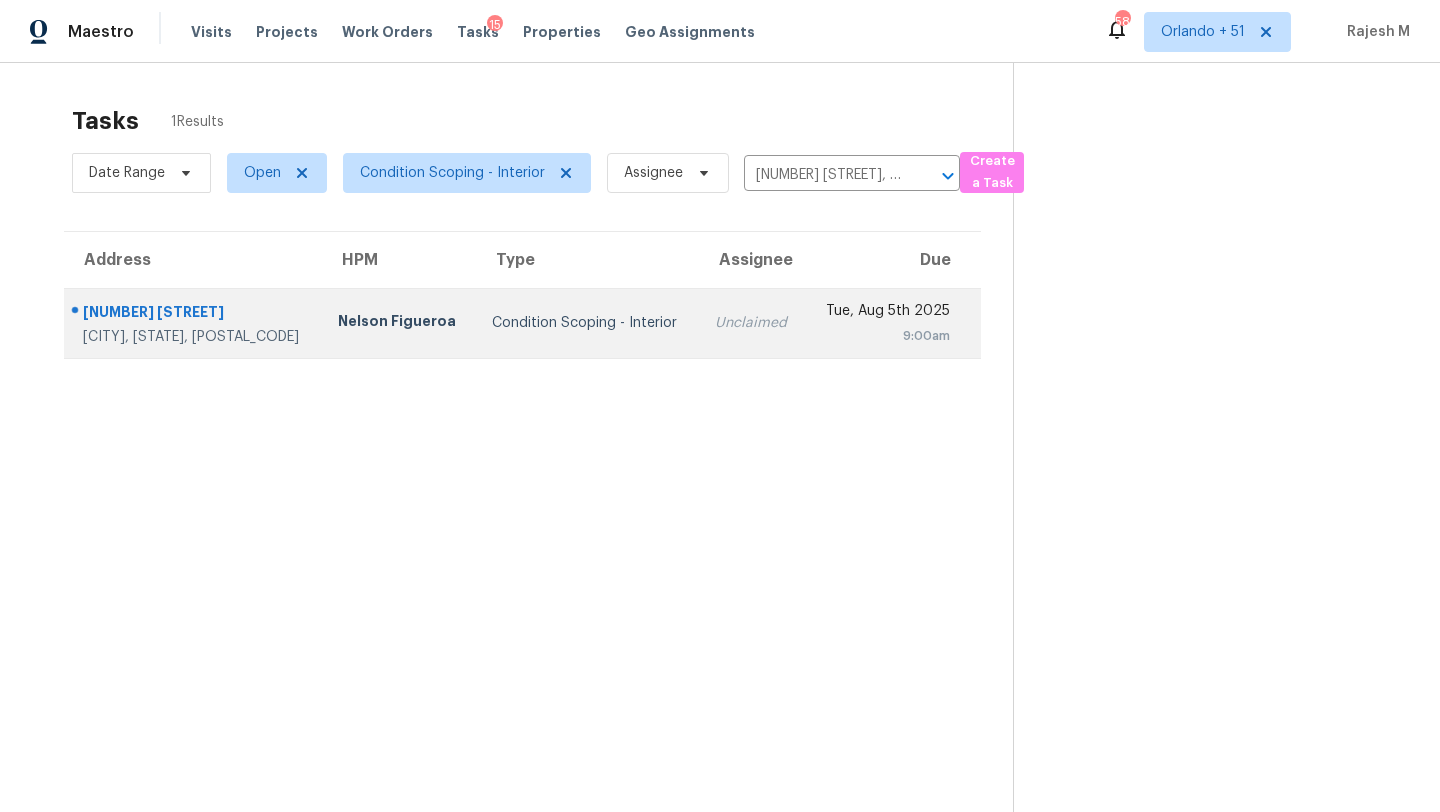click on "9:00am" at bounding box center (885, 336) 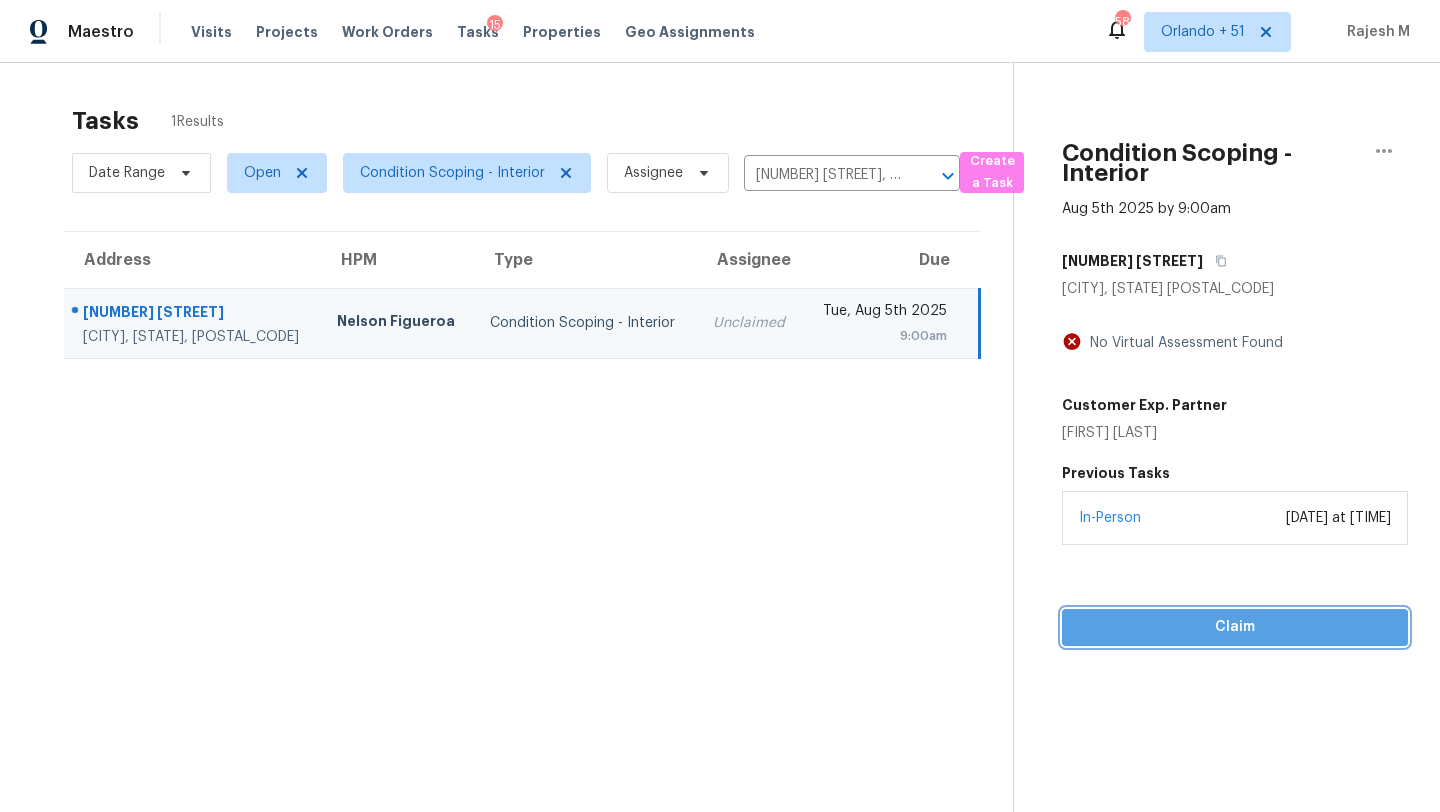 click on "Claim" at bounding box center [1235, 627] 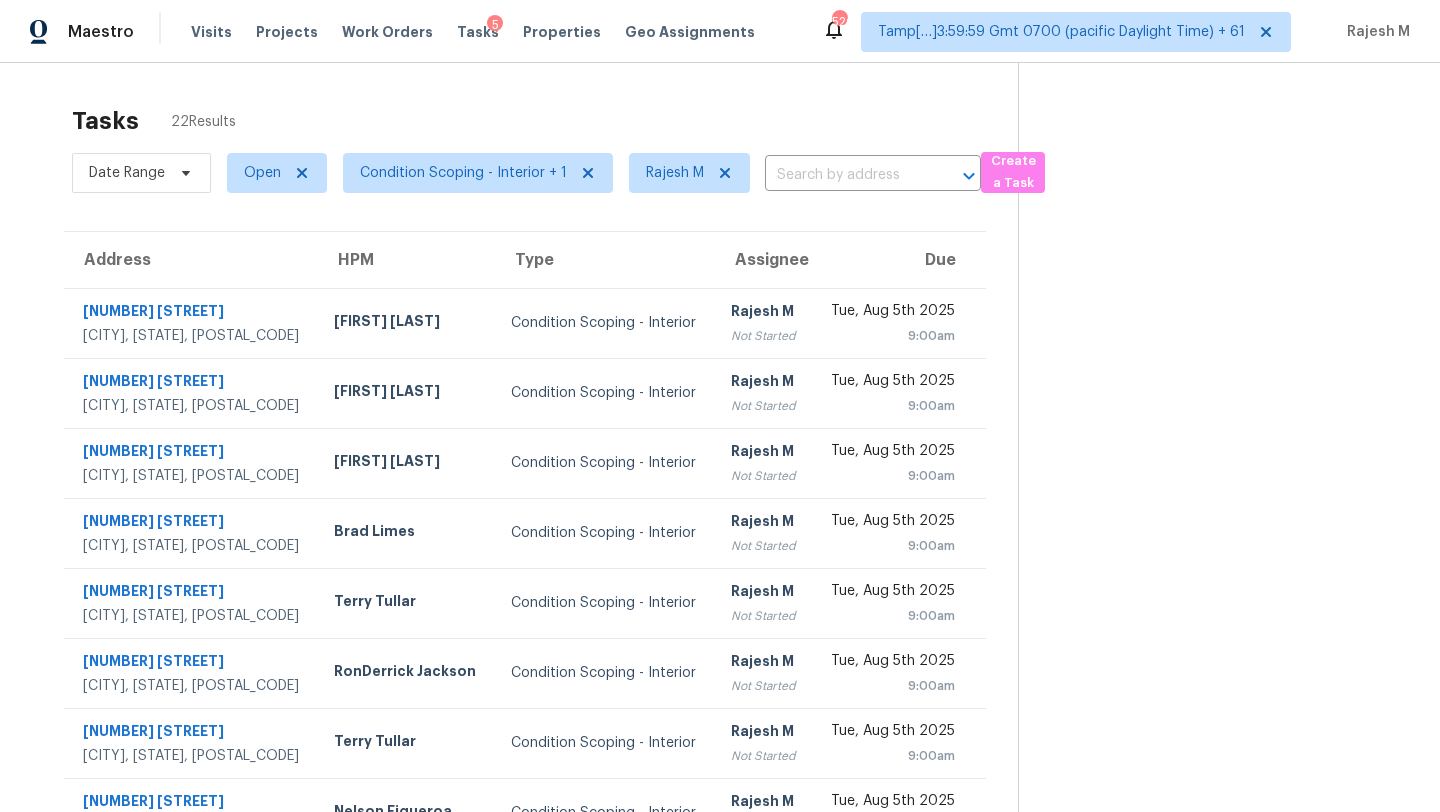 scroll, scrollTop: 0, scrollLeft: 0, axis: both 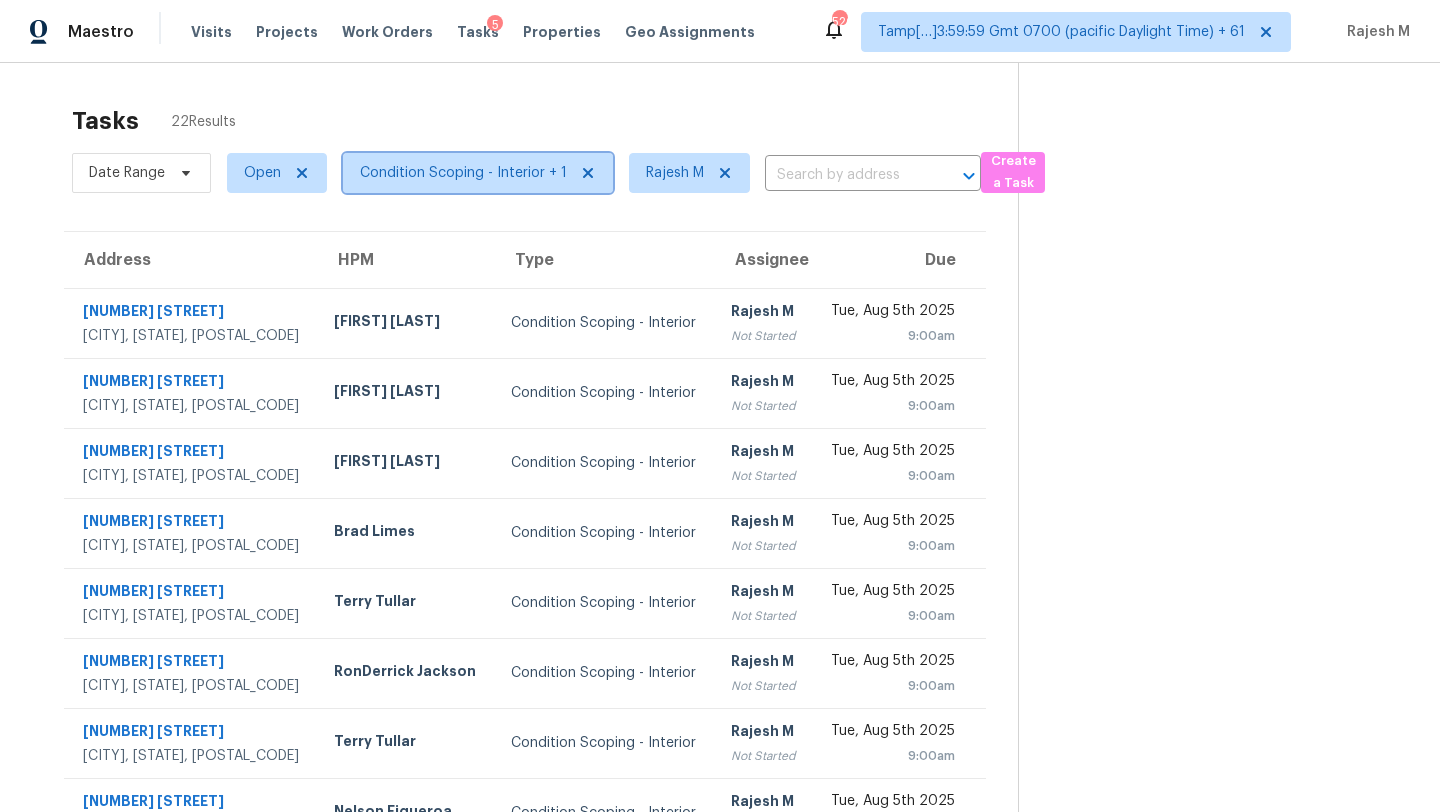 click on "Condition Scoping - Interior + 1" at bounding box center (463, 173) 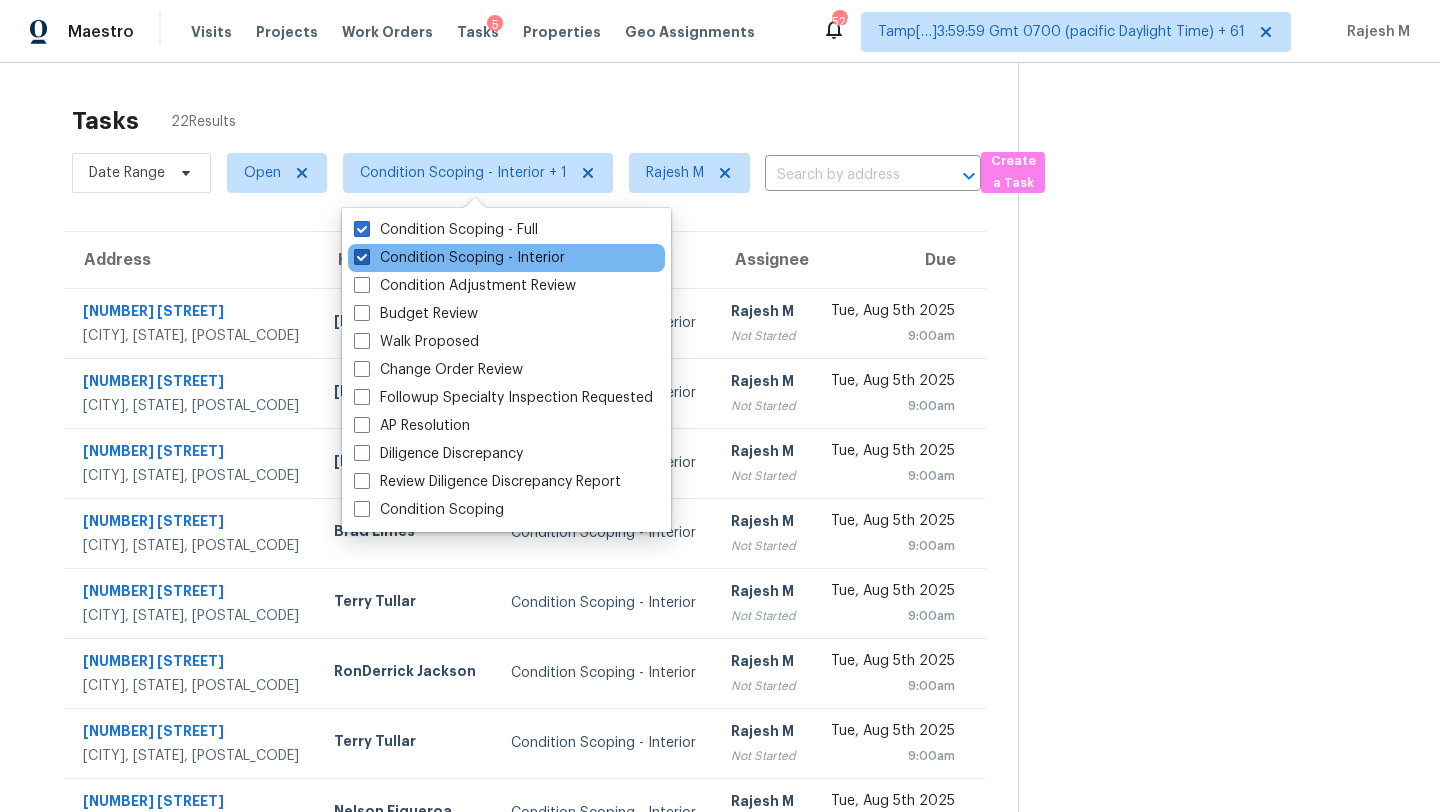 click on "Condition Scoping - Interior" at bounding box center (459, 258) 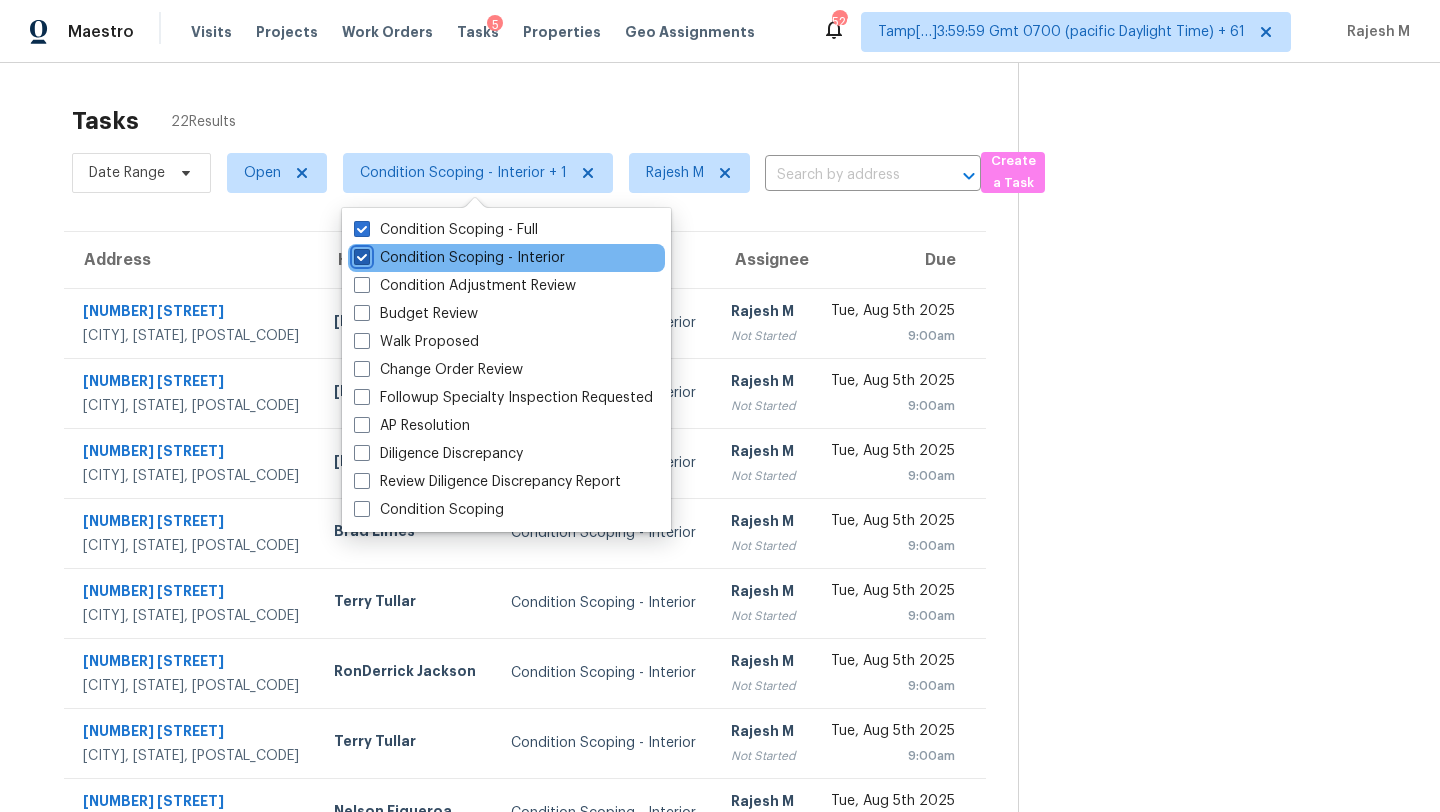 click on "Condition Scoping - Interior" at bounding box center (360, 254) 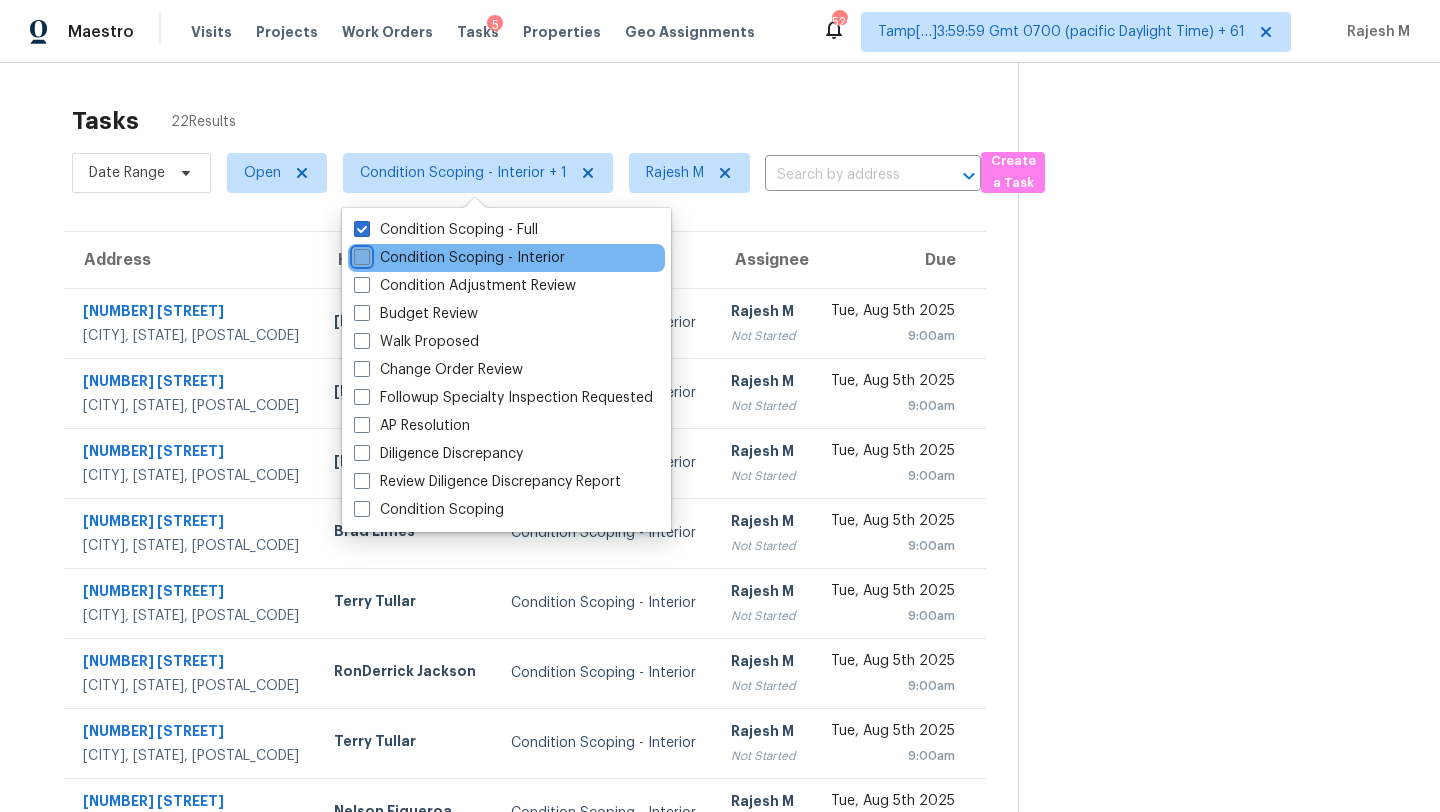 checkbox on "false" 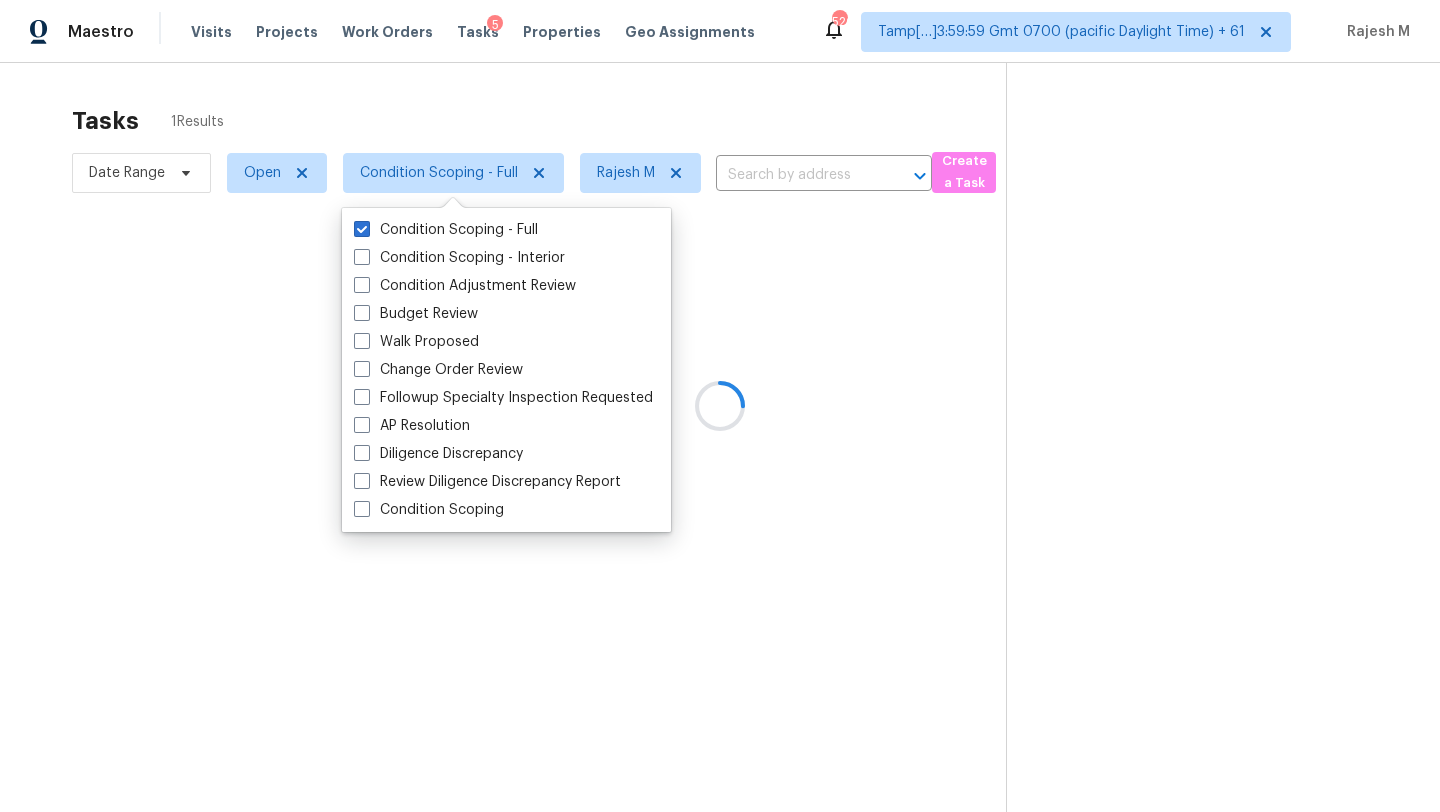 click at bounding box center (720, 406) 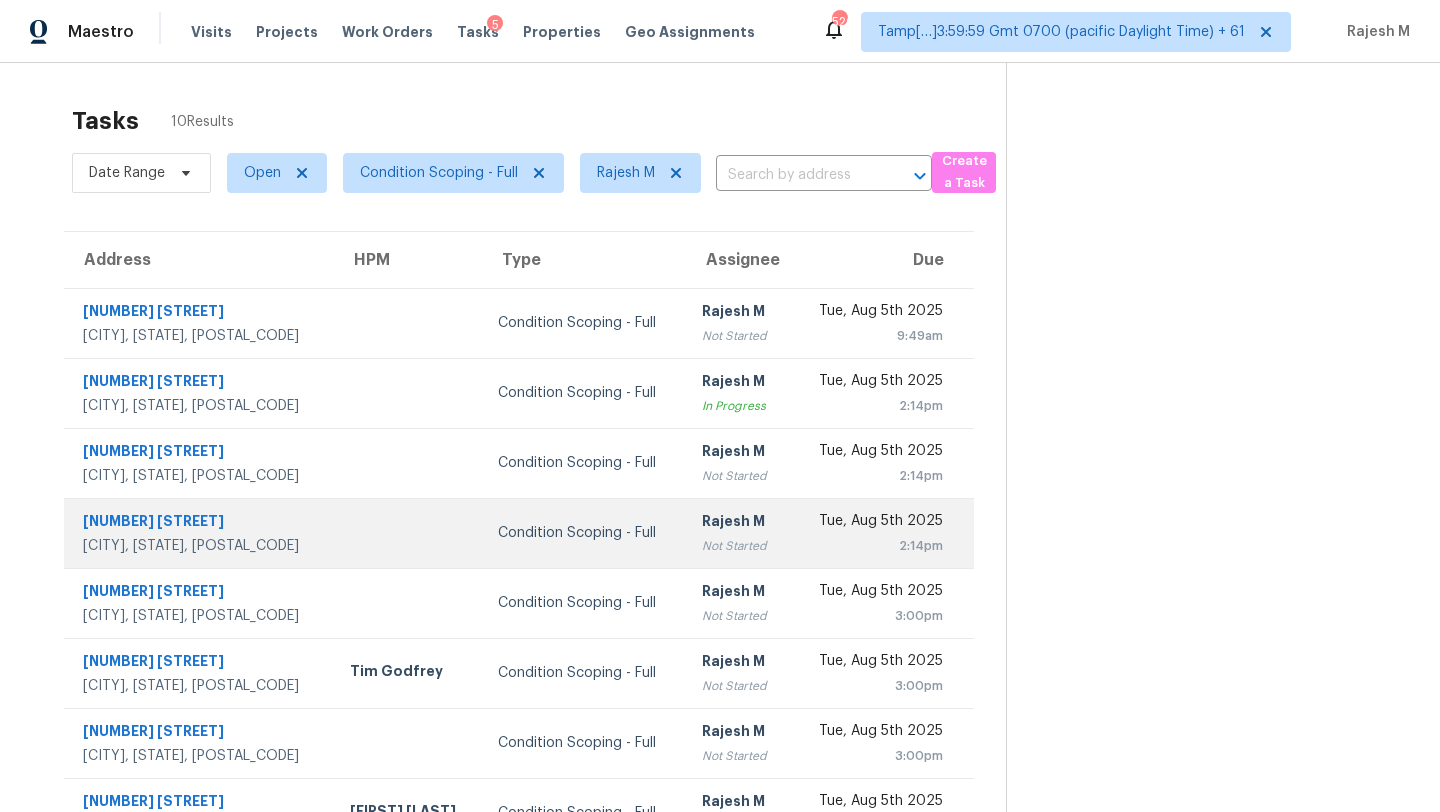scroll, scrollTop: 192, scrollLeft: 0, axis: vertical 